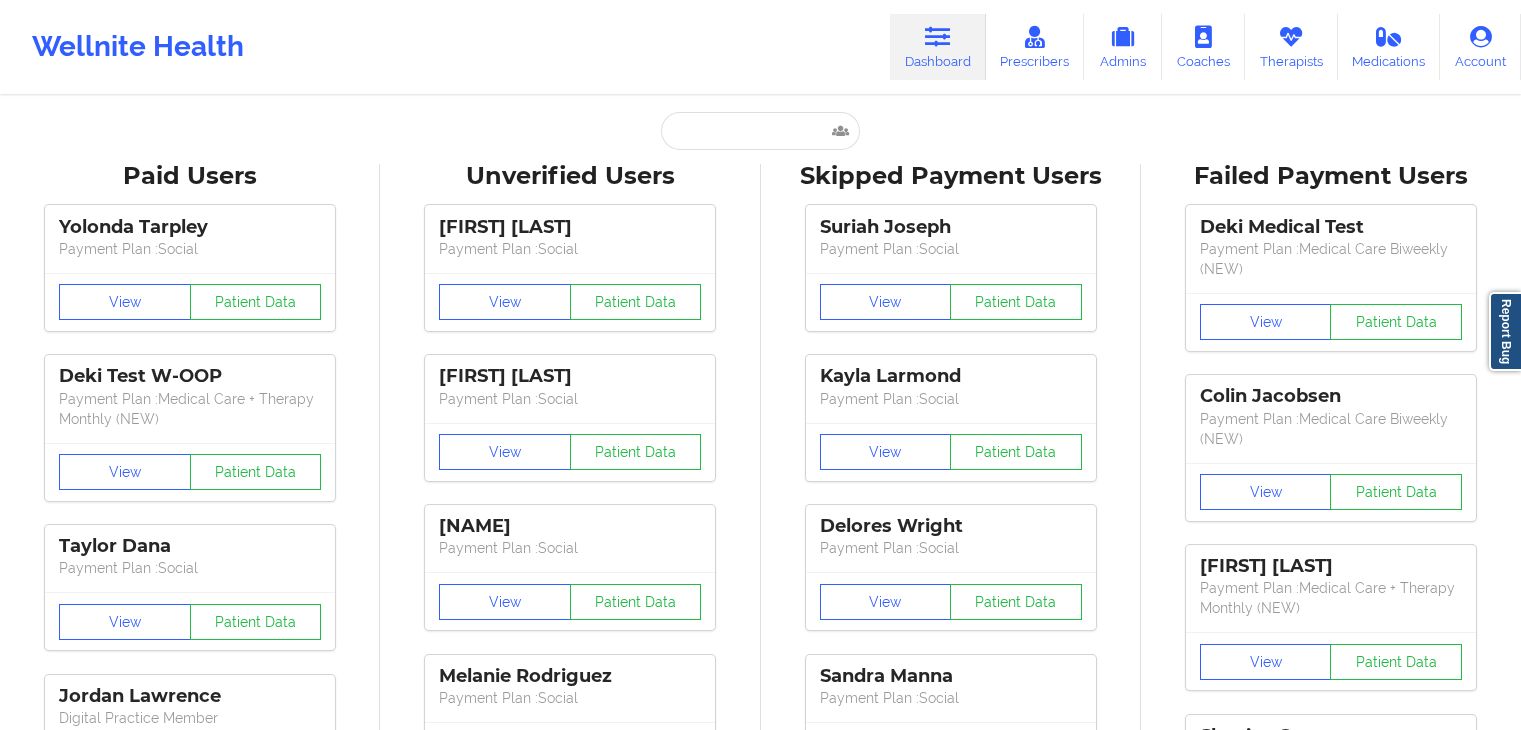 scroll, scrollTop: 0, scrollLeft: 0, axis: both 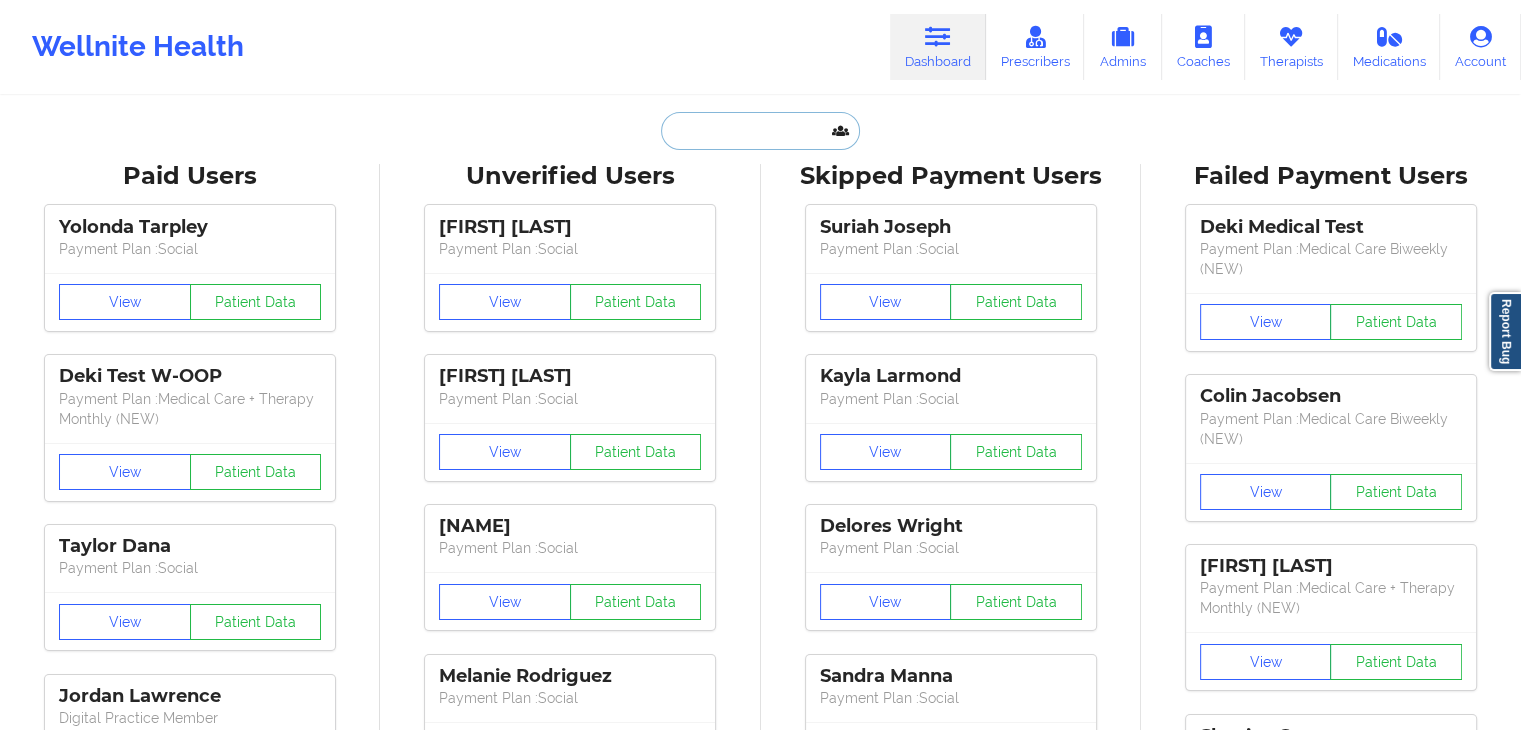 click at bounding box center [760, 131] 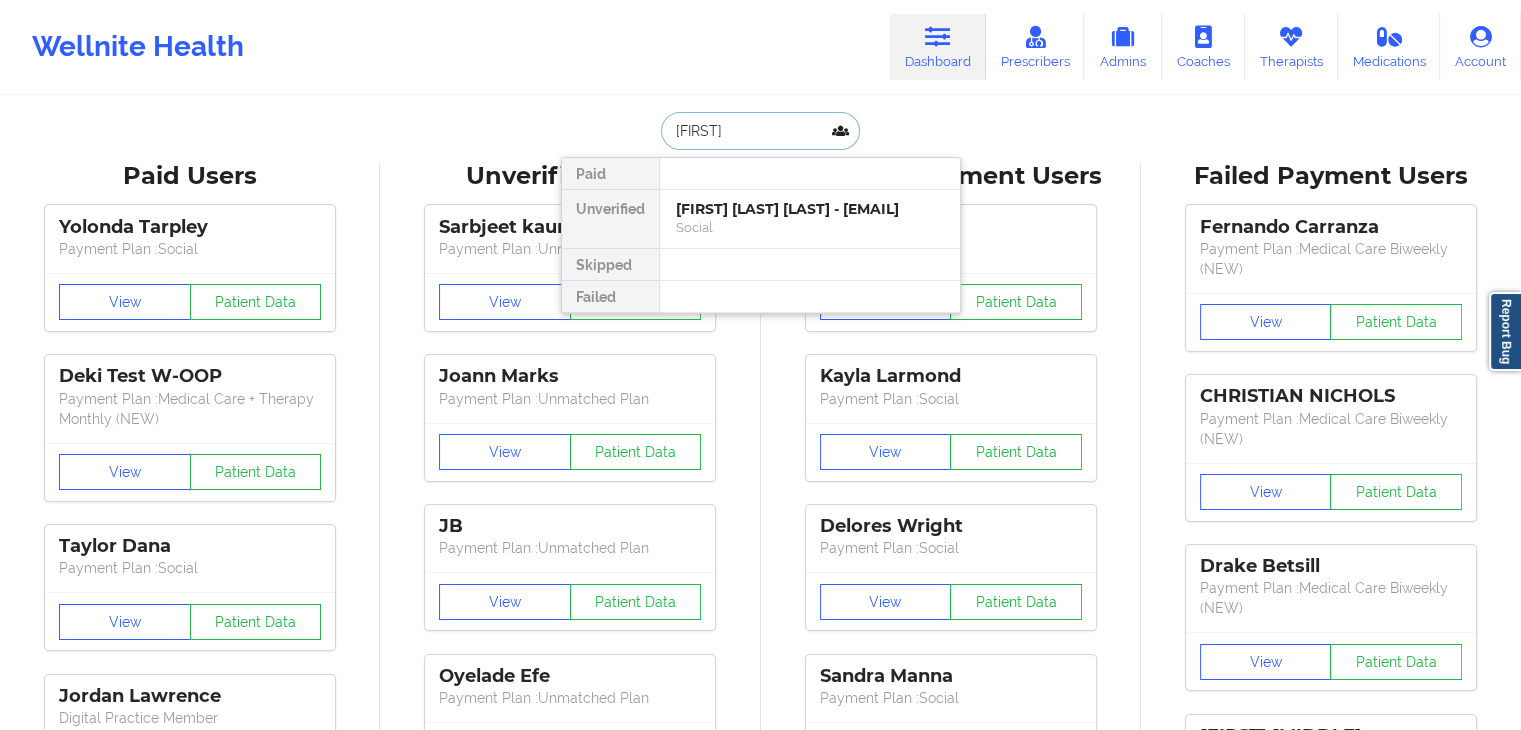 type on "[FIRST]" 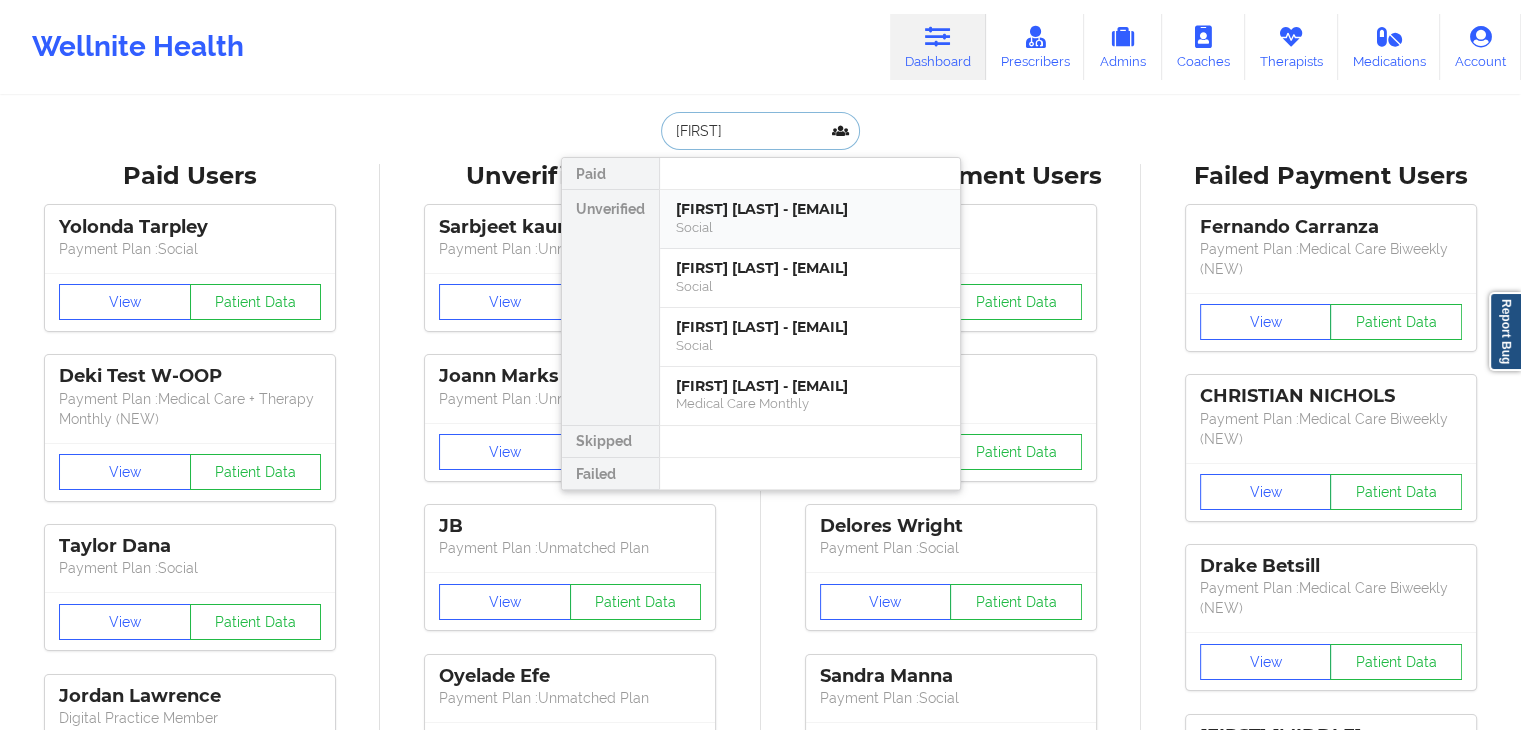 click on "[FIRST] [LAST] - [EMAIL]" at bounding box center (810, 209) 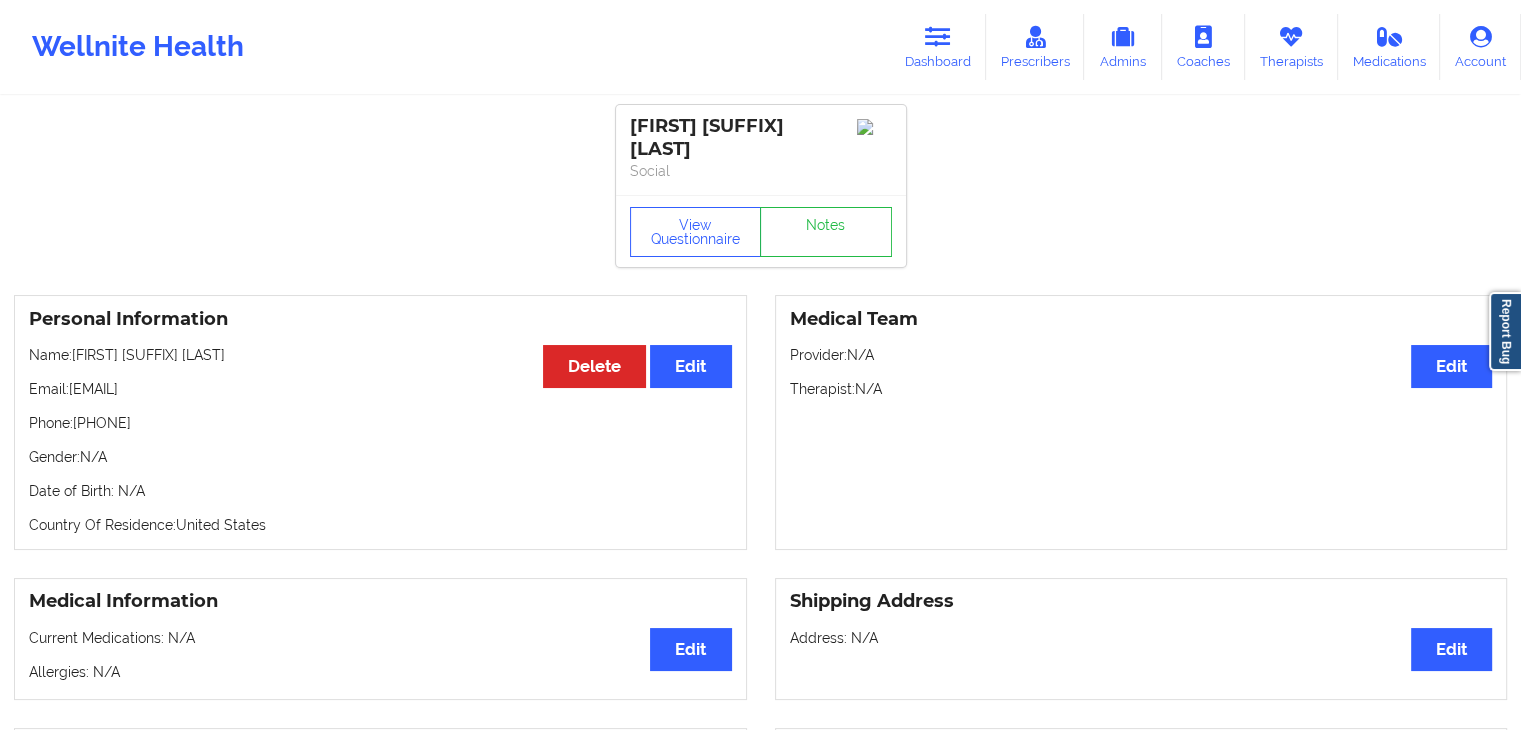 click on "Name: [FIRST] [LAST] [LAST]
Email: [EMAIL]
Phone: [PHONE]
Gender: N/A
Date of Birth: N/A
Country Of Residence: United States
Medical Team Edit Provider: N/A
Therapist: N/A
Medical Information Edit Current Medications: N/A
Allergies: N/A
Shipping Address Edit Address: N/A
Medical Co-pay/insur responsibility Edit Current session (one time charge): N/A
Recurring co-pay charge - all prescriber sessions : N/A
Recurring co-pay charge - prescriber 10 min : N/A
Recurring co-pay charge - prescriber 30 min : N/A
Therapy Co-pay/insur responsibility Edit Current session (one time charge): N/A
Recurring co-pay charge - all therapy sessions : N/A
Recurring co-pay charge - therapy 30 min : N/A
Recurring co-pay charge - therapy 45 min : N/A
Recurring co-pay charge - therapy 60 min : N/A
State of Residence Edit State: California
Insurance Address Street address: N/A
City: N/A
State: N/A" at bounding box center (760, 1010) 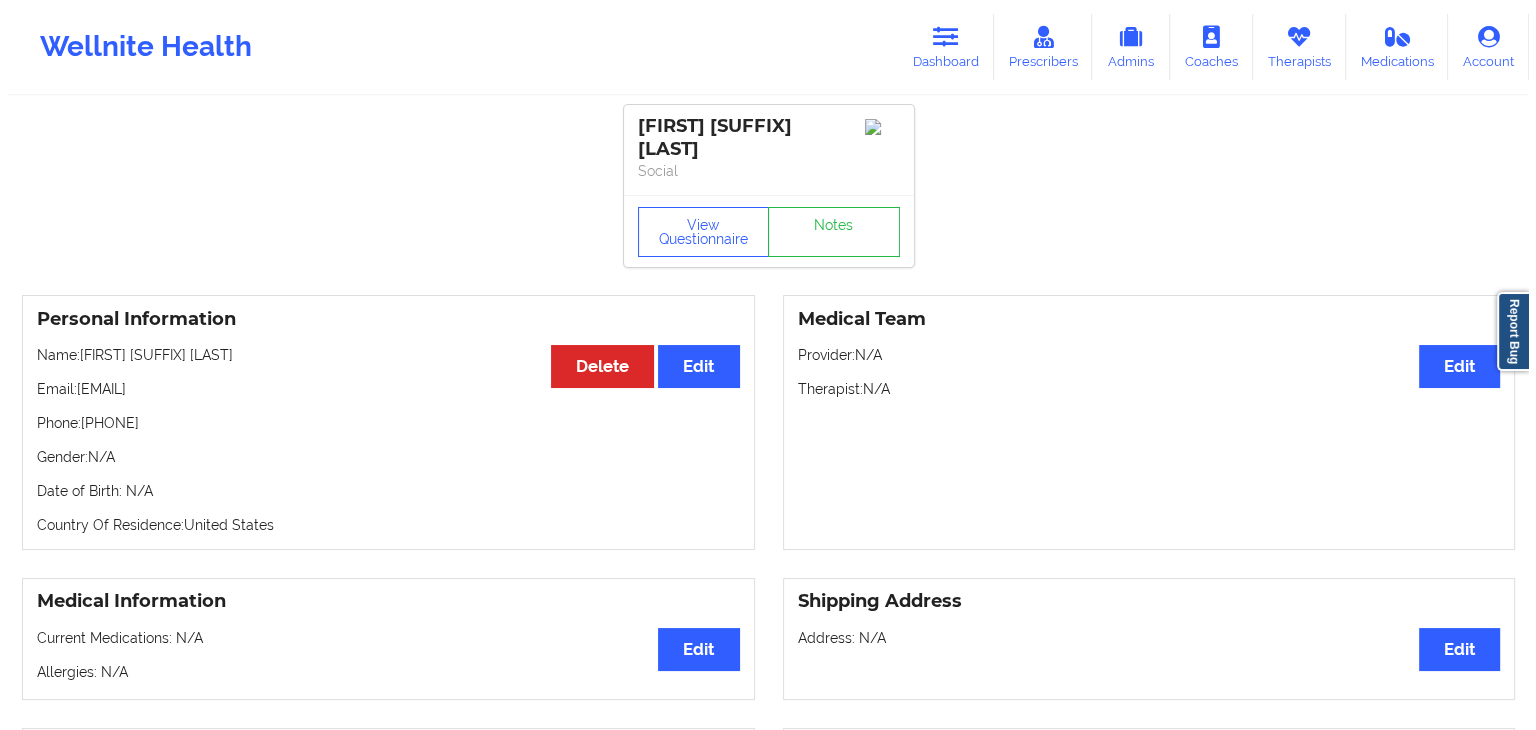 scroll, scrollTop: 96, scrollLeft: 0, axis: vertical 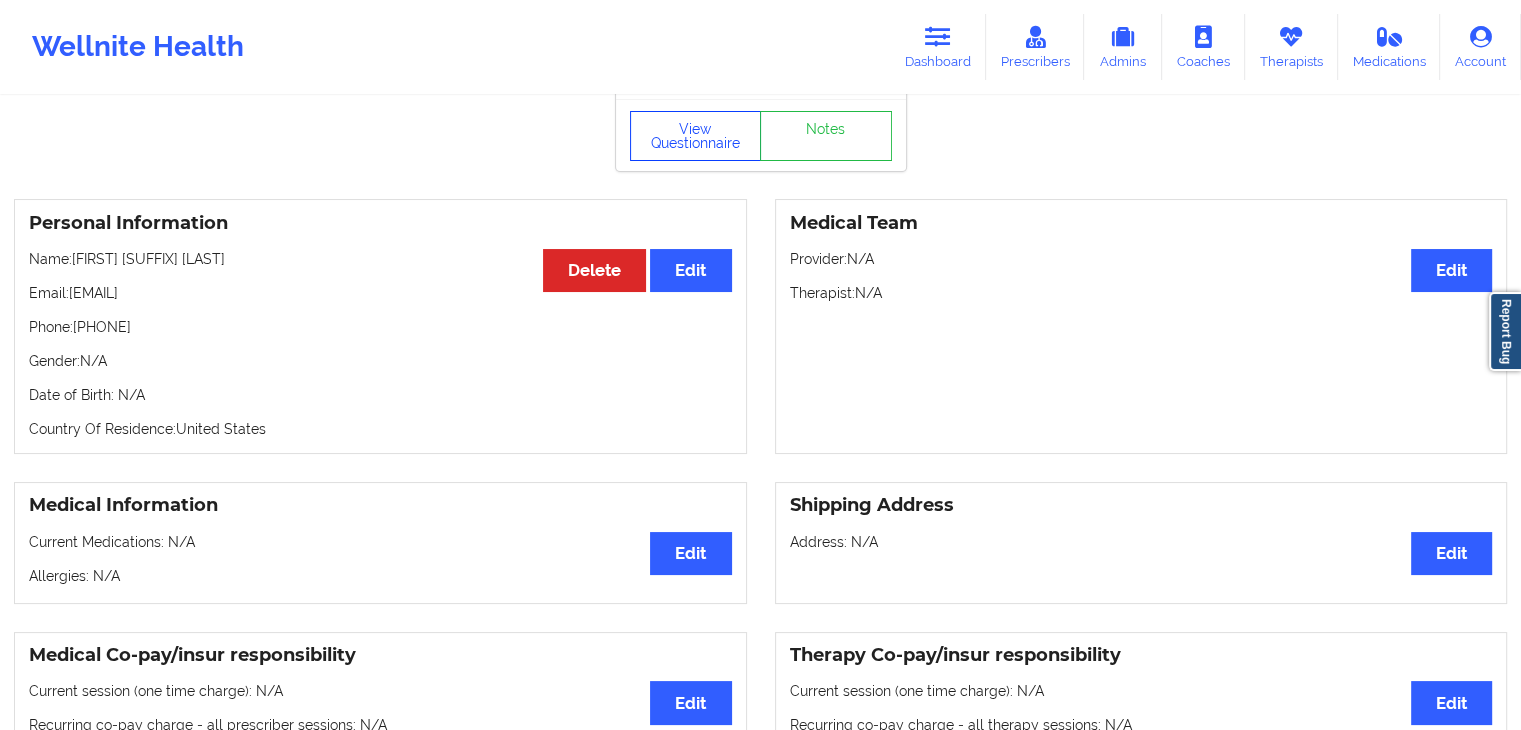 click on "View Questionnaire" at bounding box center (696, 136) 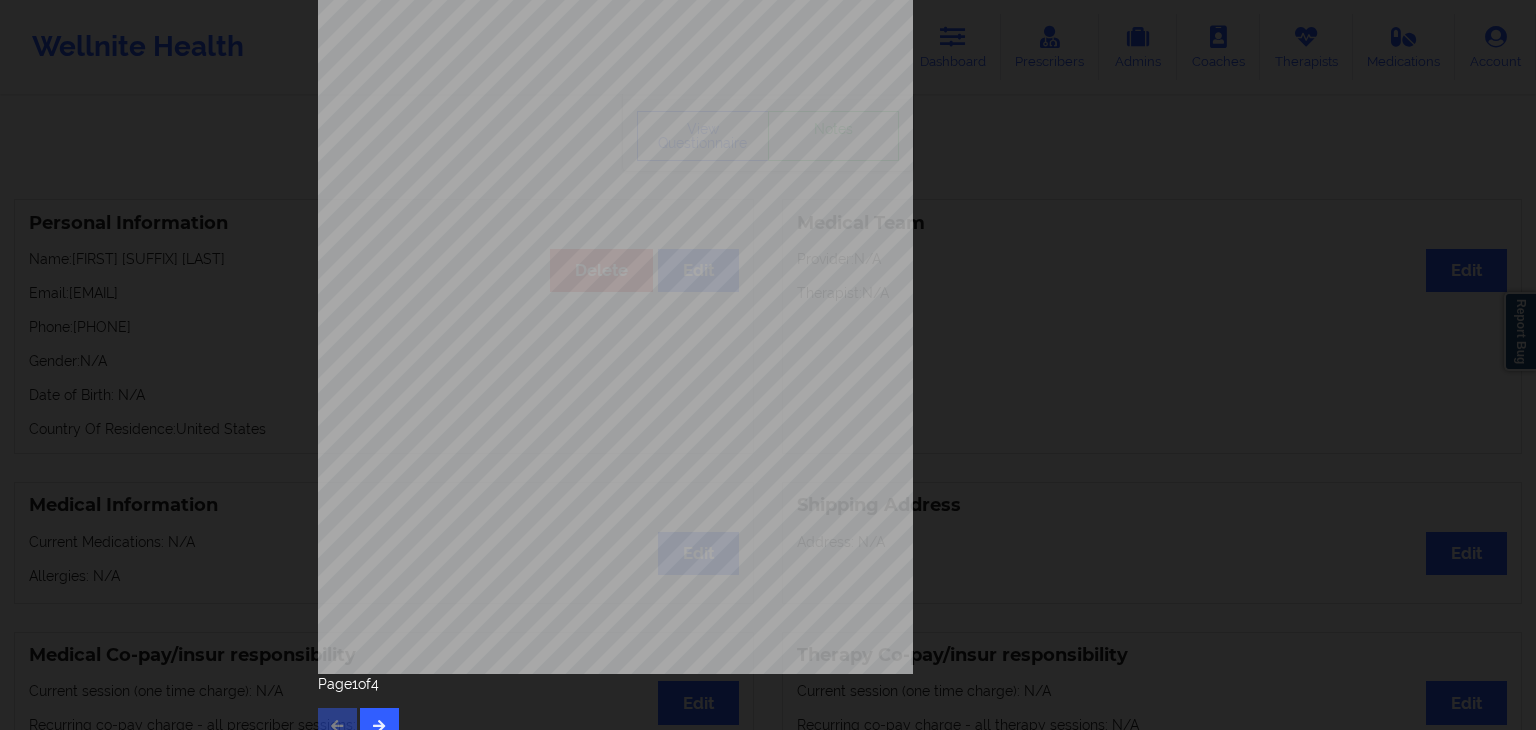 scroll, scrollTop: 224, scrollLeft: 0, axis: vertical 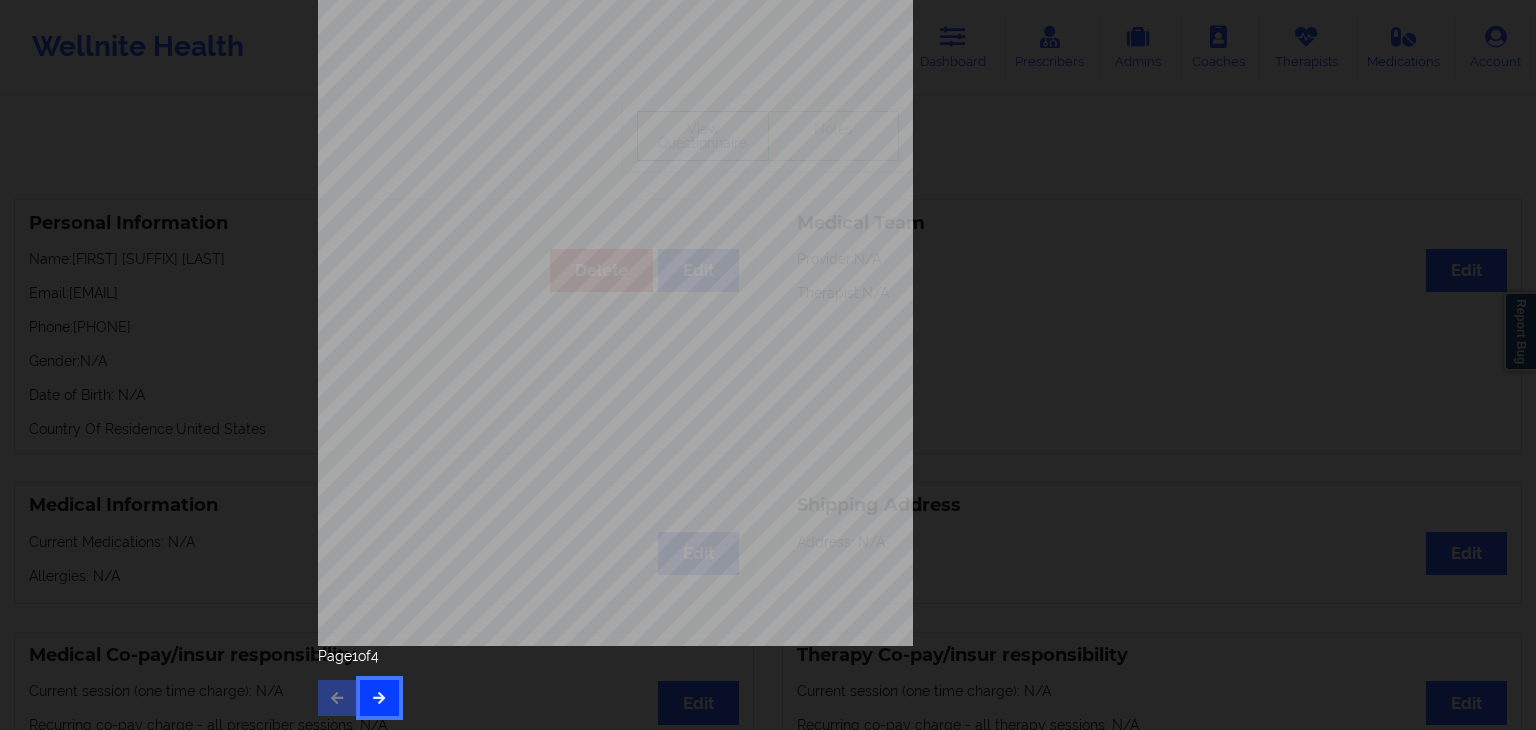 click at bounding box center [379, 698] 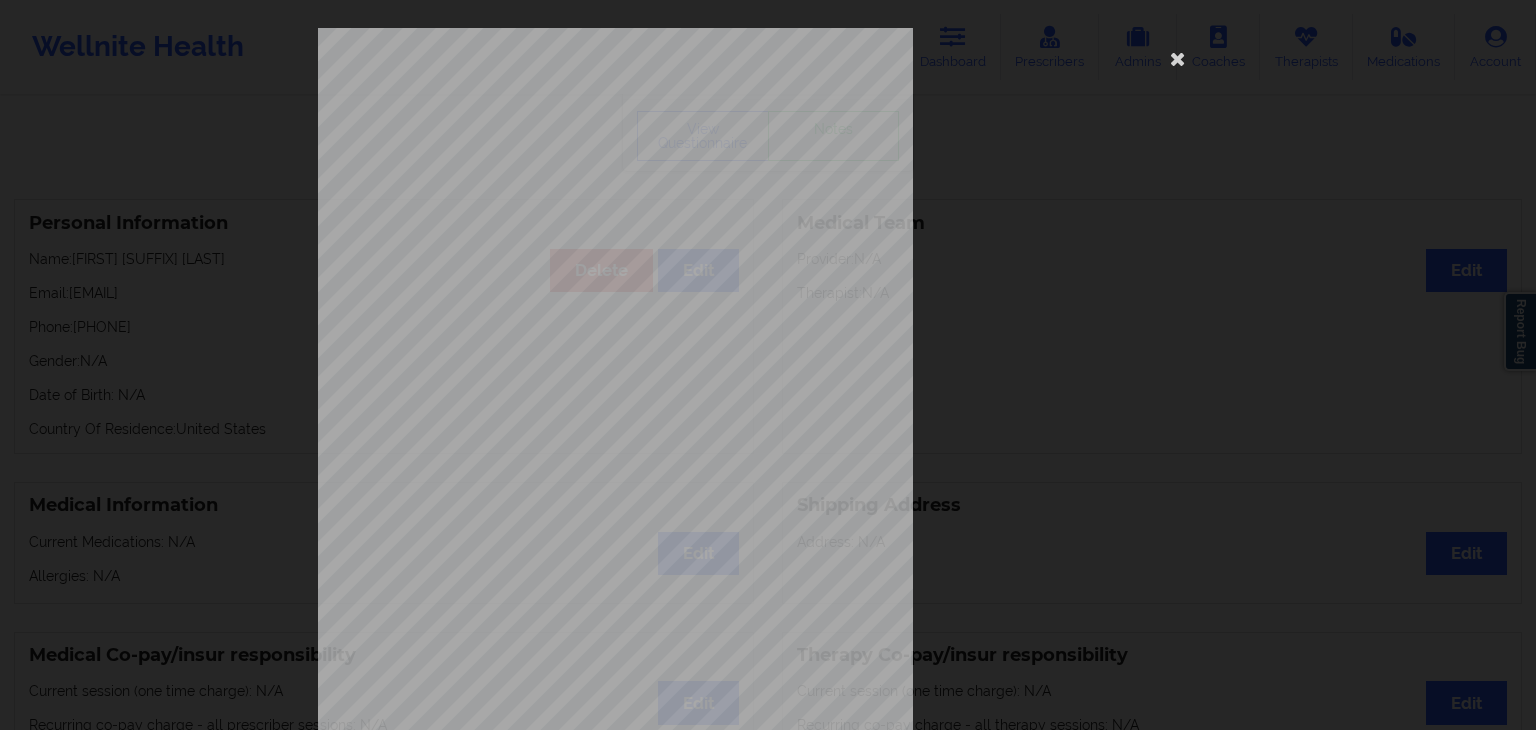 scroll, scrollTop: 224, scrollLeft: 0, axis: vertical 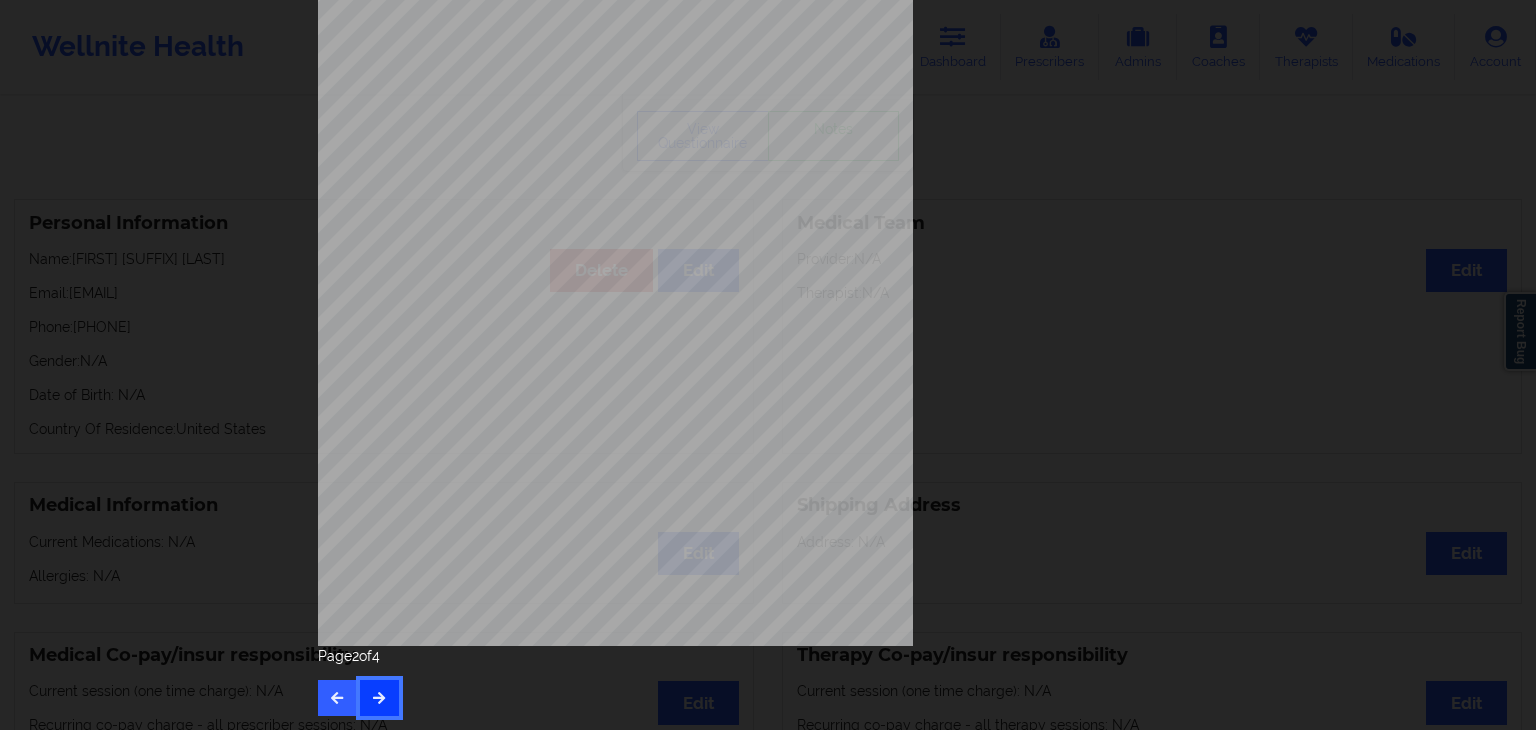 click at bounding box center [379, 697] 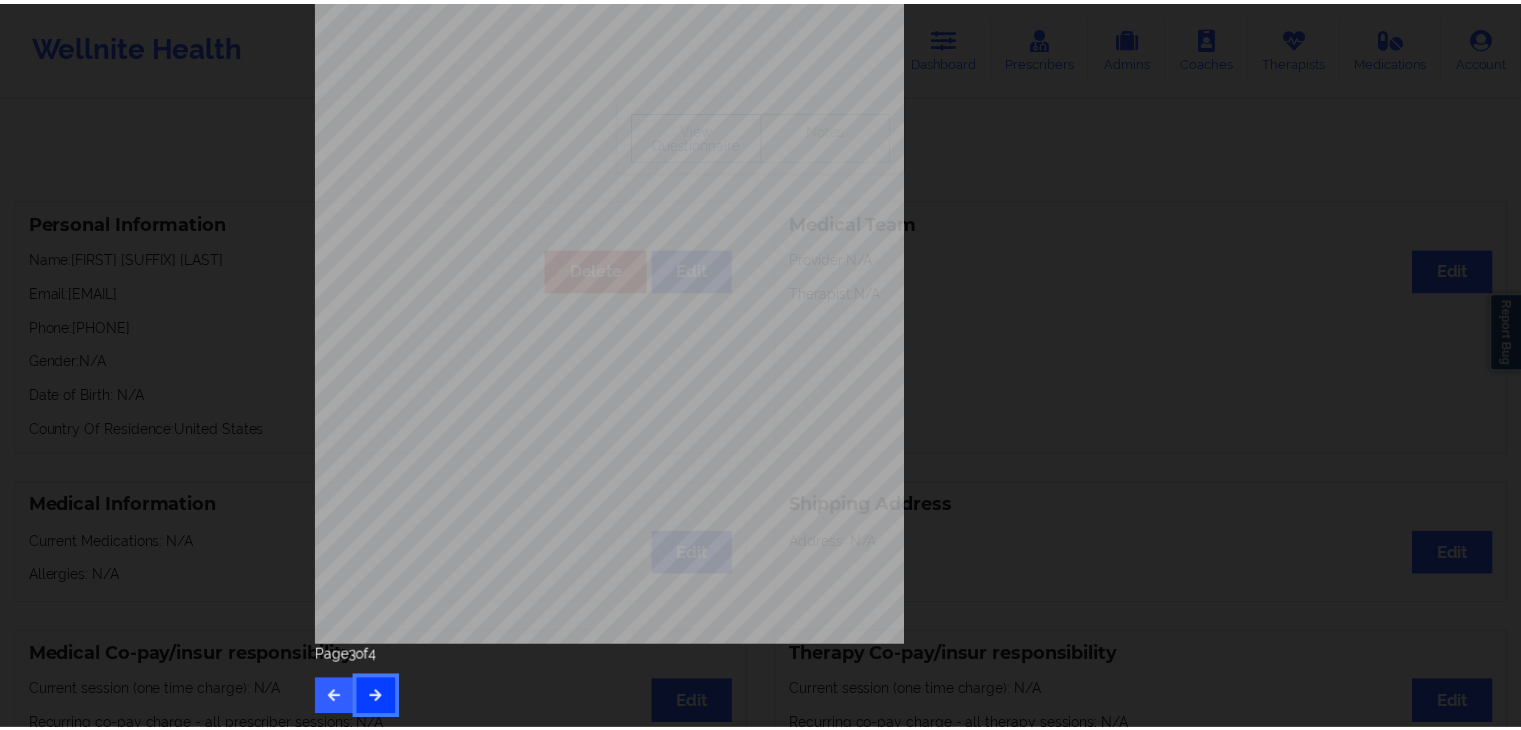 scroll, scrollTop: 0, scrollLeft: 0, axis: both 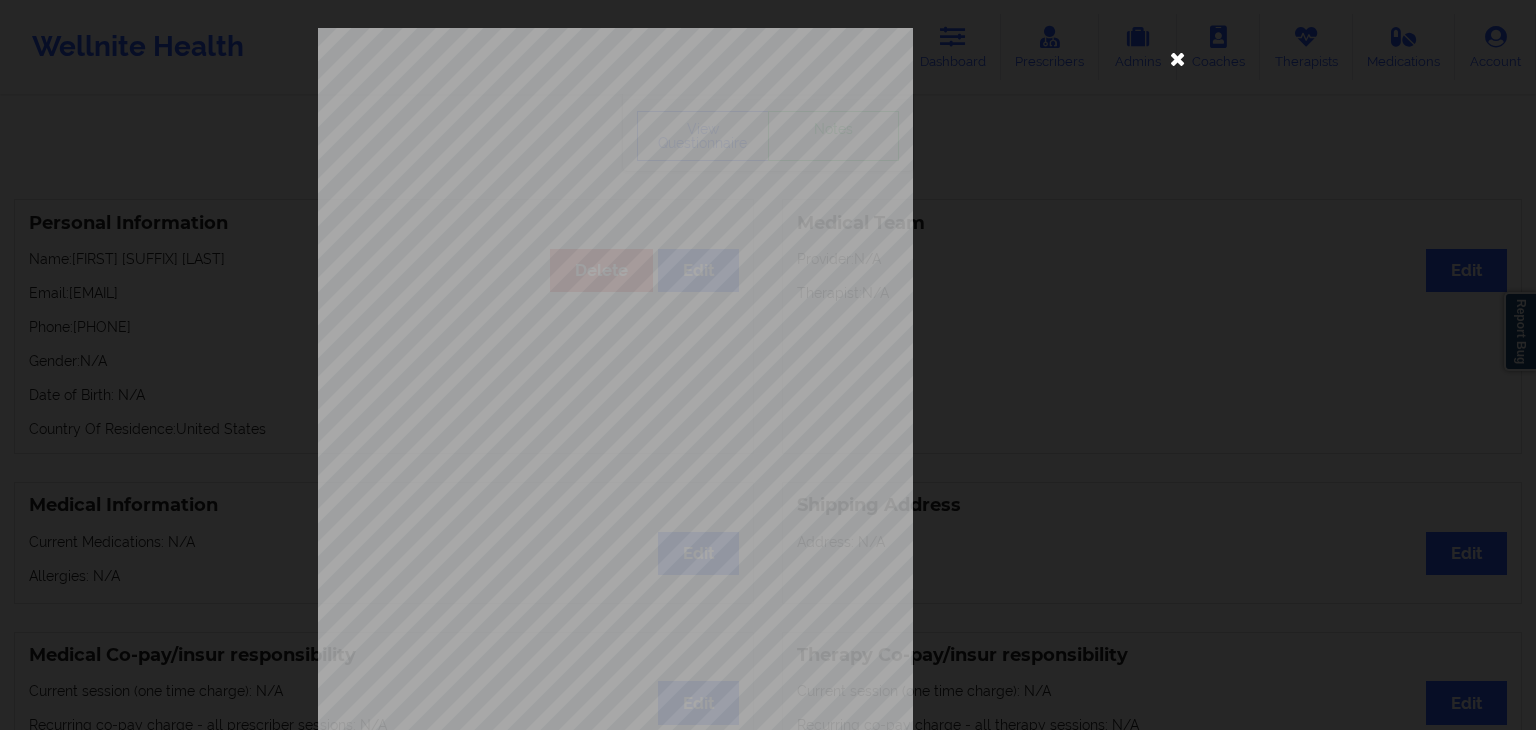 click at bounding box center [1178, 58] 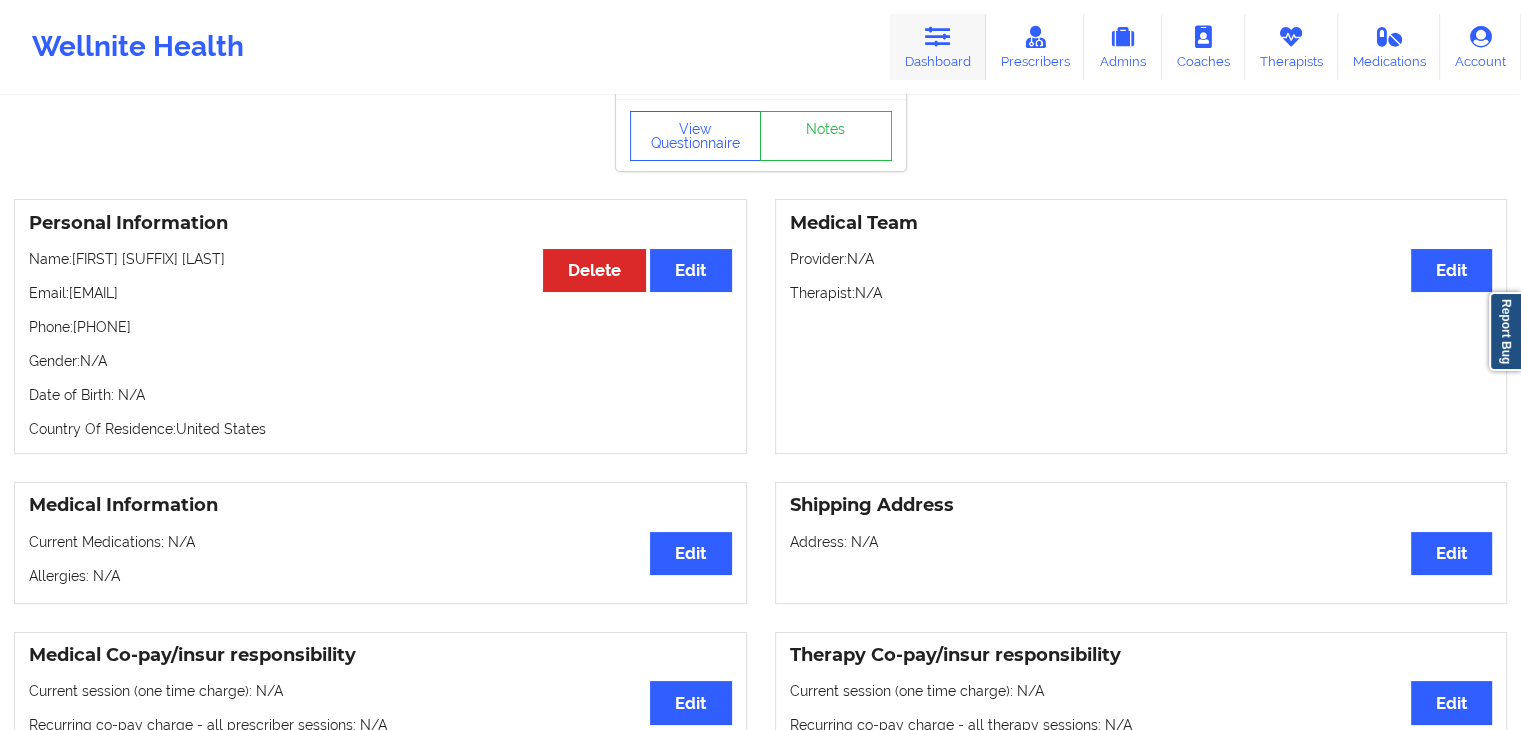 click on "Dashboard" at bounding box center (938, 47) 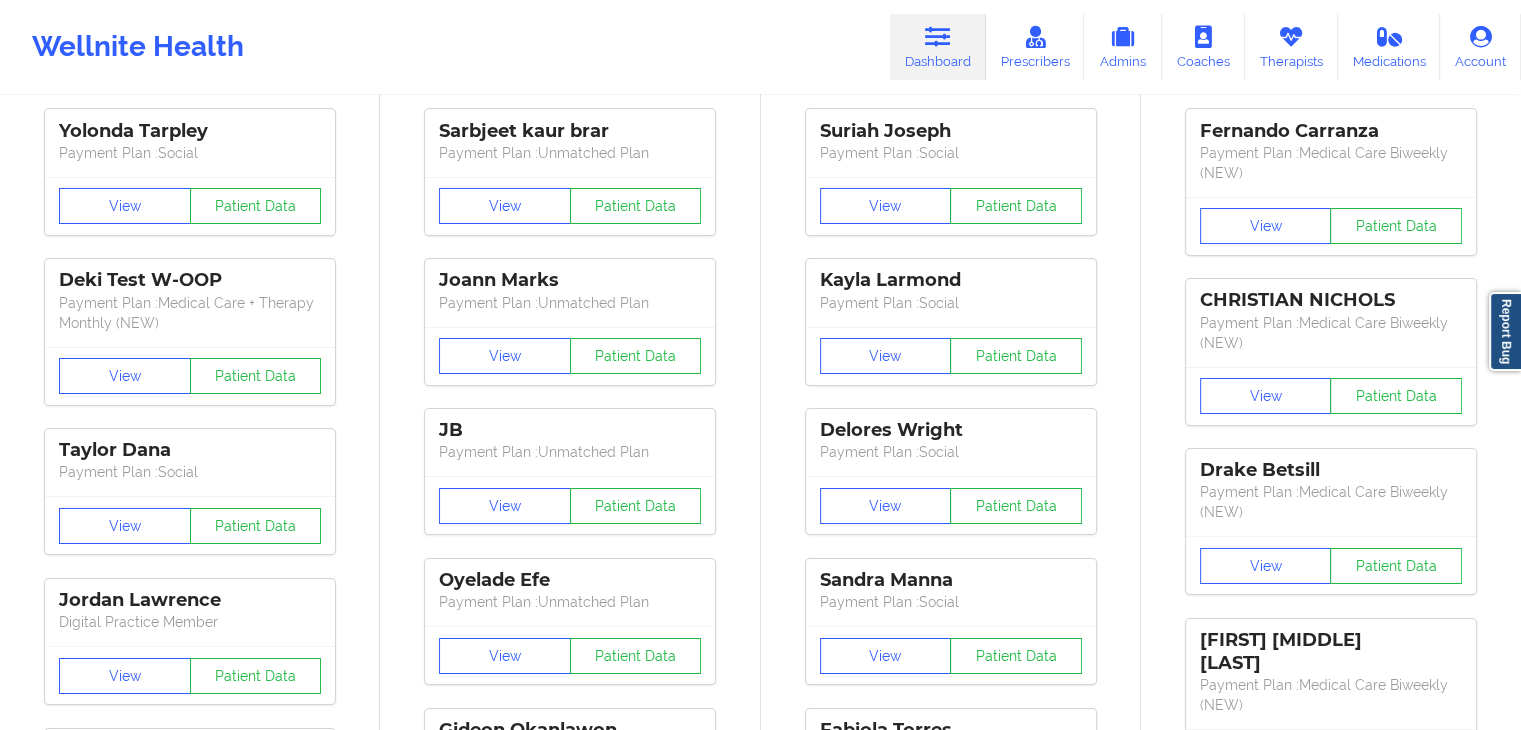scroll, scrollTop: 0, scrollLeft: 0, axis: both 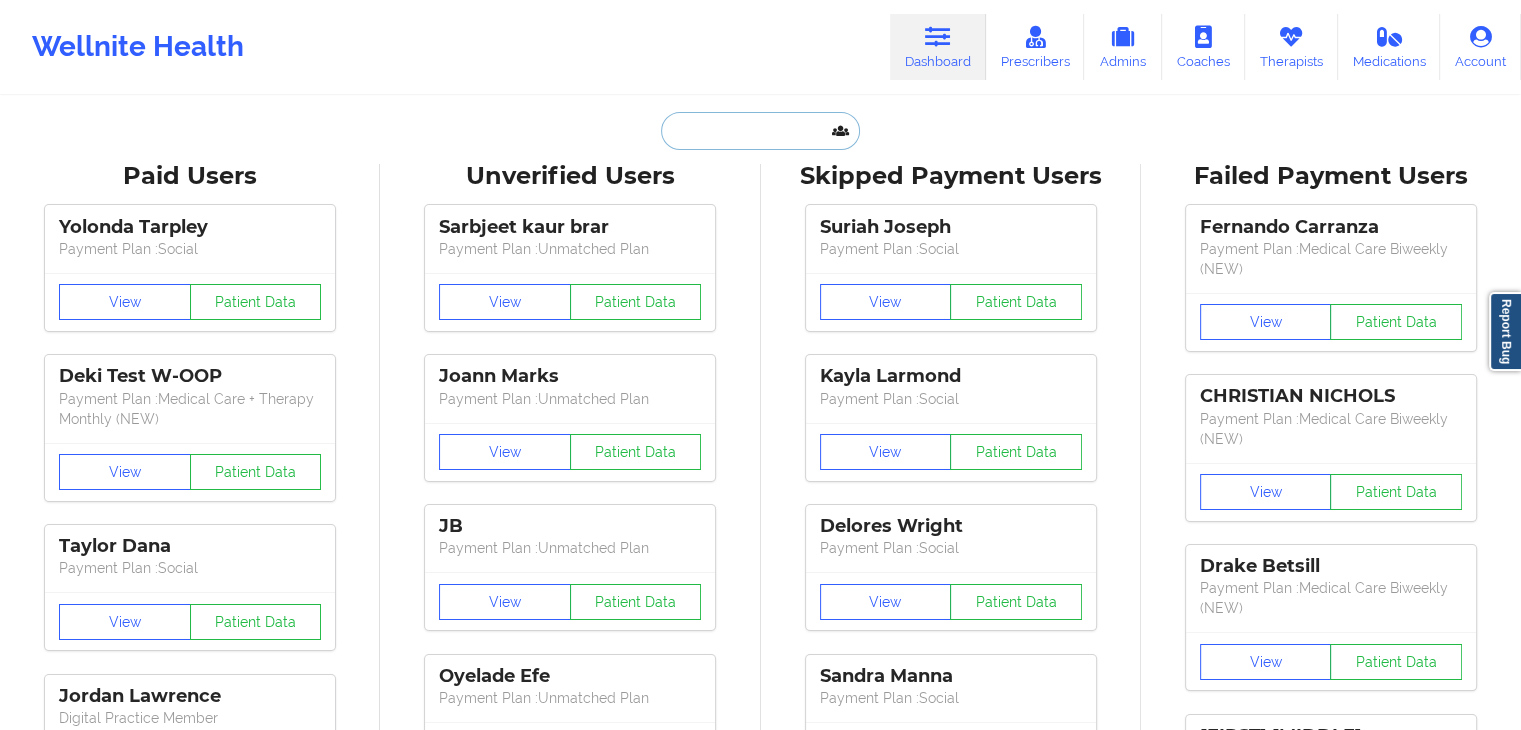 click at bounding box center (760, 131) 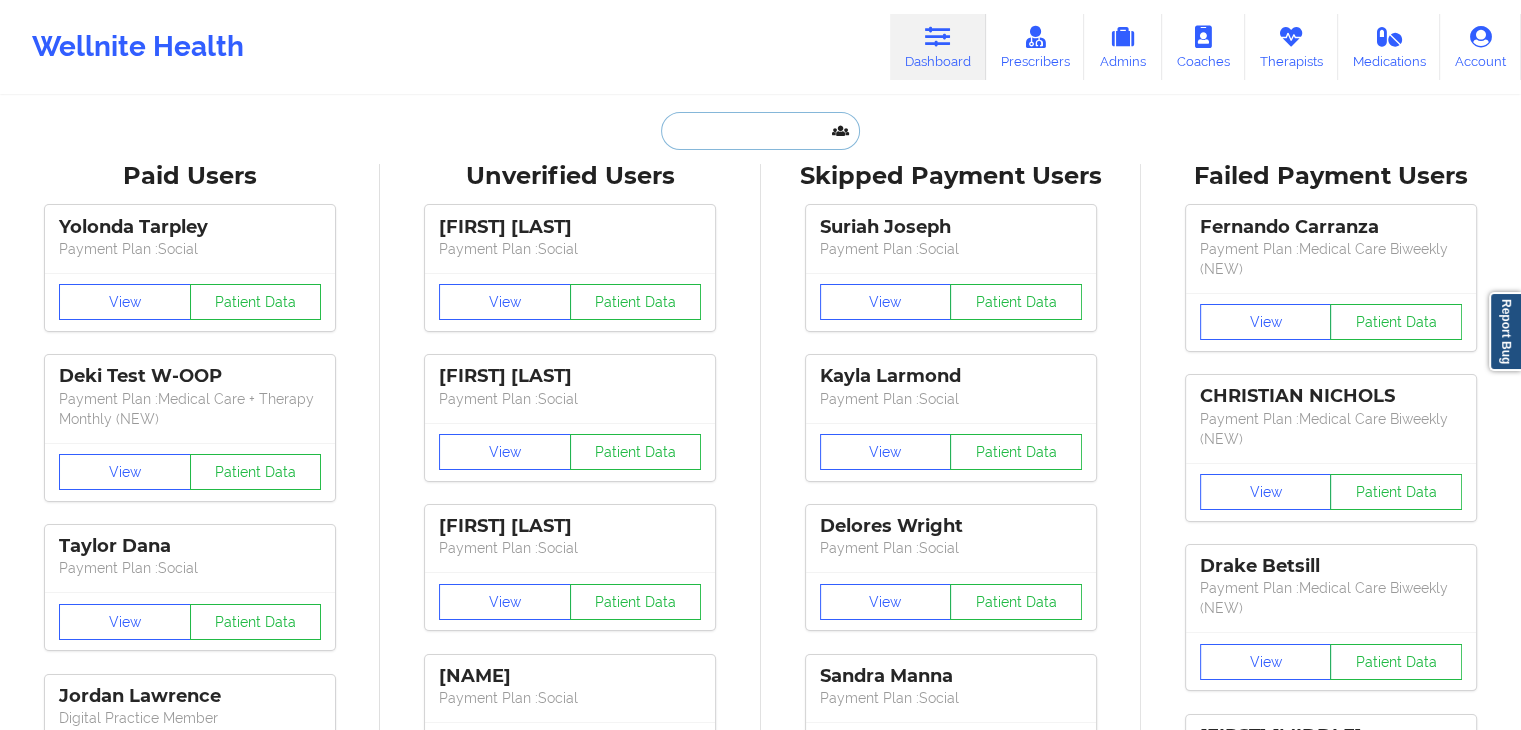 type on "k" 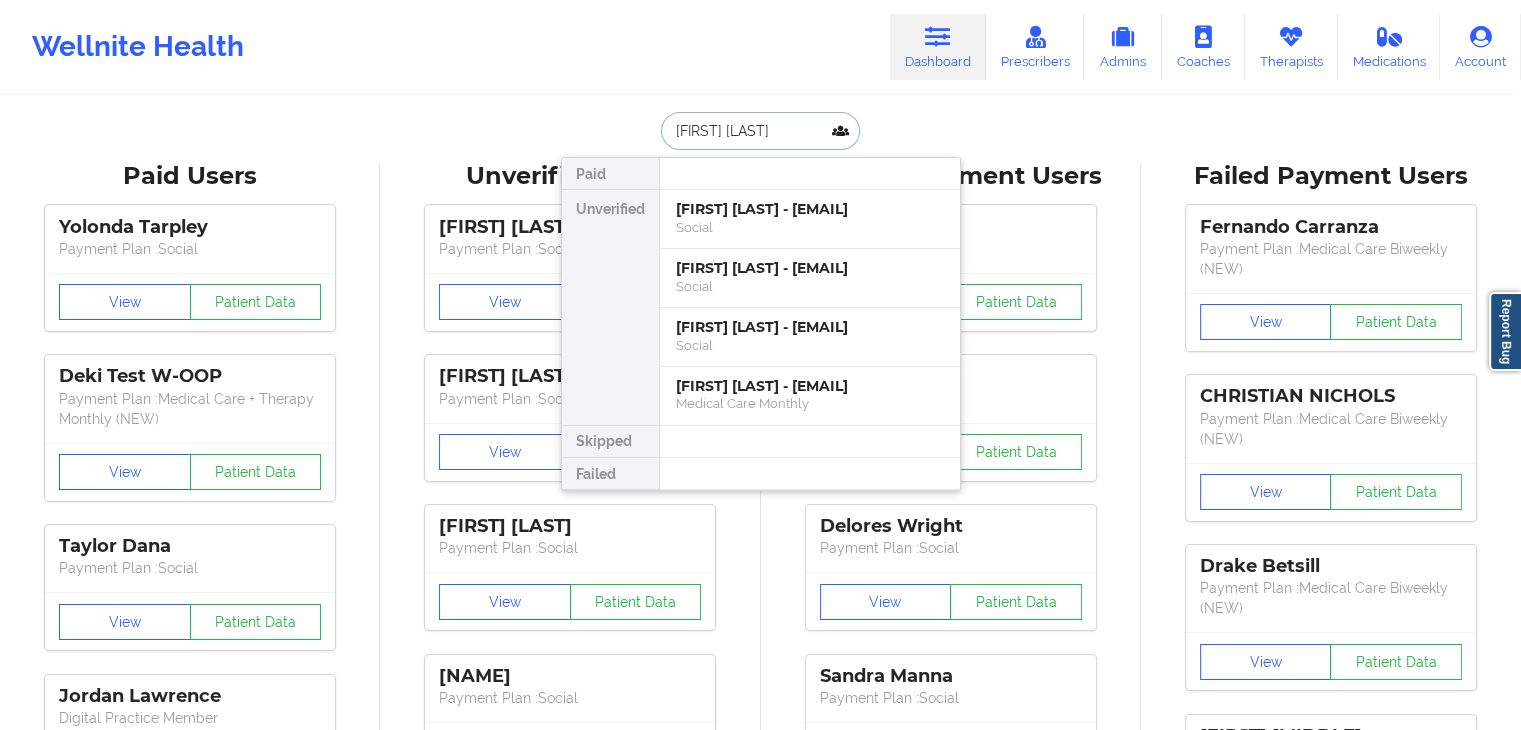 type on "[FIRST] [LAST]" 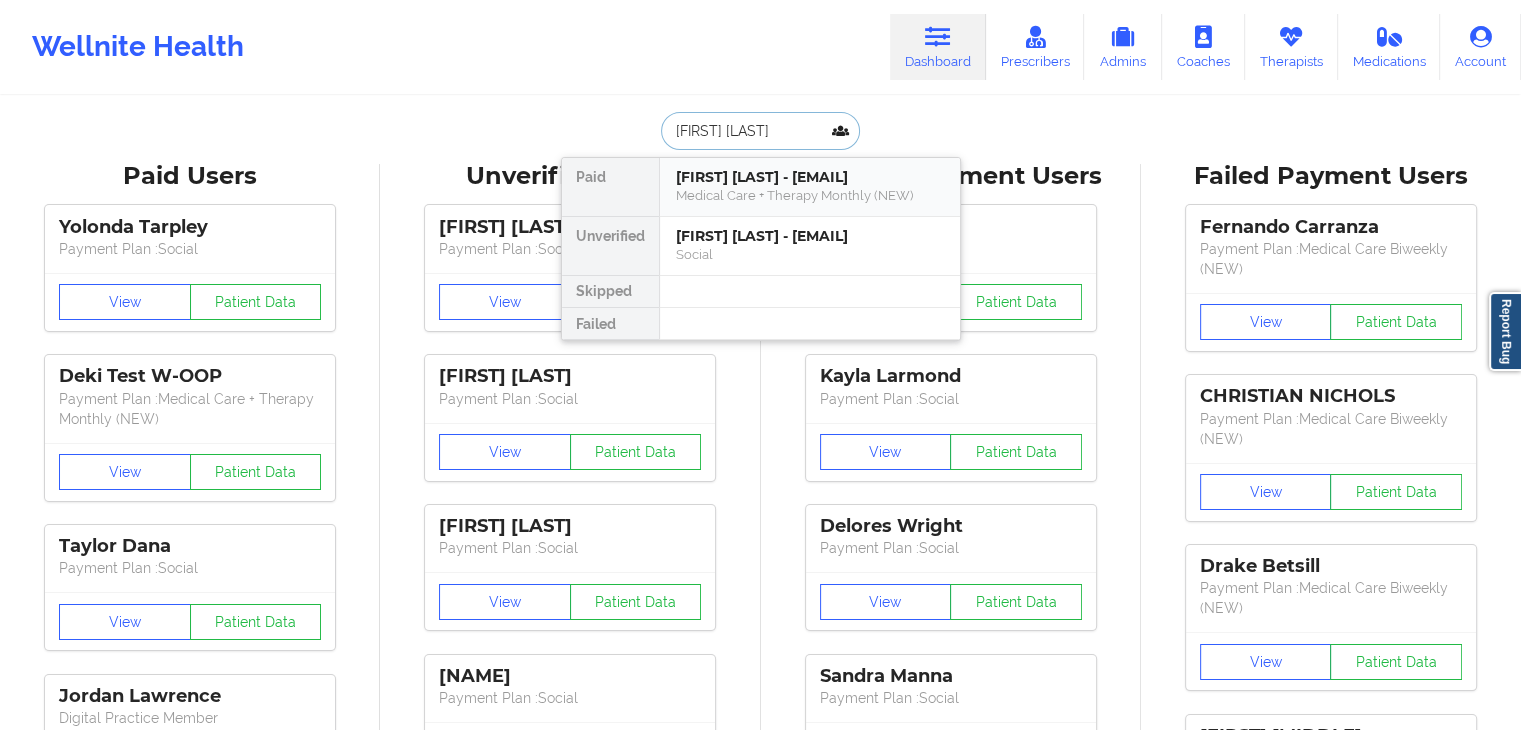 click on "[FIRST] [LAST] - [EMAIL]" at bounding box center (810, 177) 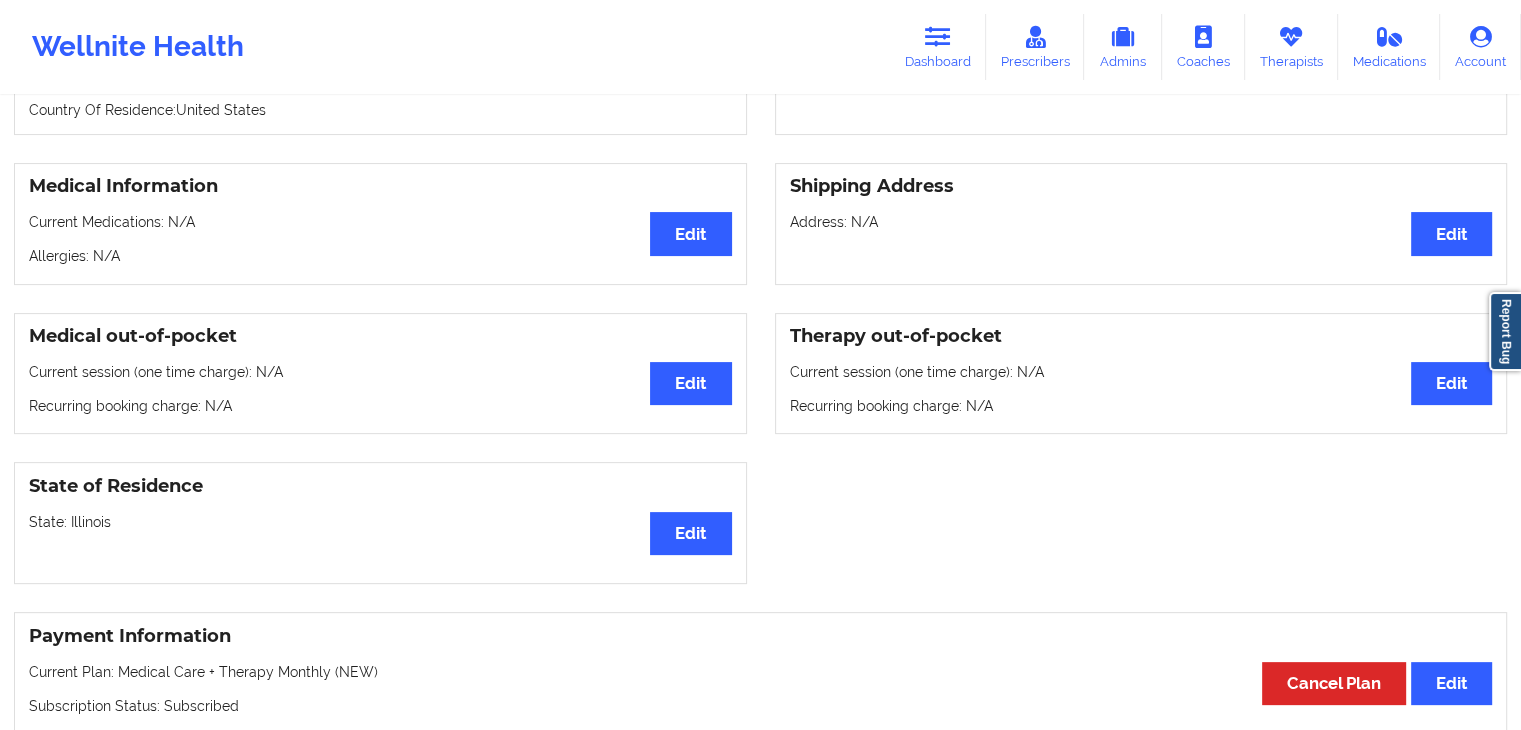 scroll, scrollTop: 437, scrollLeft: 0, axis: vertical 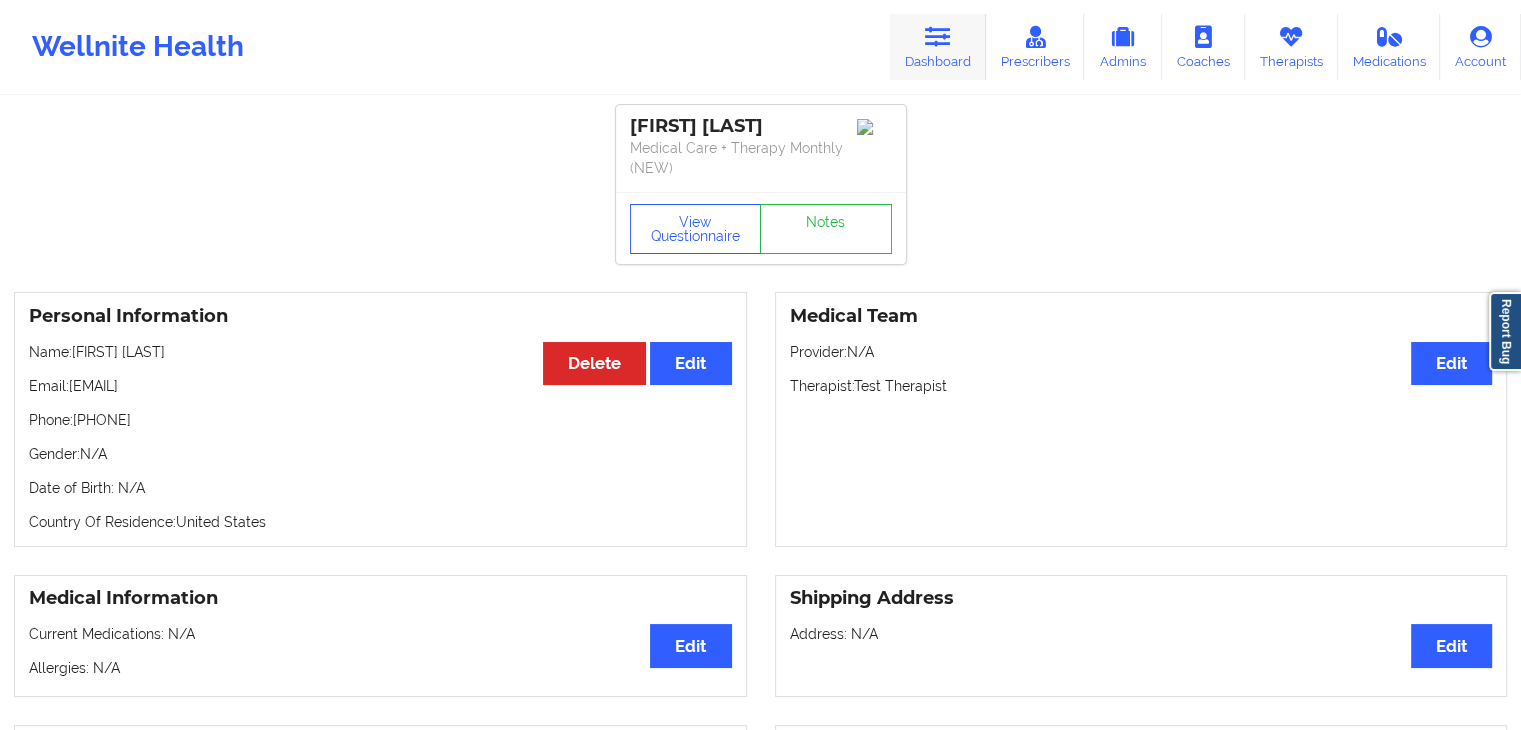click on "Dashboard" at bounding box center (938, 47) 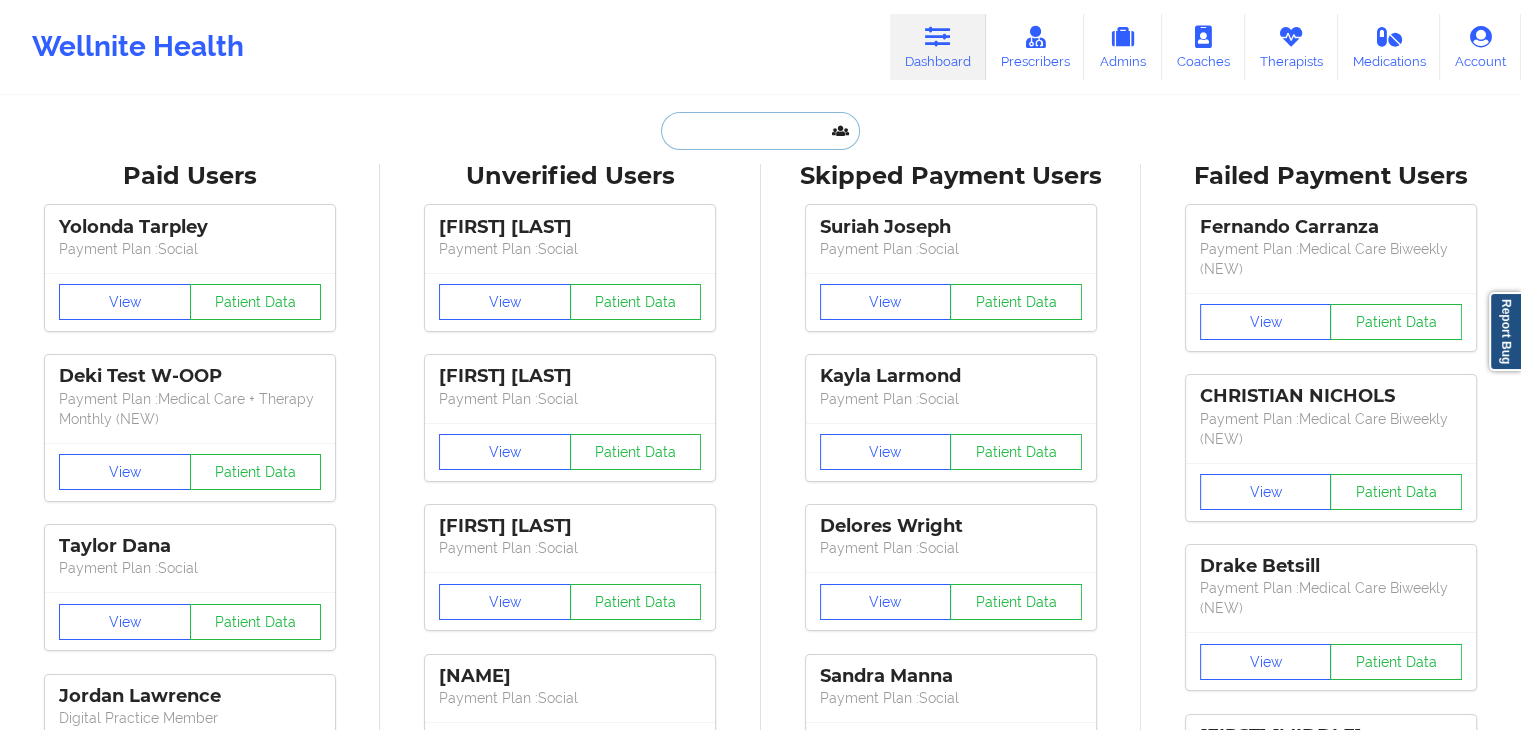 click at bounding box center [760, 131] 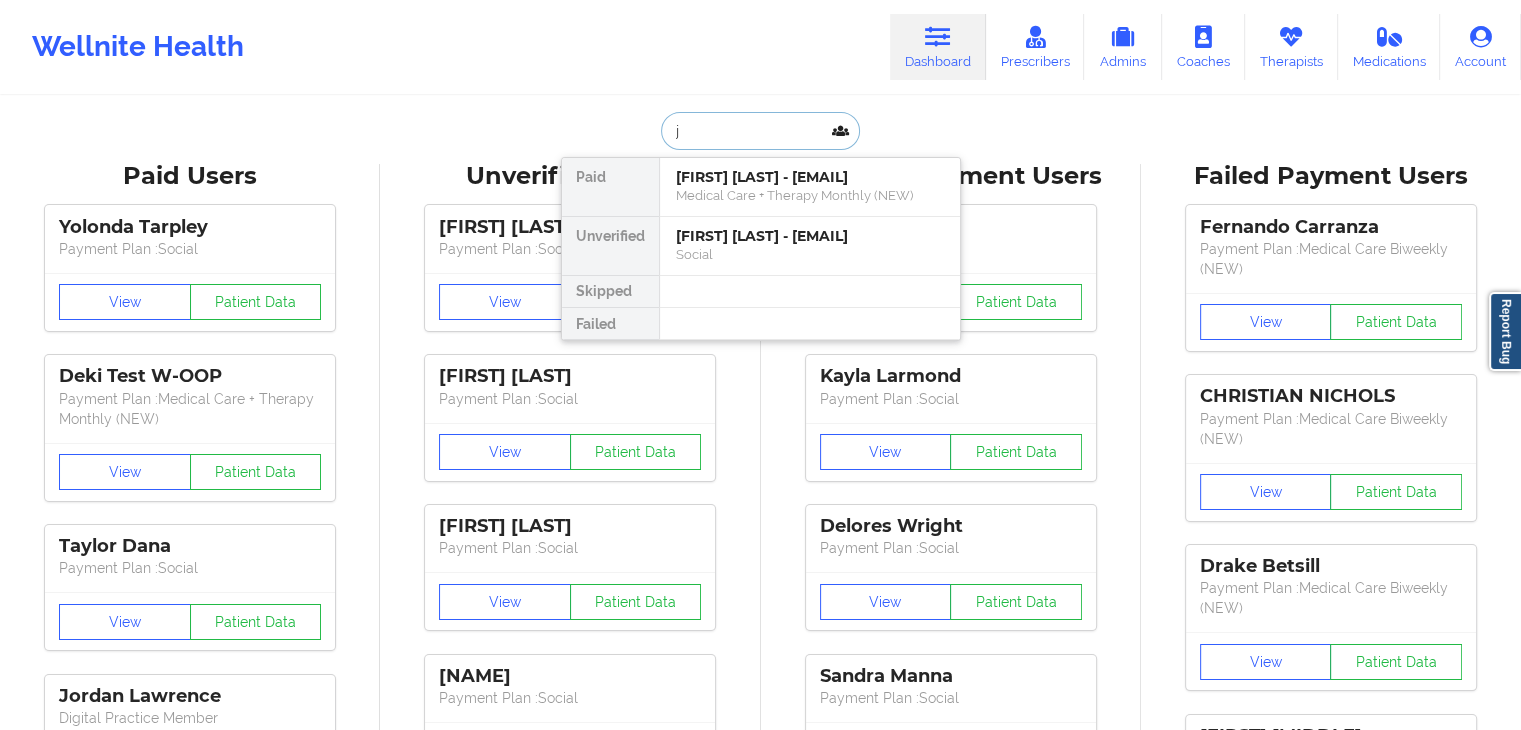 type on "[NAME]" 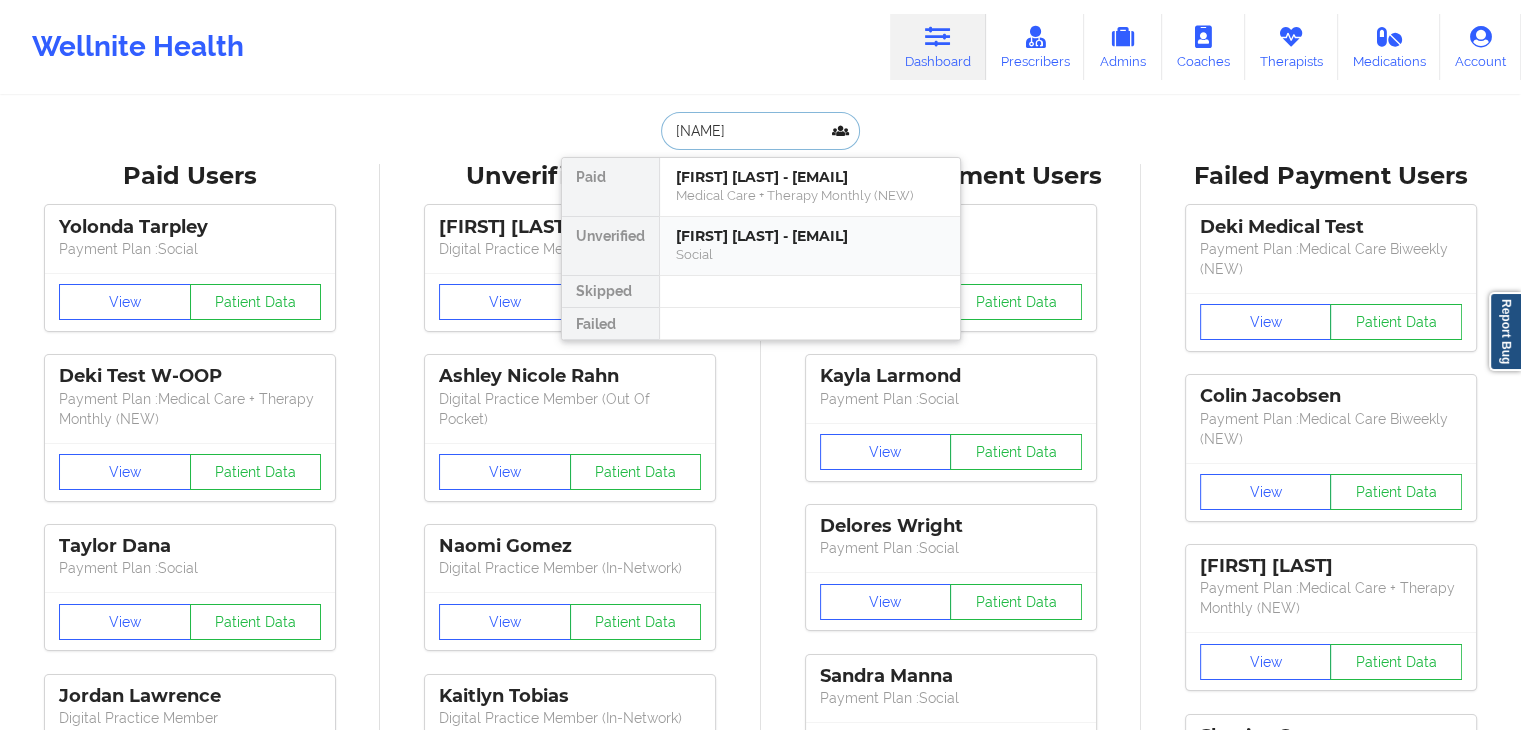 click on "[FIRST] [LAST] - [EMAIL]" at bounding box center [810, 236] 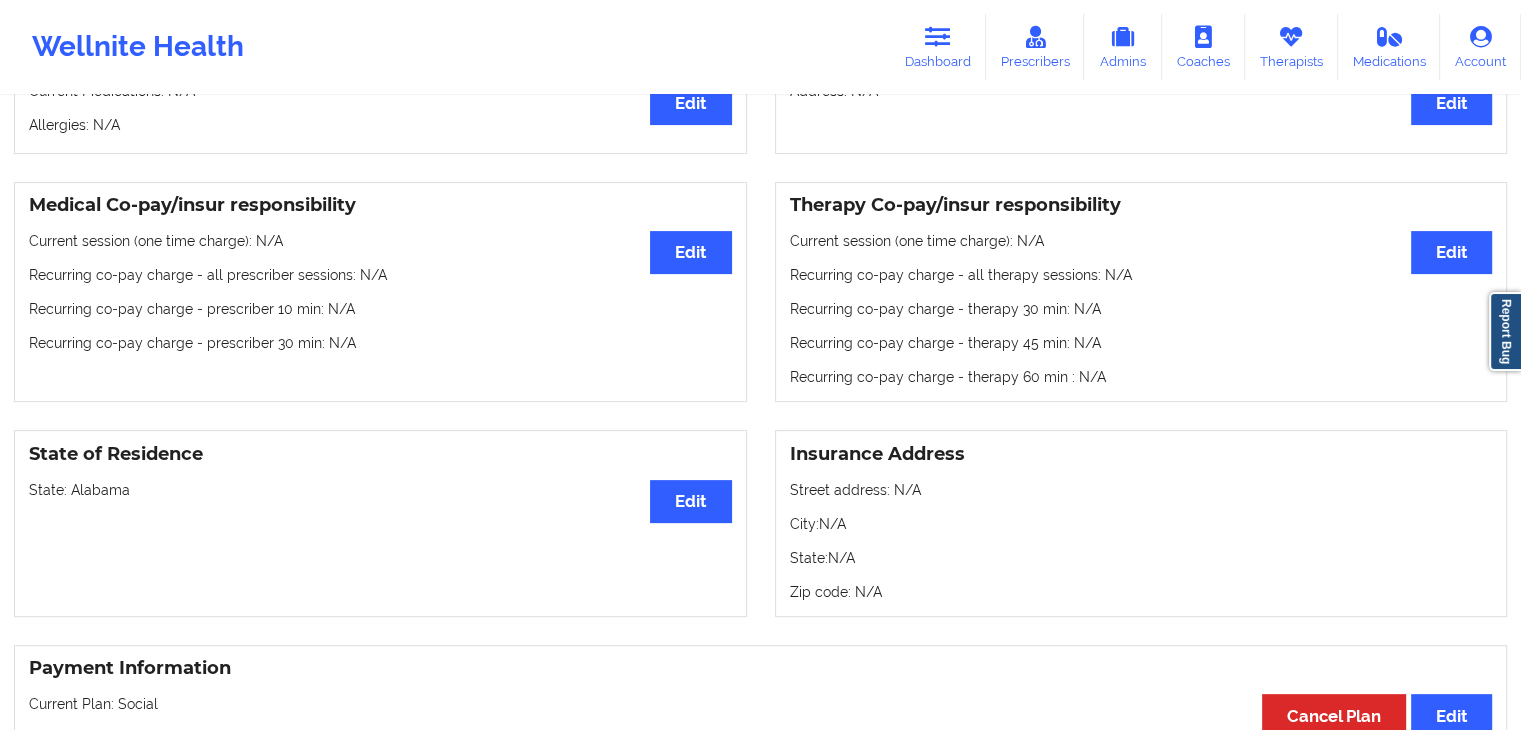scroll, scrollTop: 520, scrollLeft: 0, axis: vertical 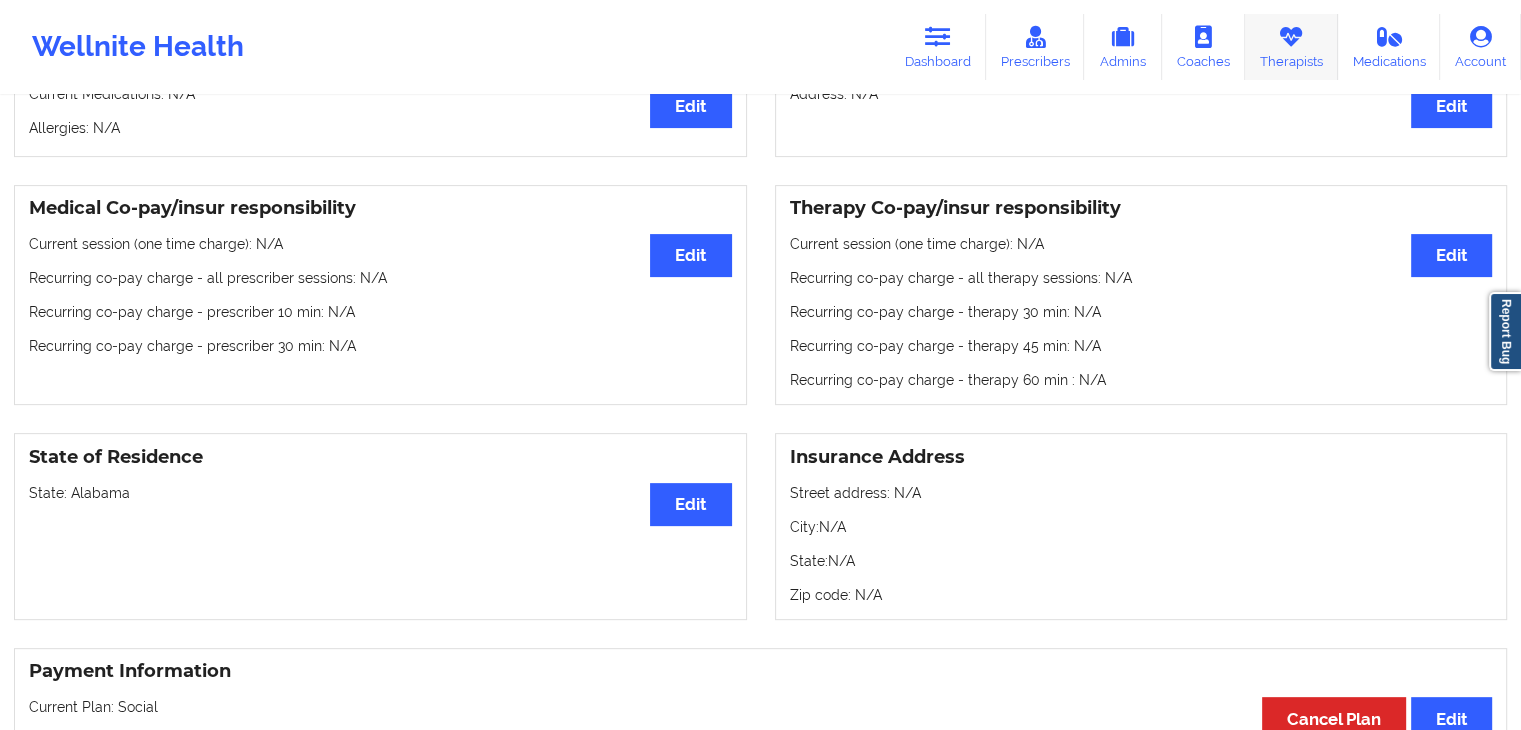 click at bounding box center (1291, 37) 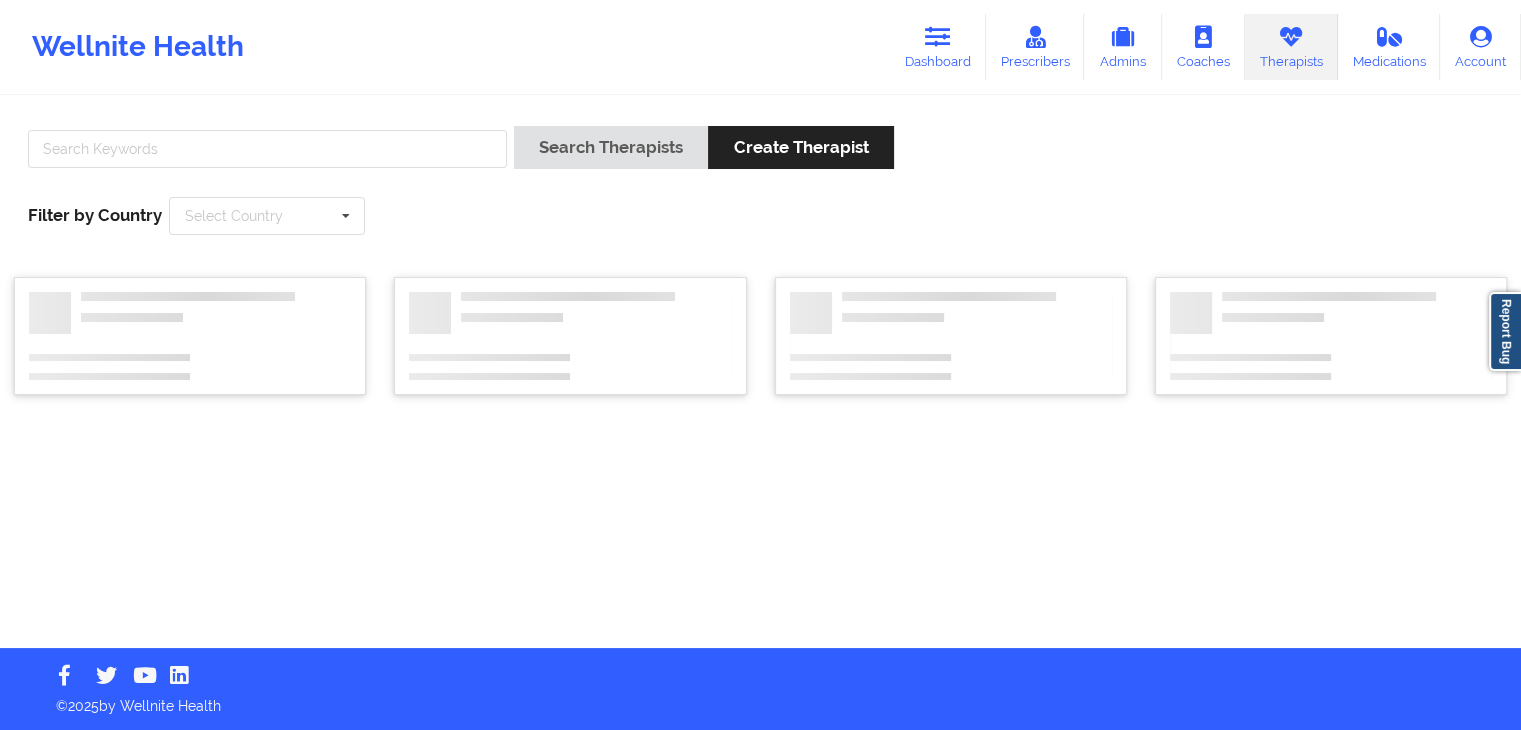scroll, scrollTop: 0, scrollLeft: 0, axis: both 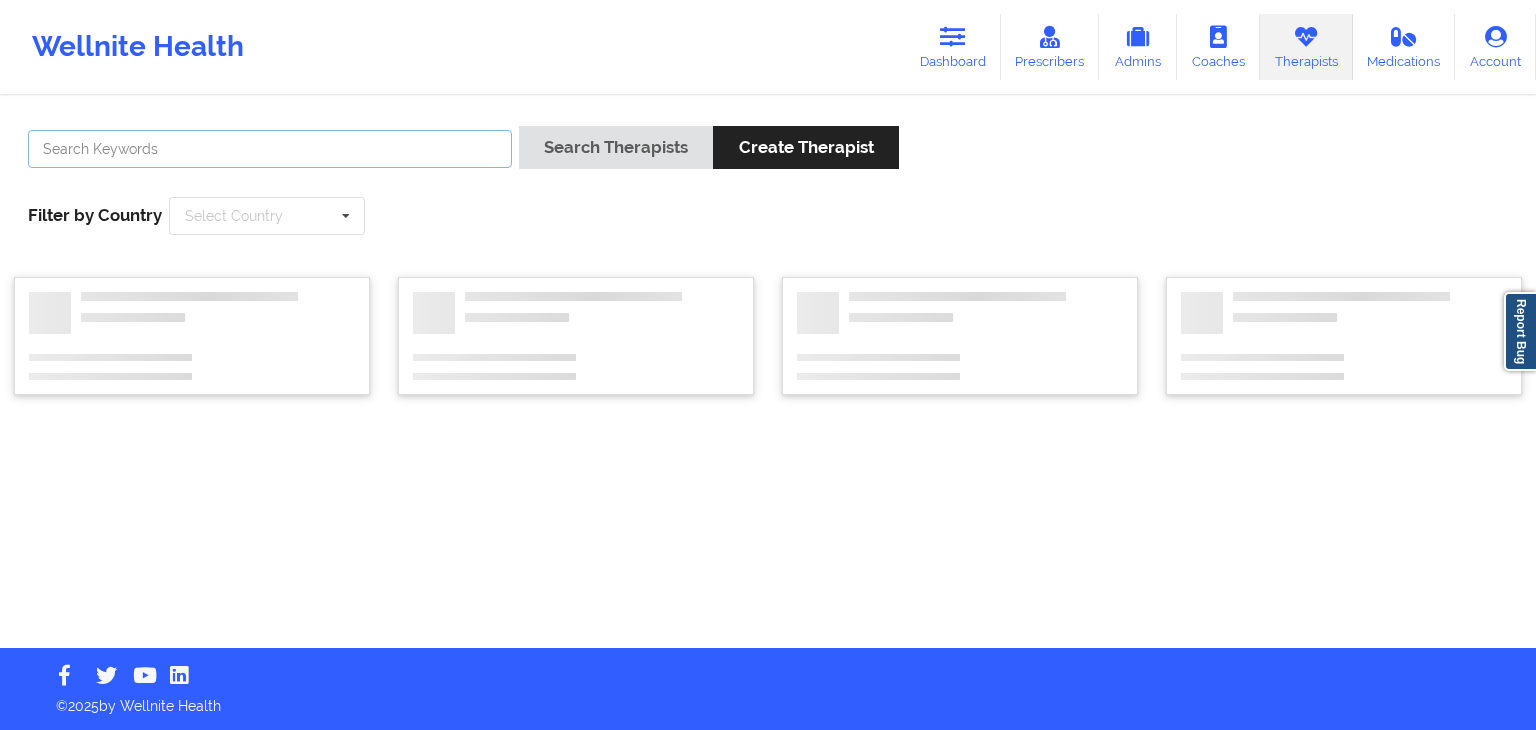click at bounding box center (270, 149) 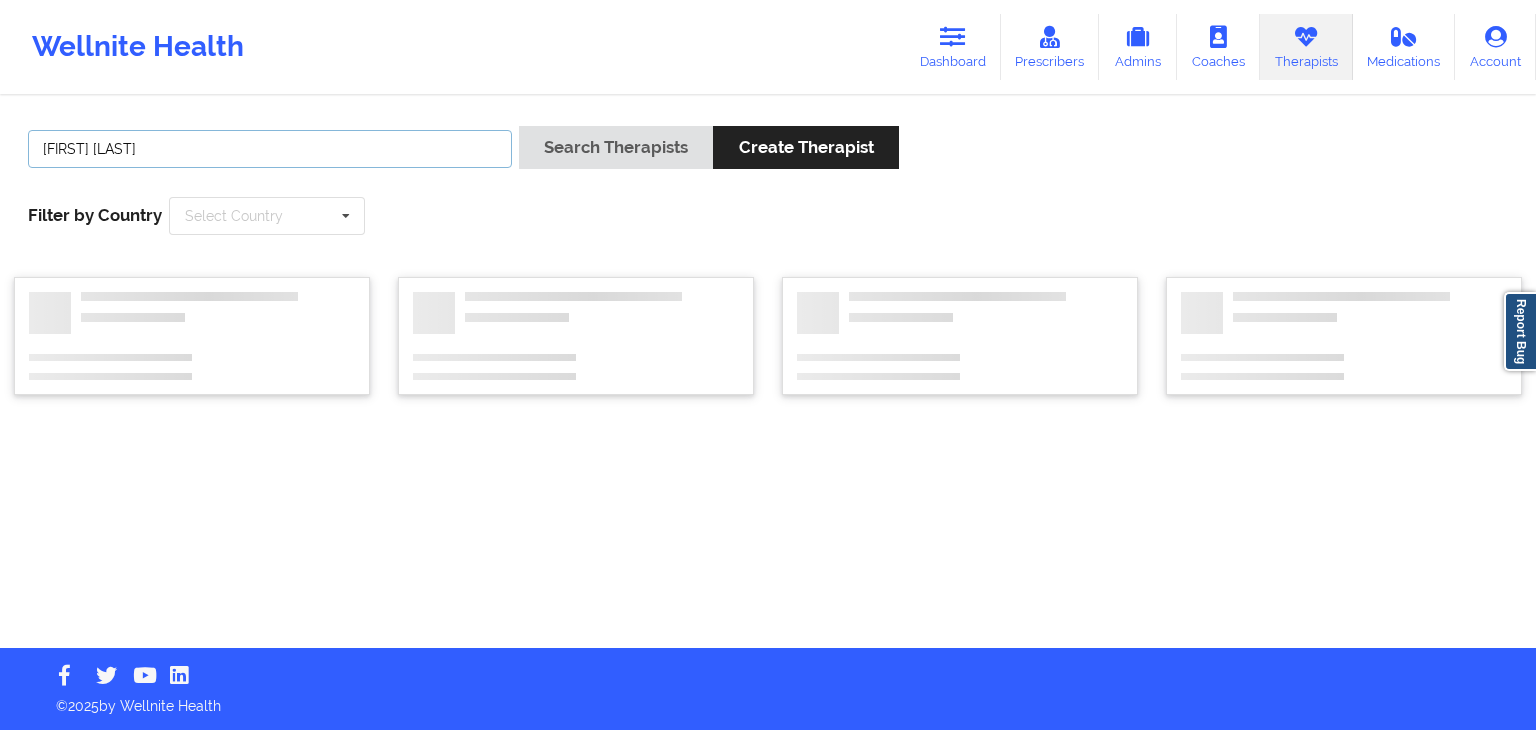 type on "[FIRST] [LAST]" 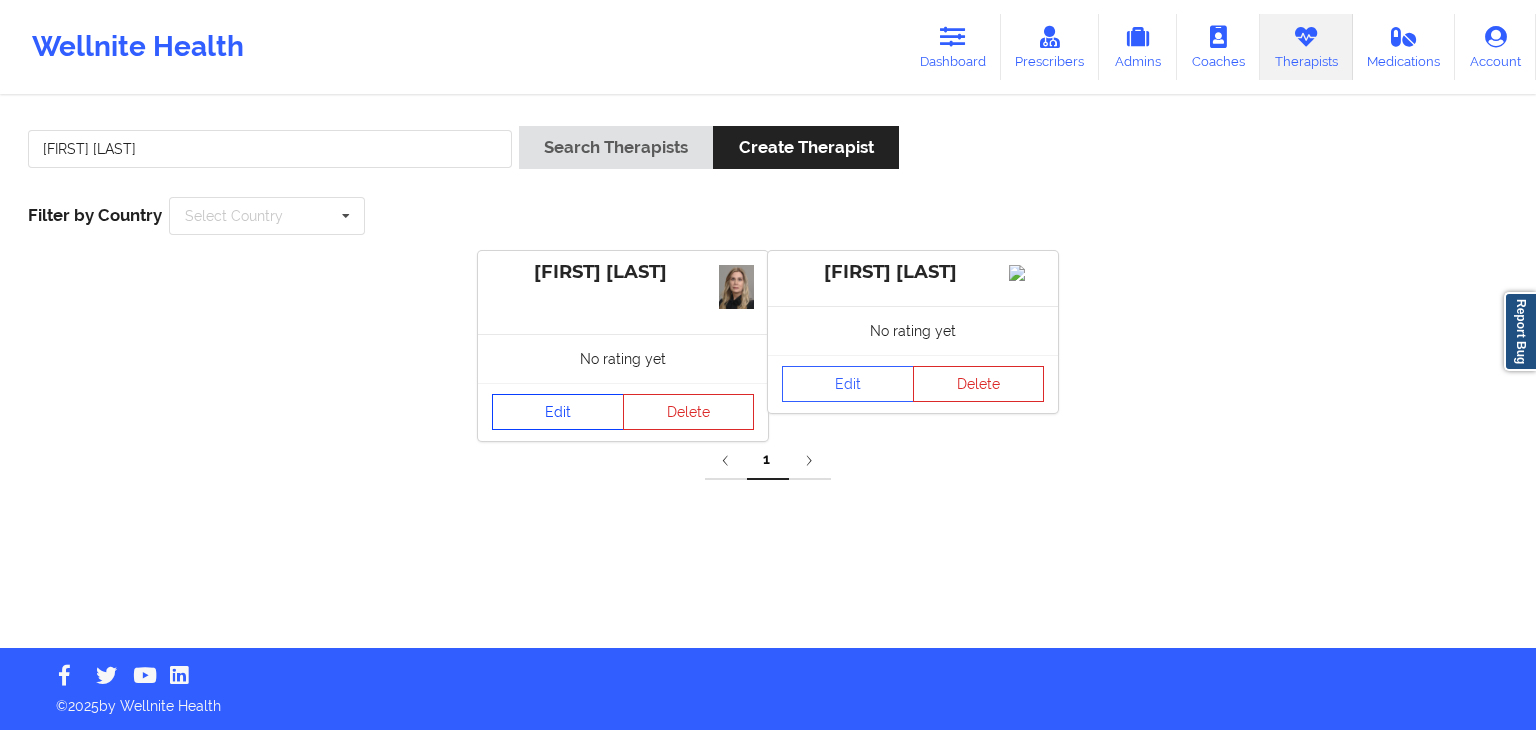 click on "Edit" at bounding box center [558, 412] 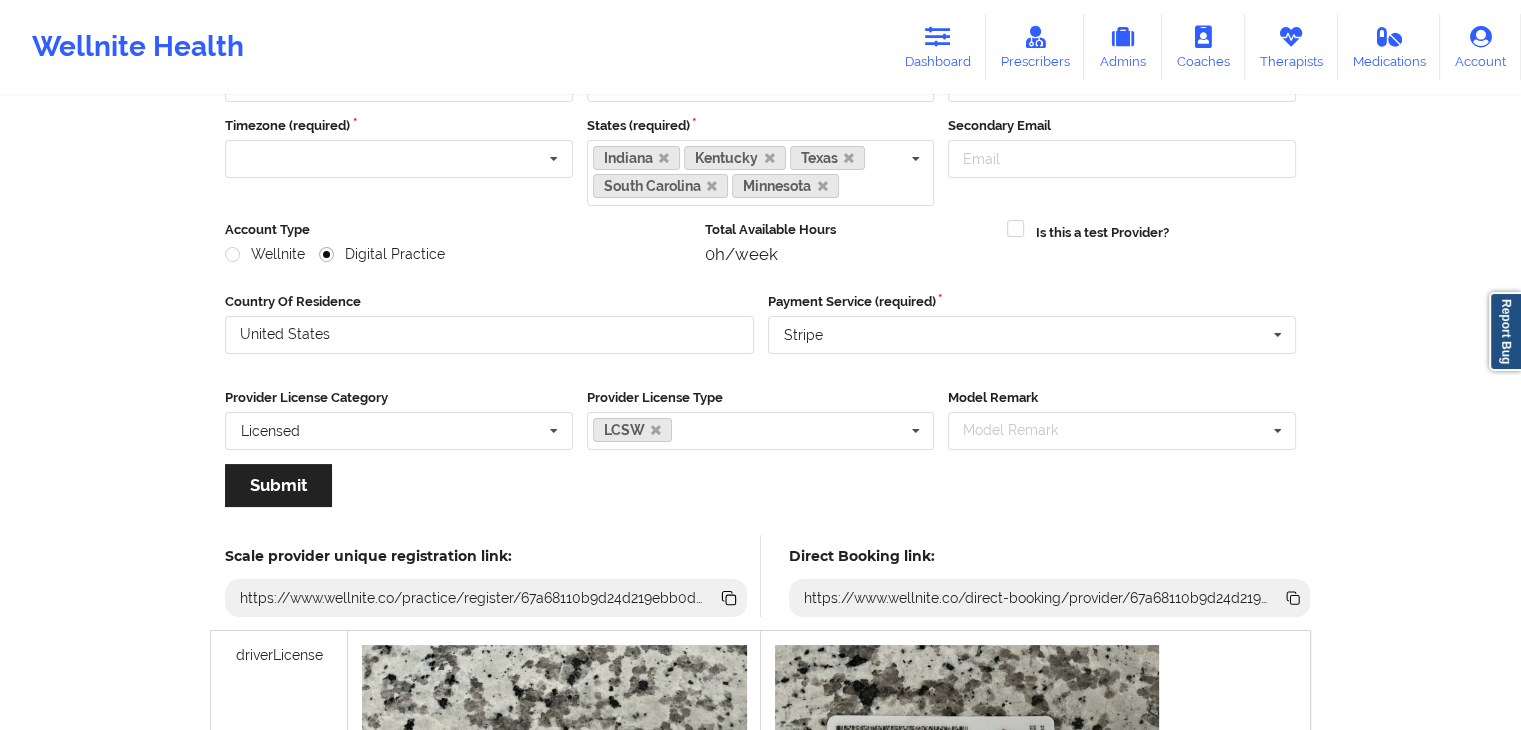 scroll, scrollTop: 177, scrollLeft: 0, axis: vertical 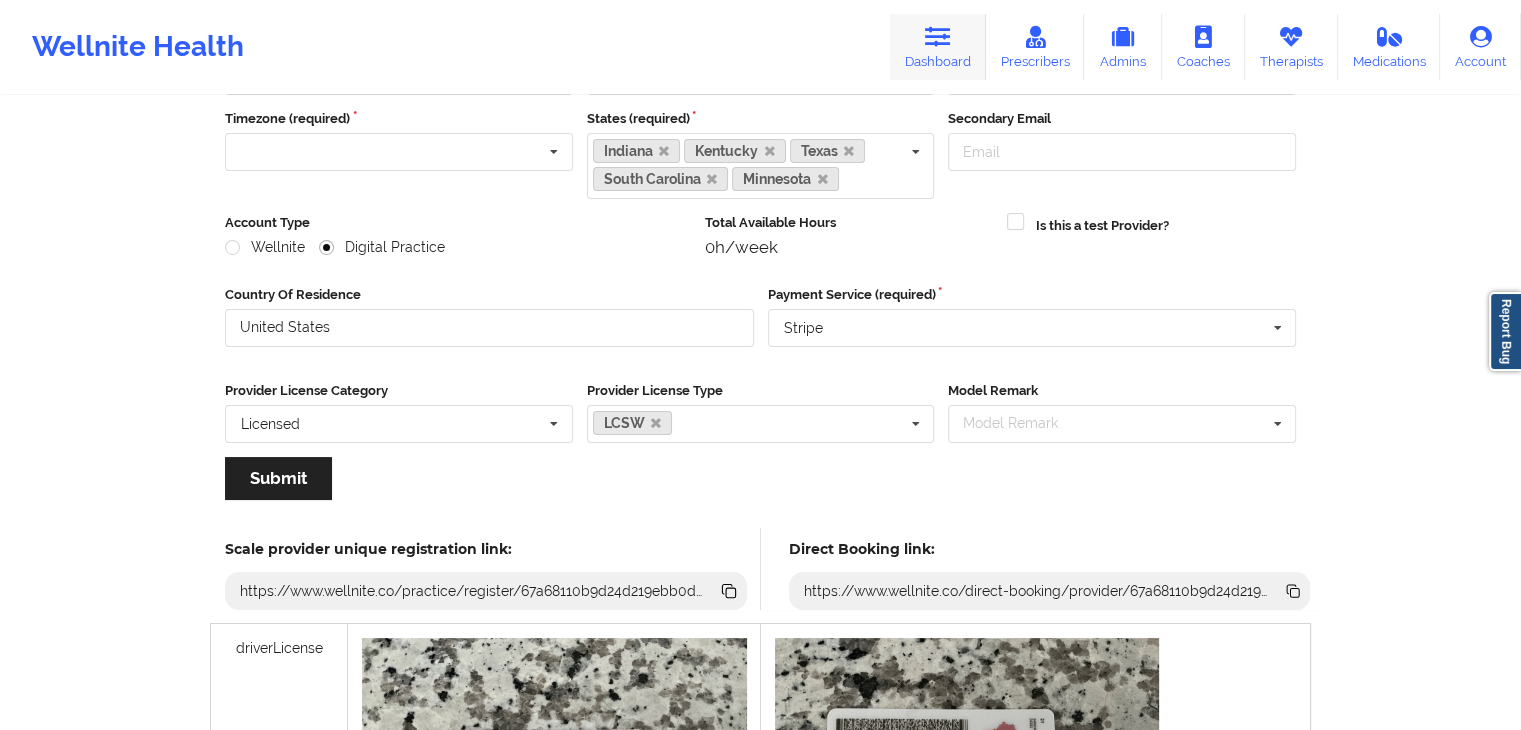 click at bounding box center (938, 37) 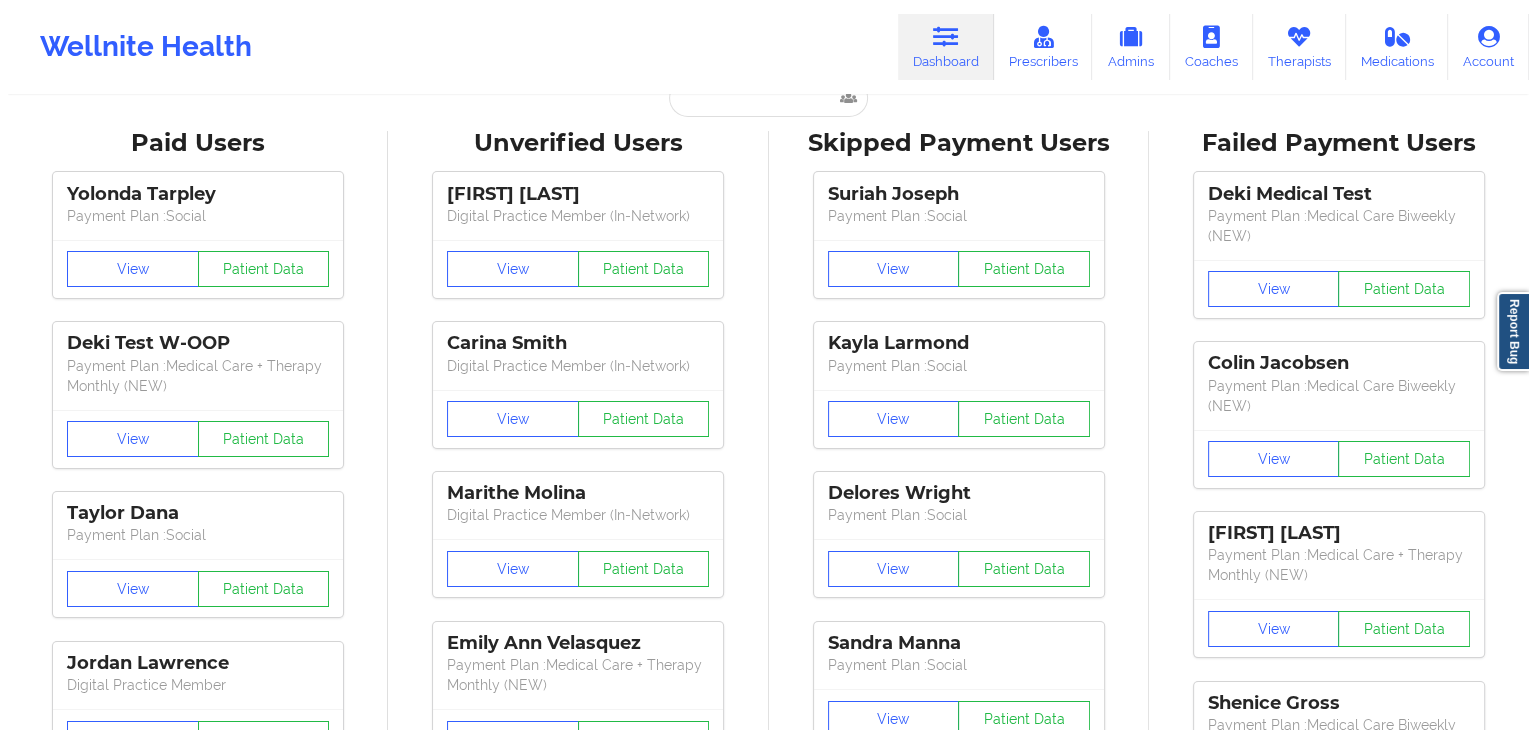 scroll, scrollTop: 0, scrollLeft: 0, axis: both 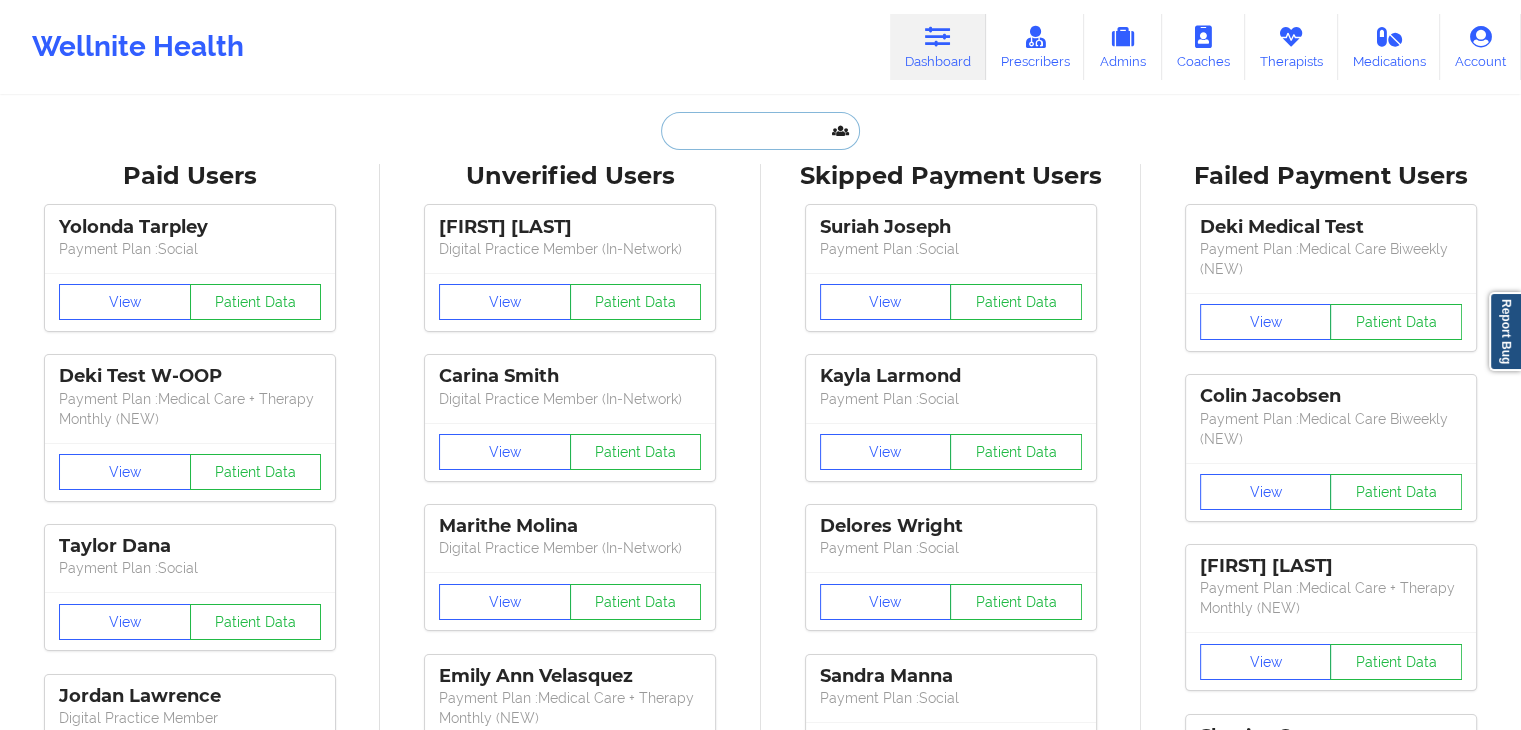 click at bounding box center (760, 131) 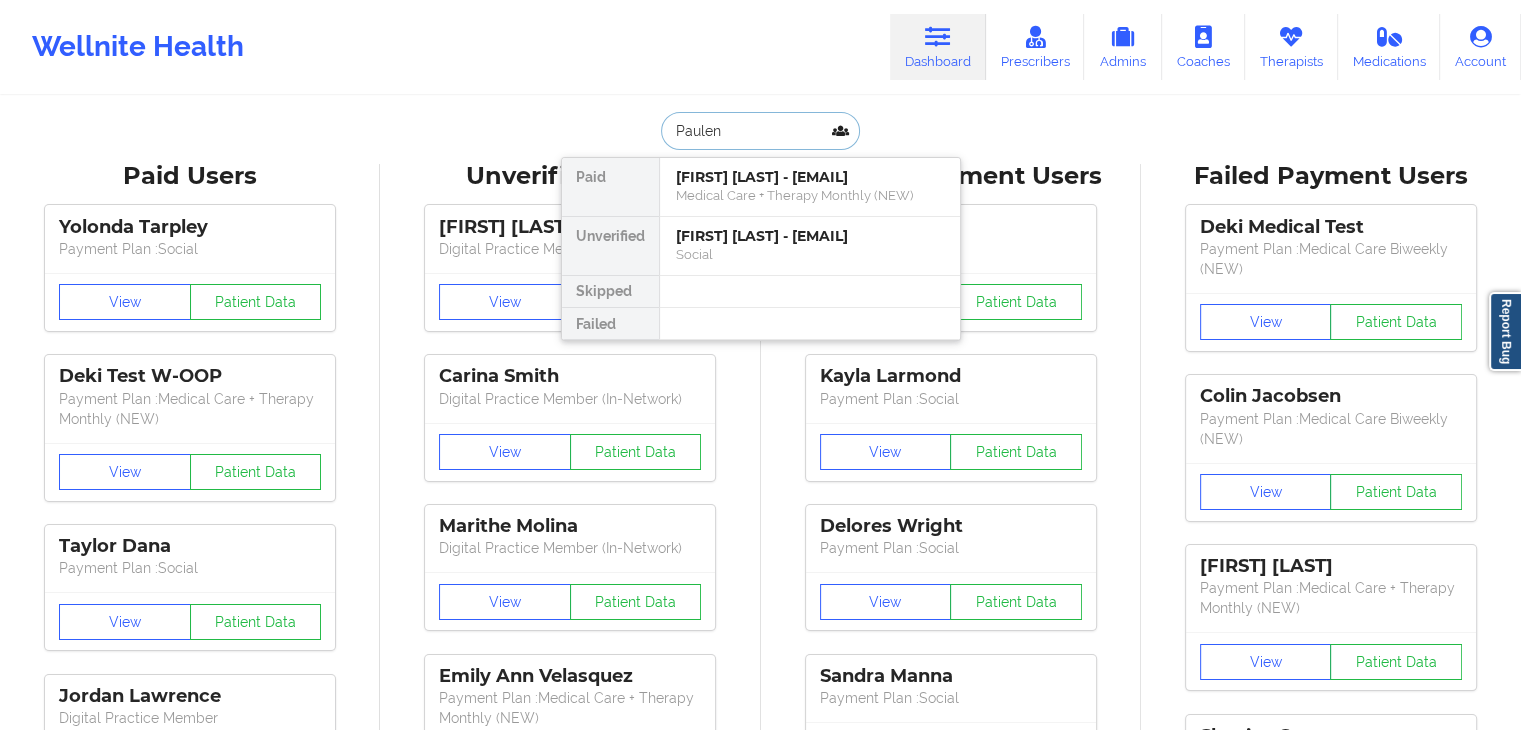 type on "[NAME]" 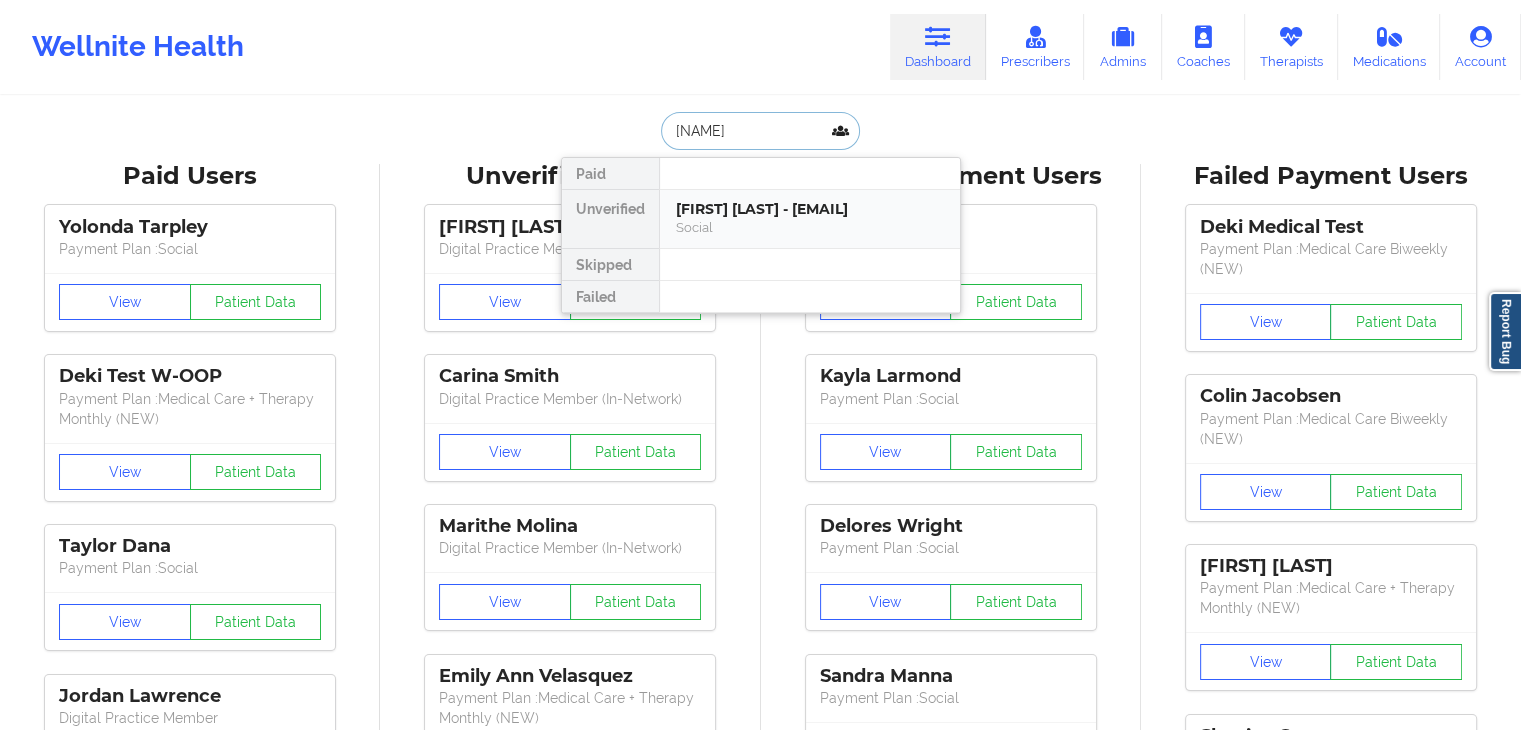 click on "[FIRST] [LAST] - [EMAIL]" at bounding box center (810, 209) 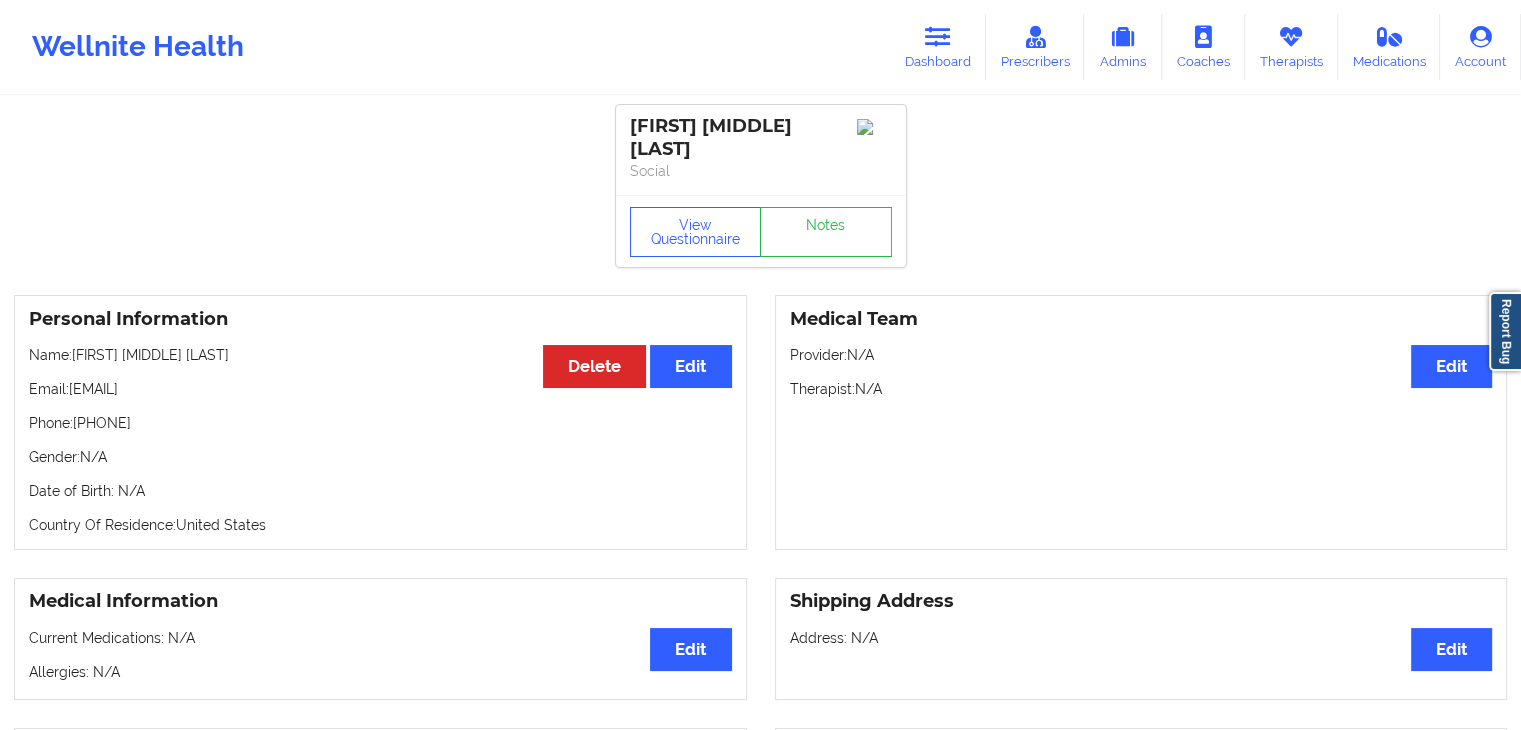 click on "View Questionnaire Notes" at bounding box center [761, 231] 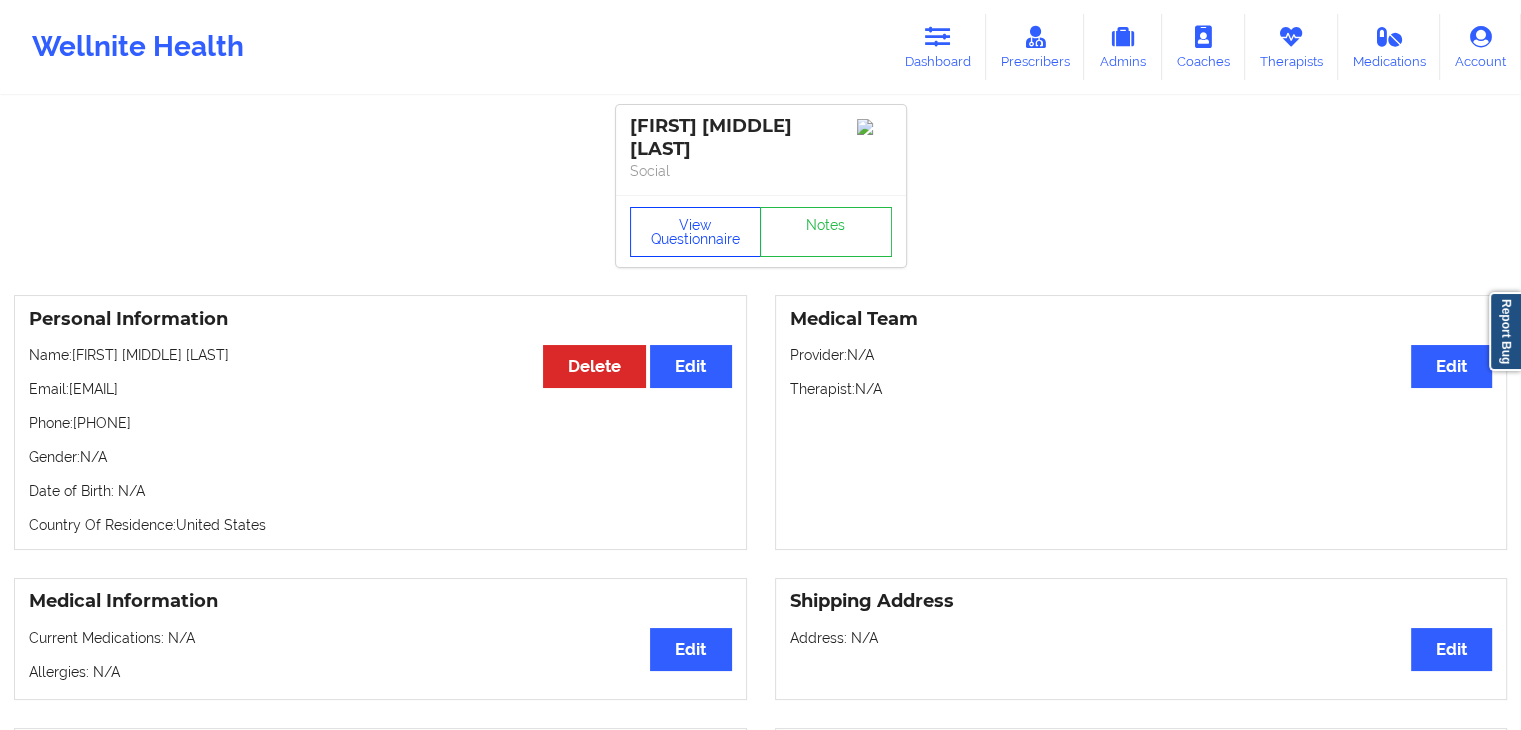 click on "View Questionnaire" at bounding box center (696, 232) 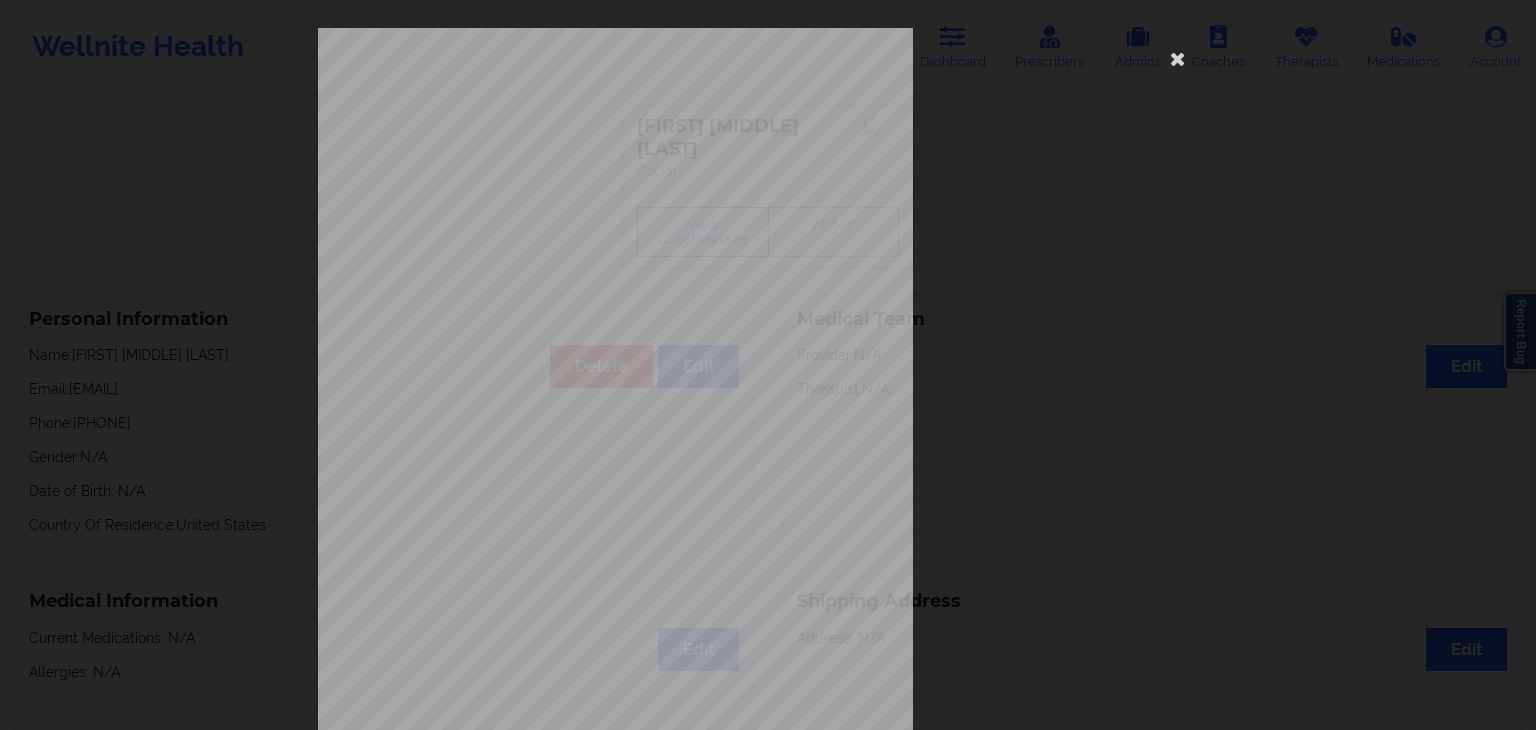 scroll, scrollTop: 224, scrollLeft: 0, axis: vertical 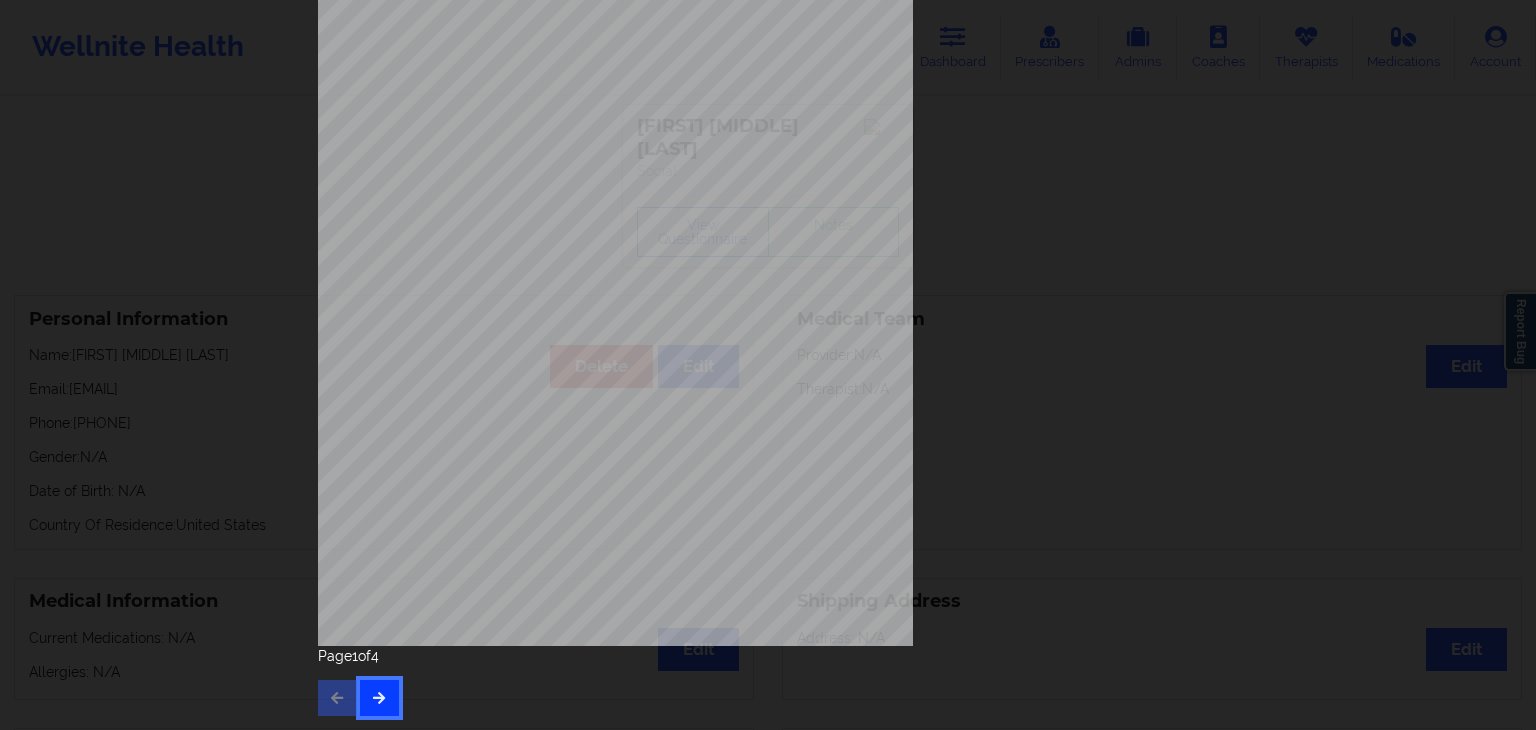click at bounding box center [379, 697] 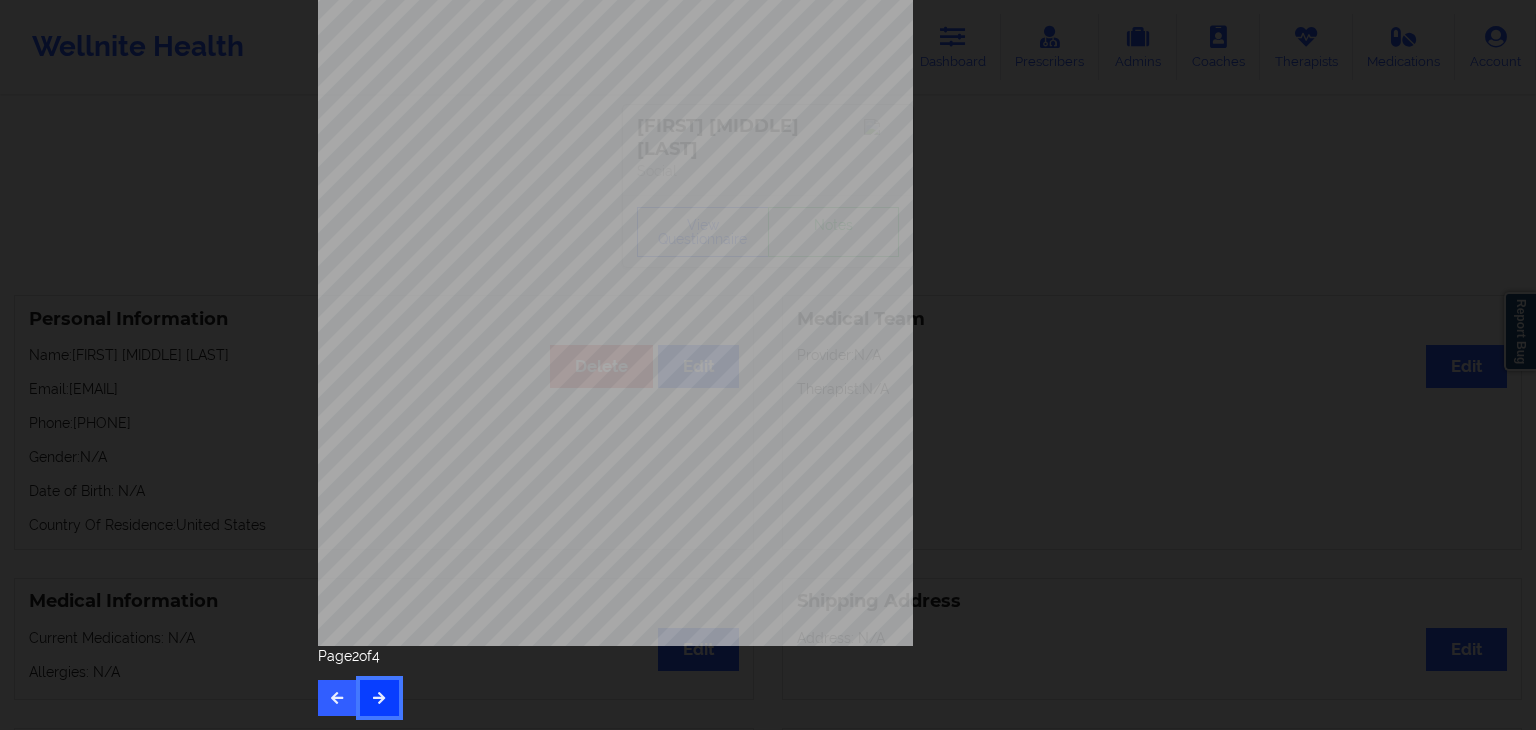 scroll, scrollTop: 0, scrollLeft: 0, axis: both 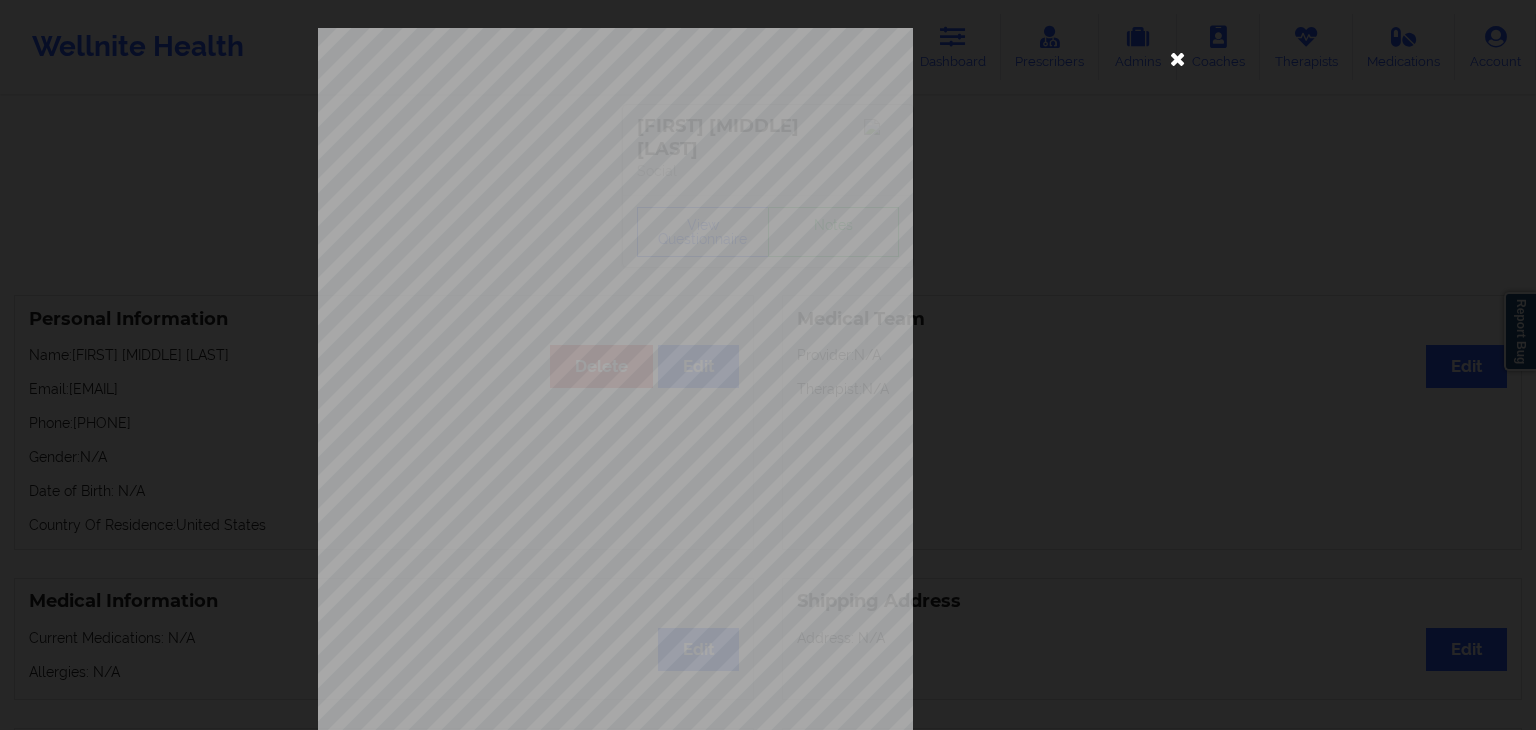 click at bounding box center (1178, 58) 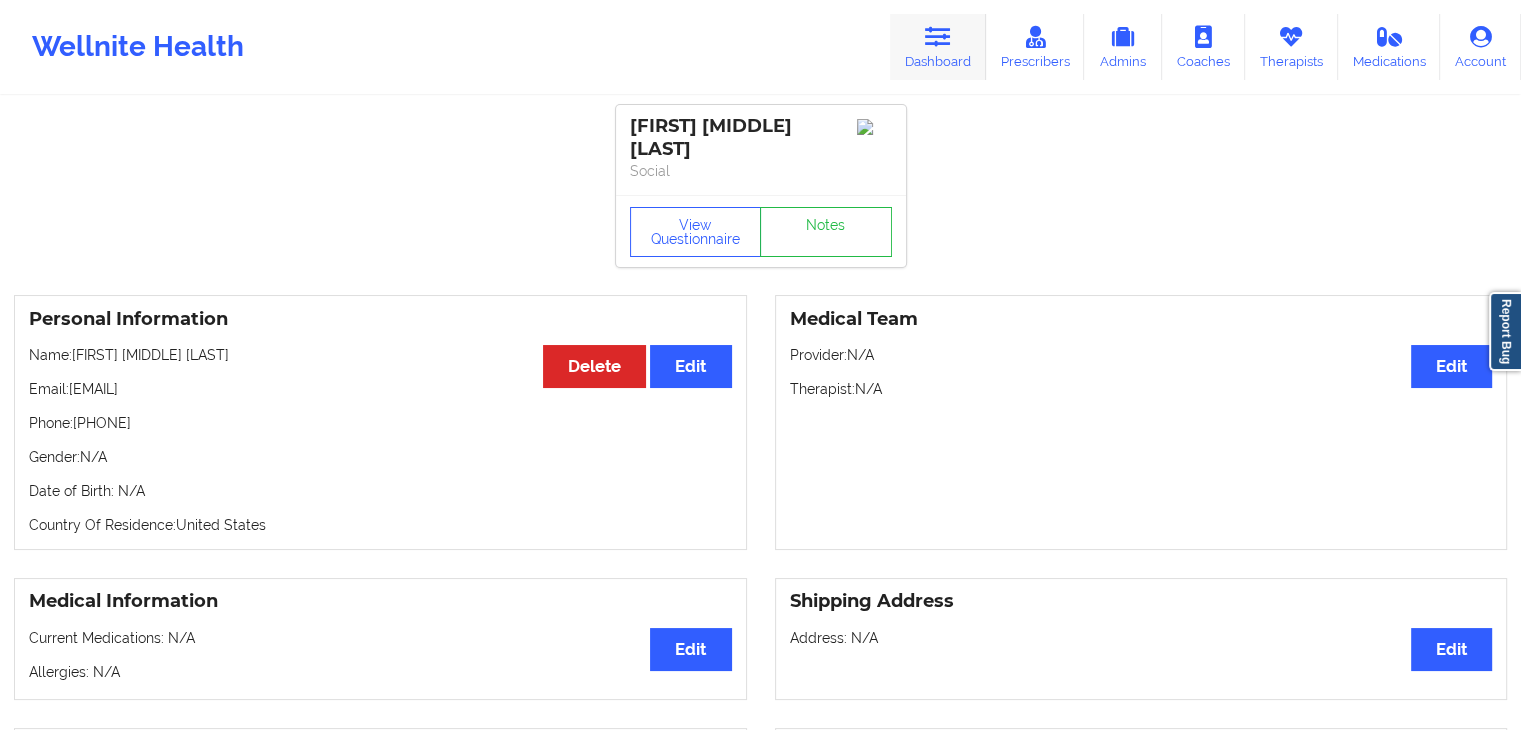 click on "Dashboard" at bounding box center [938, 47] 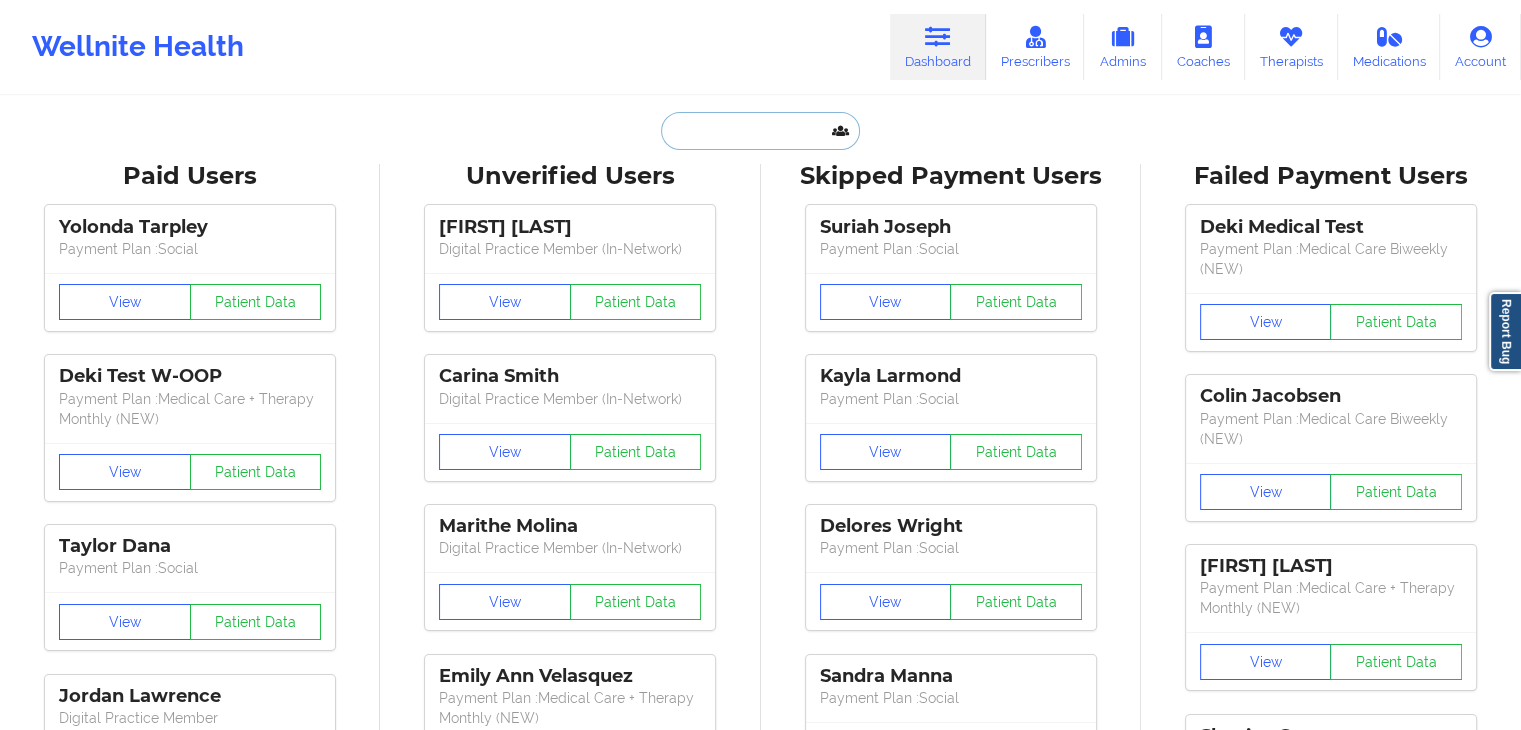 click at bounding box center [760, 131] 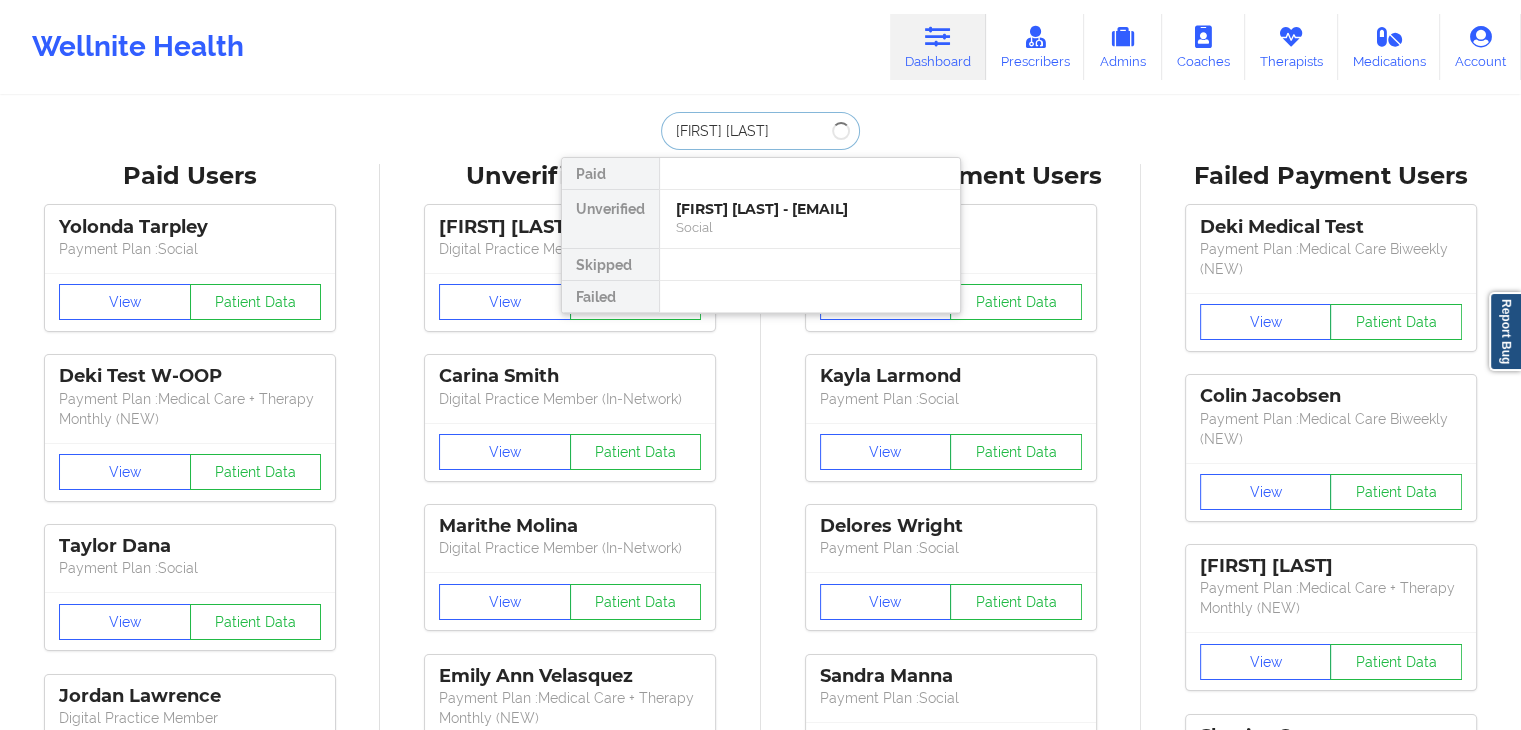 type on "[FIRST] [LAST]" 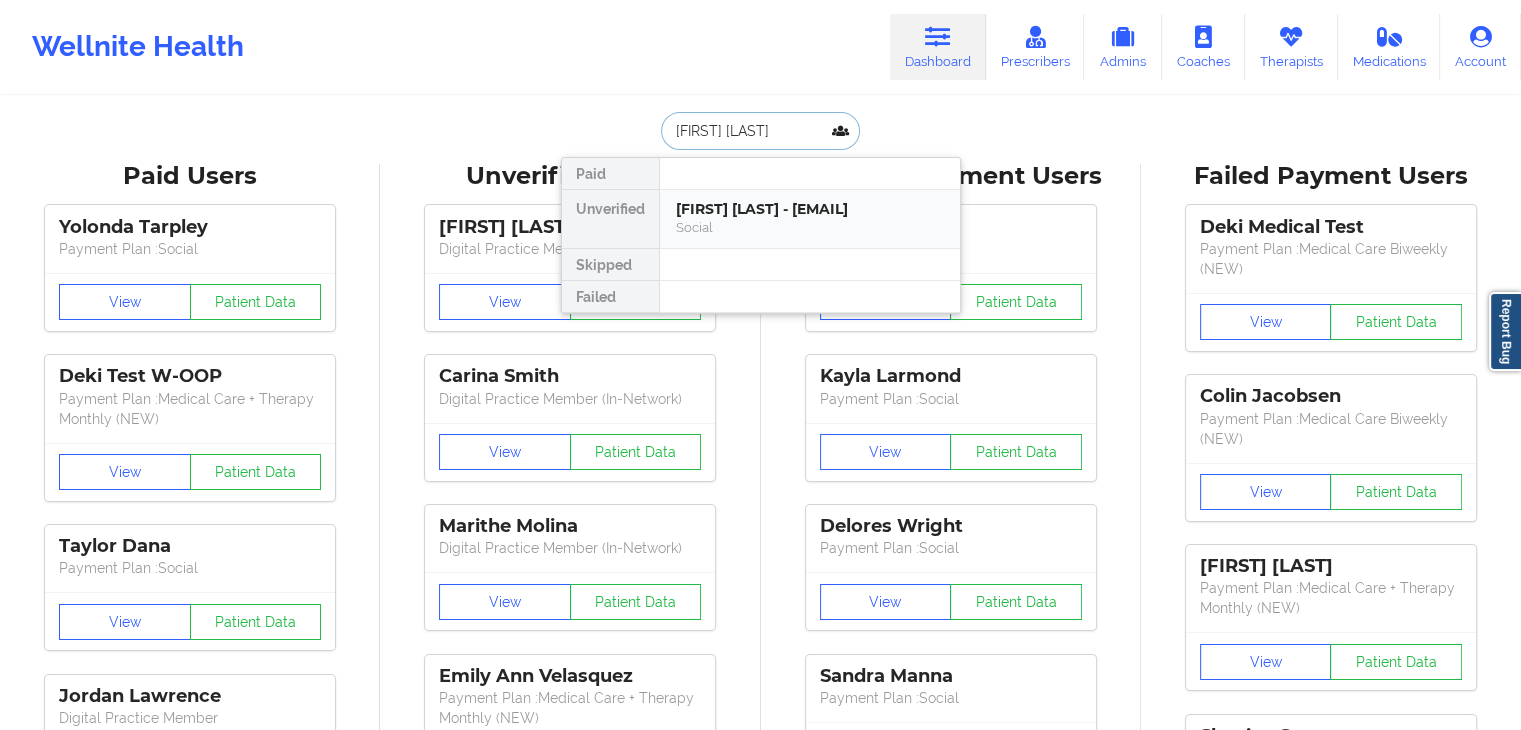 click on "[FIRST] [LAST] - [EMAIL]" at bounding box center (810, 209) 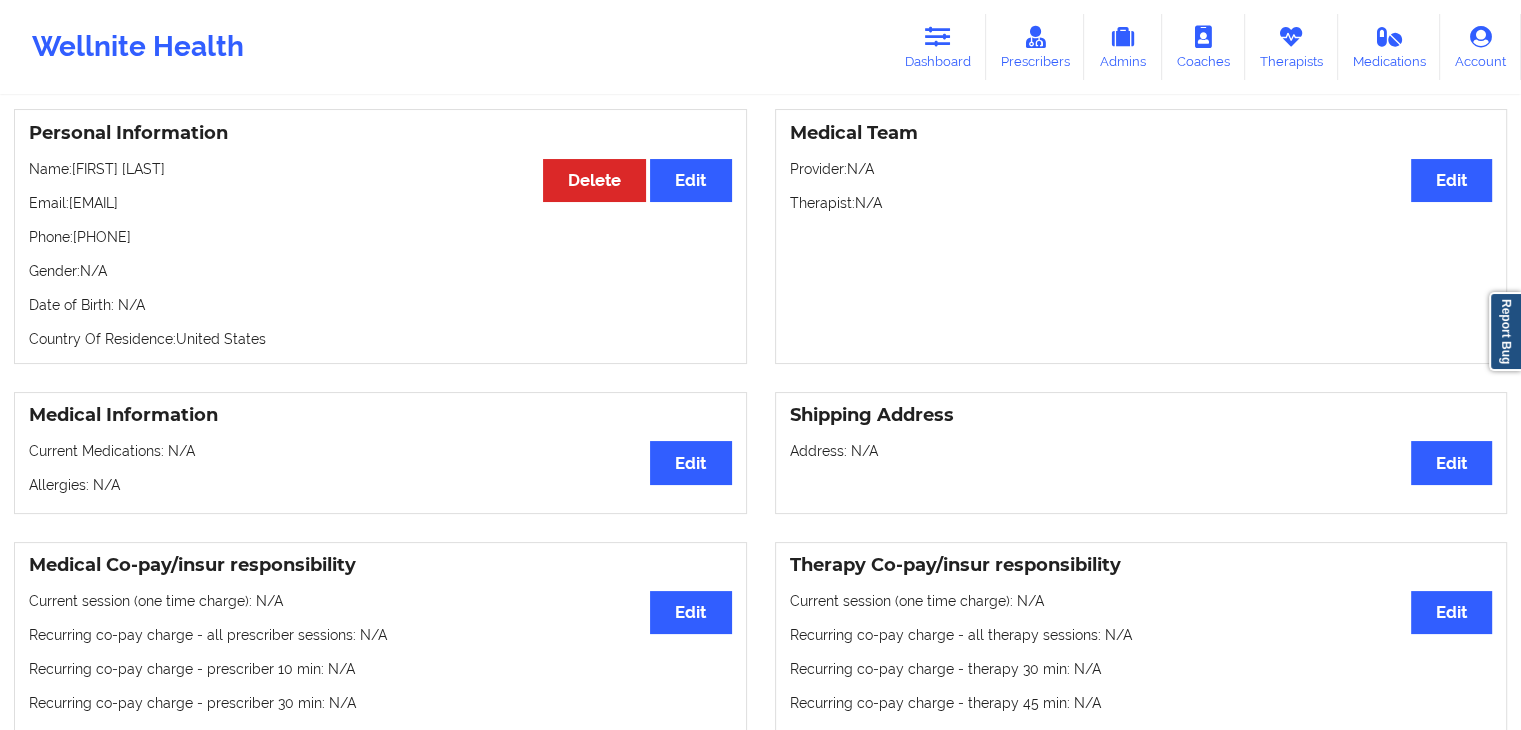 scroll, scrollTop: 165, scrollLeft: 0, axis: vertical 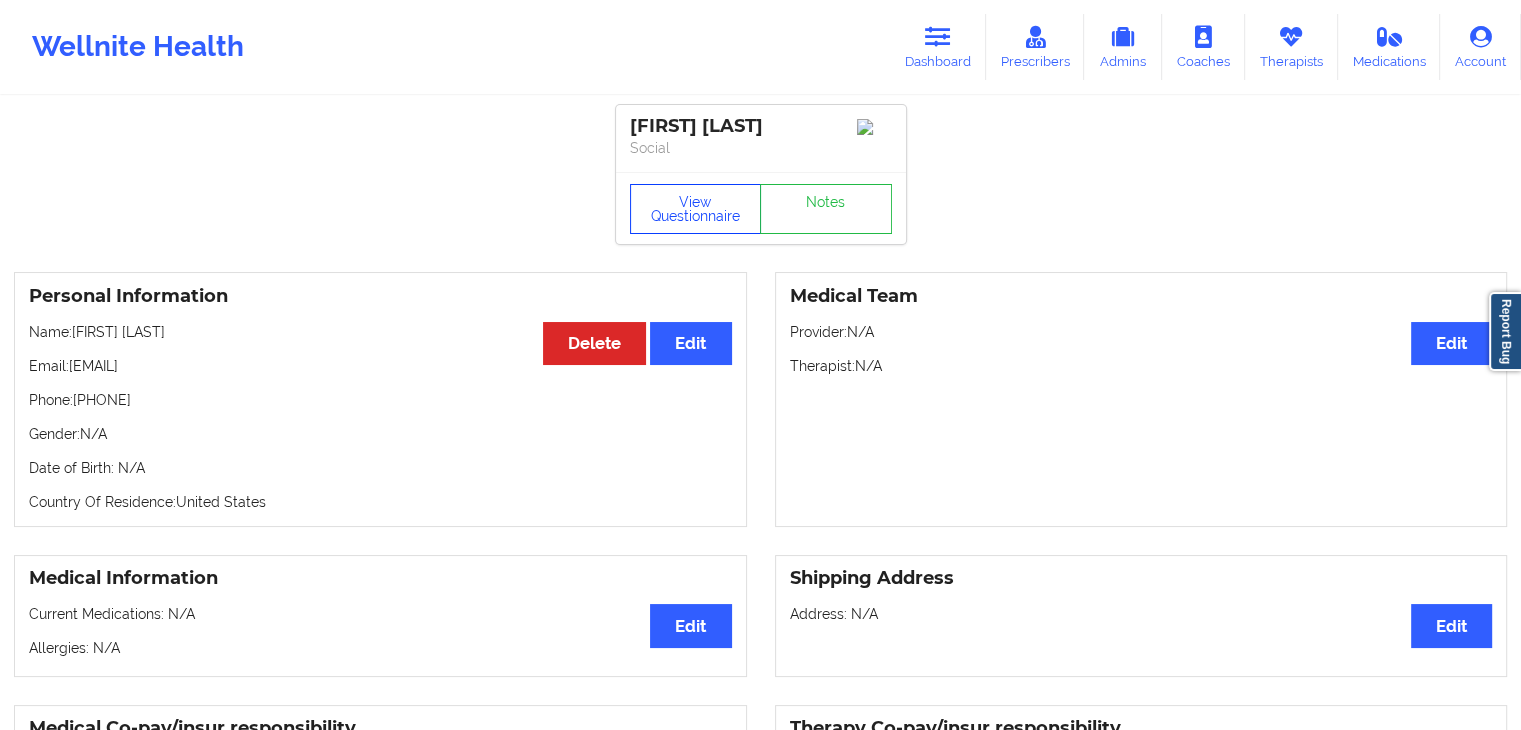 click on "View Questionnaire" at bounding box center (696, 209) 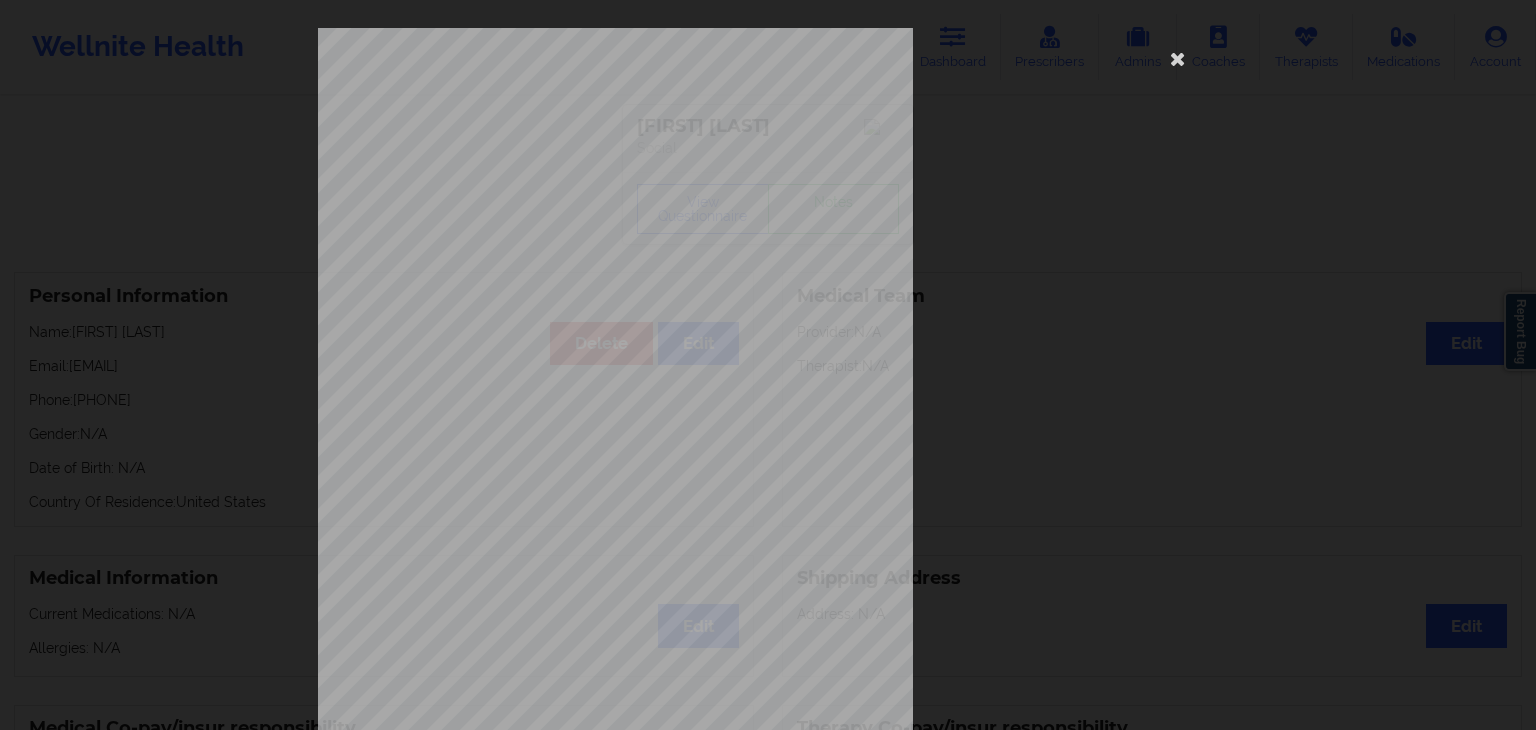 click on "[NUMBER] [STREET] [CITY], [STATE], [POSTAL CODE] [COUNTRY] [FULL NAME] [DATE OF BIRTH] [GENDER] [PREGNANCY STATUS] [DRUG ALLERGIES] [DRUG ALLERGIES LIST] [PSYCHIATRIST INFO] [DIAGNOSED CONDITIONS] [MEDICATION INFO] [DEPRESSION ANXIETY STATUS] [SYMPTOMS FREQUENCY]" at bounding box center (768, 365) 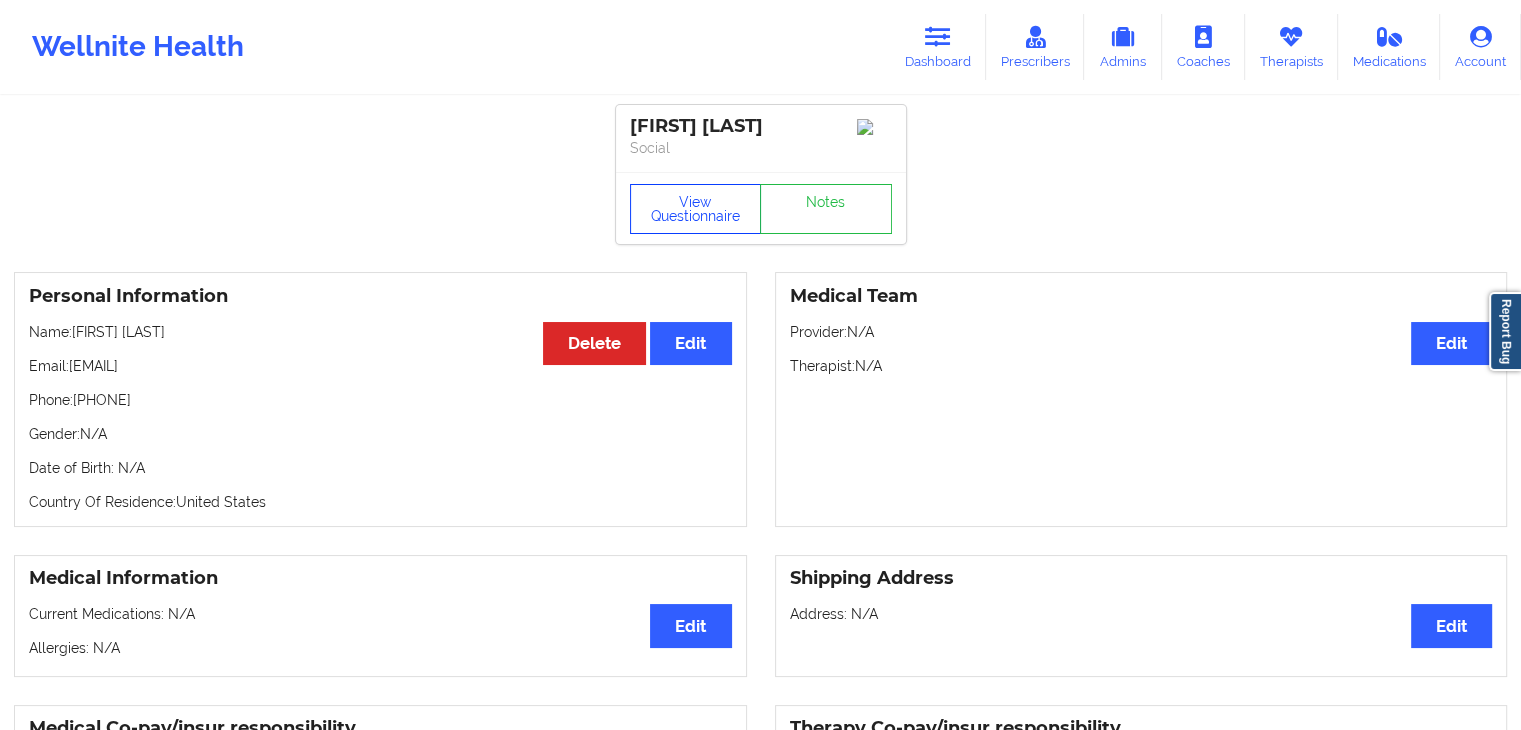 click on "View Questionnaire" at bounding box center [696, 209] 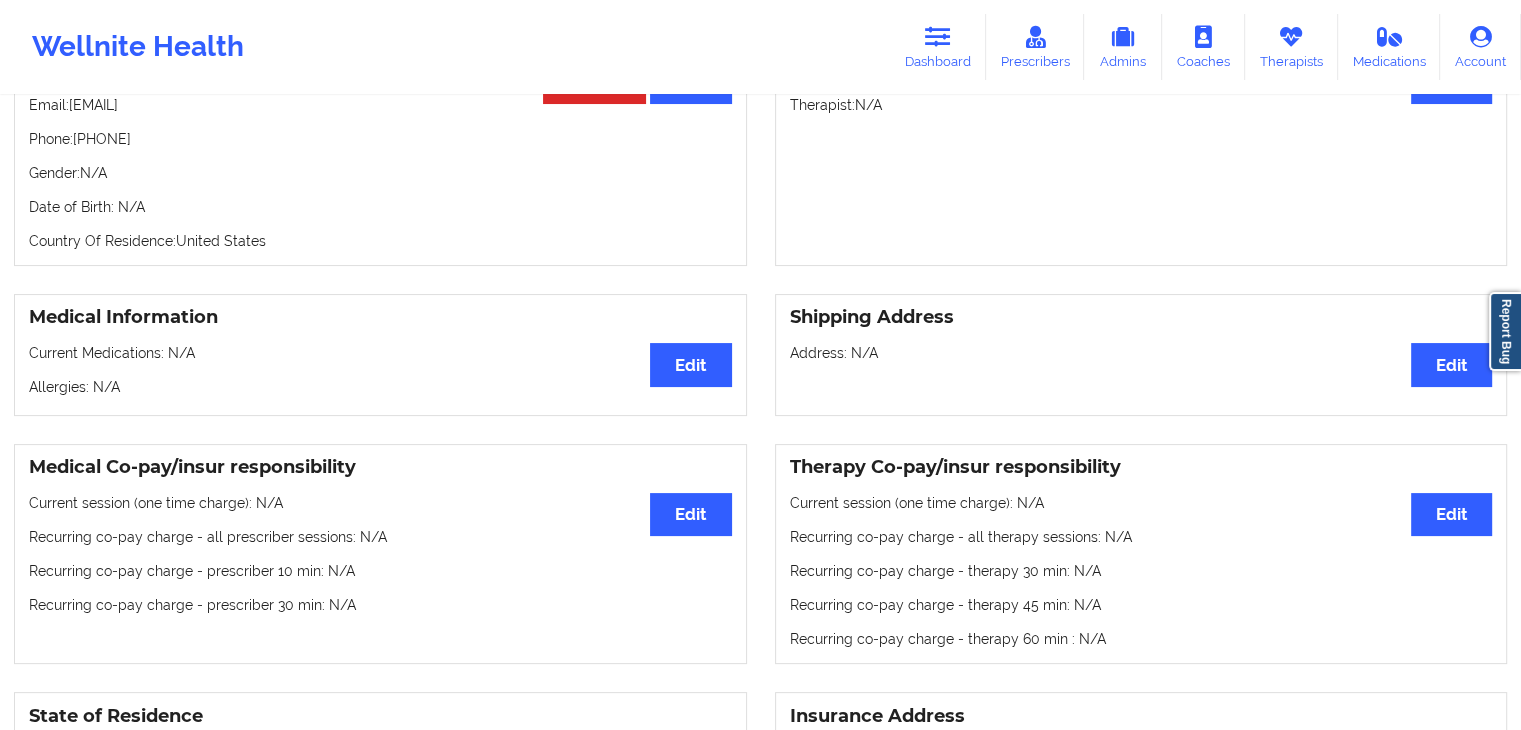 scroll, scrollTop: 283, scrollLeft: 0, axis: vertical 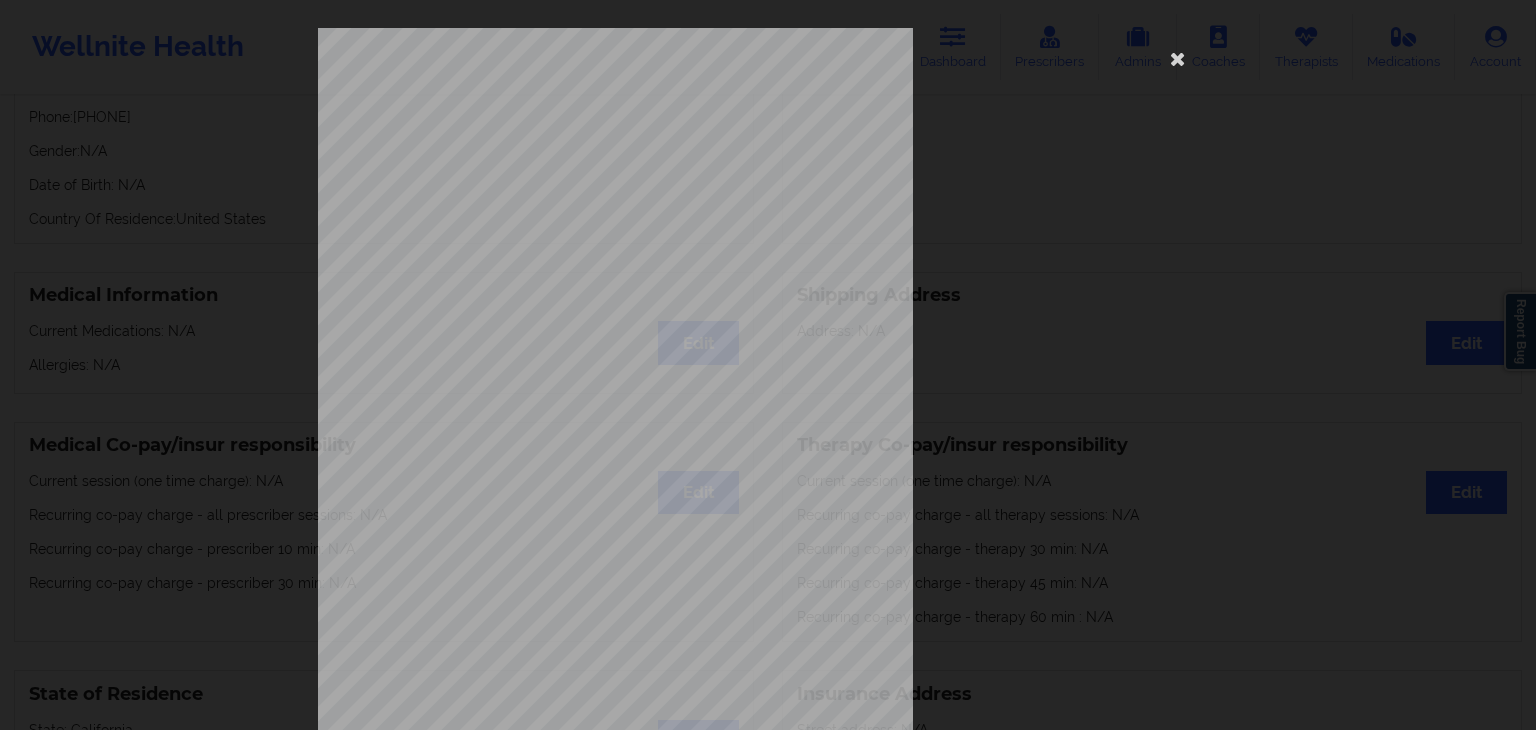 click on "[NUMBER] [STREET] [CITY], [STATE], [POSTAL_CODE] What state do you live in ? [STATE] Full Name [FIRST] [LAST] Date of Birth None Gender Are you pregnant, breastfeeding or postnatal ? (Check all that apply) None Do you have any drug allergies ? None Please list all of your drug allergies. None Please tell us your shipping address Street Address City State Postal Code Country Have you seen a Psychiatrist or Doctor for depression/anxiety ? Have you been diagnosed with any of the following conditions ? (Choose all that apply) Are you currently taking medication for depression and/or anxiety ? Please list all of your current medications, including prescriptions and over-the-counter supplements. Are you here for depression or anxiety ? How often have you been bothered by the following , over the past 2 weeks ?" at bounding box center [768, 449] 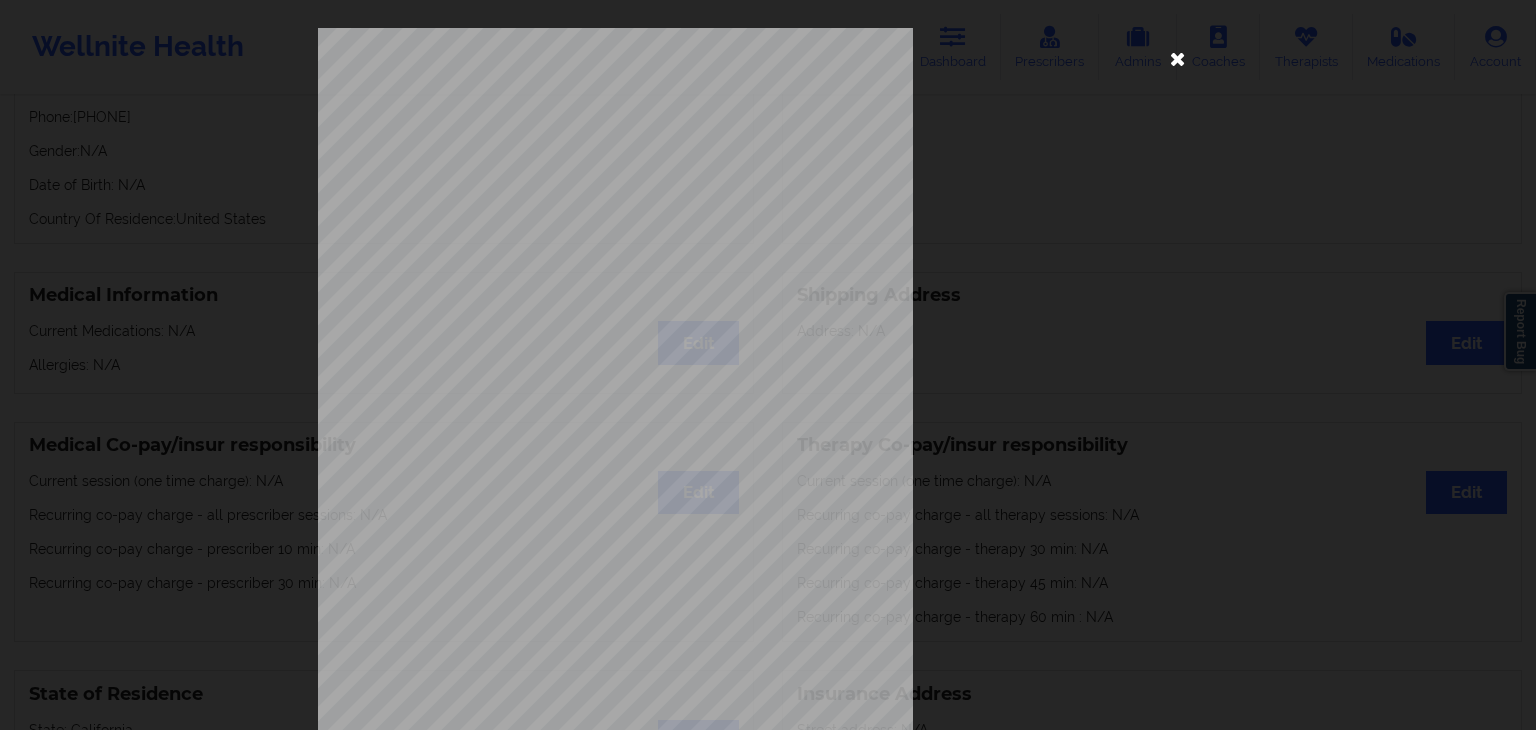 click at bounding box center (1178, 58) 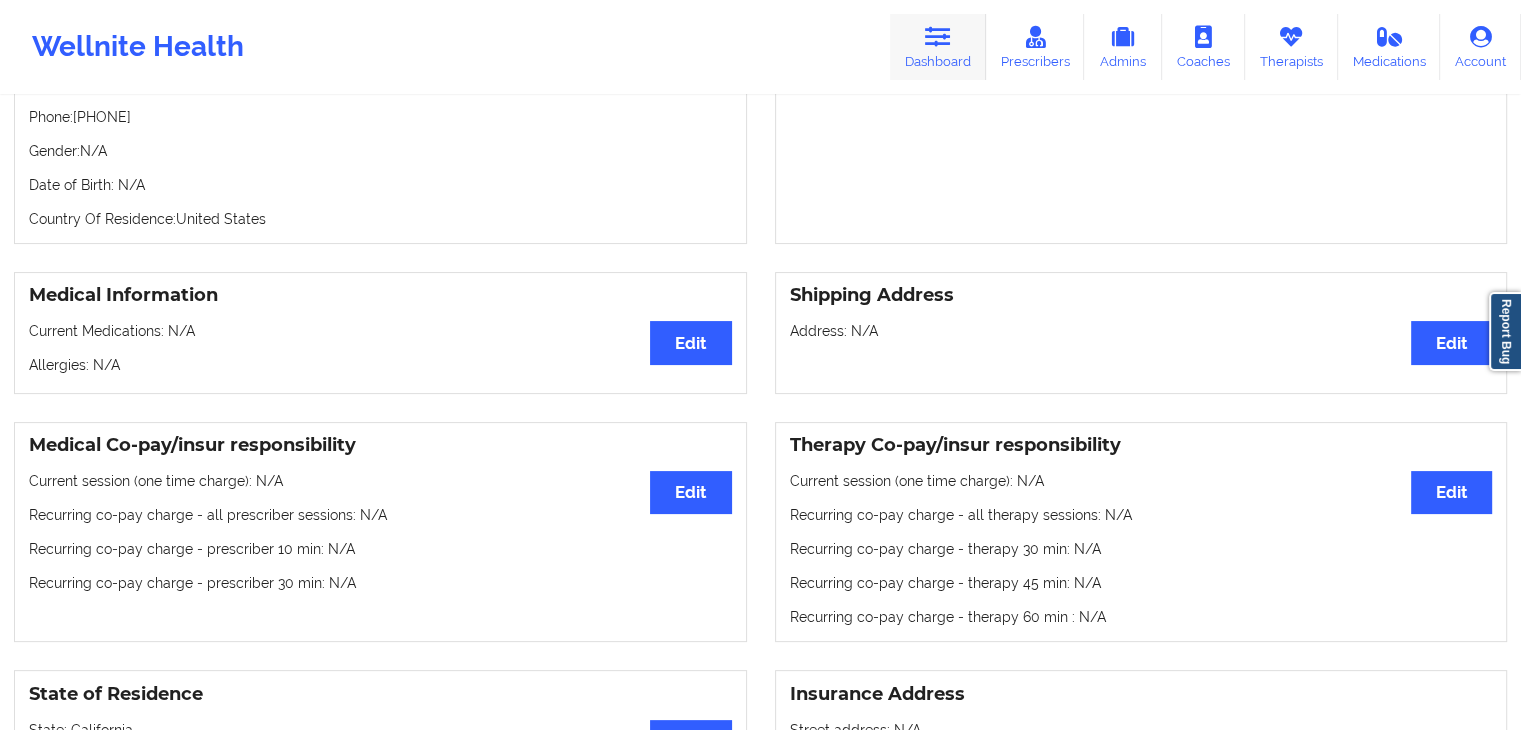 click at bounding box center (938, 37) 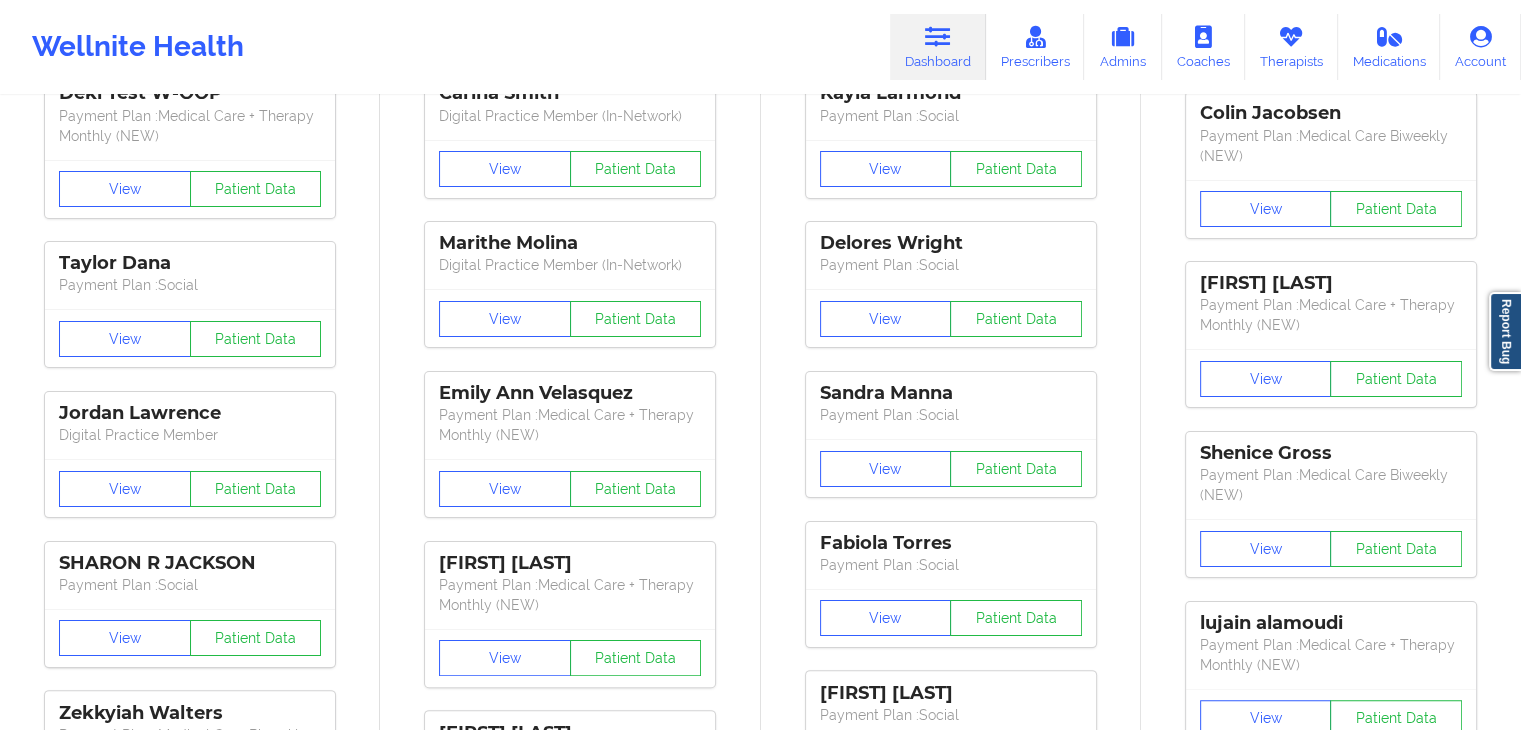 scroll, scrollTop: 0, scrollLeft: 0, axis: both 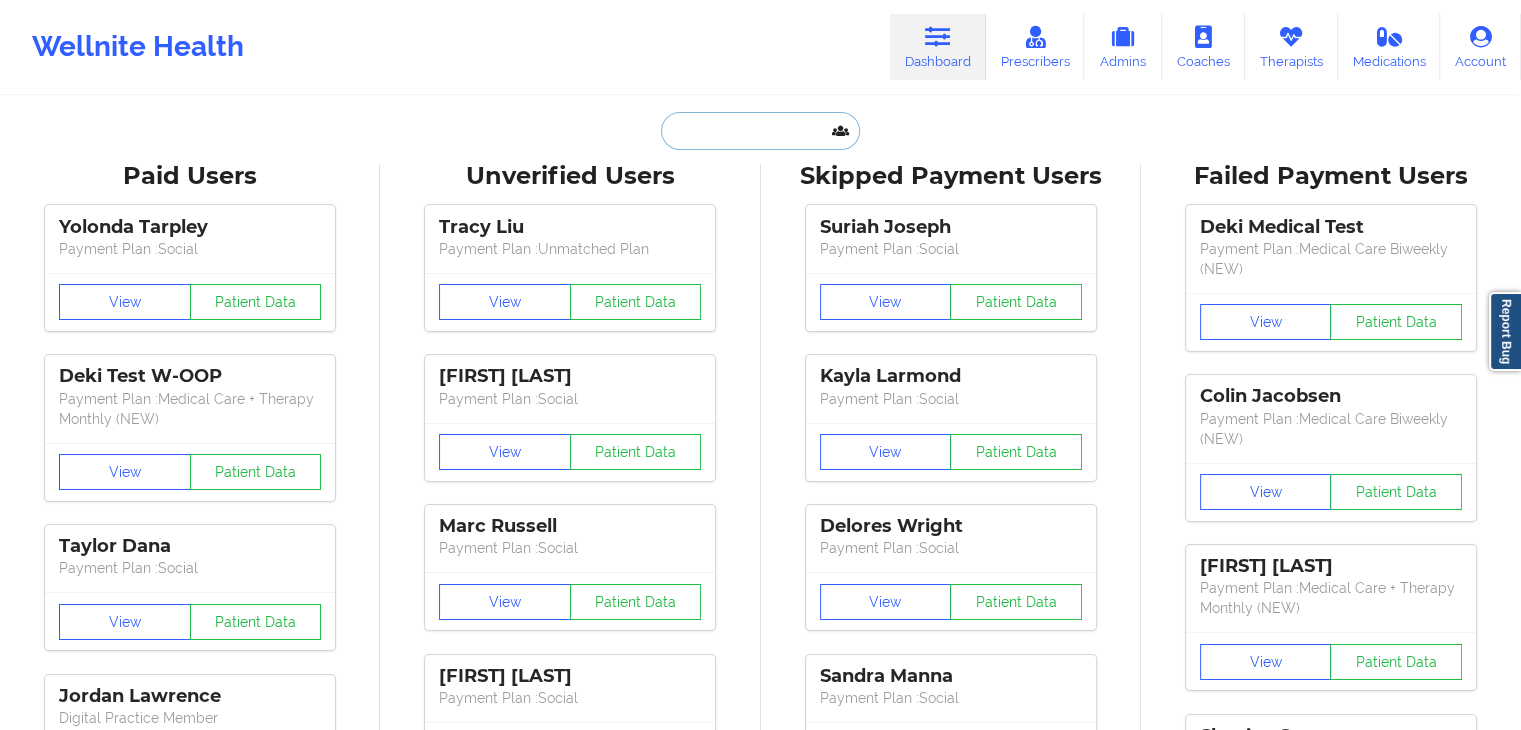 click at bounding box center (760, 131) 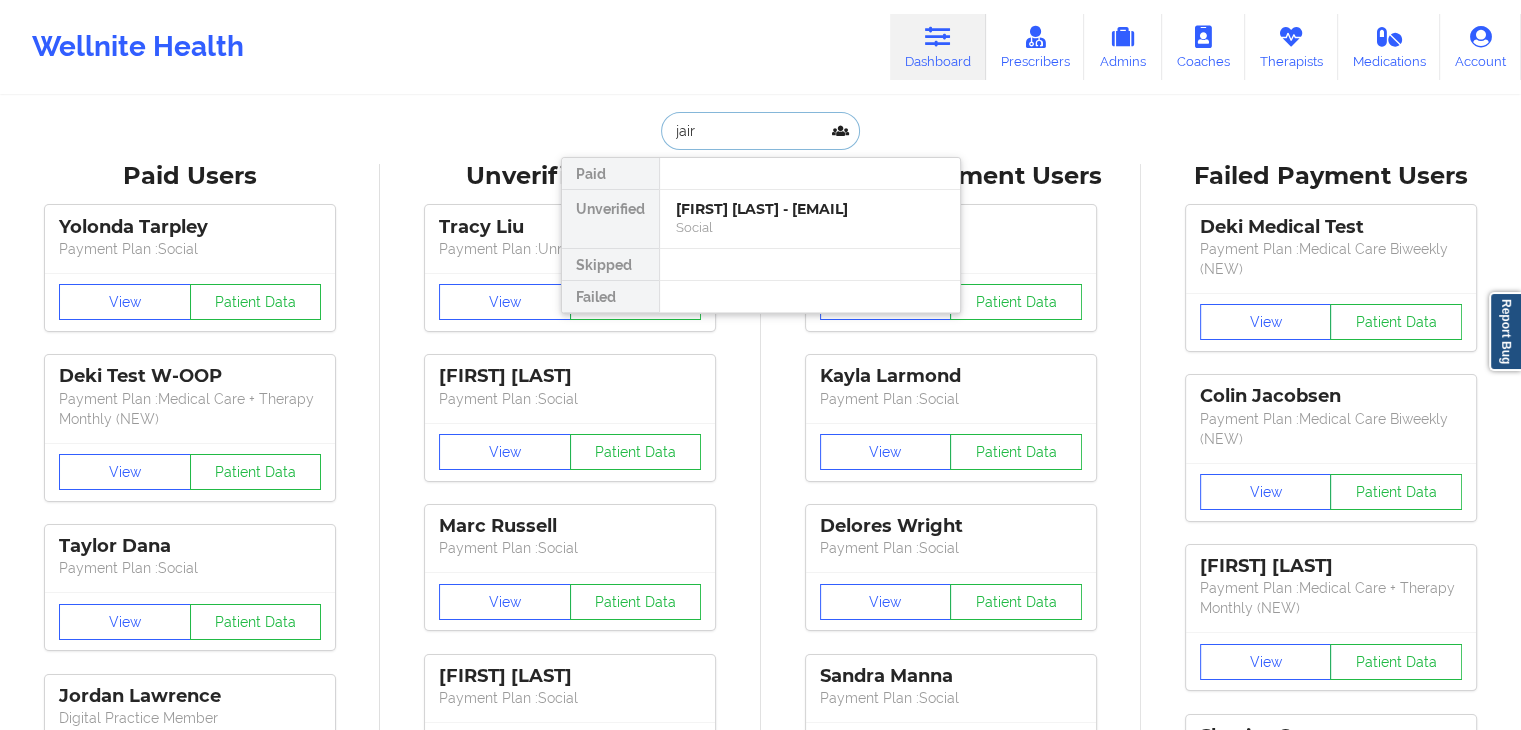 type on "[FIRST]" 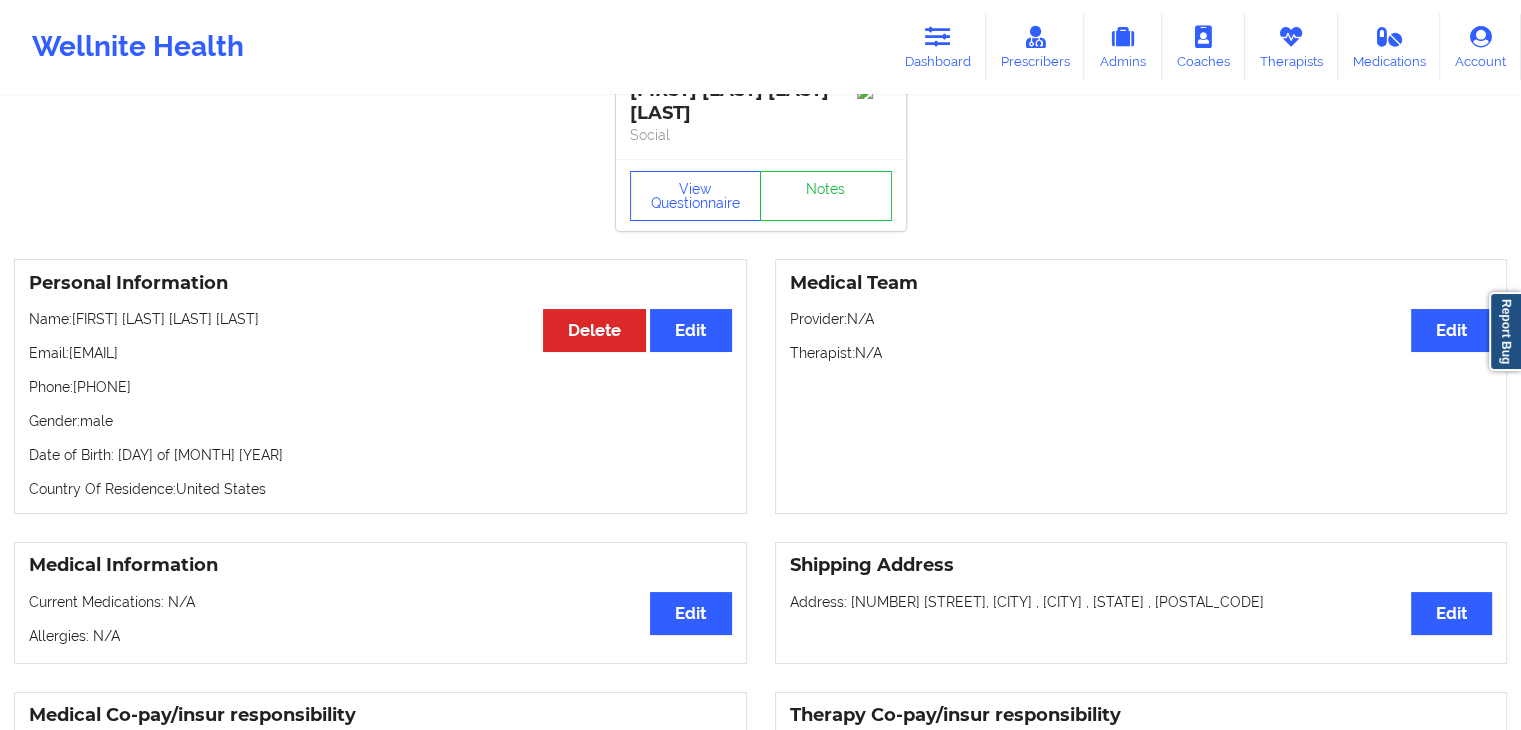 scroll, scrollTop: 29, scrollLeft: 0, axis: vertical 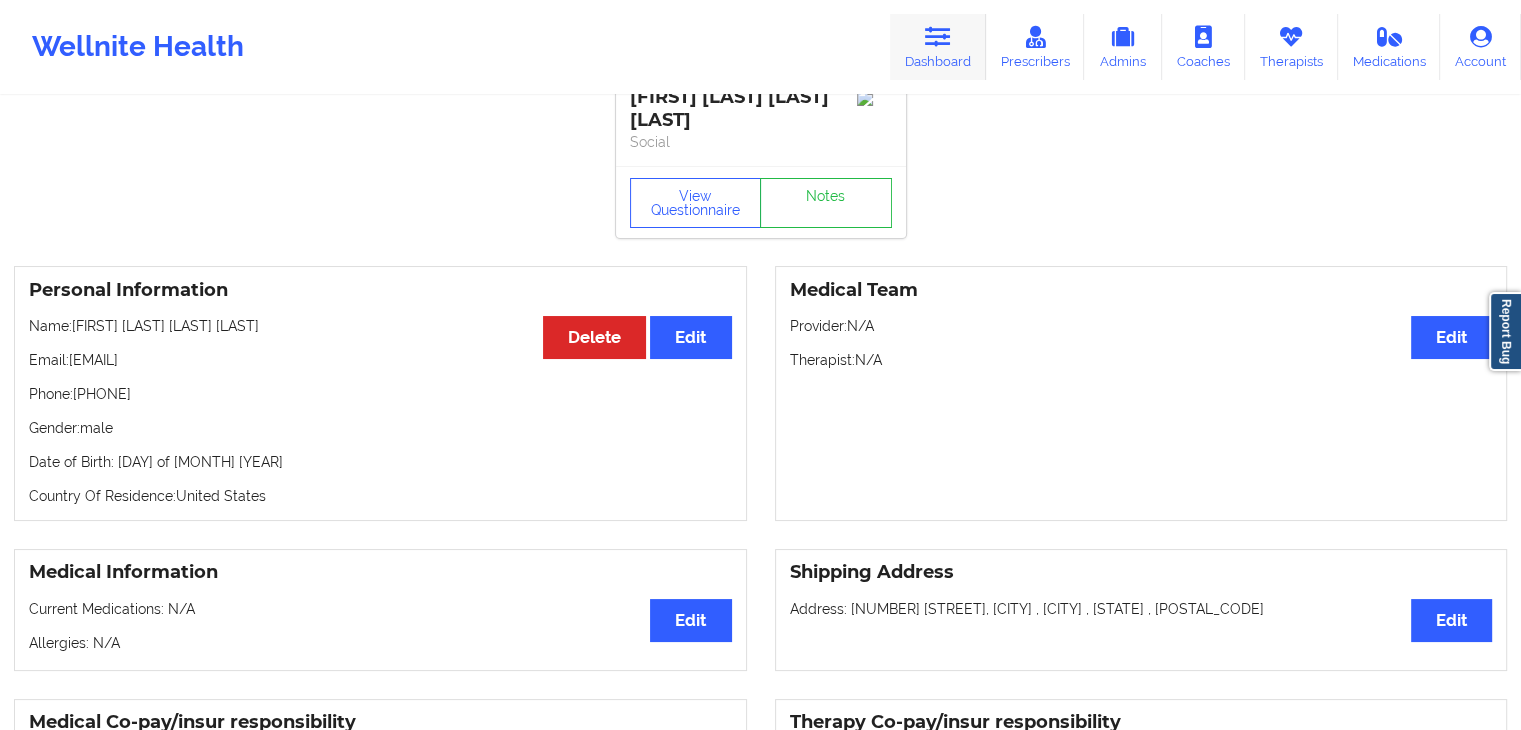 click on "Dashboard" at bounding box center (938, 47) 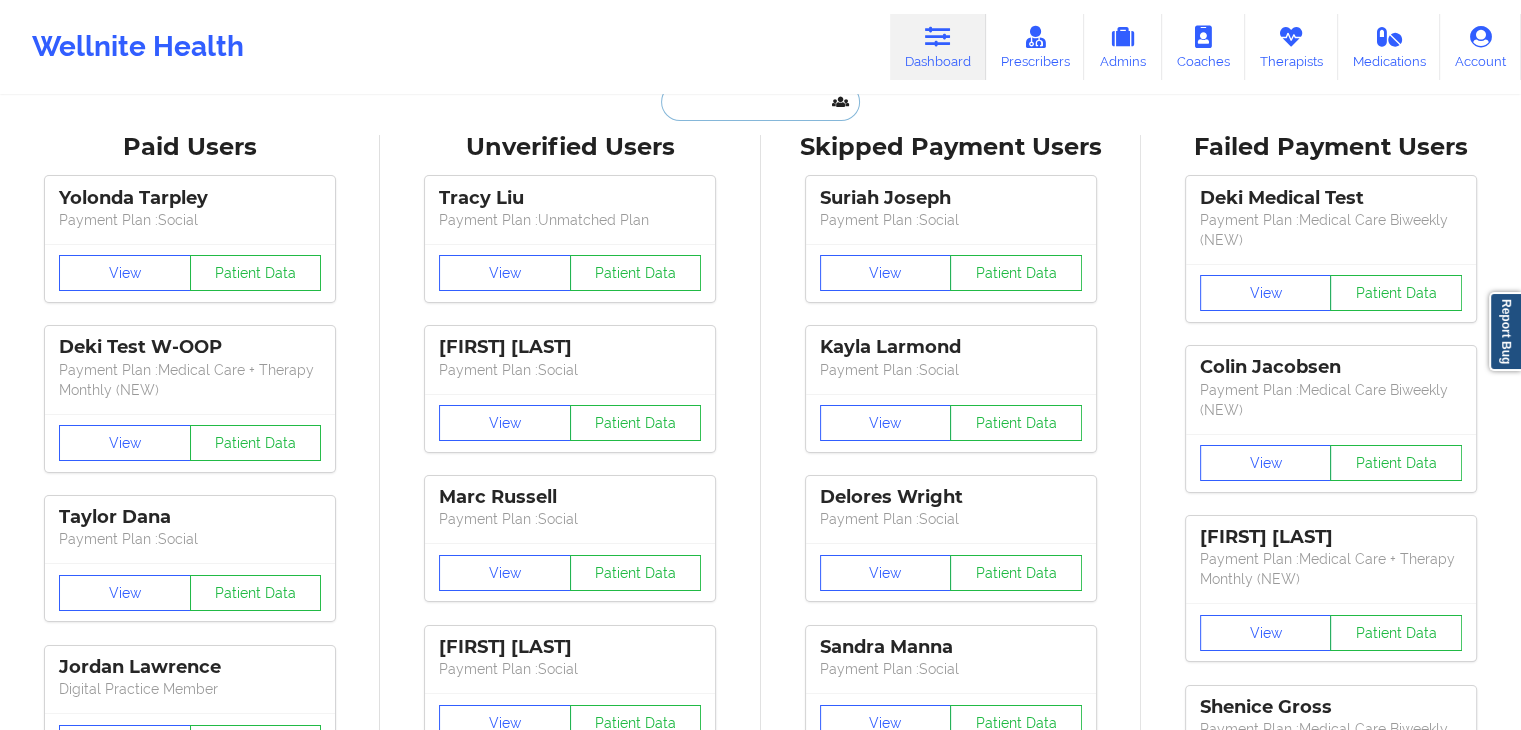 click at bounding box center [760, 102] 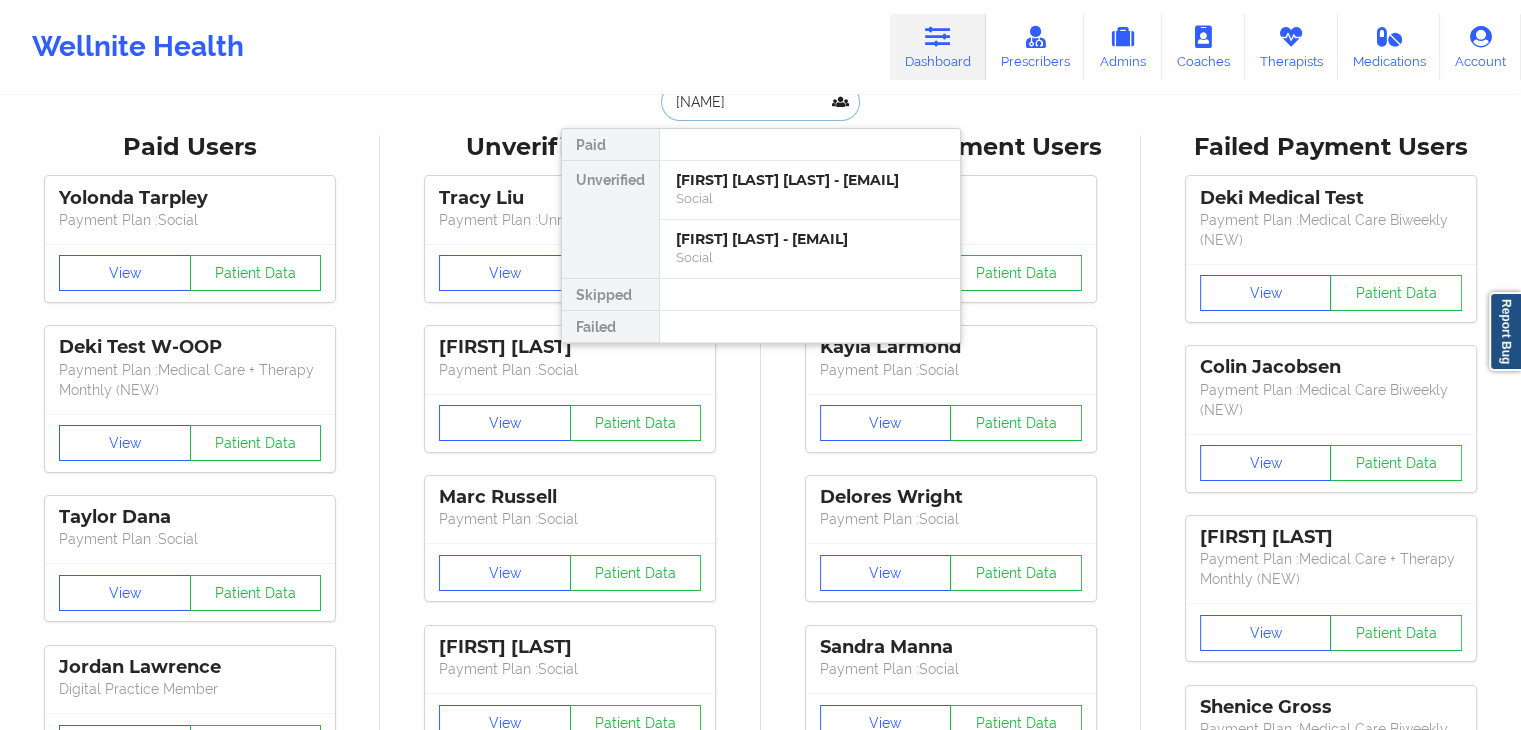 type on "[NAME]" 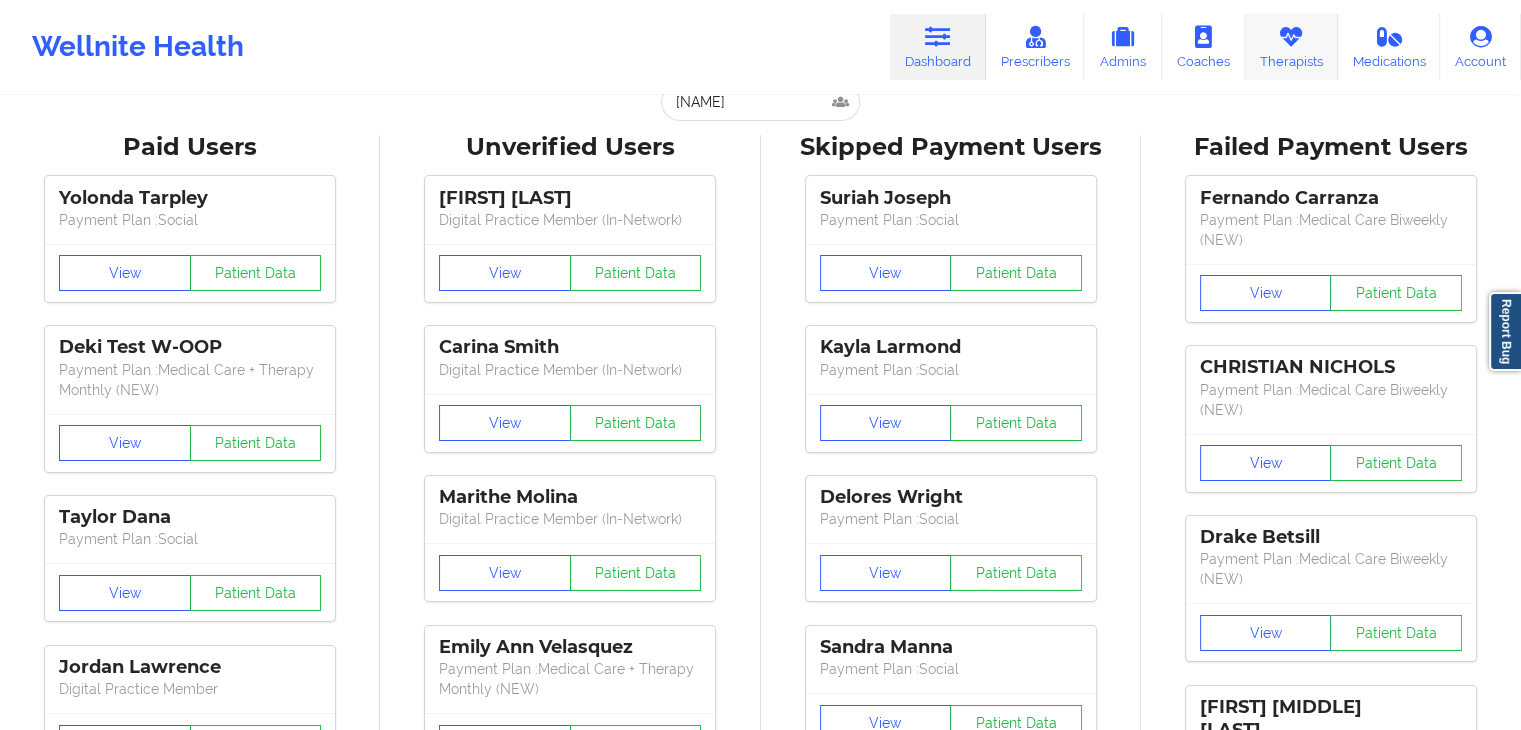 click on "Therapists" at bounding box center (1291, 47) 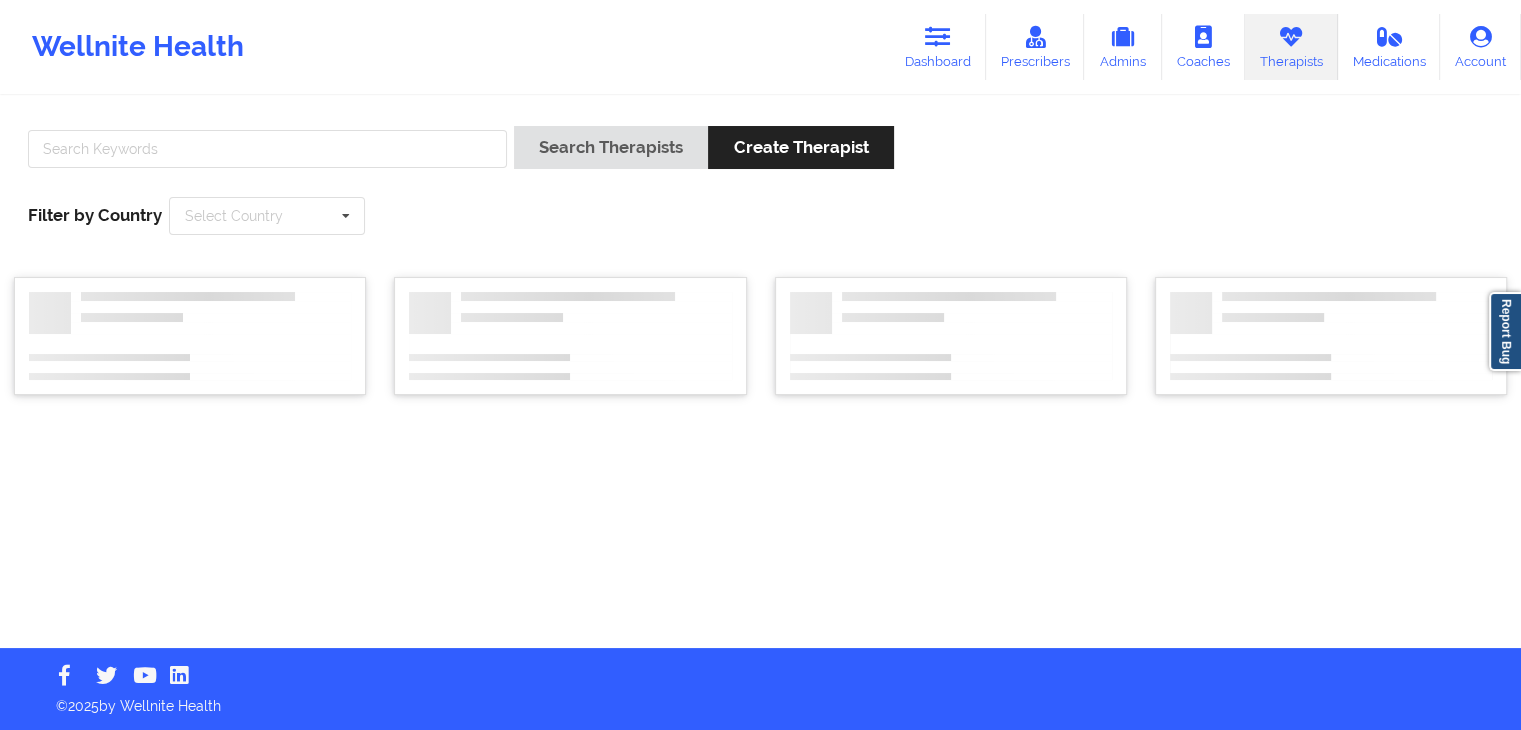 scroll, scrollTop: 0, scrollLeft: 0, axis: both 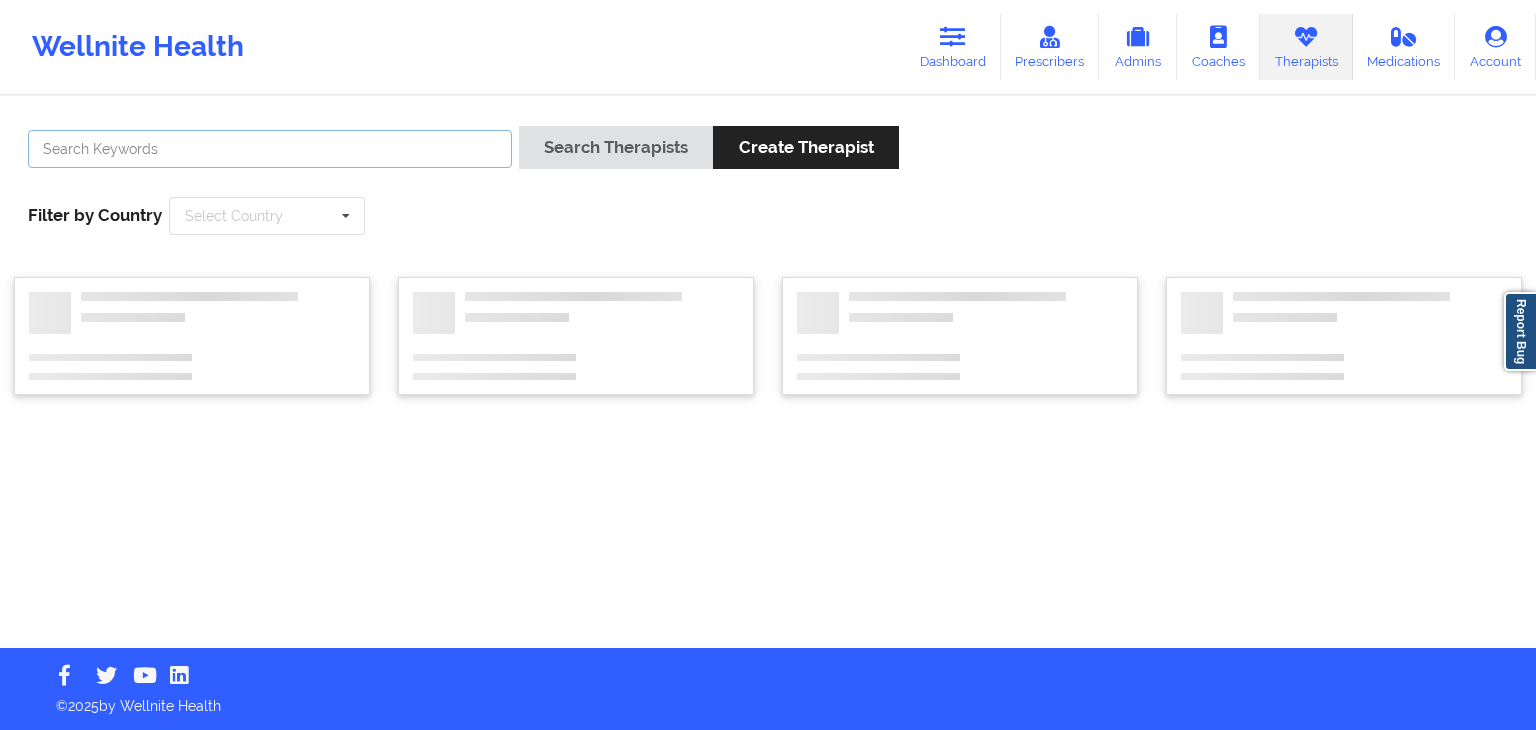 click at bounding box center (270, 149) 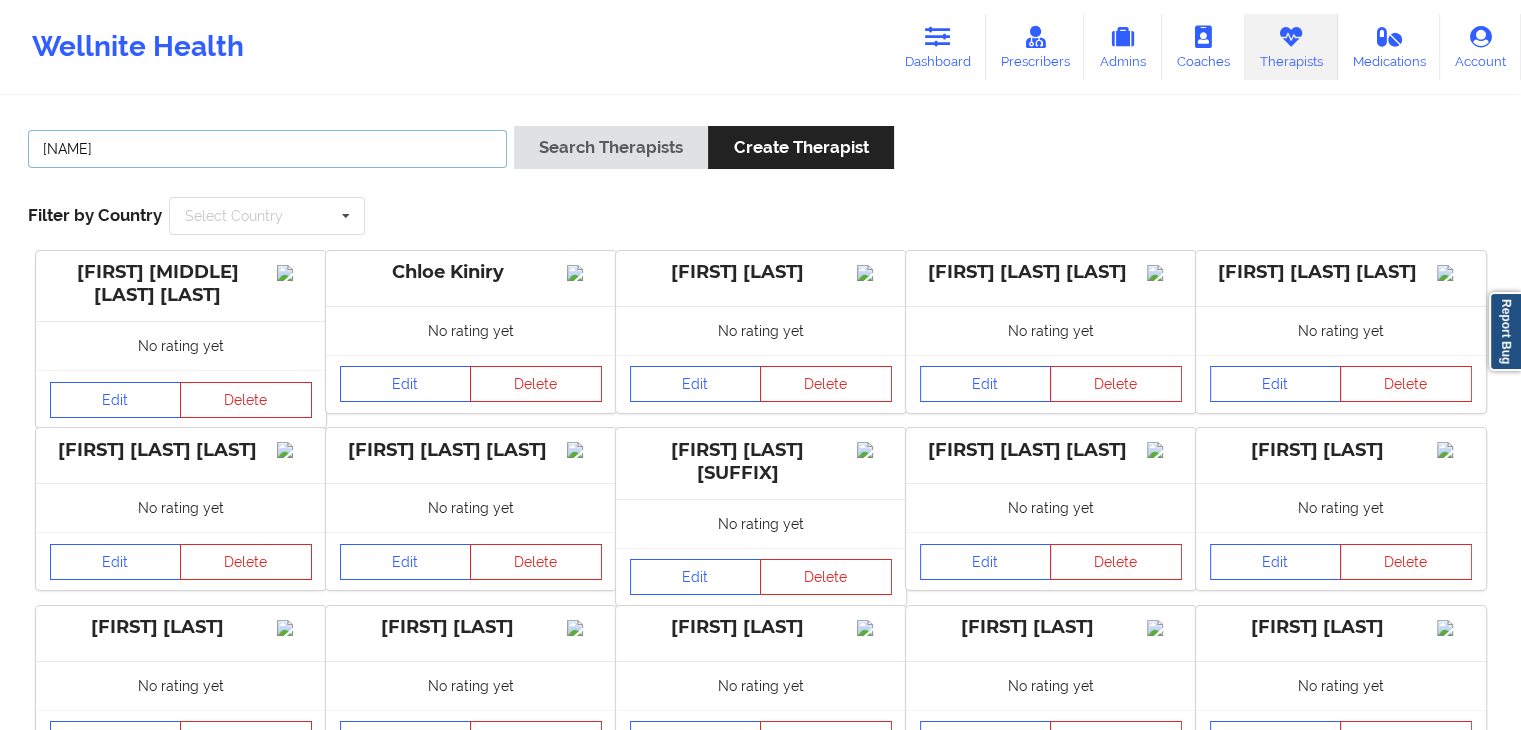 type on "[NAME]" 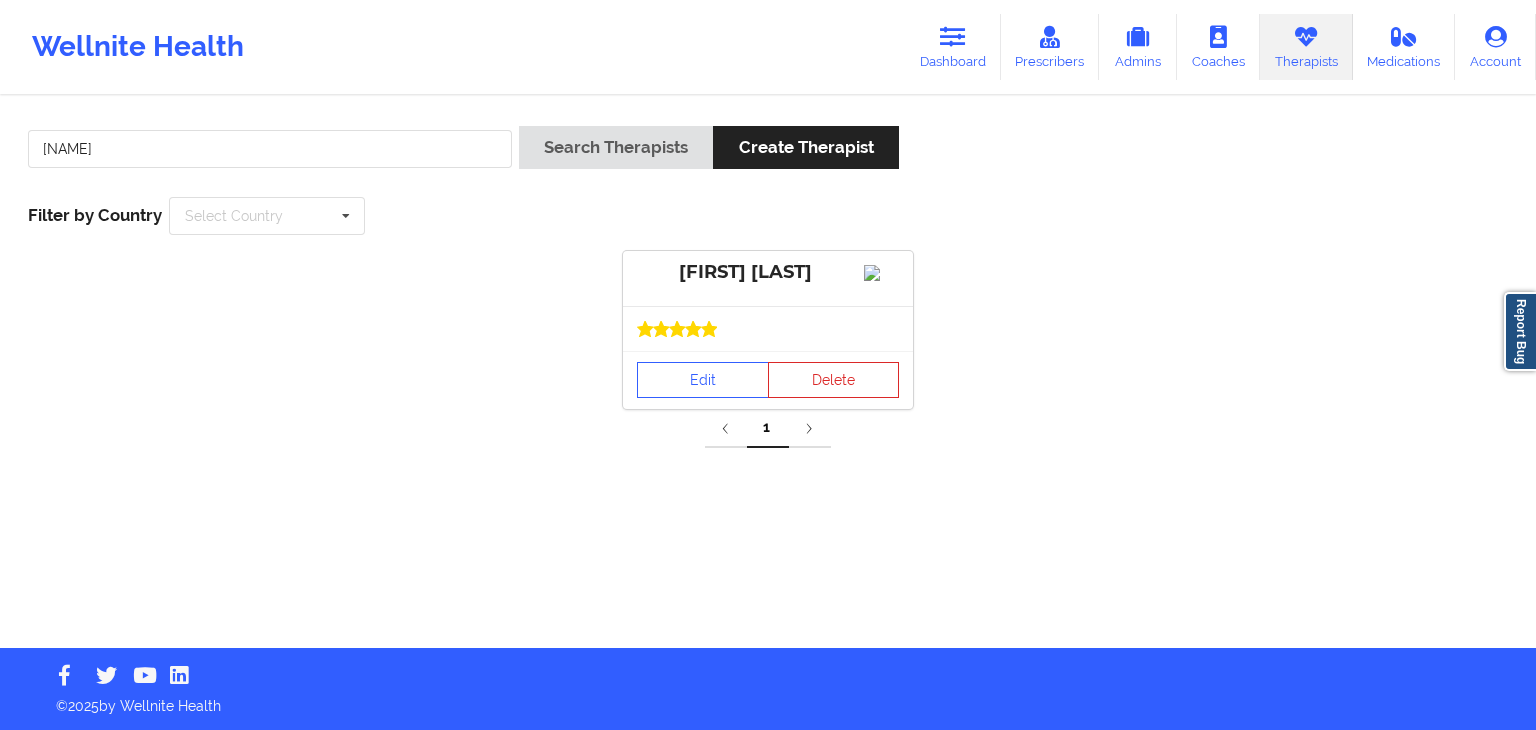 click on "[FIRST] [LAST]" at bounding box center [768, 272] 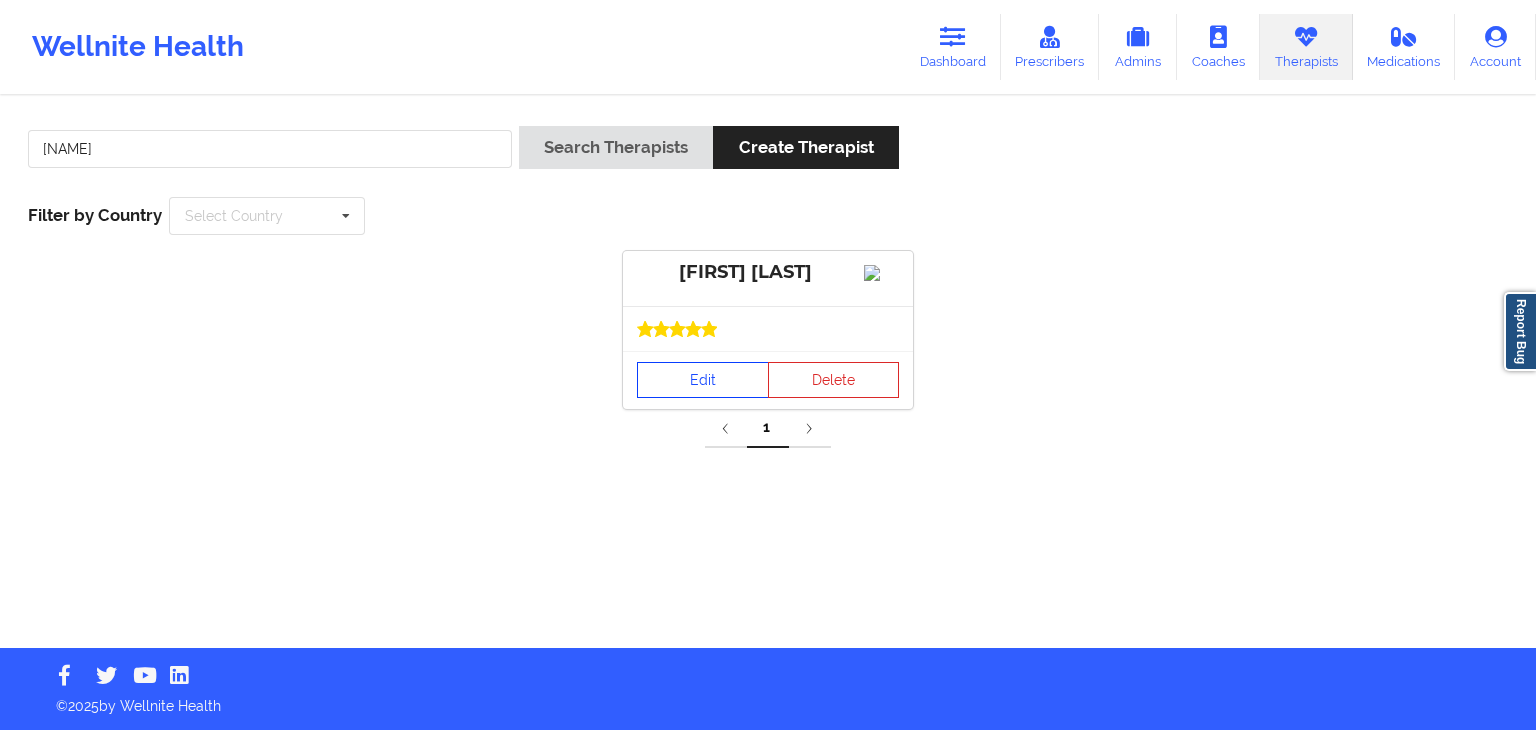 click on "Edit" at bounding box center (703, 380) 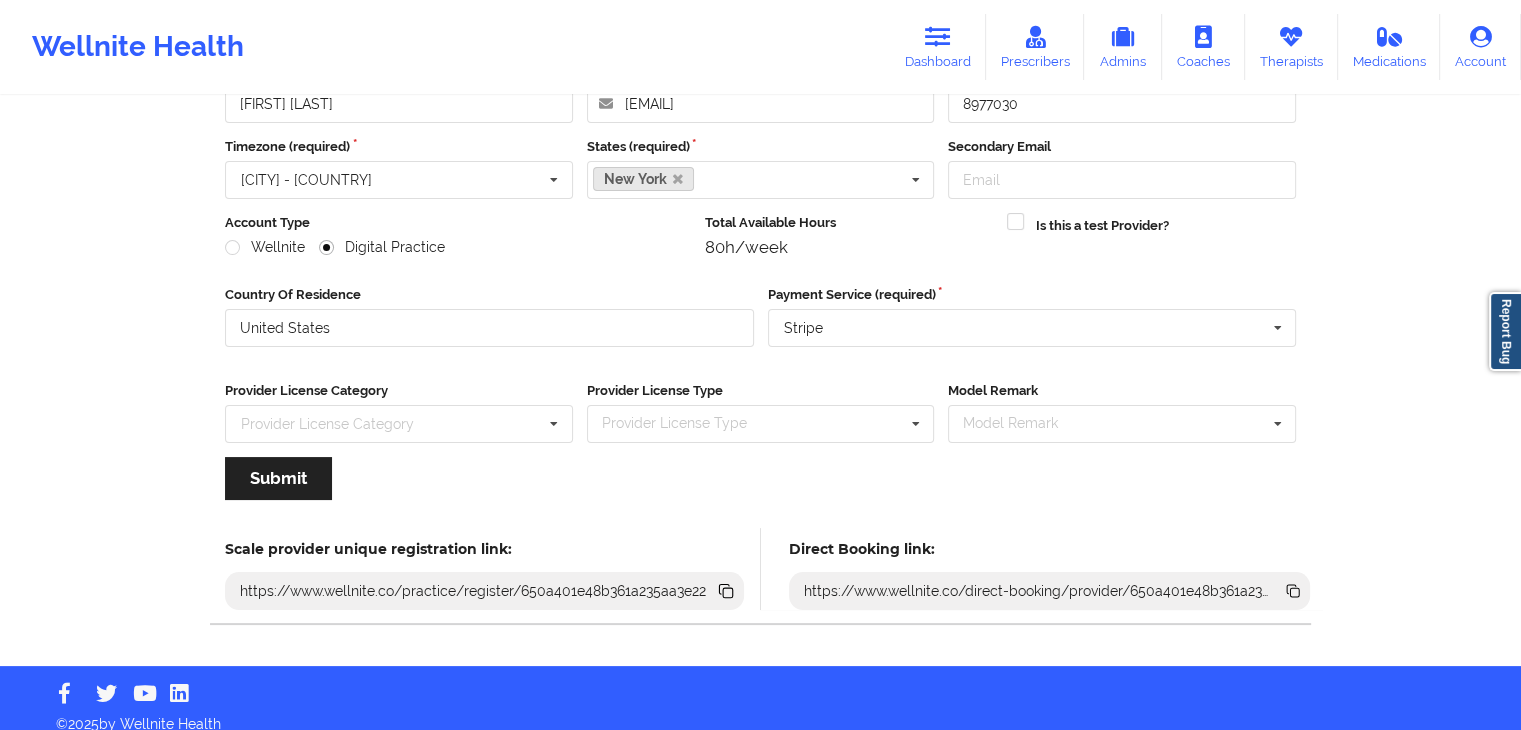 scroll, scrollTop: 166, scrollLeft: 0, axis: vertical 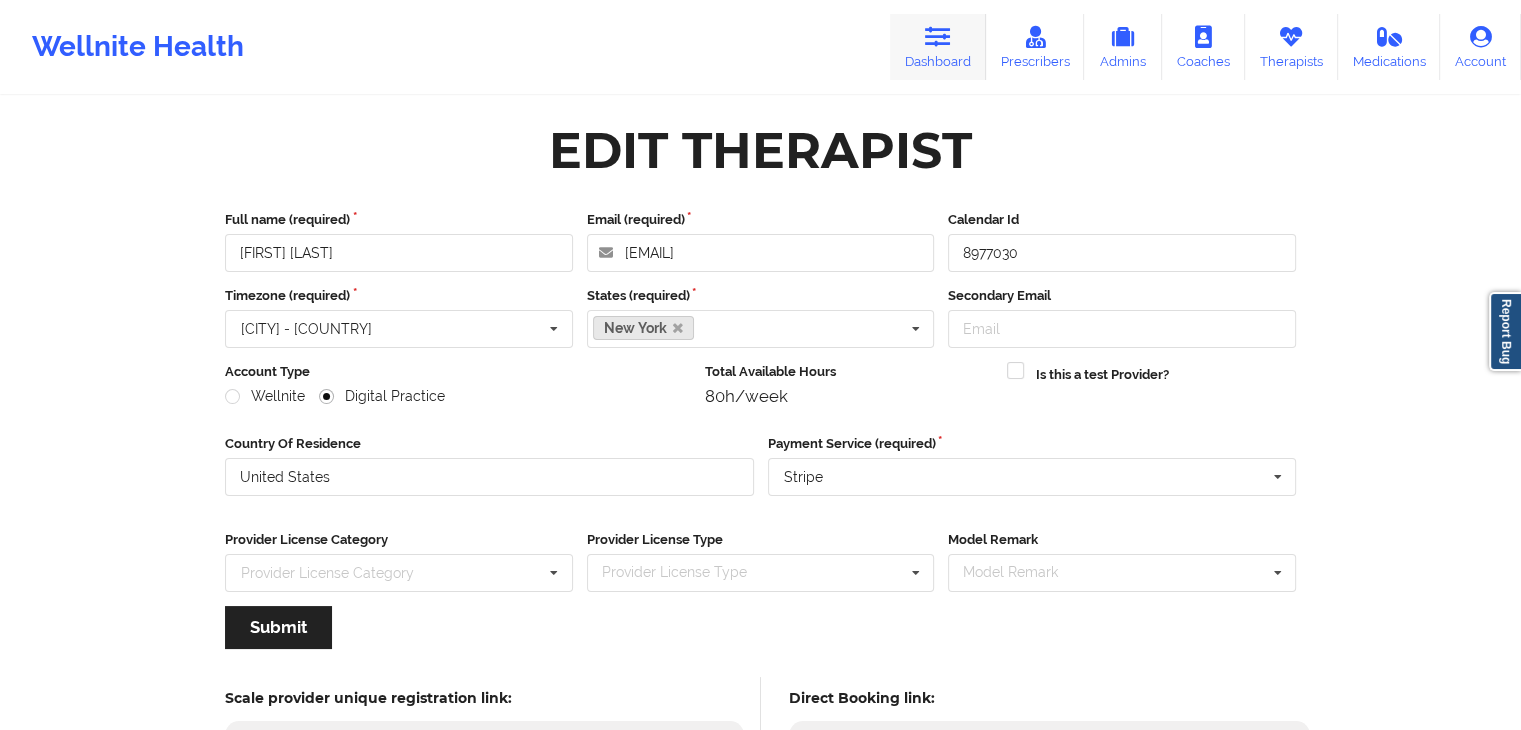 click at bounding box center [938, 37] 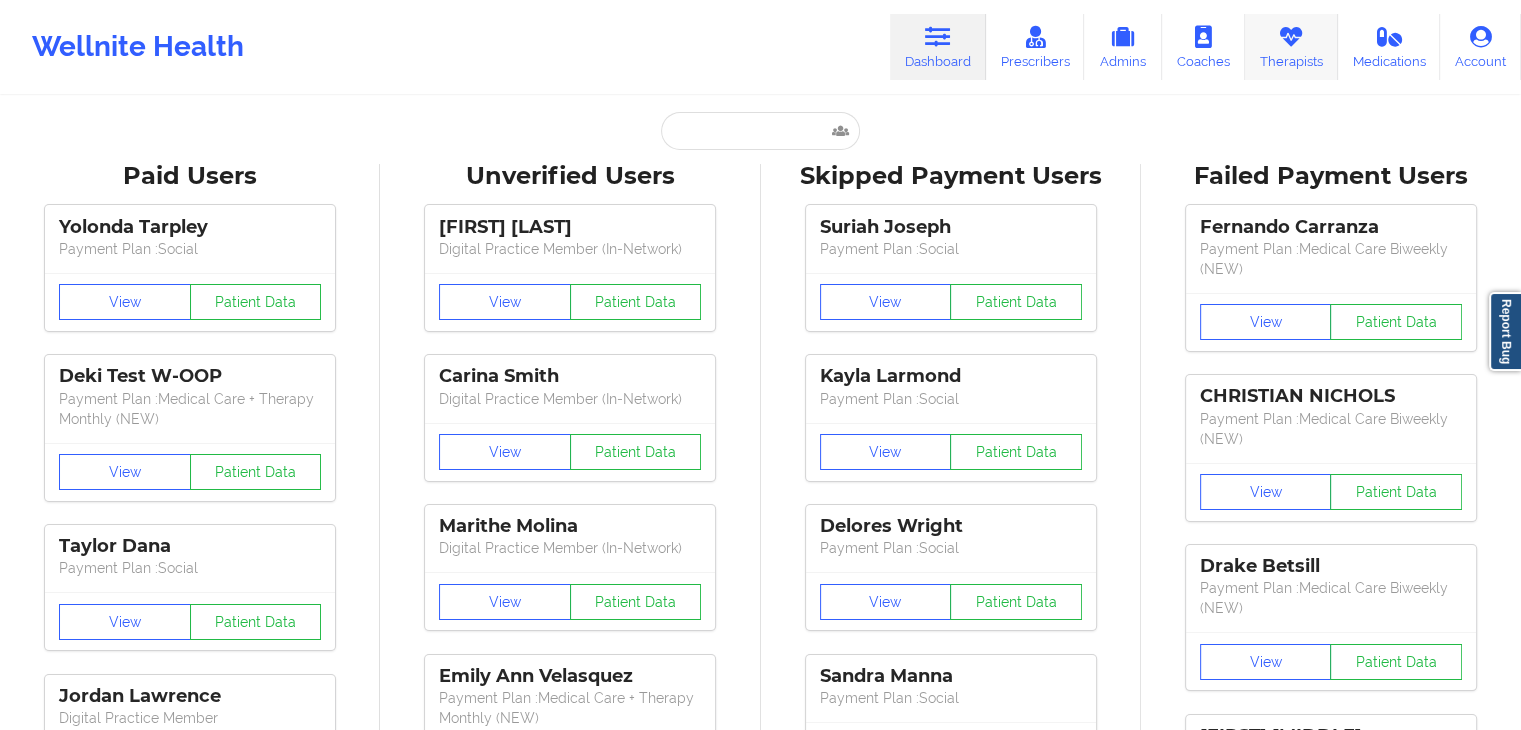 click on "Therapists" at bounding box center (1291, 47) 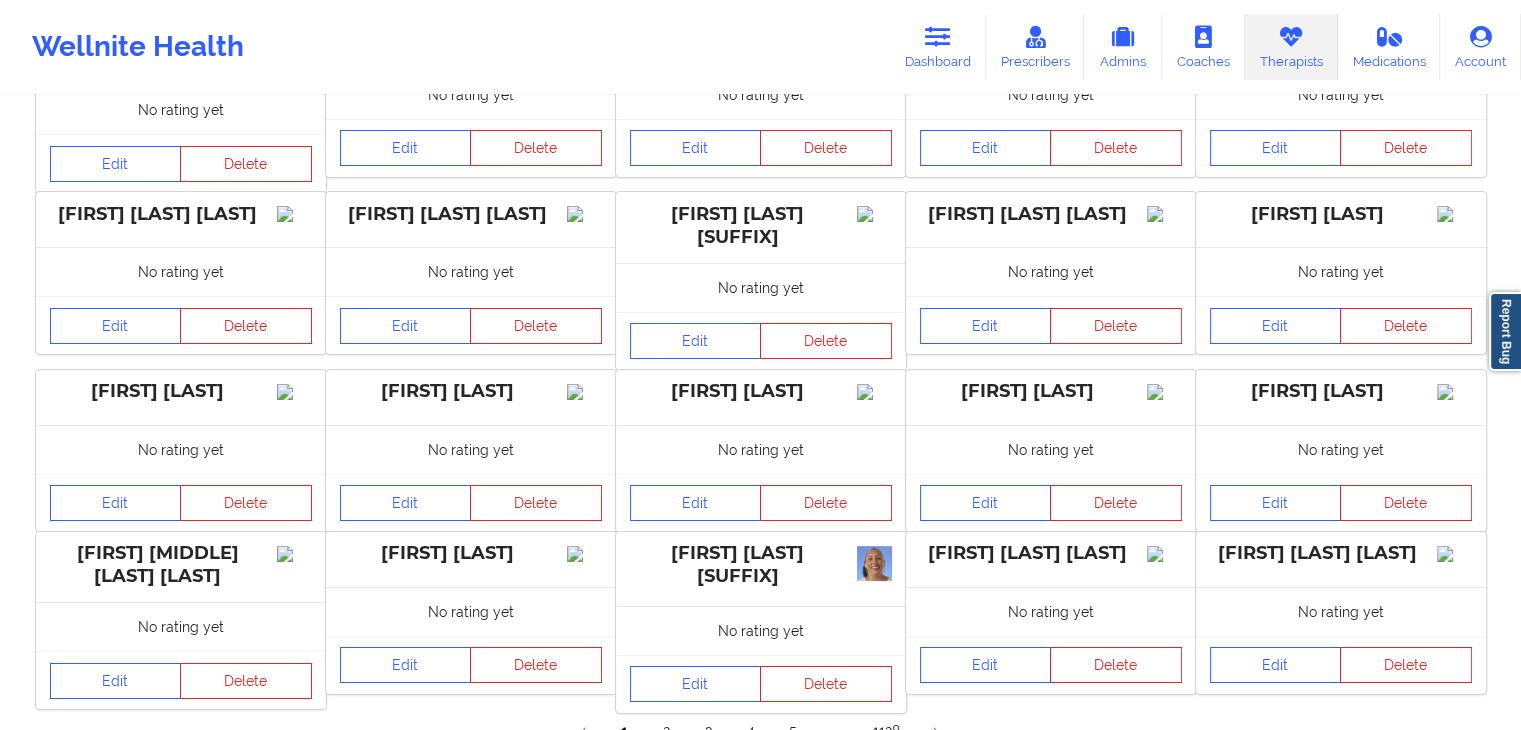 scroll, scrollTop: 378, scrollLeft: 0, axis: vertical 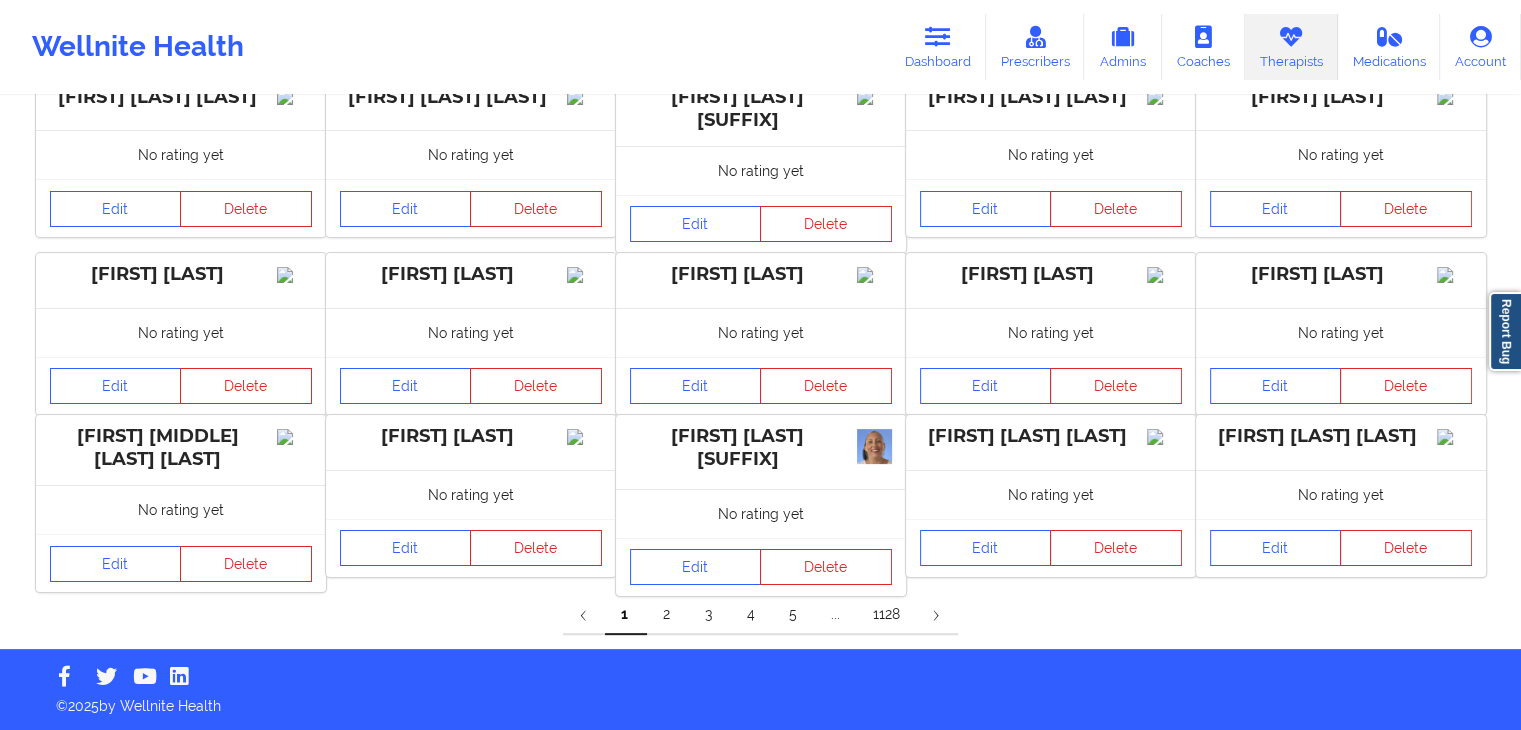click on "2" at bounding box center (668, 615) 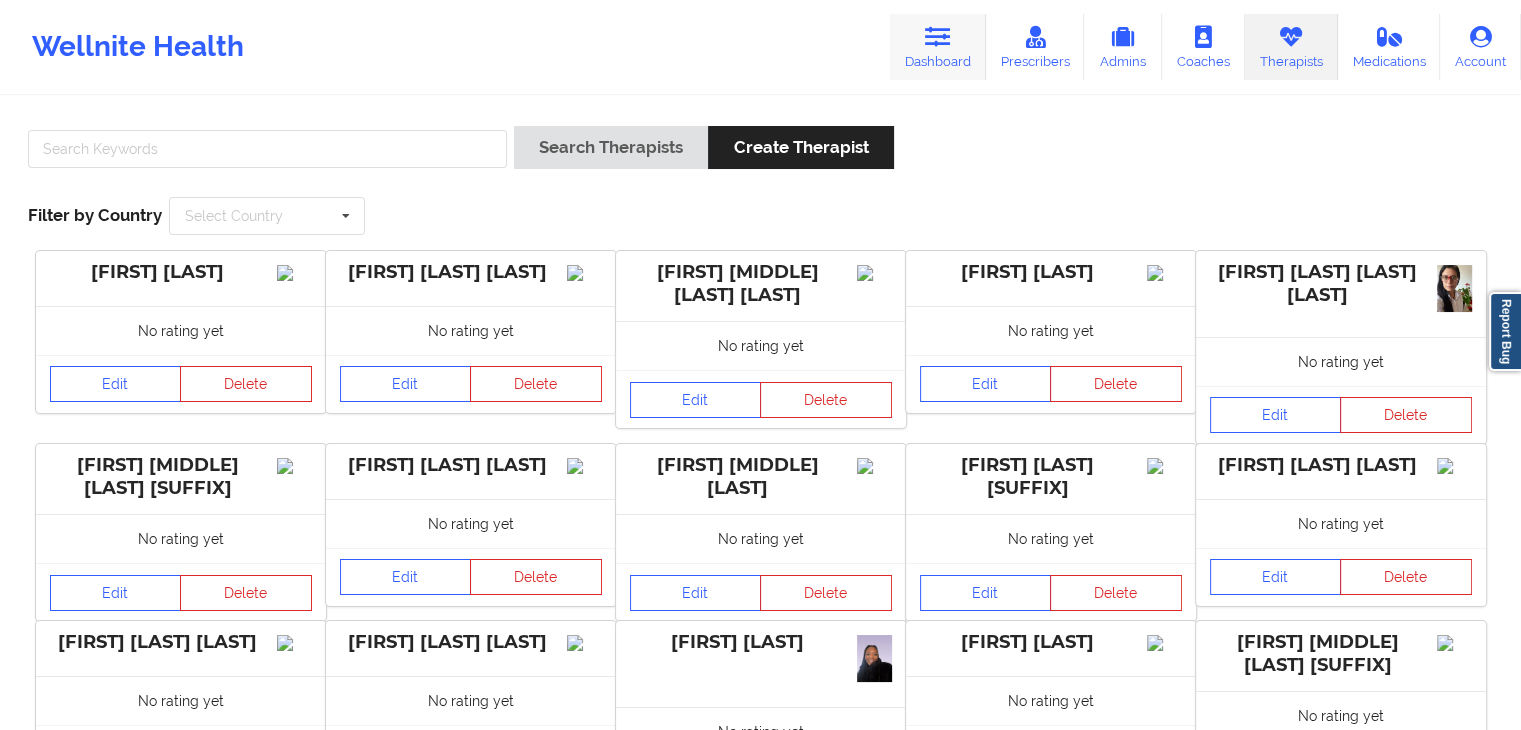 click on "Dashboard" at bounding box center (938, 47) 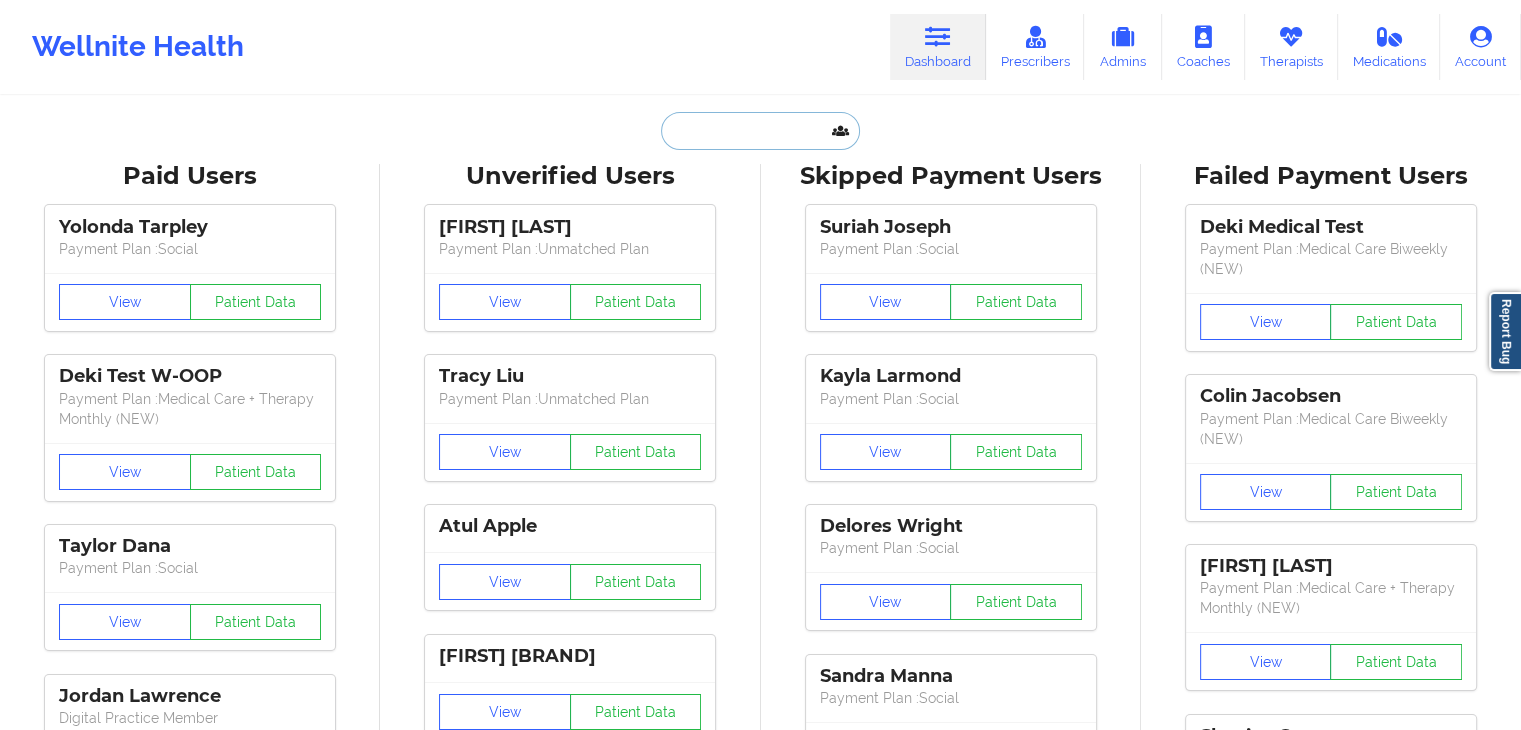 click at bounding box center (760, 131) 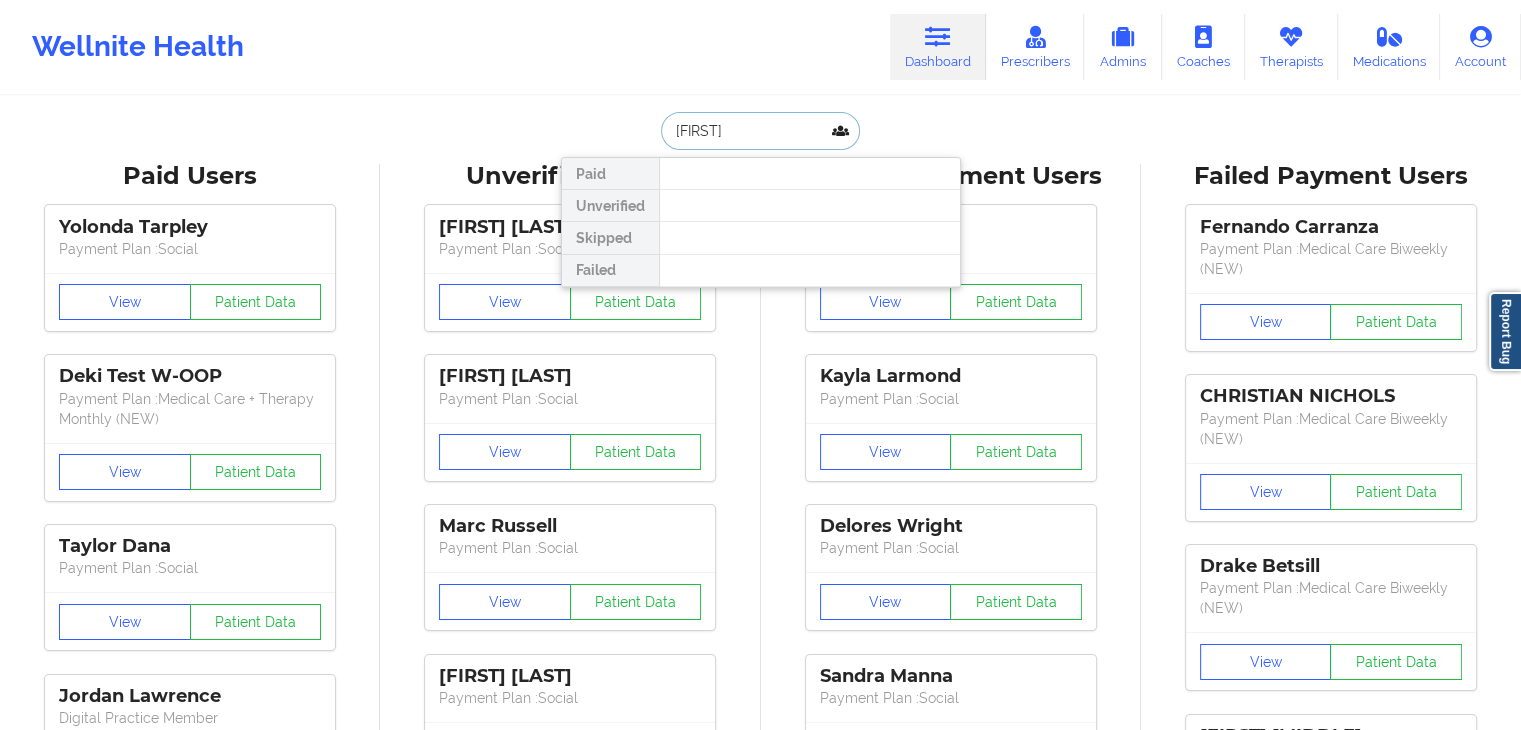 type on "[FIRST]" 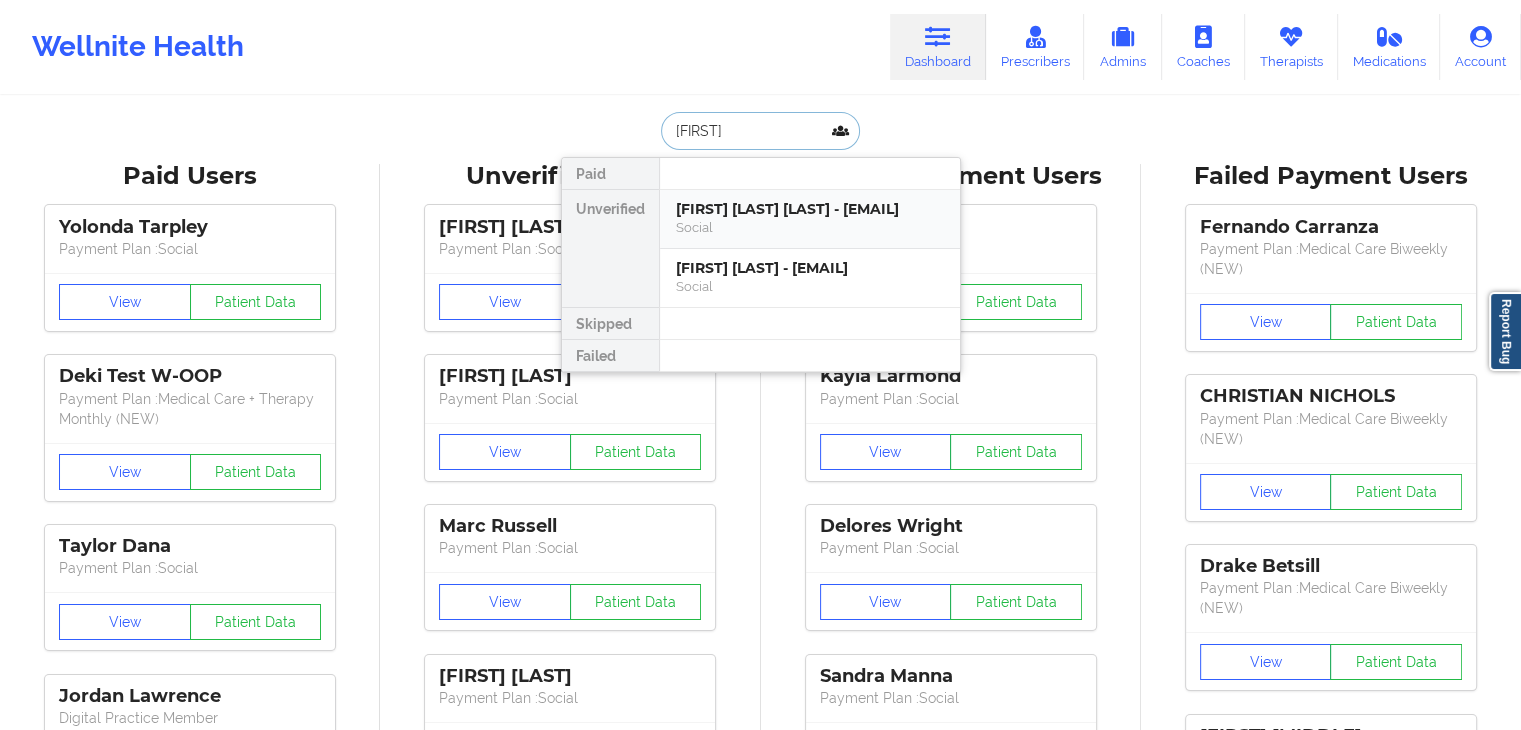 click on "[FIRST] [LAST] [LAST] - [EMAIL]" at bounding box center (810, 209) 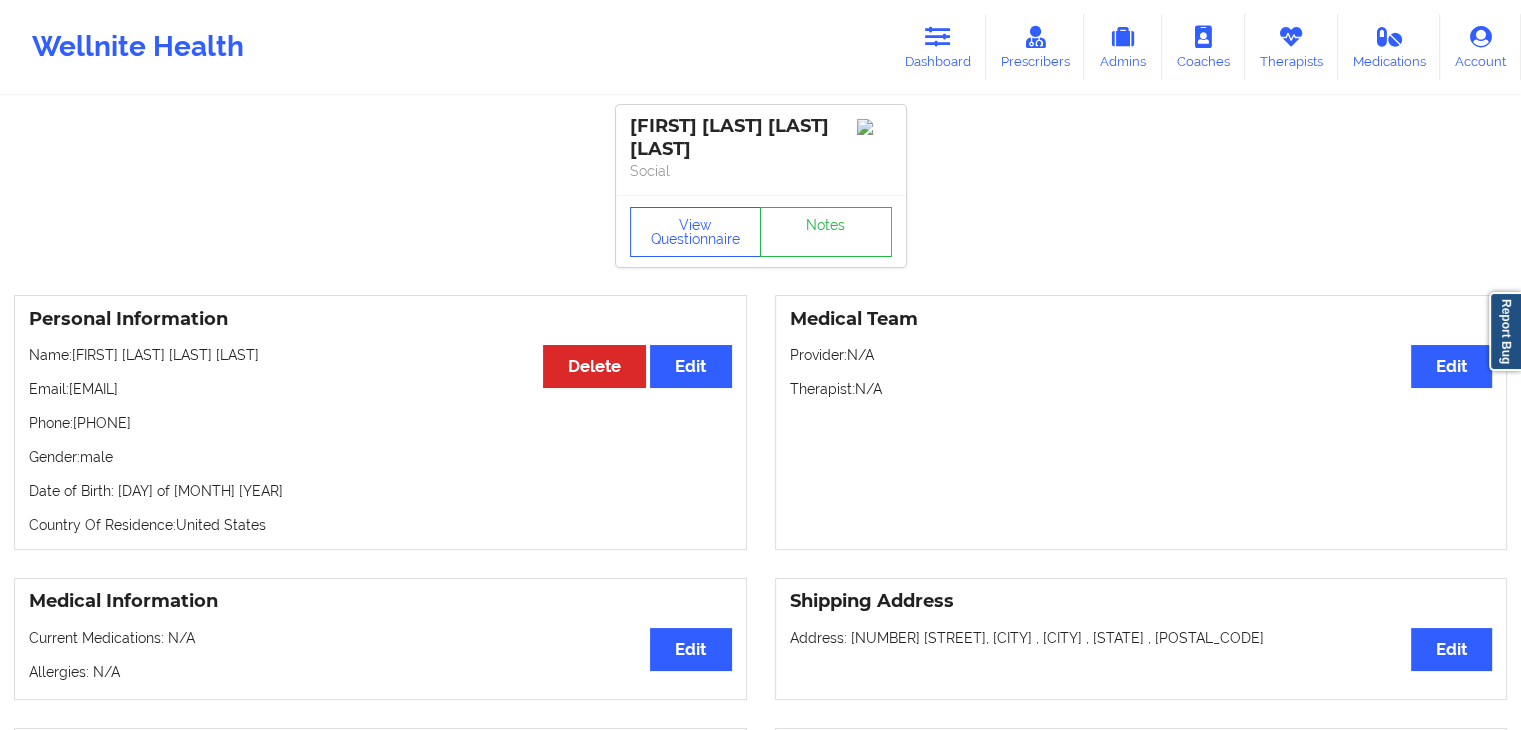 click on "Name:  [FIRST] [LAST] [LAST]  Email:  [EMAIL] Phone:  [PHONE] Gender:  male Date of Birth:   [DAY] [MONTH] [YEAR] Country Of Residence: United States Medical Team Edit Provider:  N/A Therapist:  N/A" at bounding box center [760, 422] 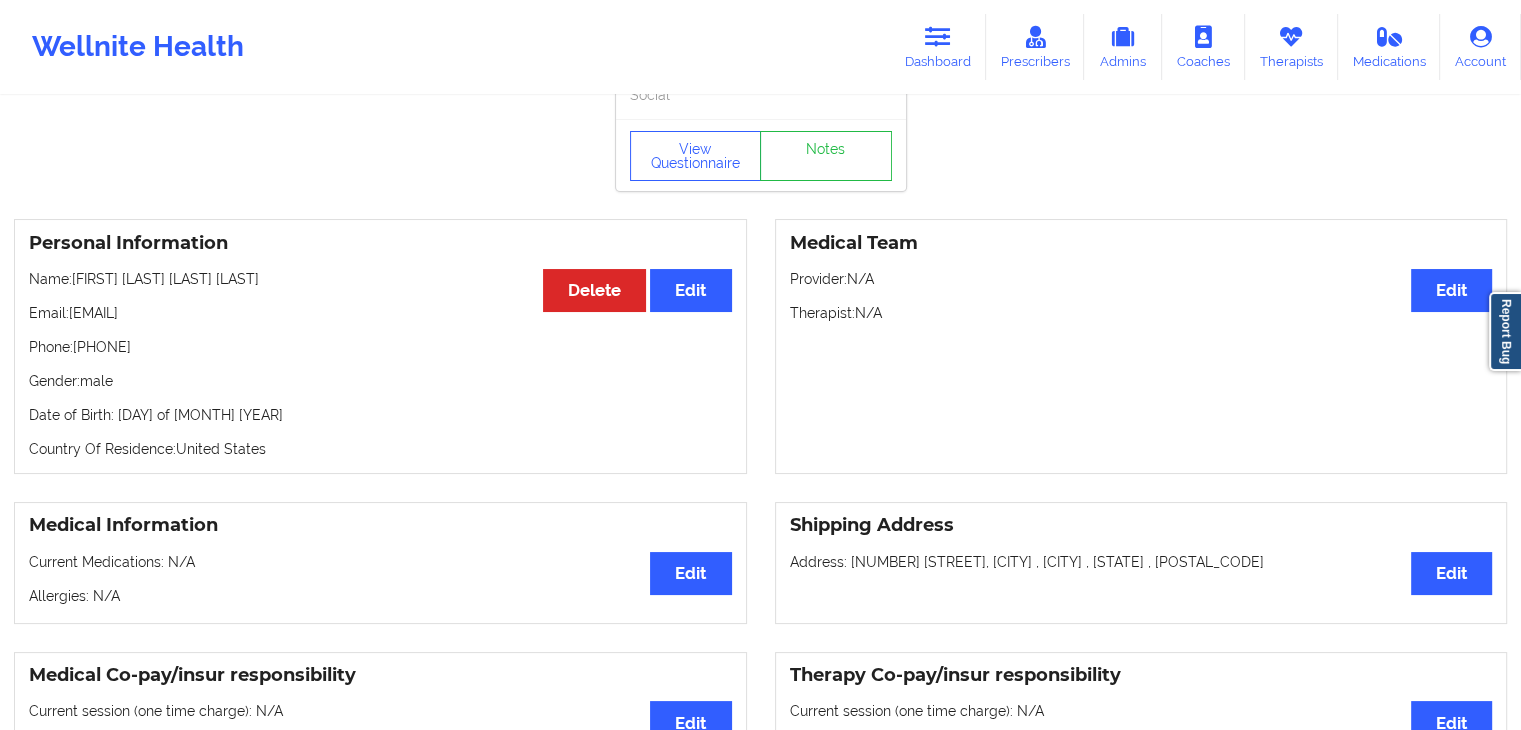 scroll, scrollTop: 80, scrollLeft: 0, axis: vertical 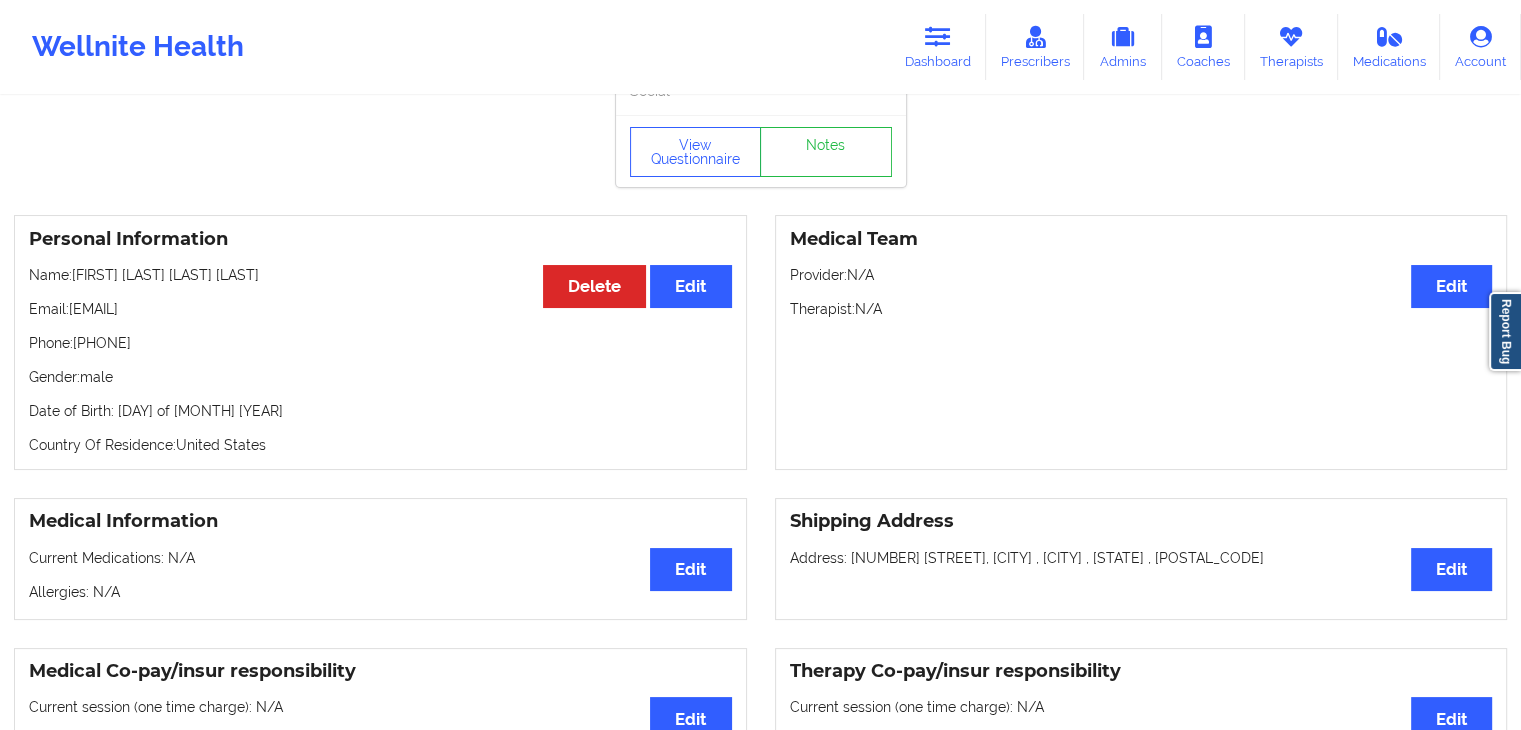 drag, startPoint x: 249, startPoint y: 307, endPoint x: 69, endPoint y: 308, distance: 180.00278 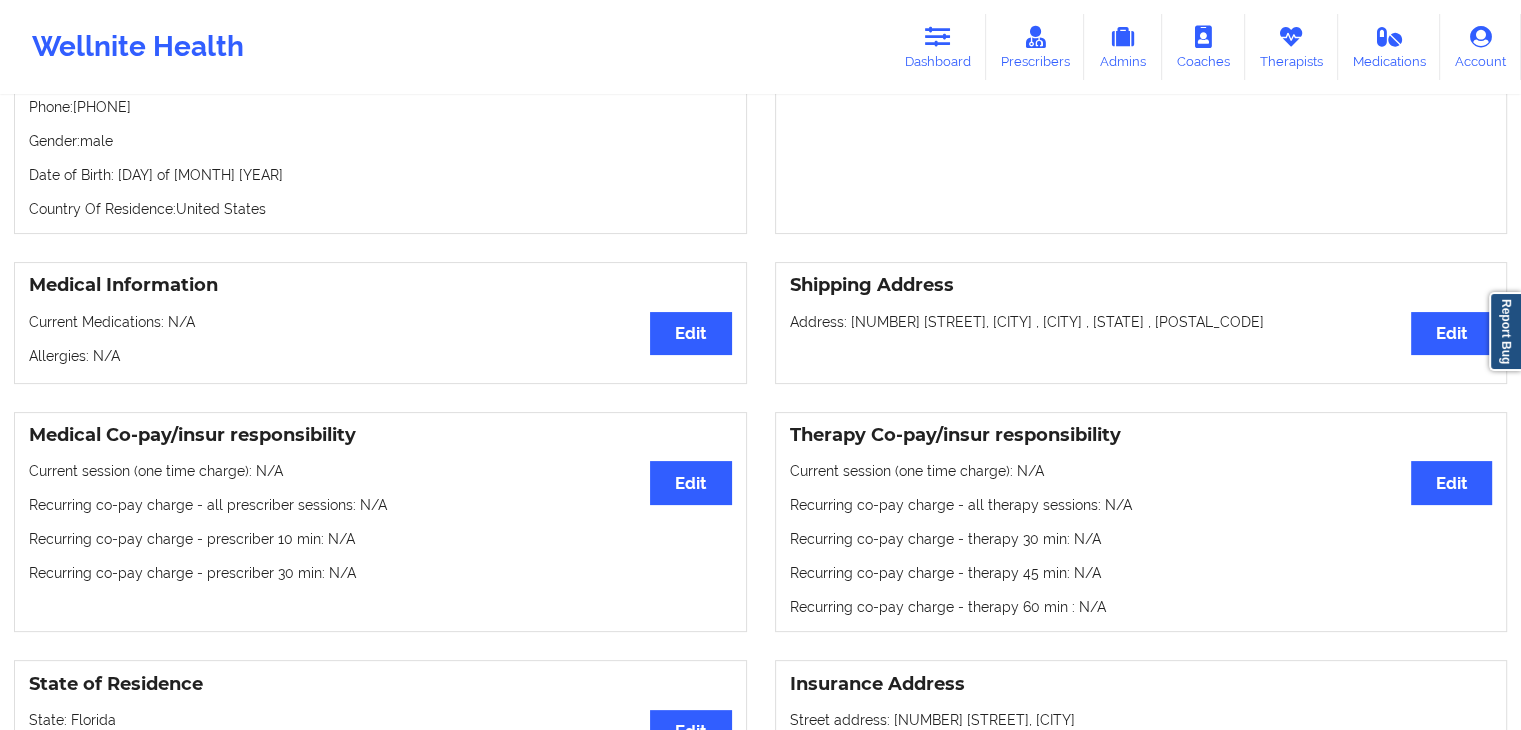 scroll, scrollTop: 480, scrollLeft: 0, axis: vertical 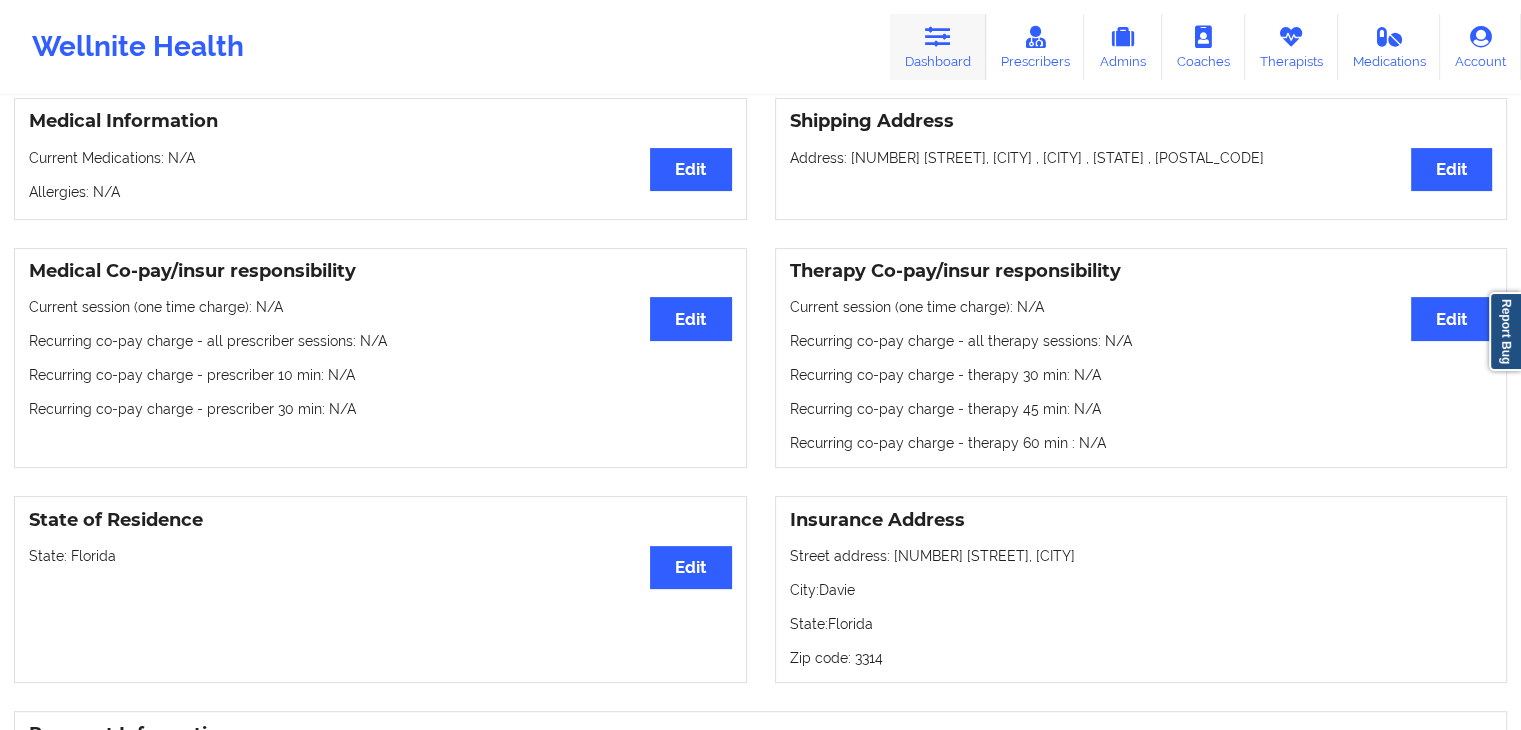 click at bounding box center (938, 37) 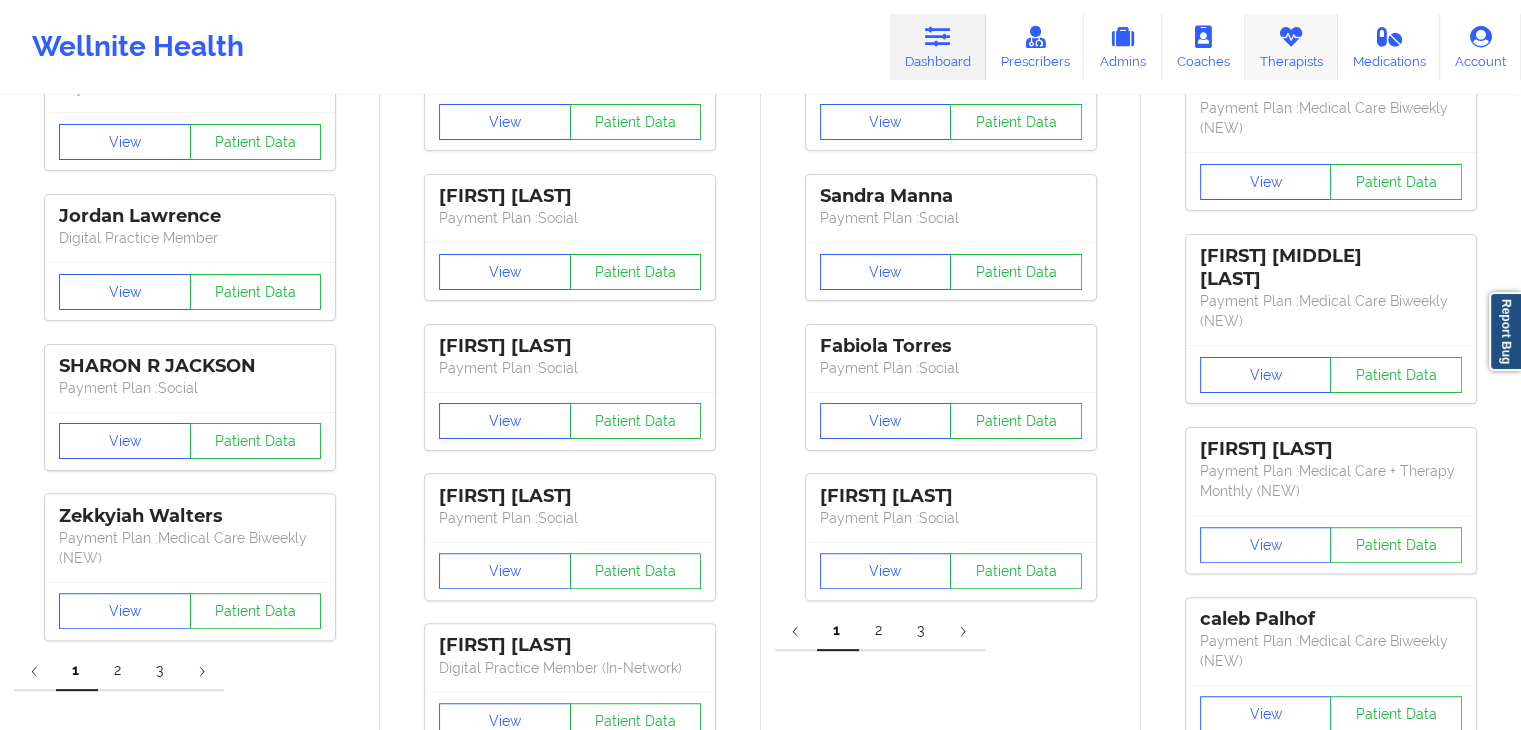 click at bounding box center [1291, 37] 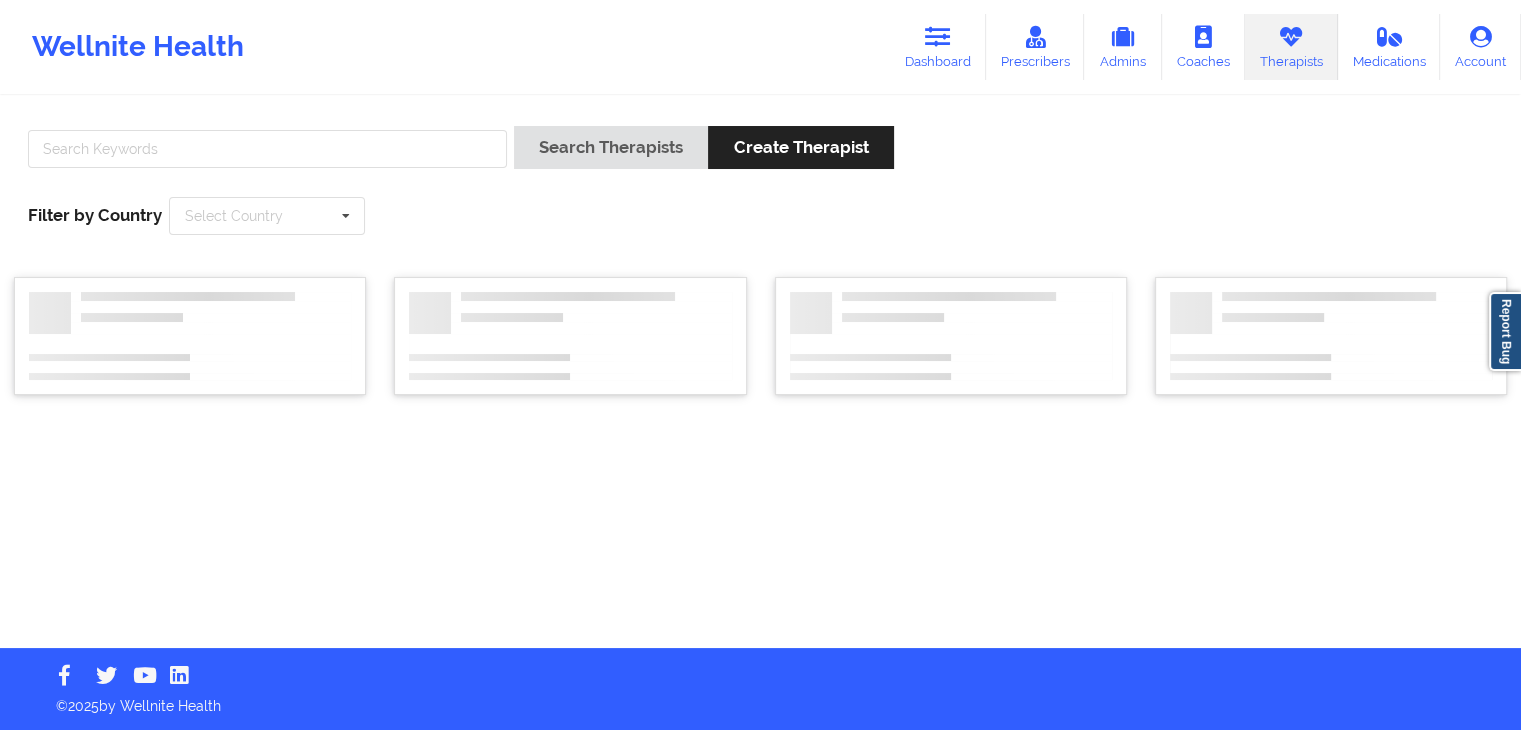 scroll, scrollTop: 0, scrollLeft: 0, axis: both 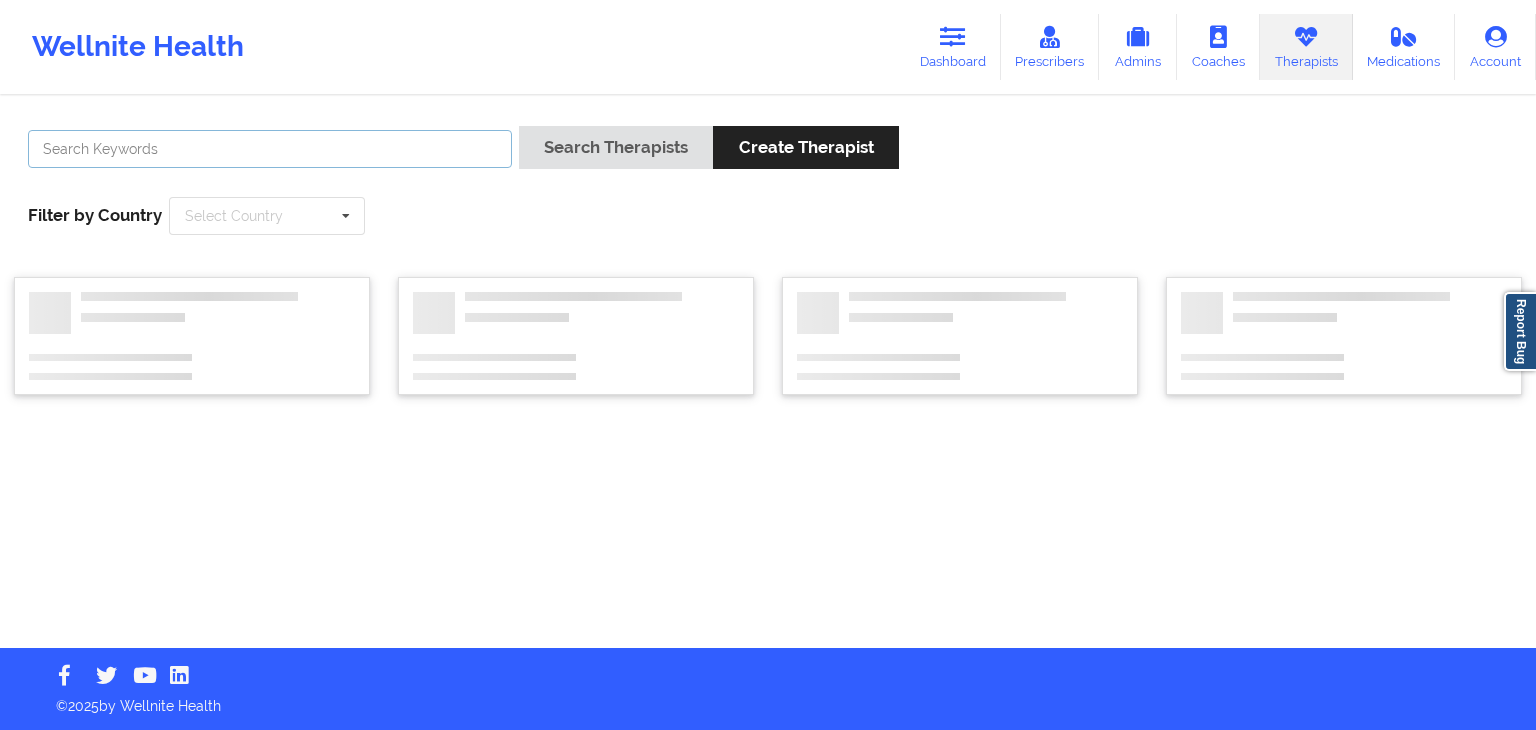 click at bounding box center [270, 149] 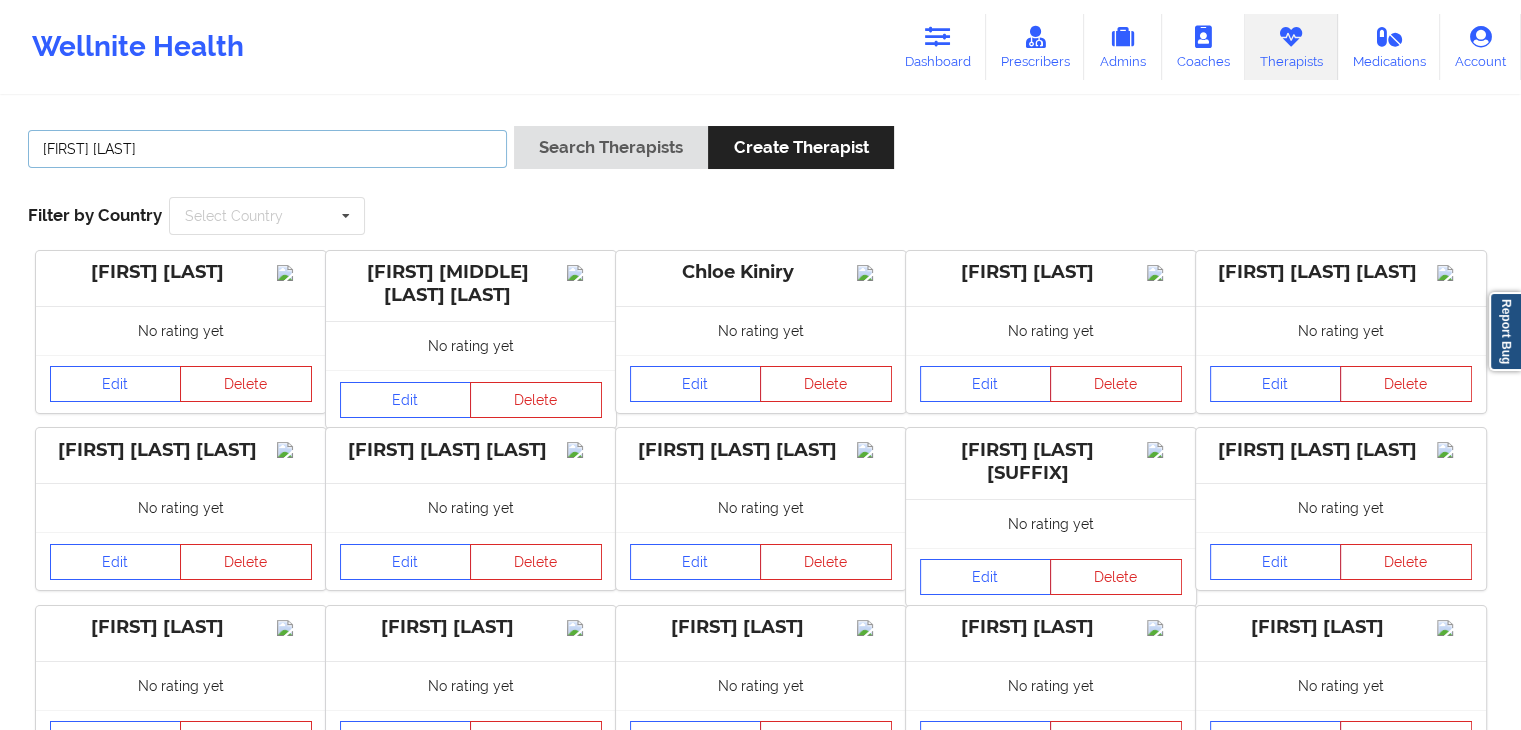 type on "[FIRST] [LAST]" 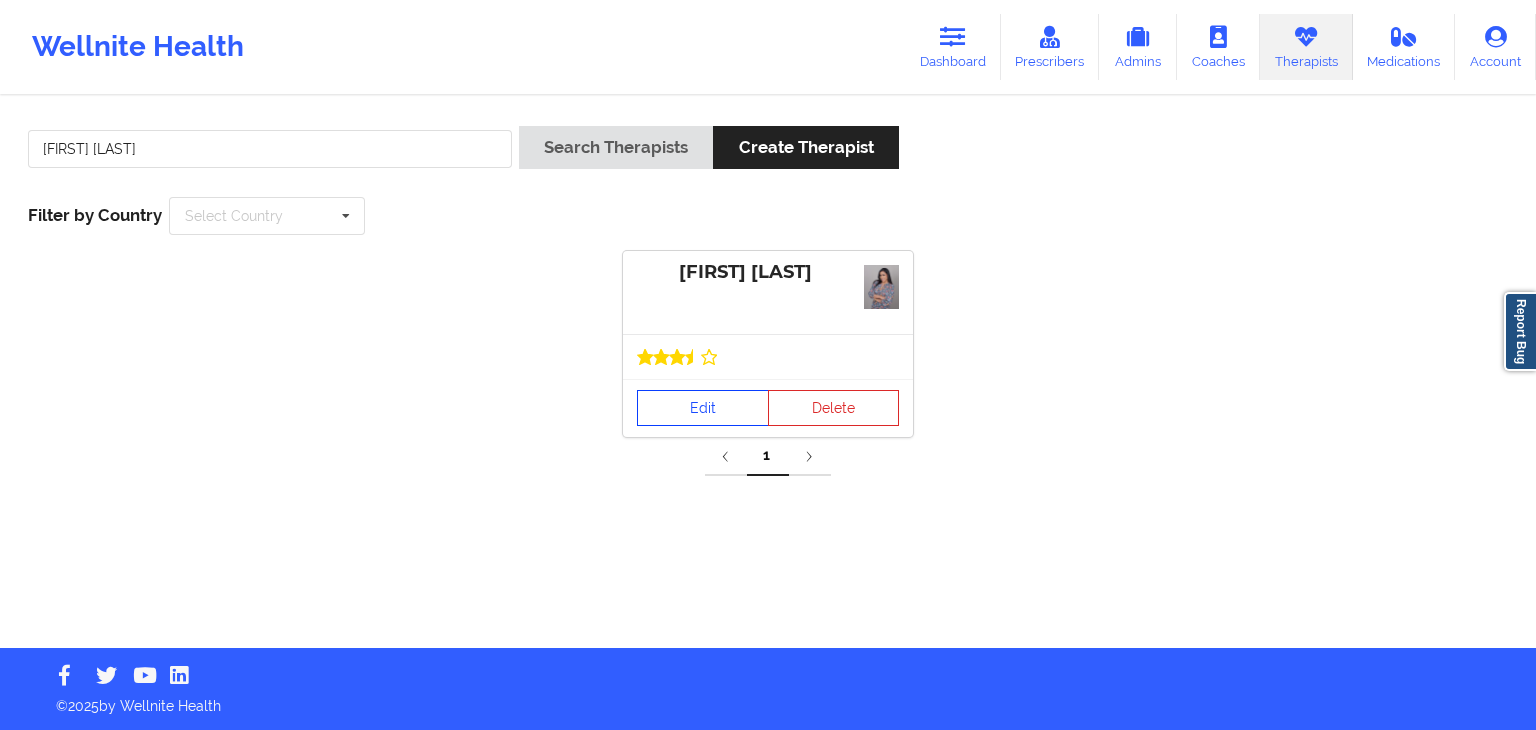 click on "Edit" at bounding box center [703, 408] 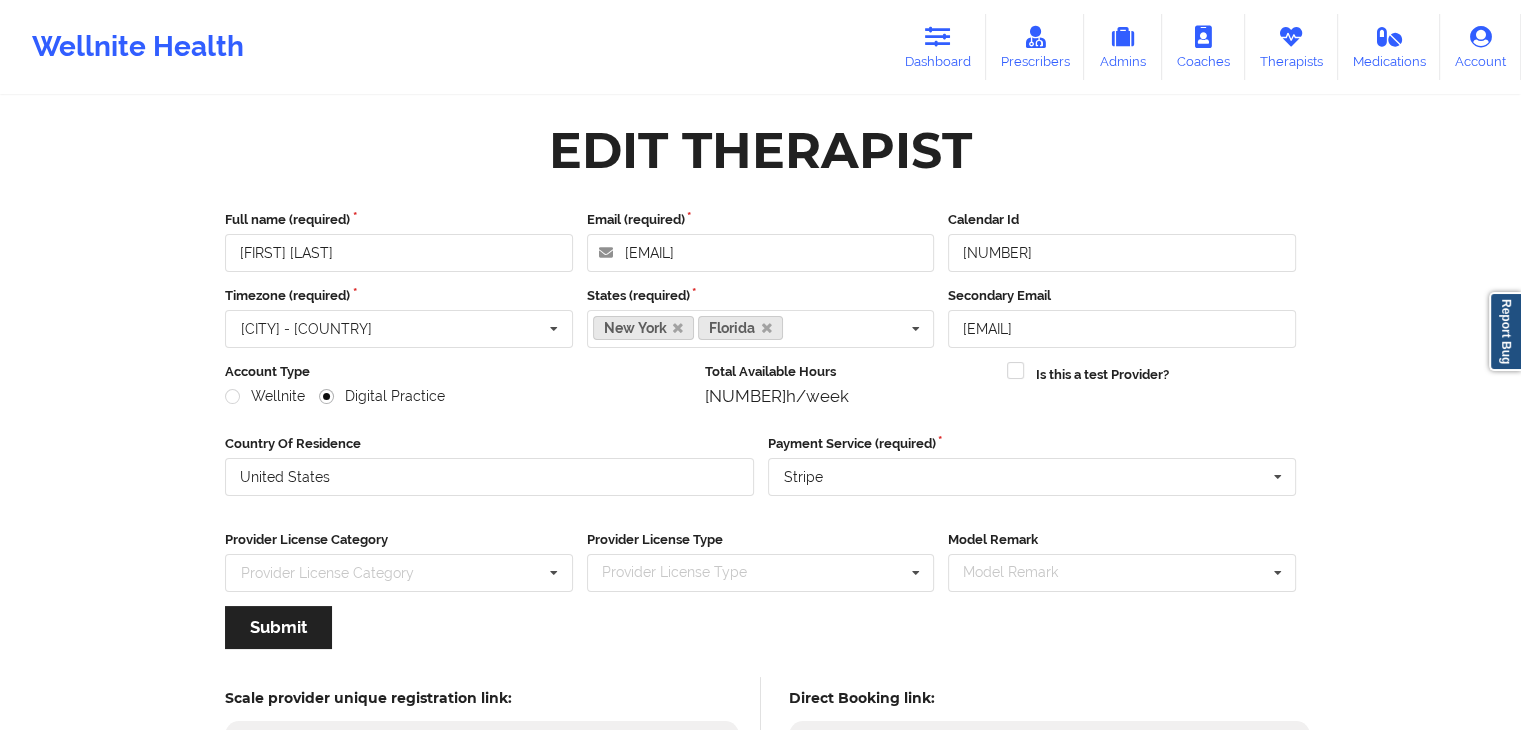 scroll, scrollTop: 166, scrollLeft: 0, axis: vertical 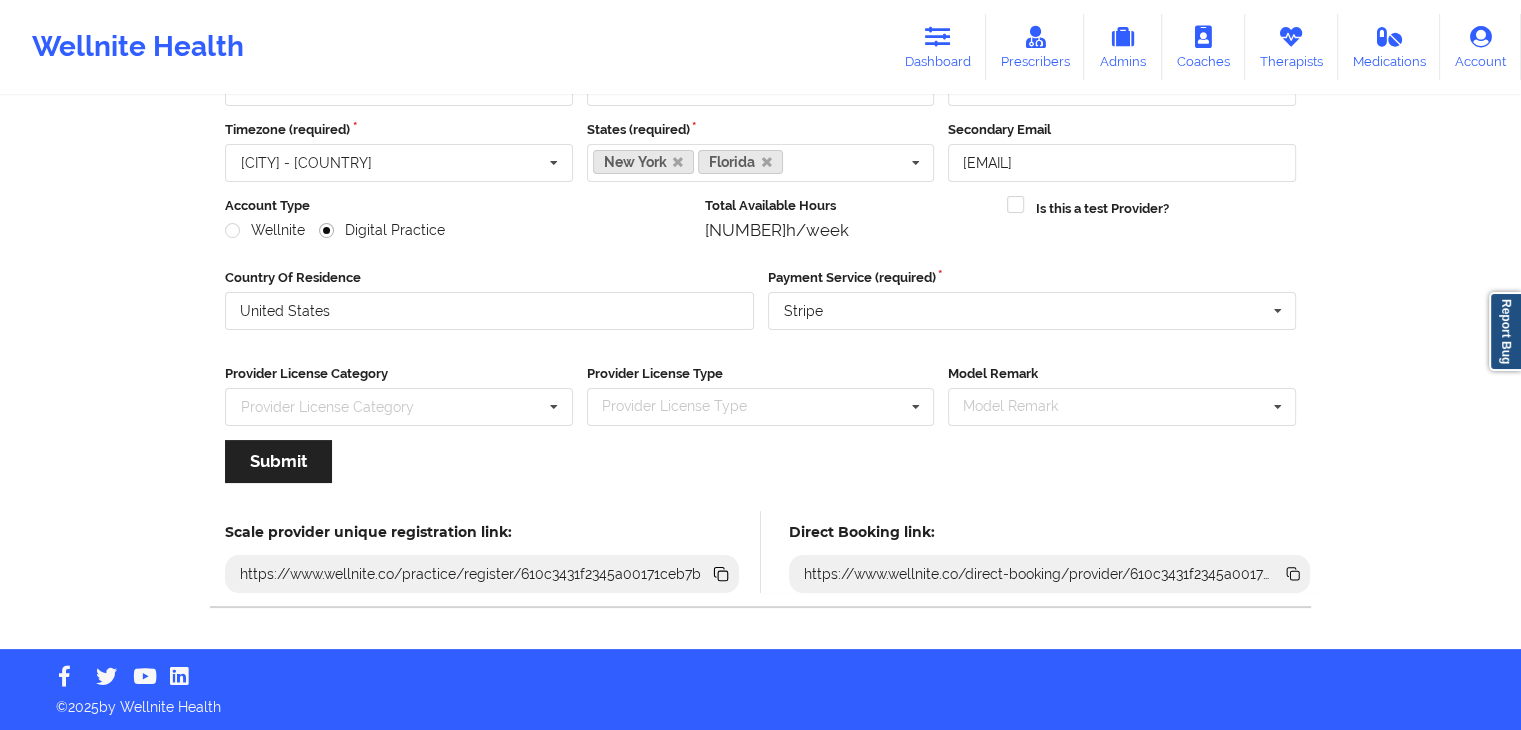 click 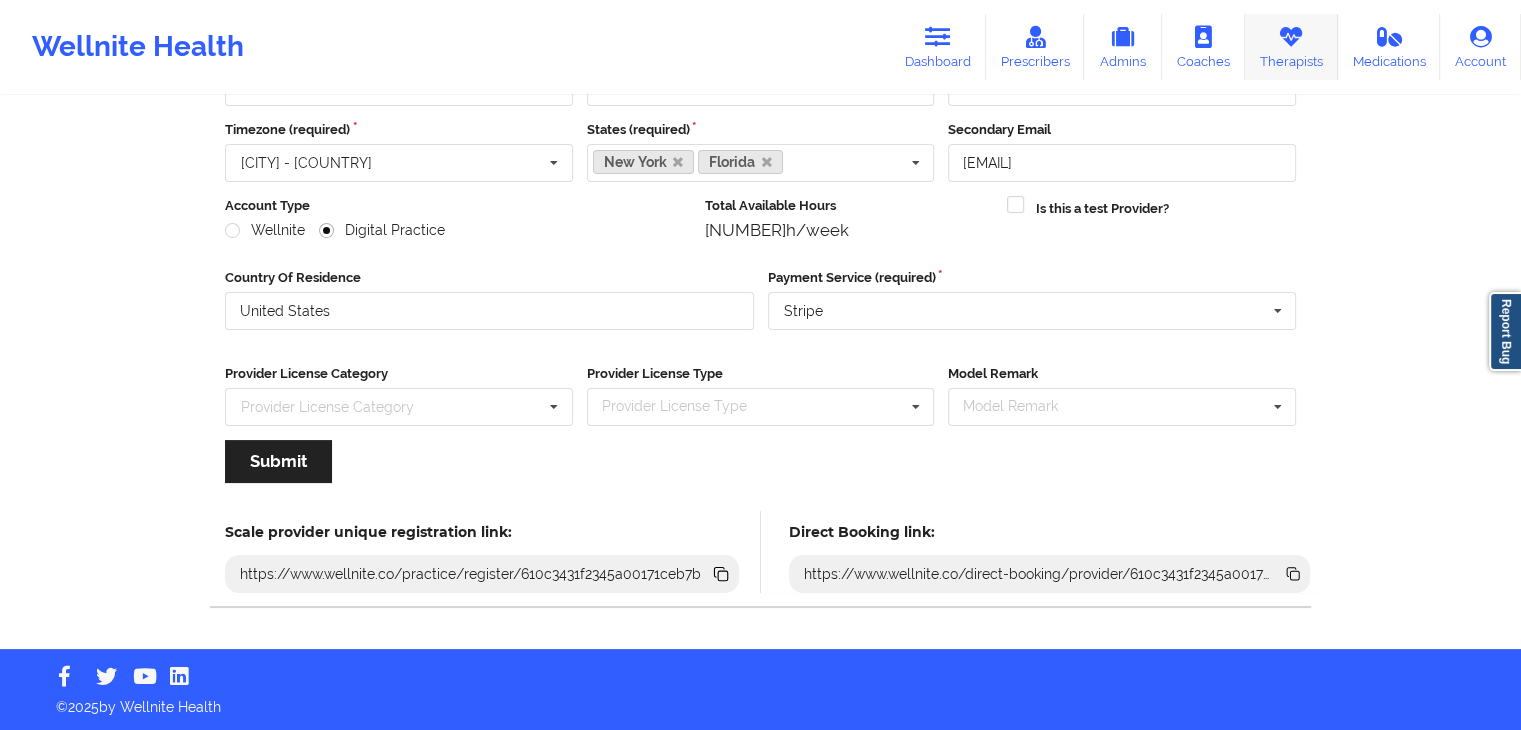 click on "Therapists" at bounding box center (1291, 47) 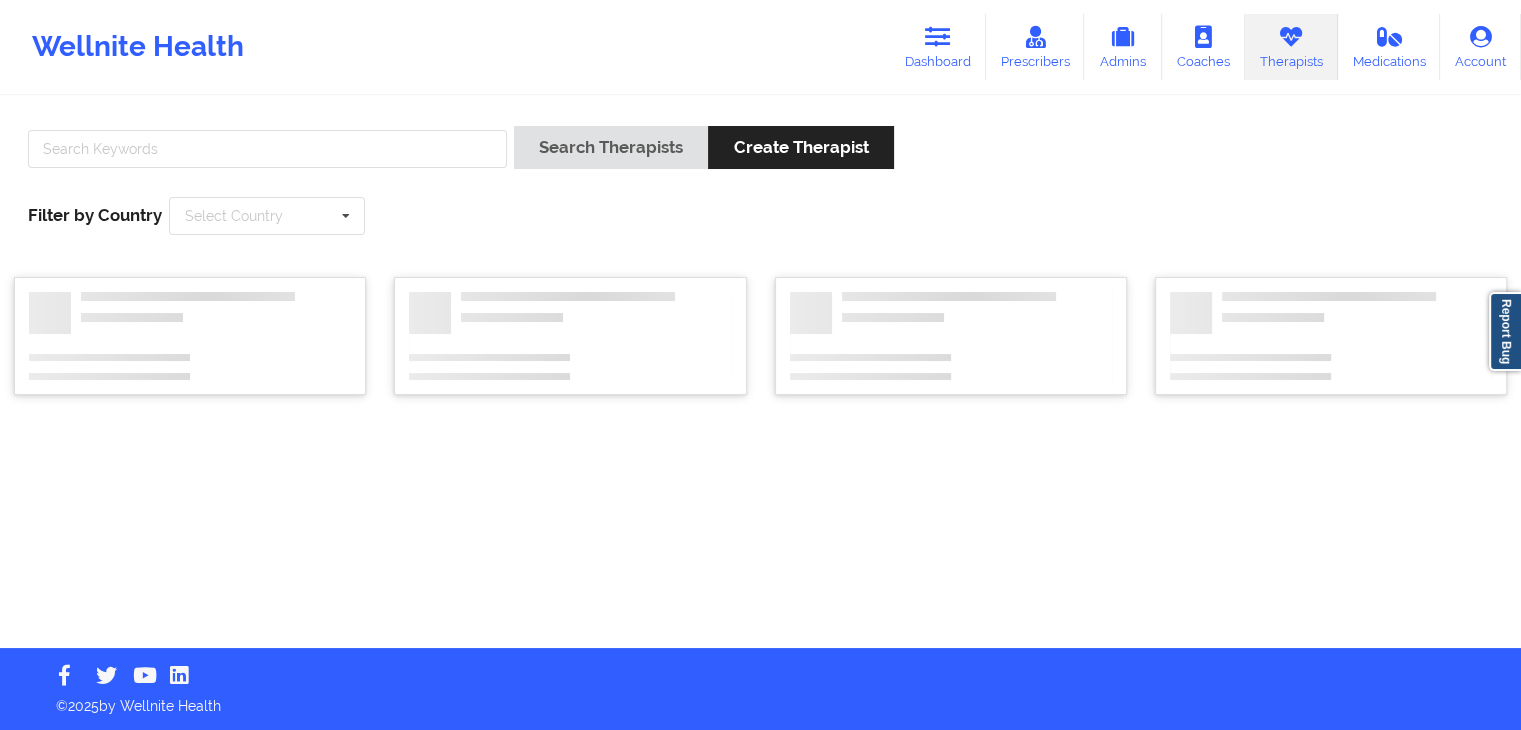 scroll, scrollTop: 0, scrollLeft: 0, axis: both 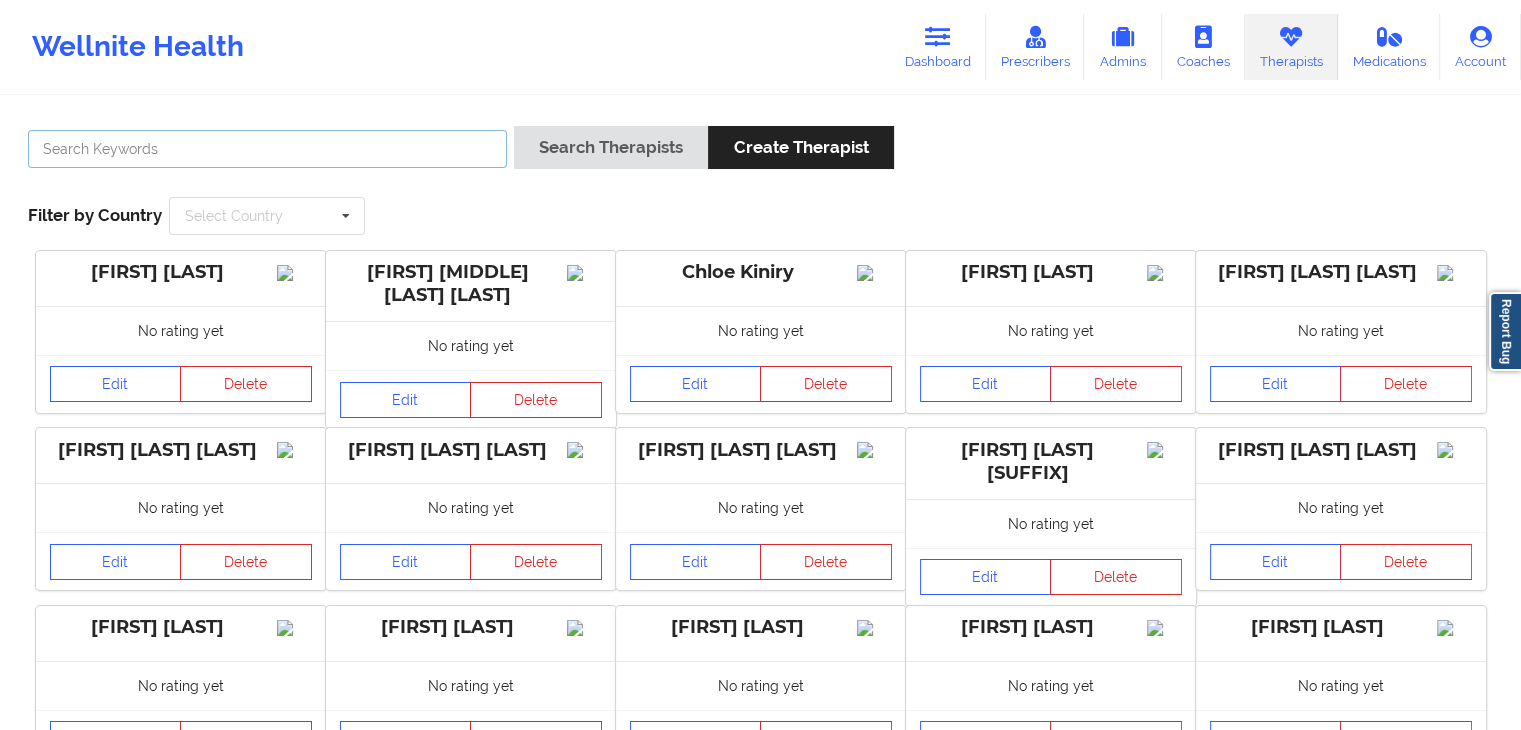 click at bounding box center (267, 149) 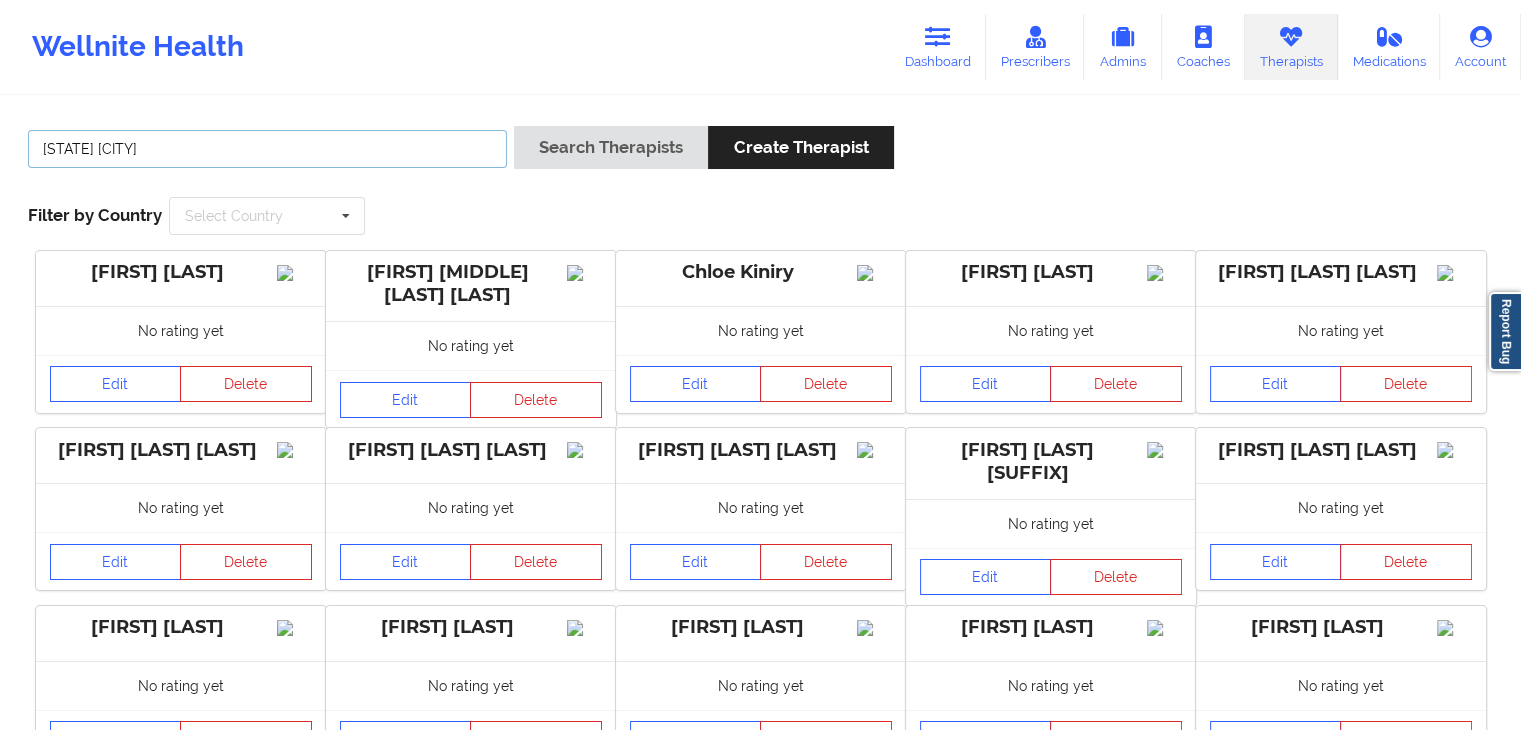 type on "[STATE] [CITY]" 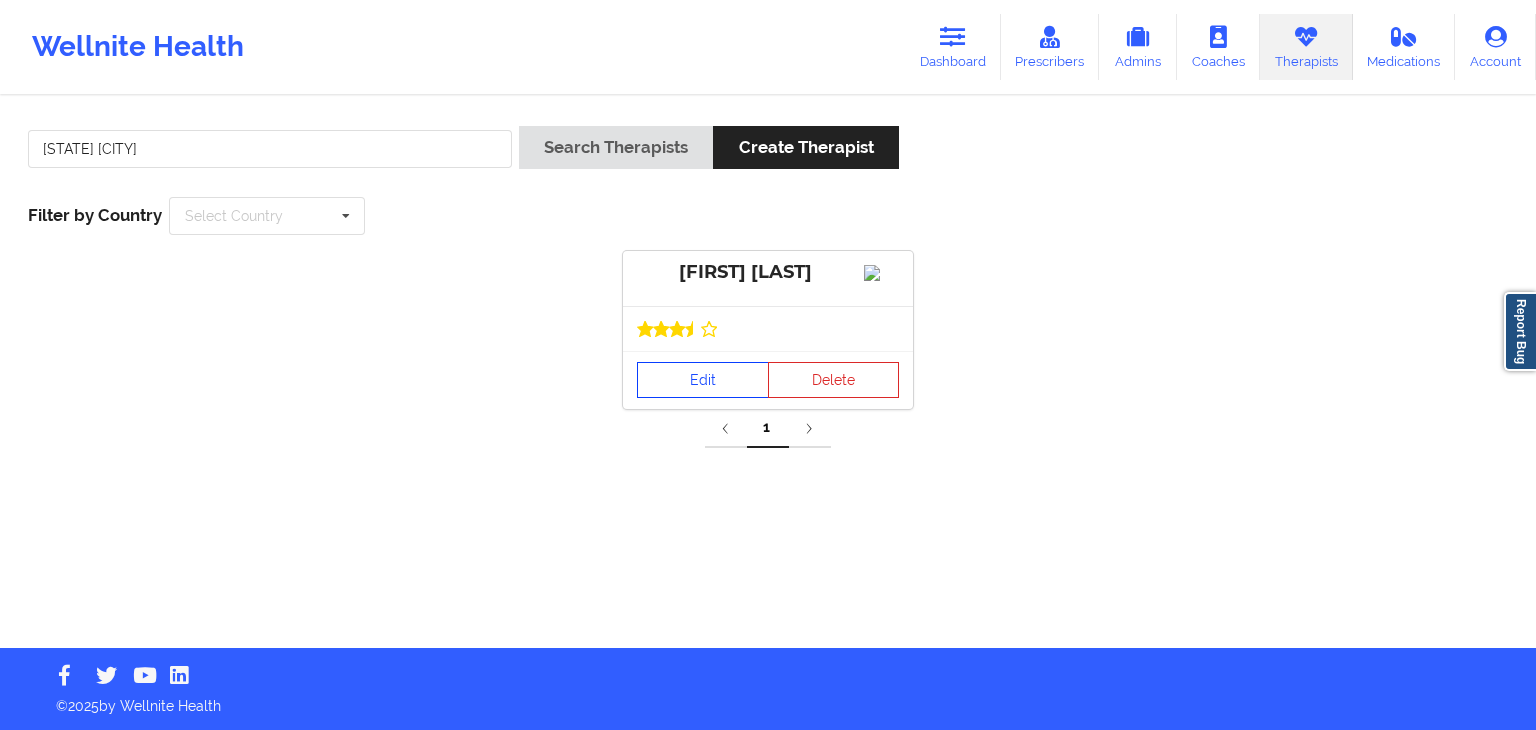click on "Edit" at bounding box center (703, 380) 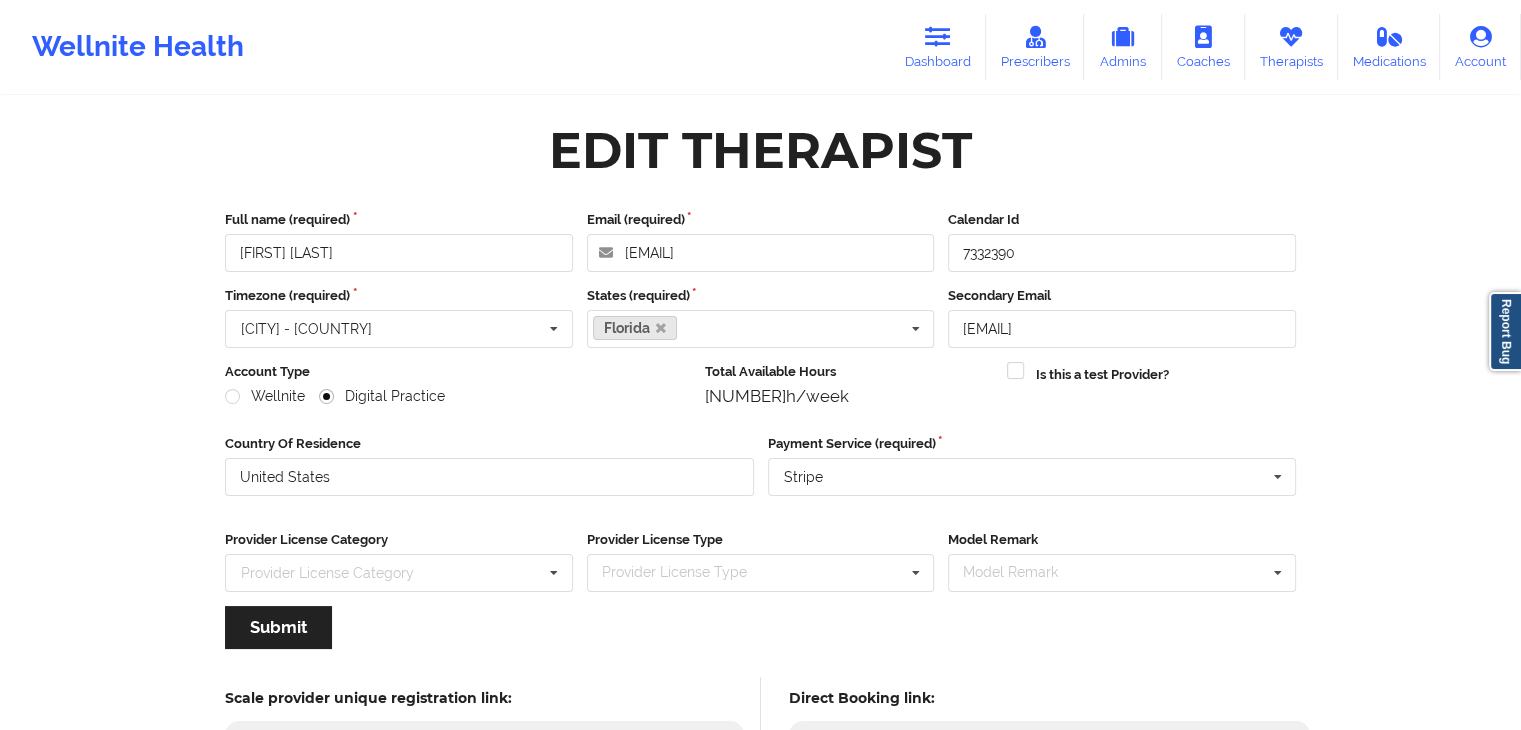 scroll, scrollTop: 166, scrollLeft: 0, axis: vertical 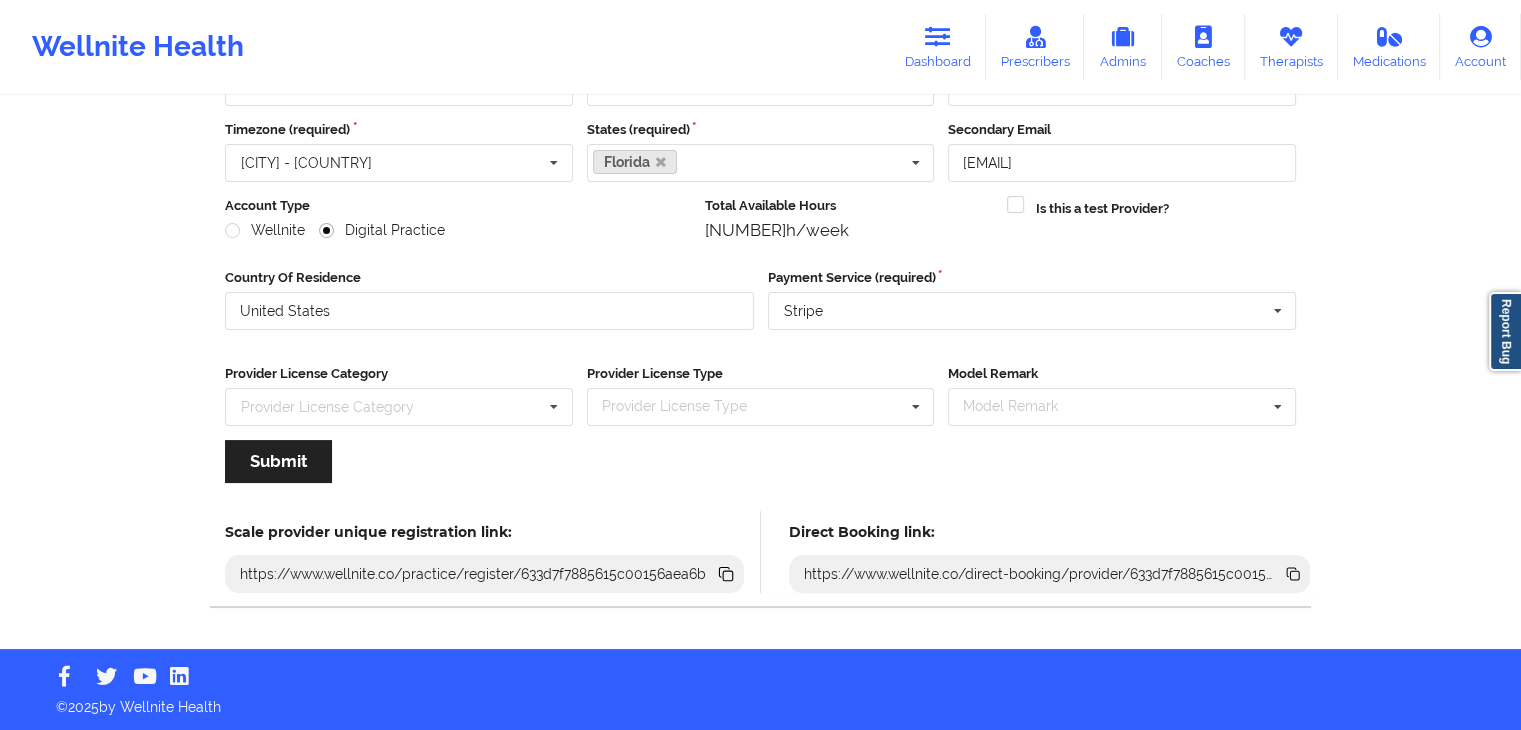 click 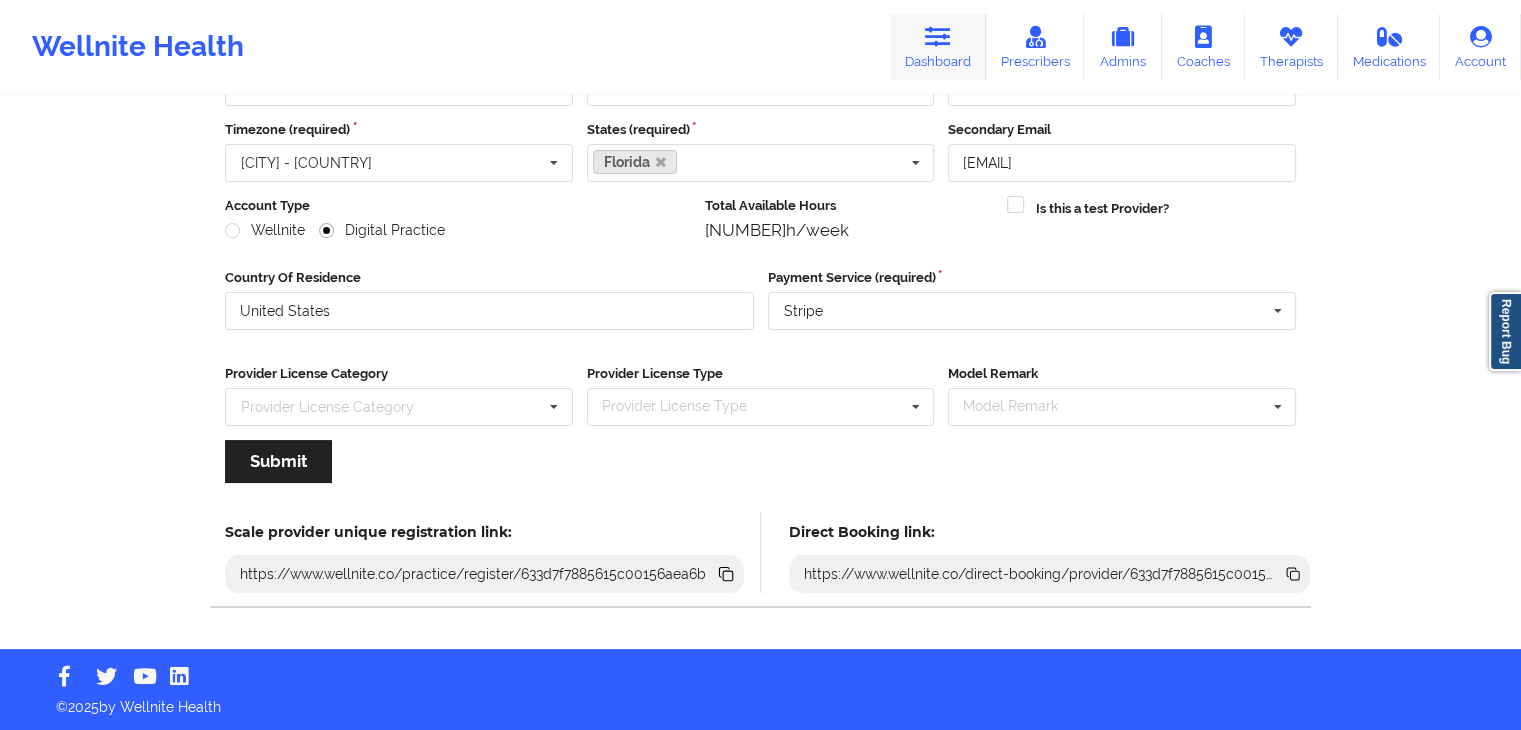 click on "Dashboard" at bounding box center (938, 47) 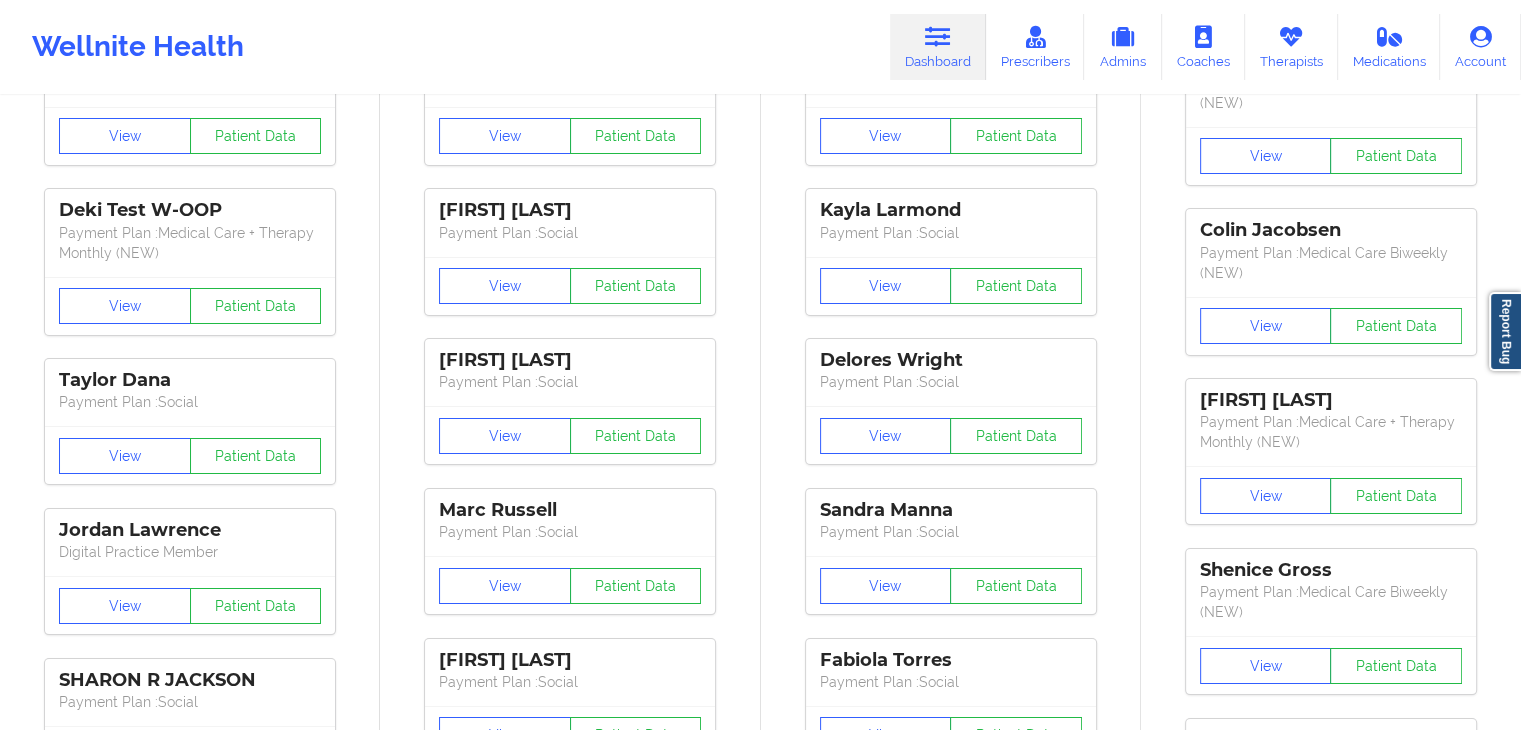 click on "Dashboard" at bounding box center [938, 47] 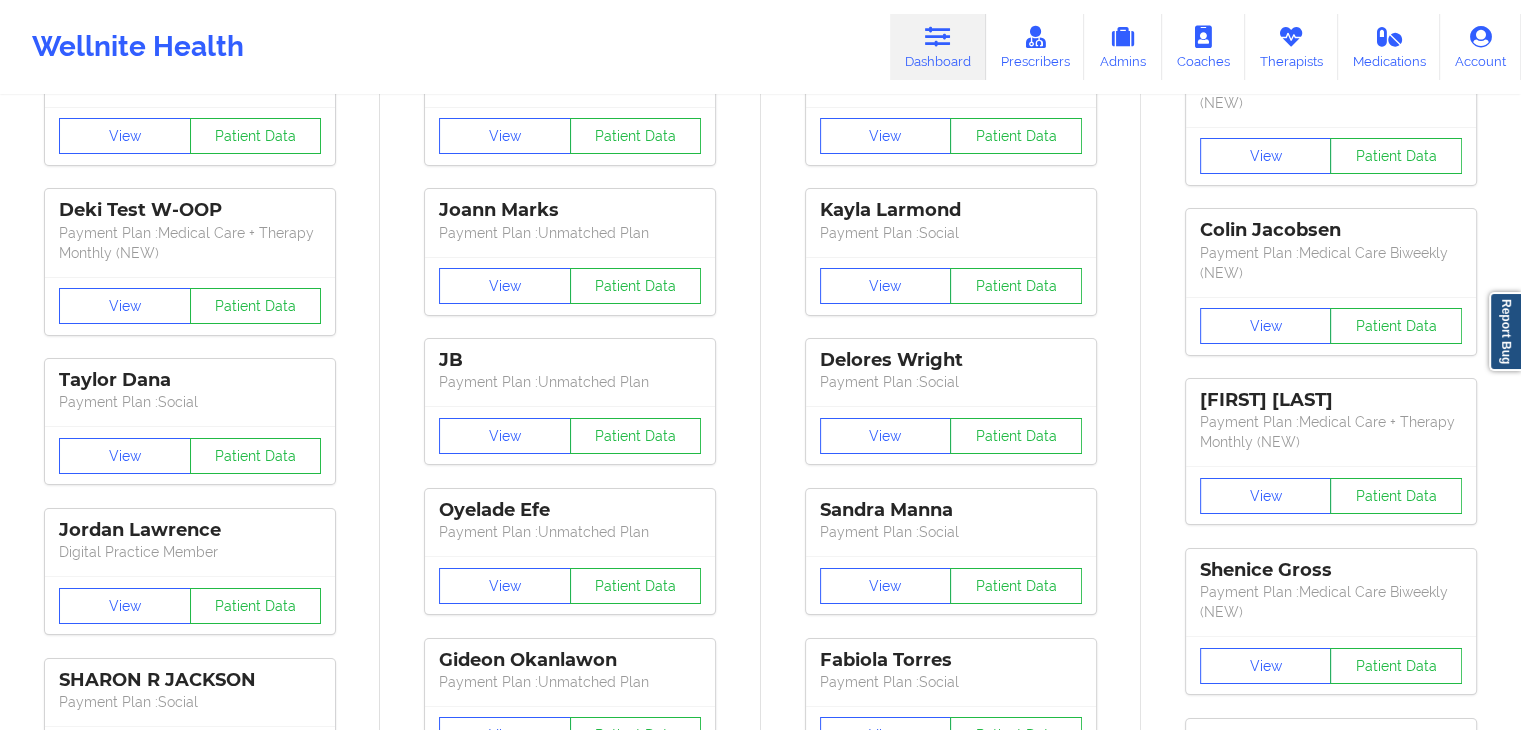 scroll, scrollTop: 0, scrollLeft: 0, axis: both 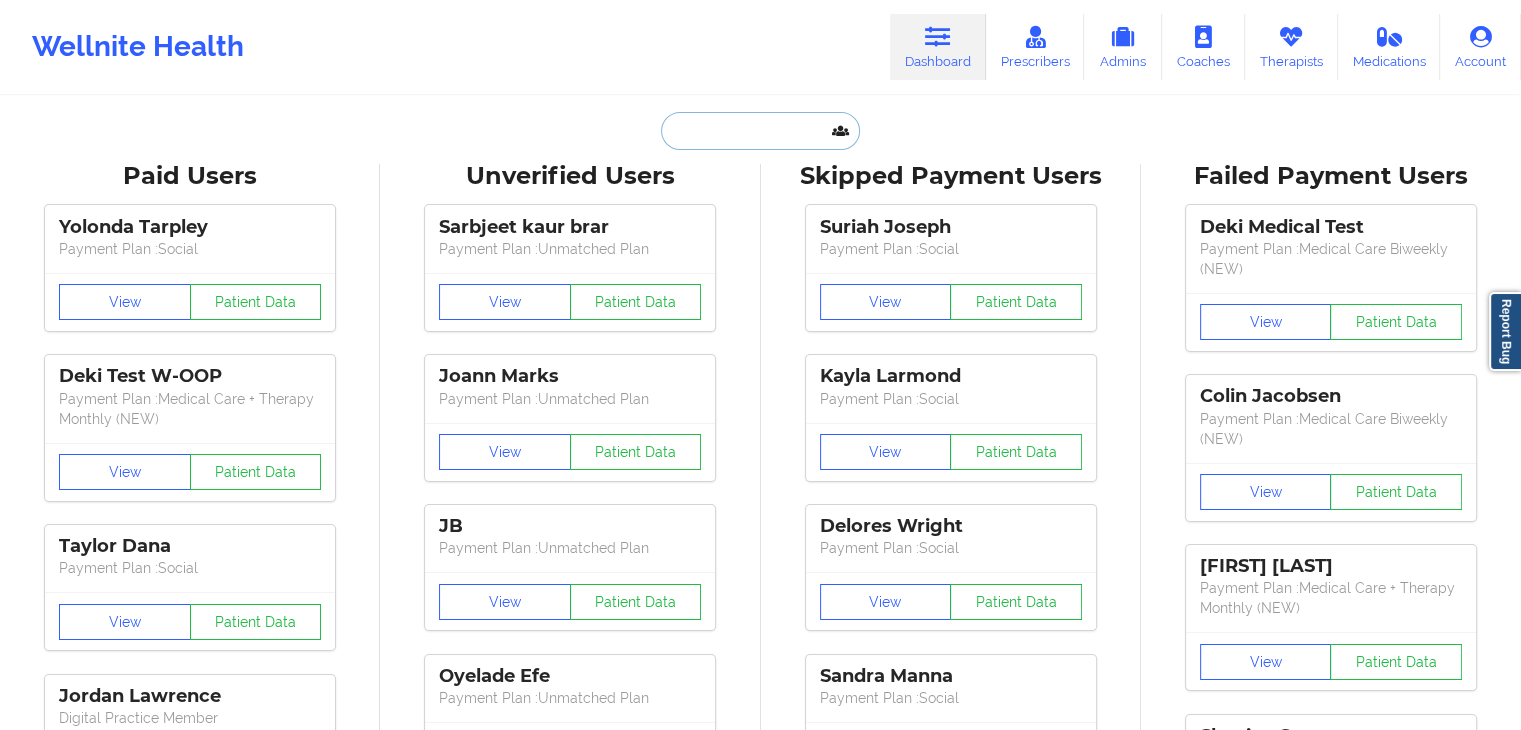 click at bounding box center [760, 131] 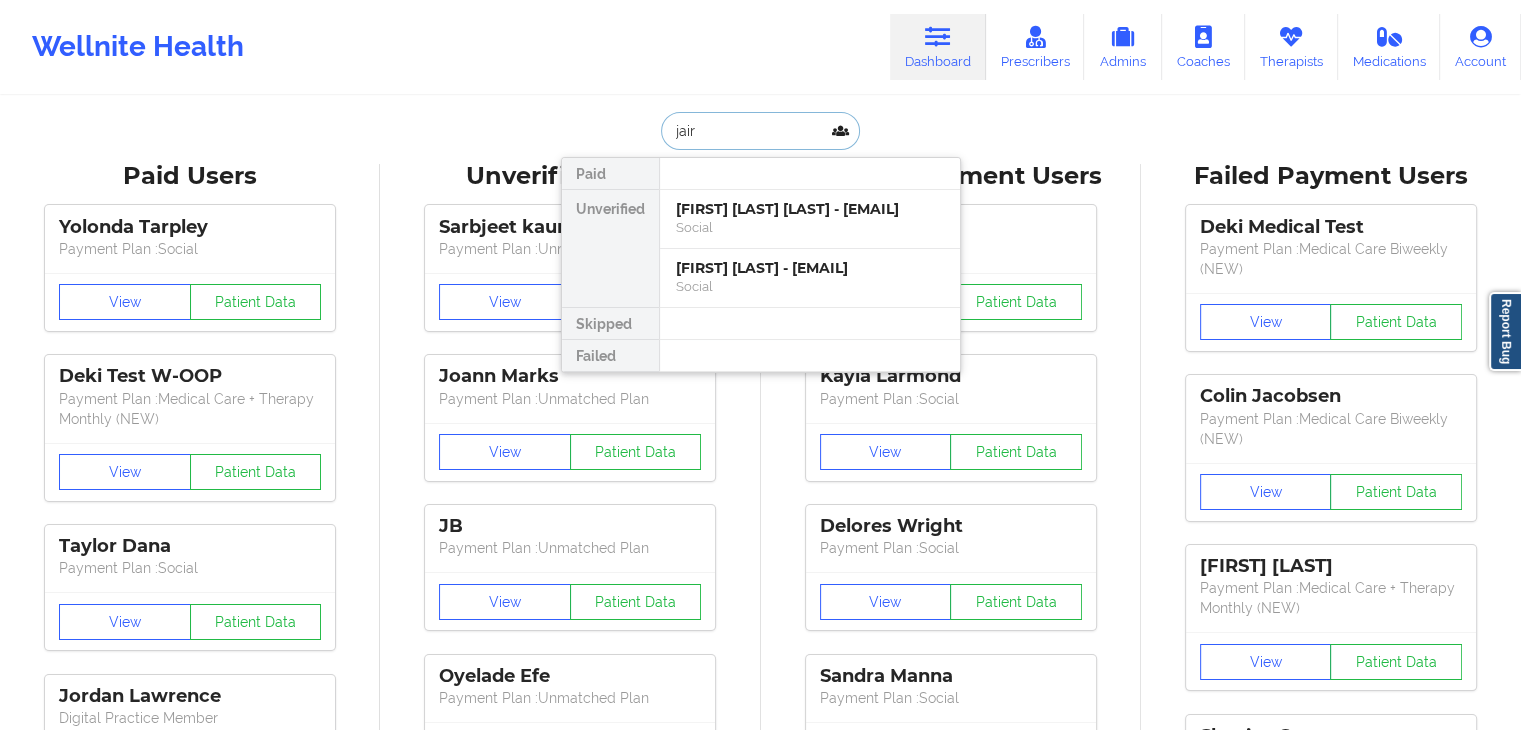 type on "[FIRST]" 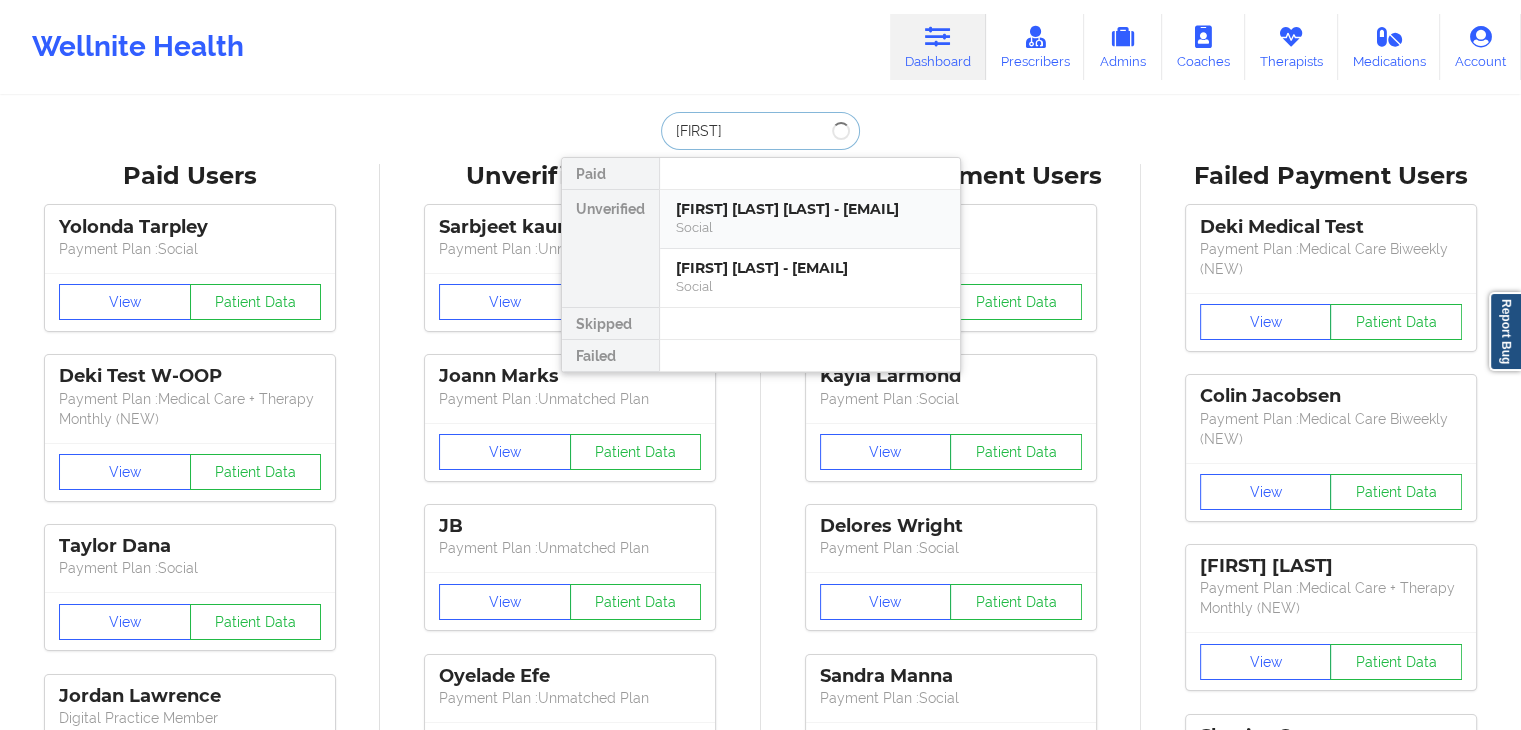 click on "Social" at bounding box center [810, 227] 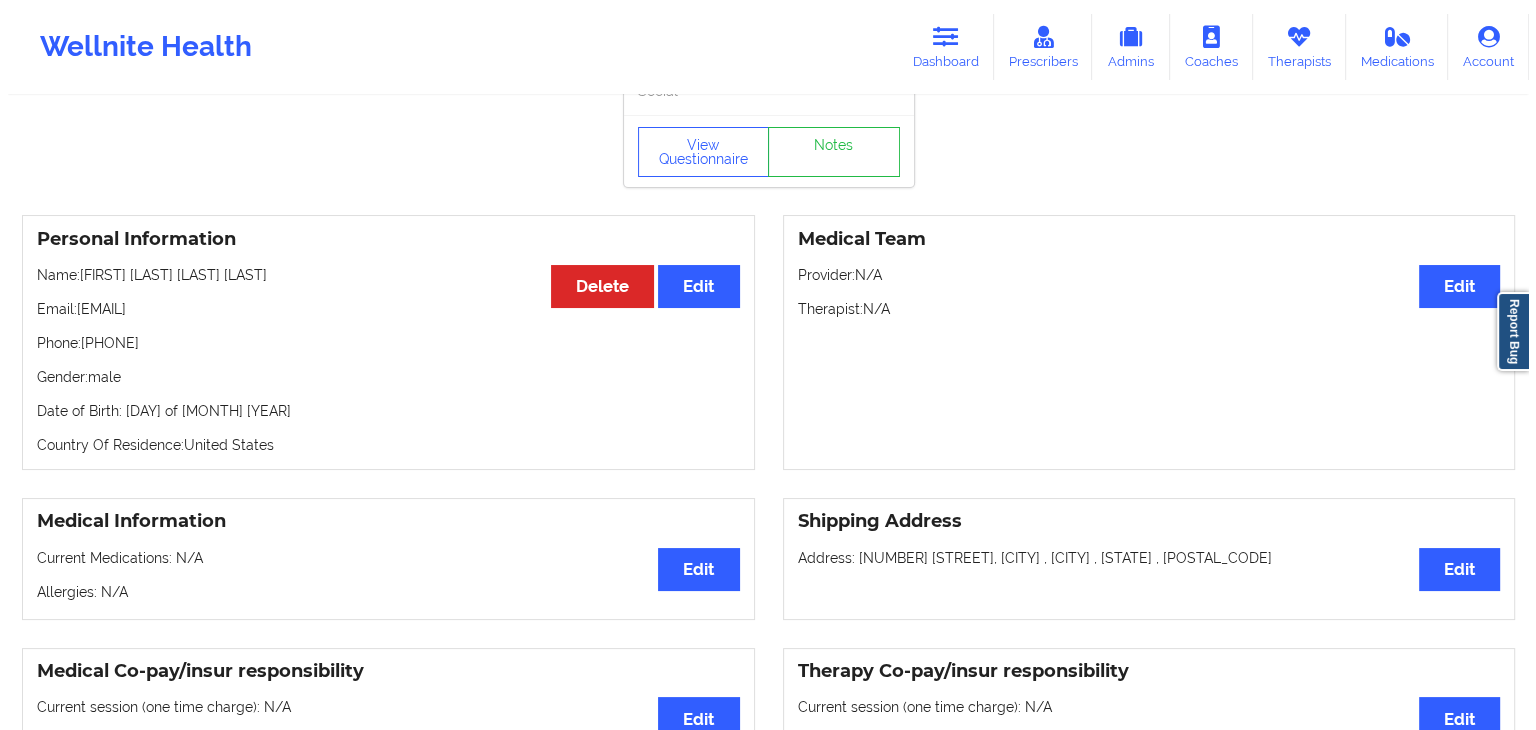 scroll, scrollTop: 0, scrollLeft: 0, axis: both 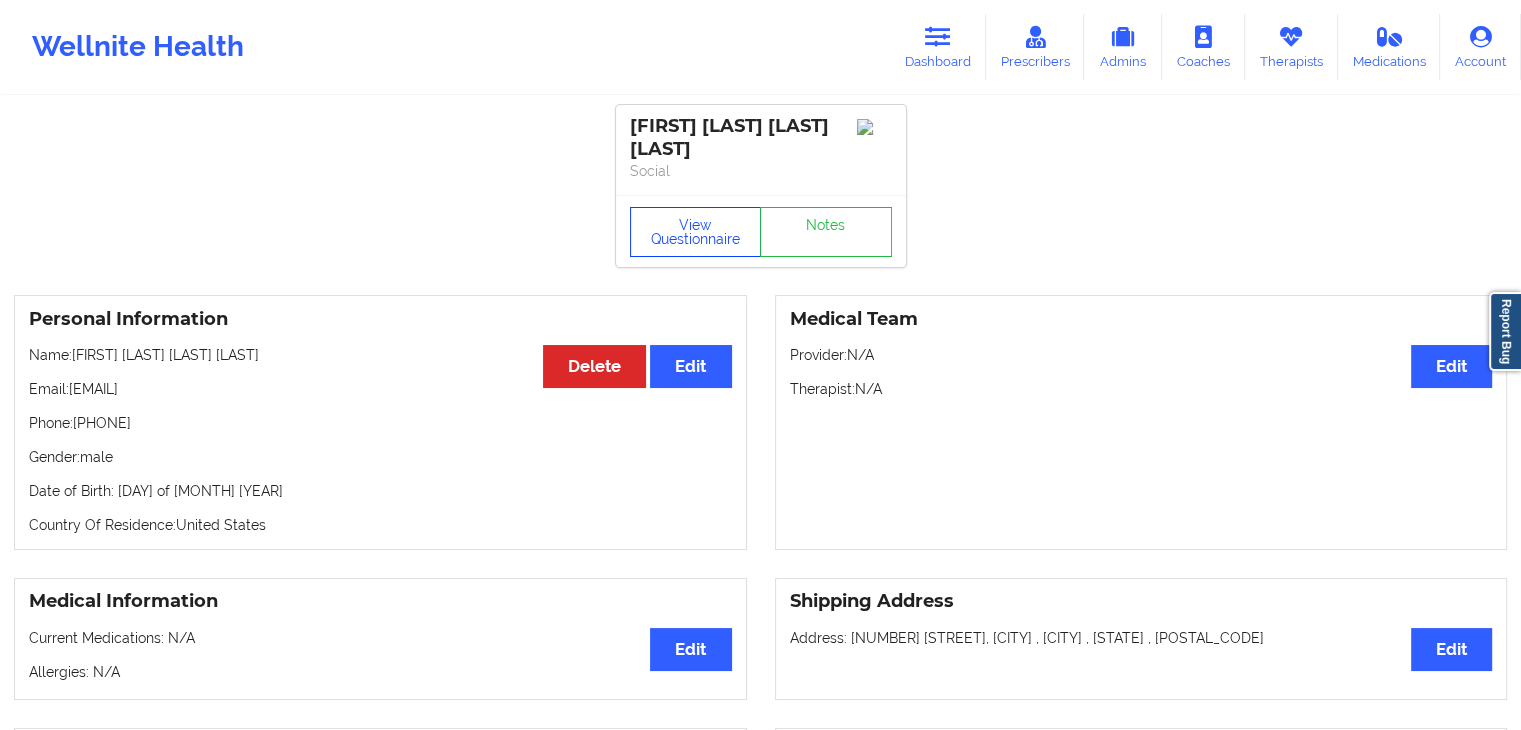 click on "View Questionnaire" at bounding box center (696, 232) 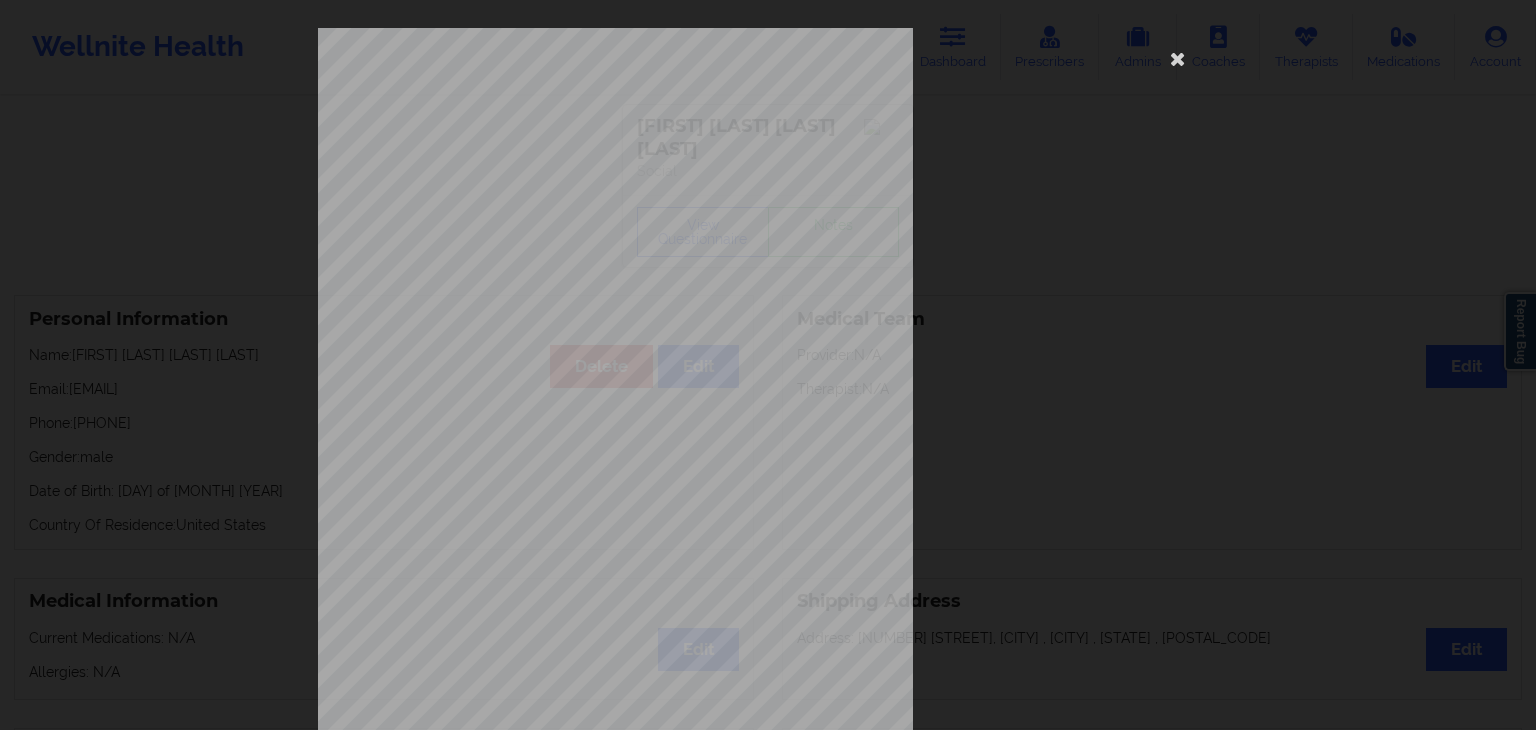 scroll, scrollTop: 224, scrollLeft: 0, axis: vertical 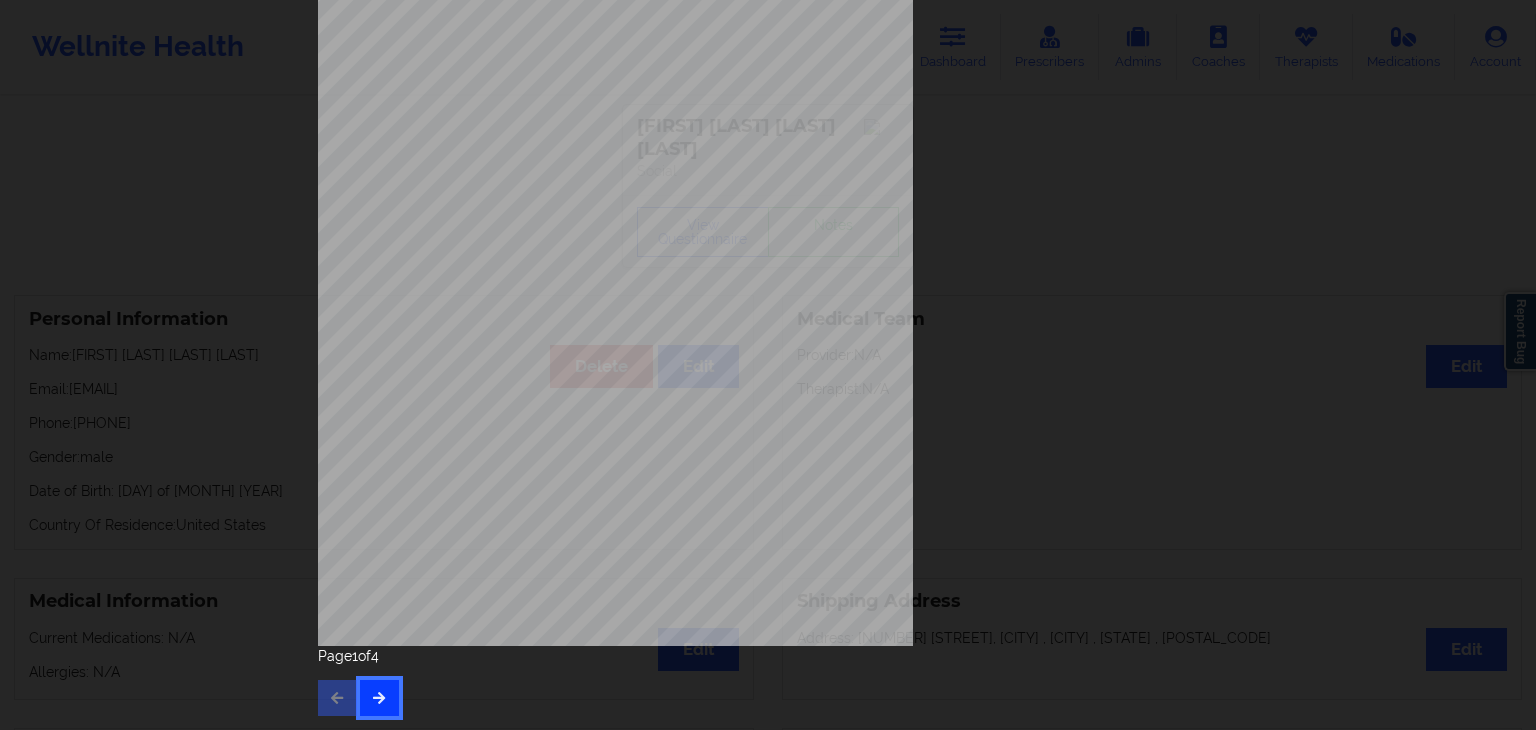 click at bounding box center (379, 698) 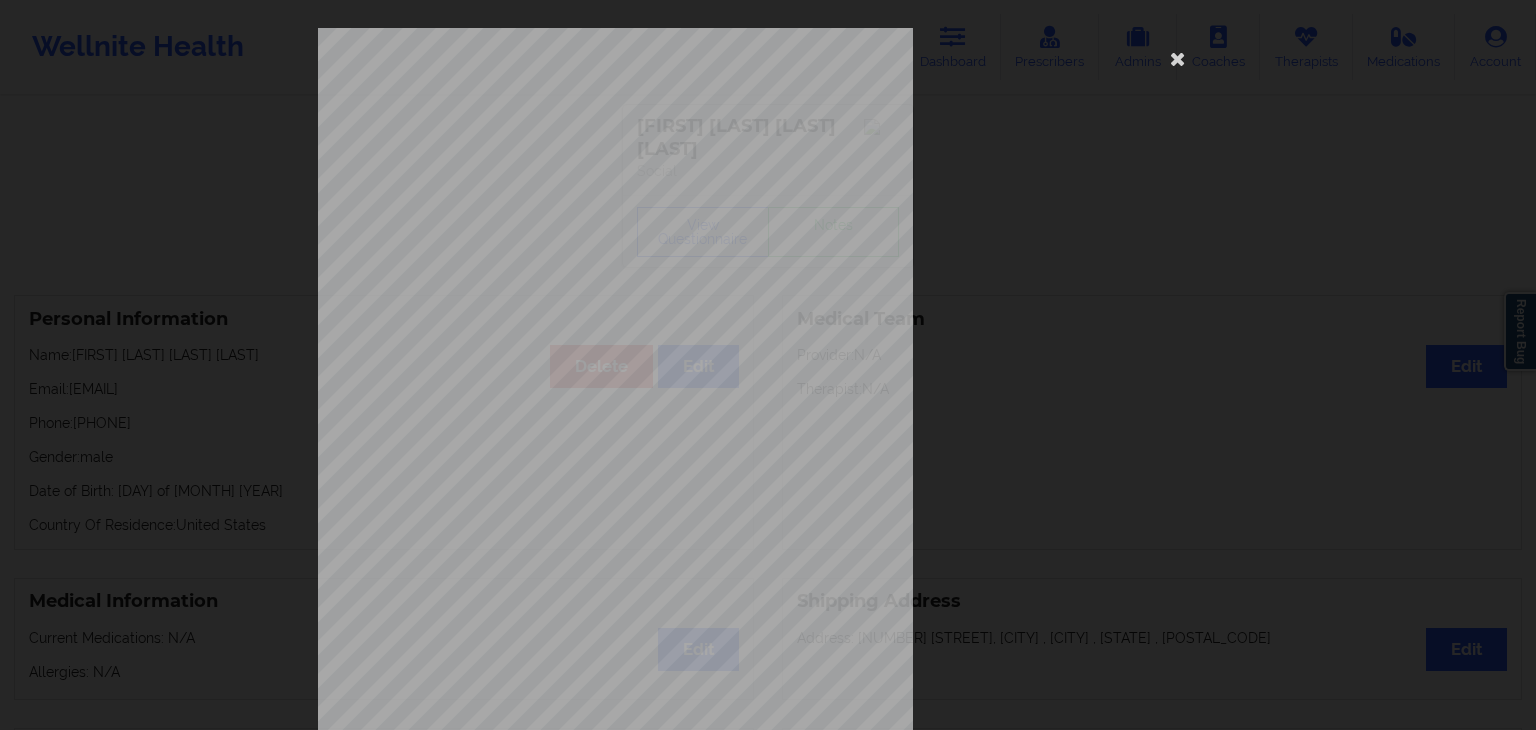 scroll, scrollTop: 224, scrollLeft: 0, axis: vertical 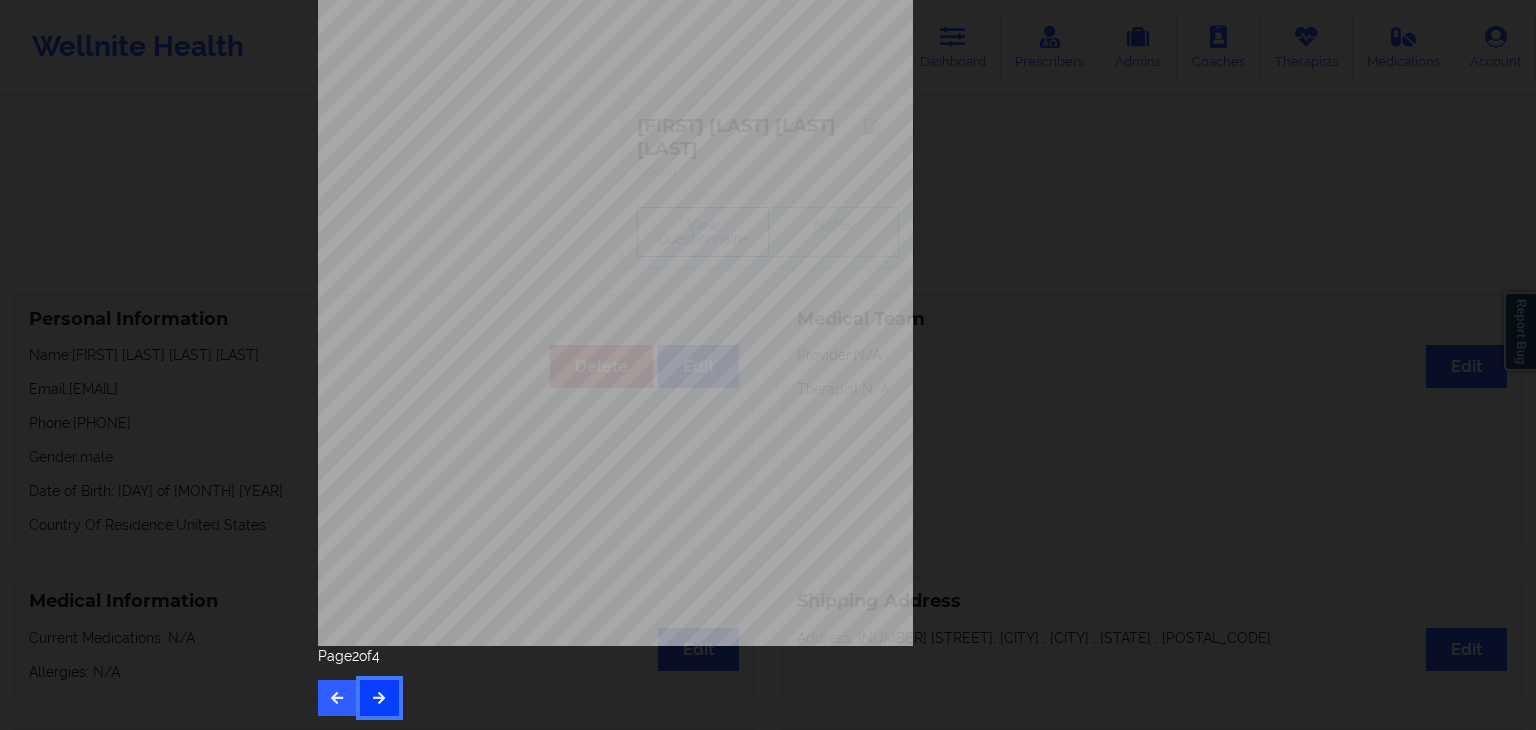 click at bounding box center [379, 698] 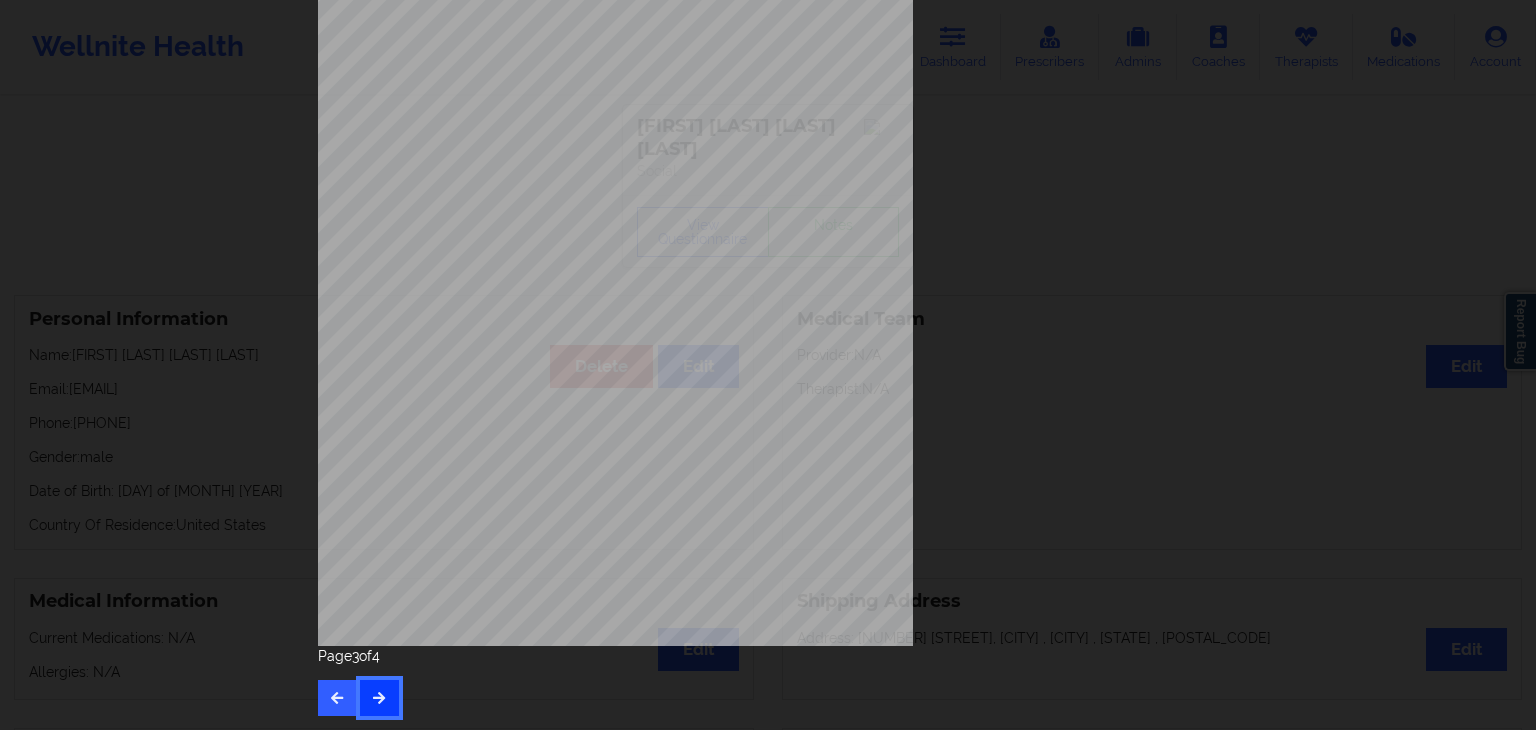 scroll, scrollTop: 0, scrollLeft: 0, axis: both 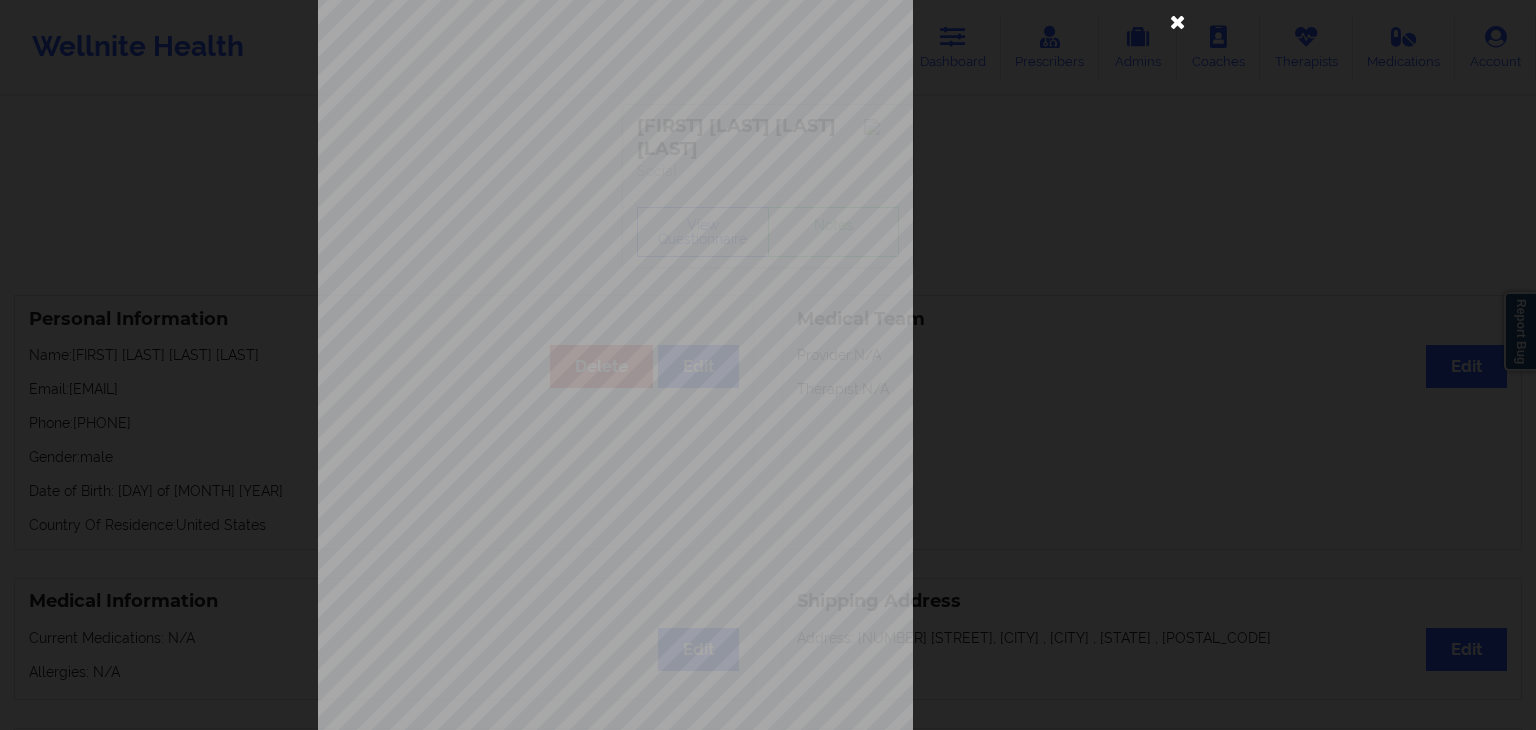click at bounding box center (1178, 21) 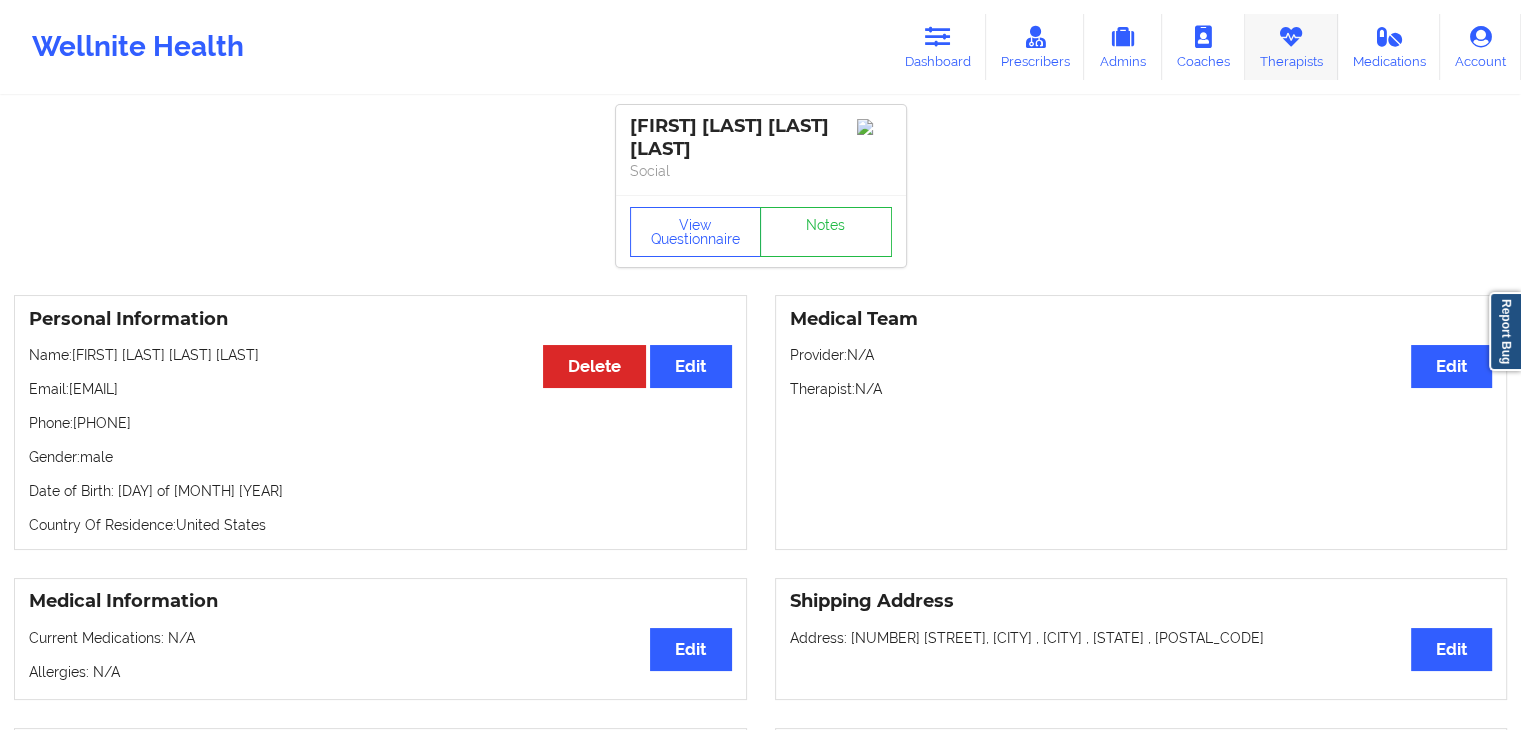click on "Therapists" at bounding box center [1291, 47] 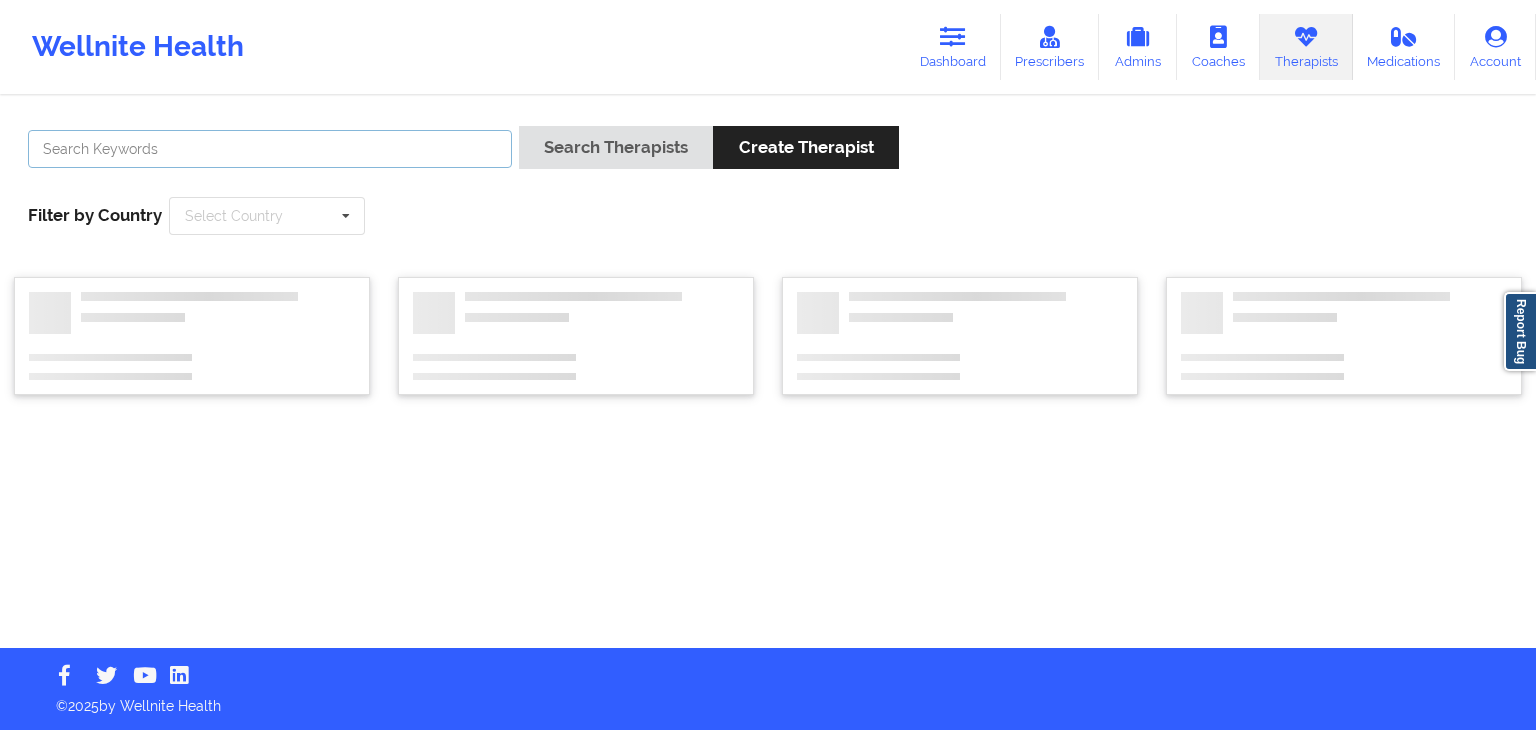 click at bounding box center (270, 149) 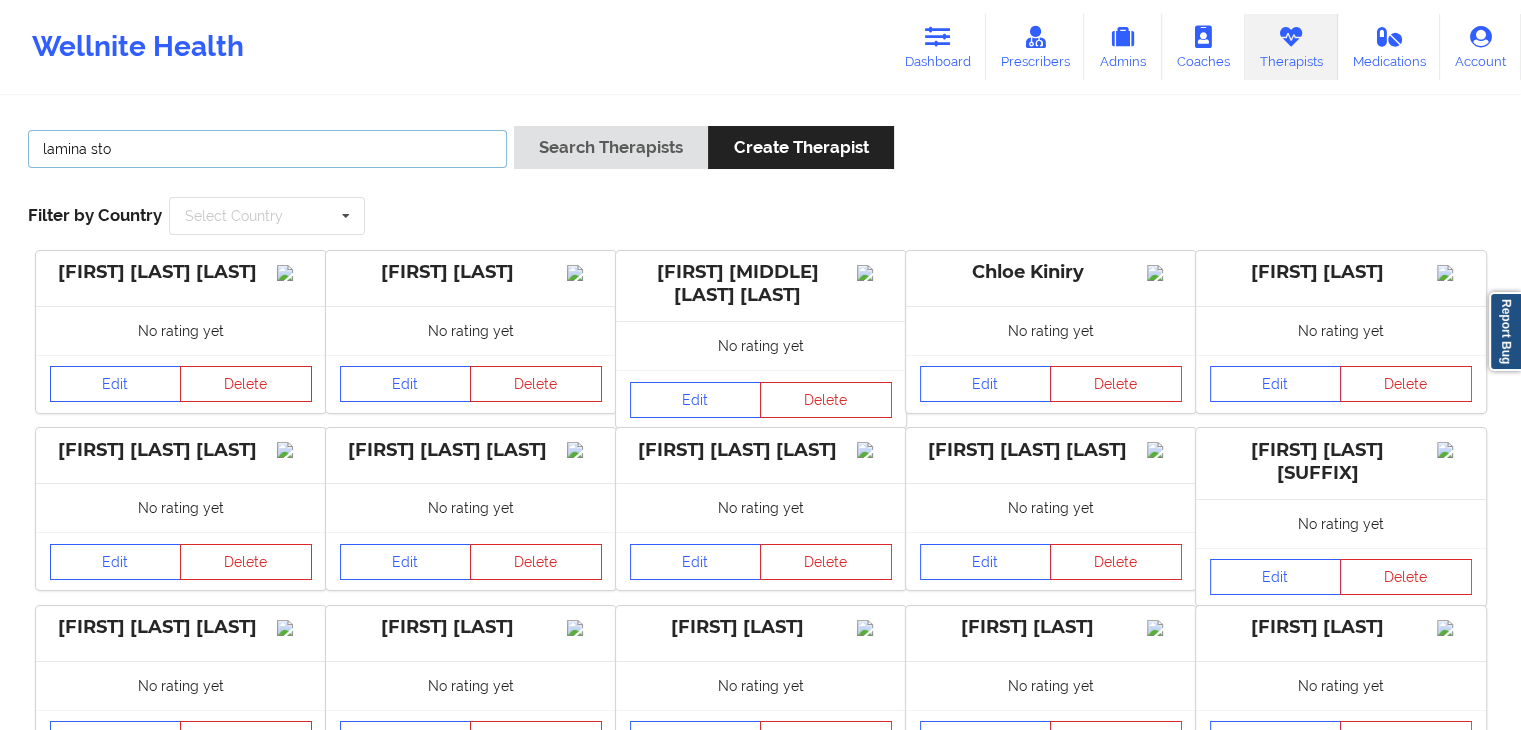 click on "Search Therapists" at bounding box center [611, 147] 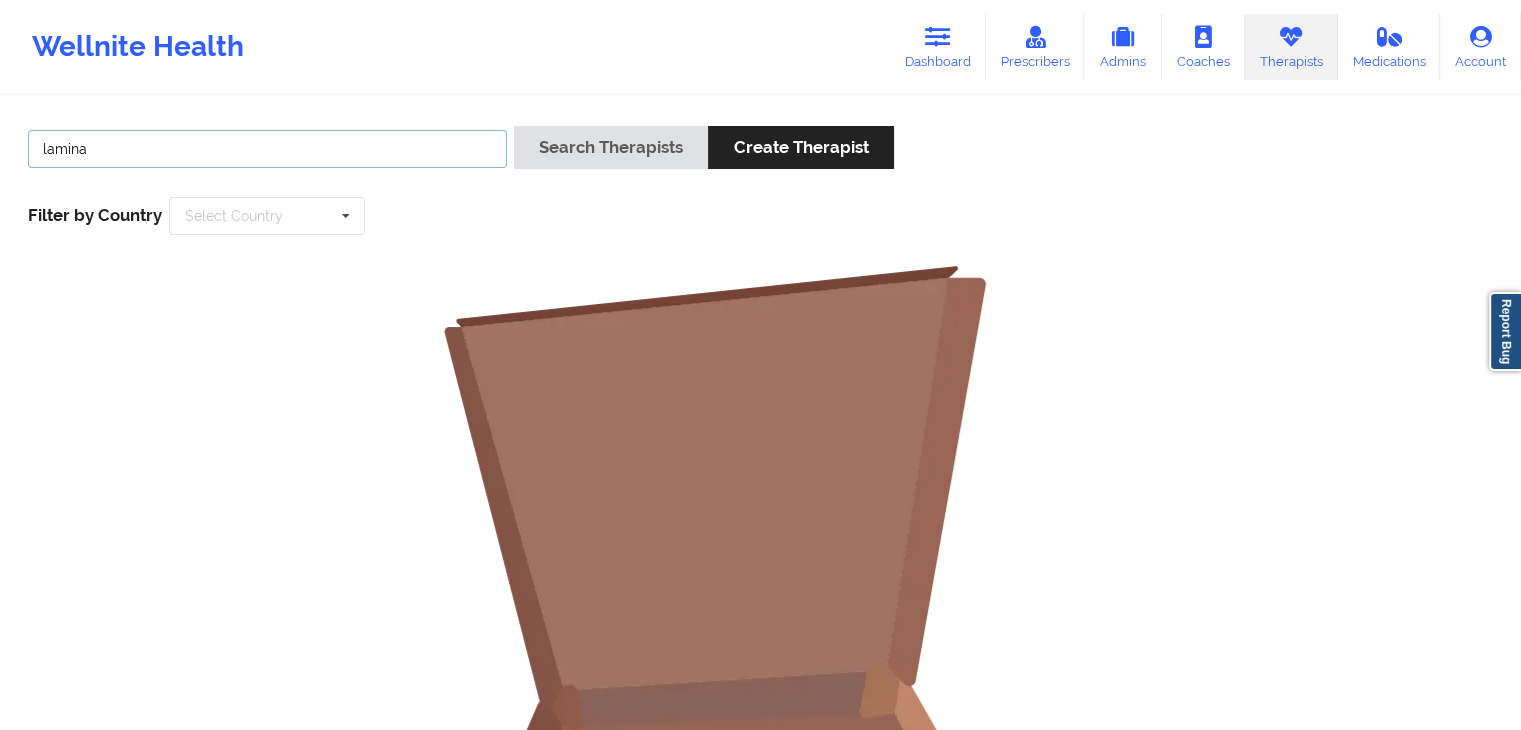 type on "lamina" 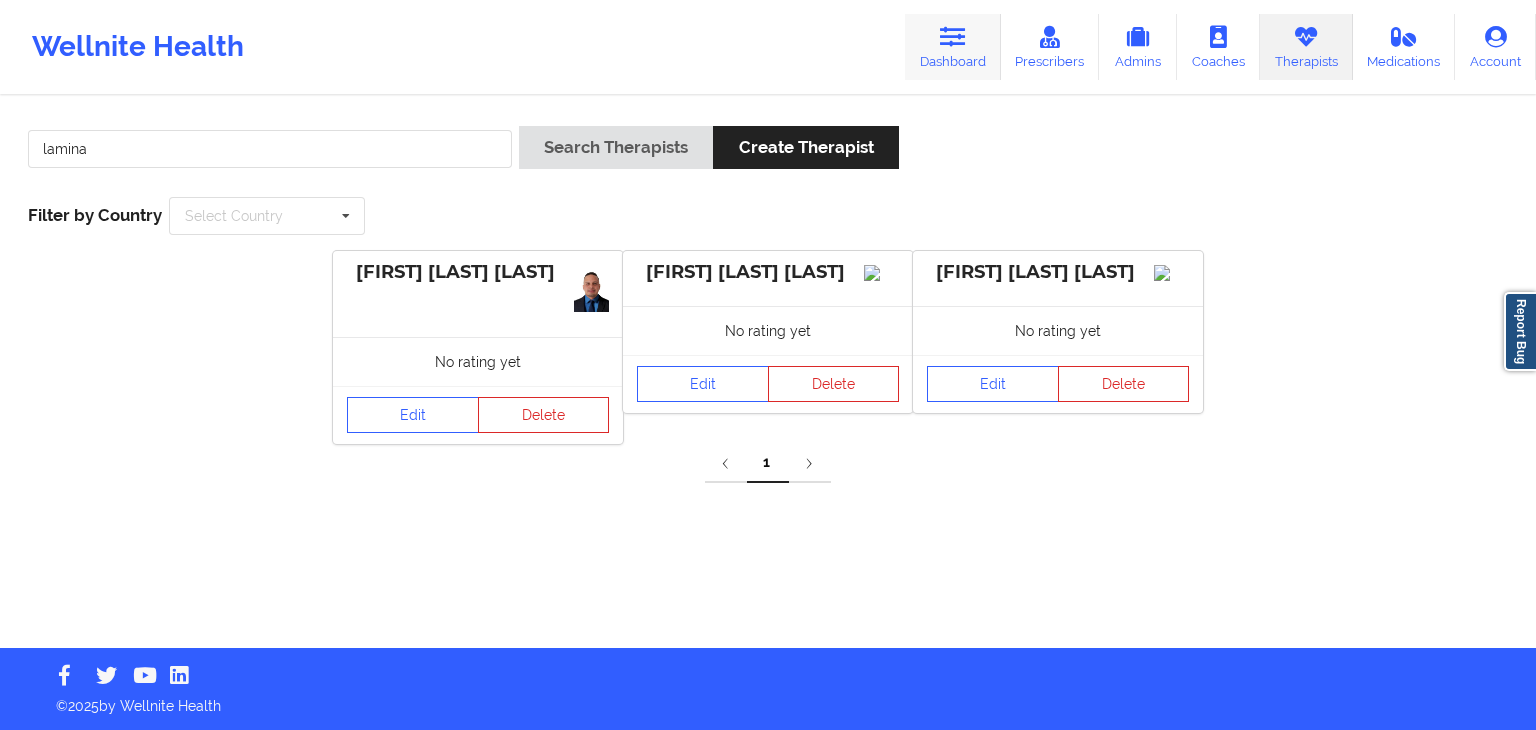 click on "Dashboard" at bounding box center [953, 47] 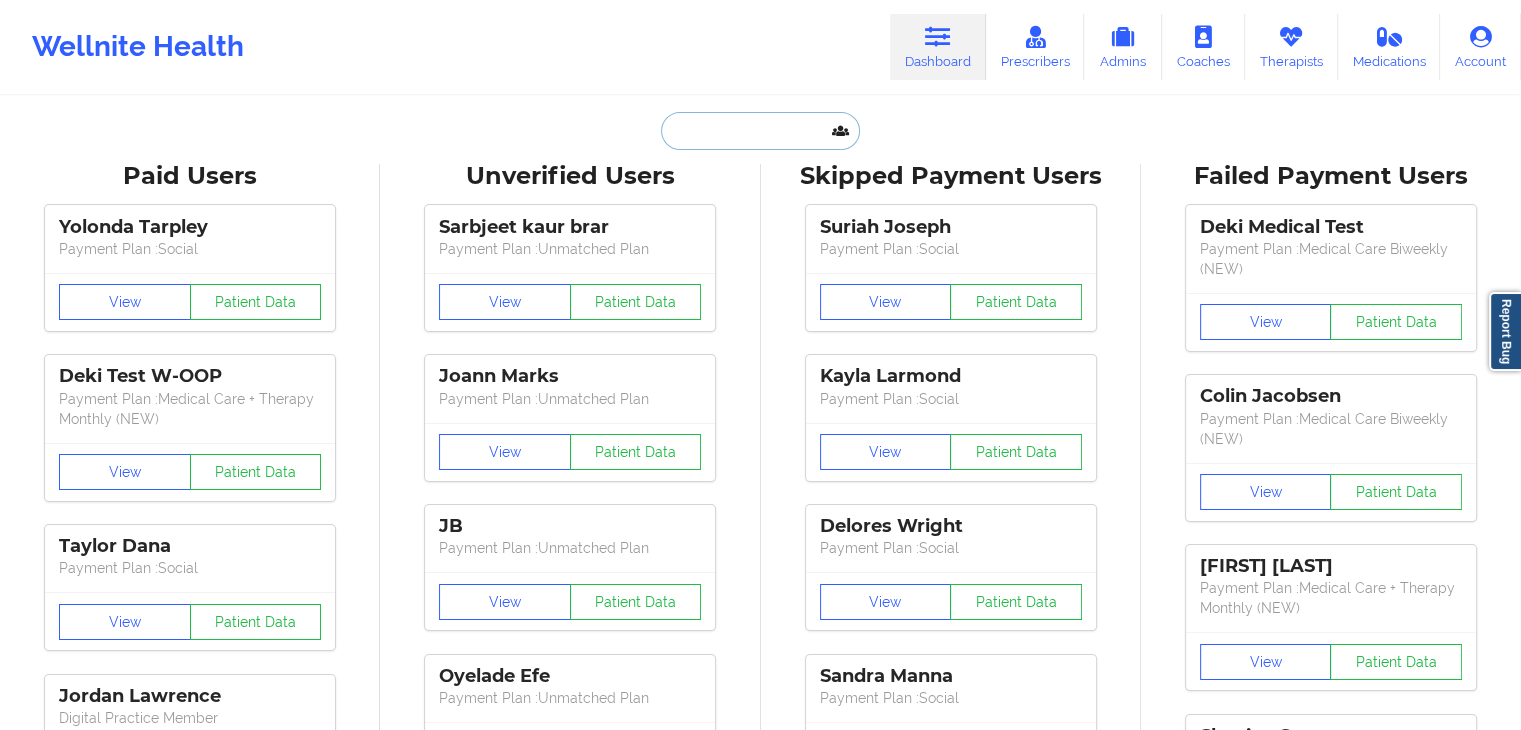 click at bounding box center (760, 131) 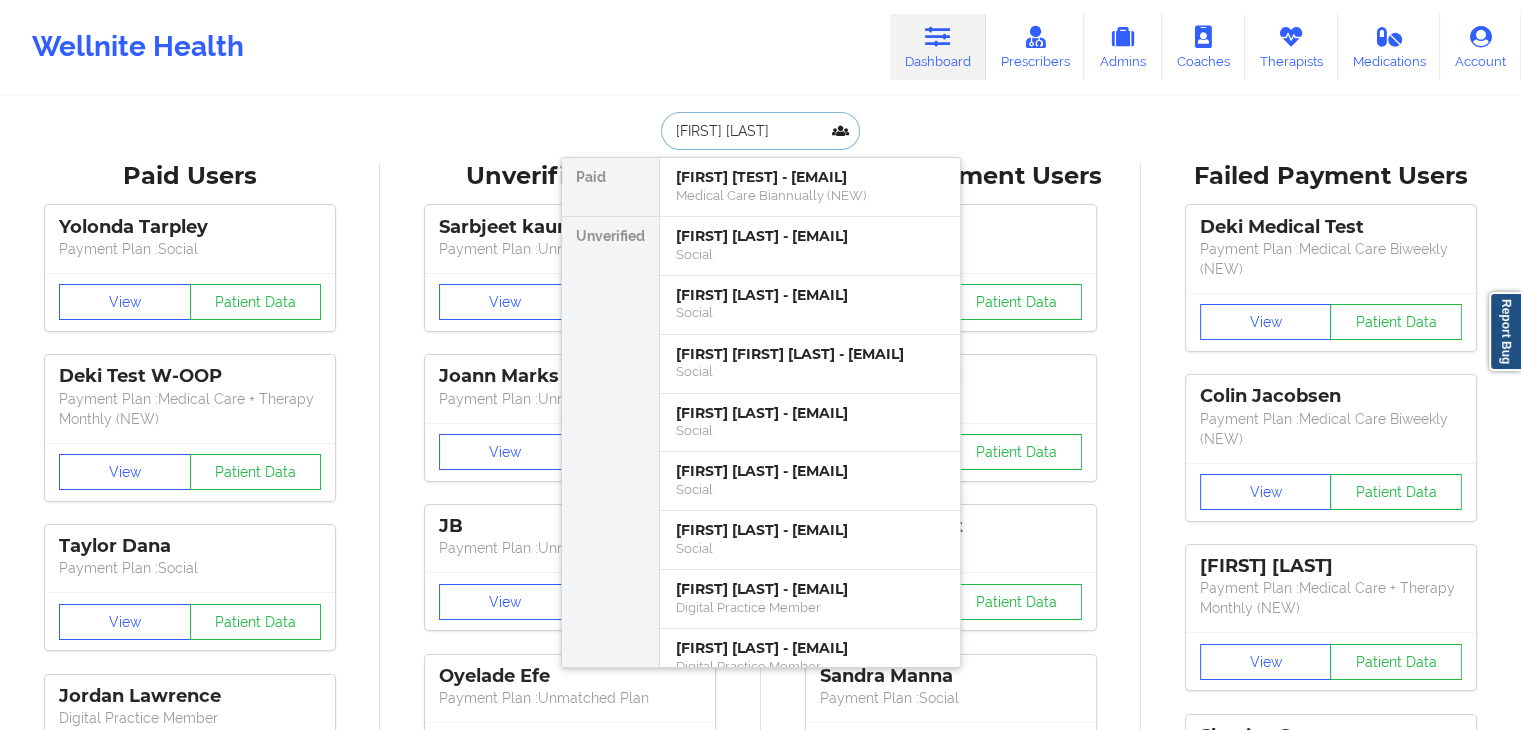 type on "[FIRST] [LAST]" 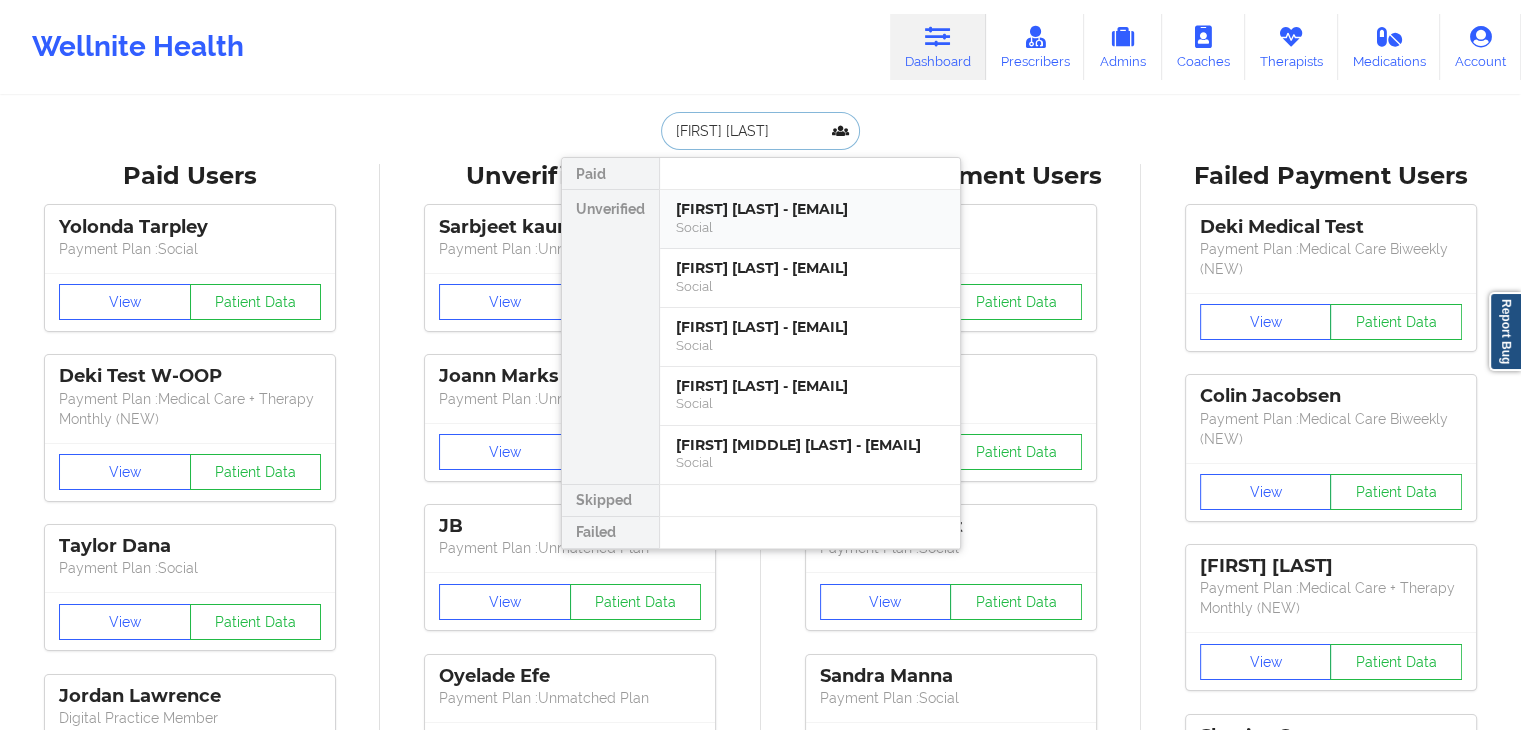 click on "[FIRST] [LAST] - [EMAIL]" at bounding box center [810, 268] 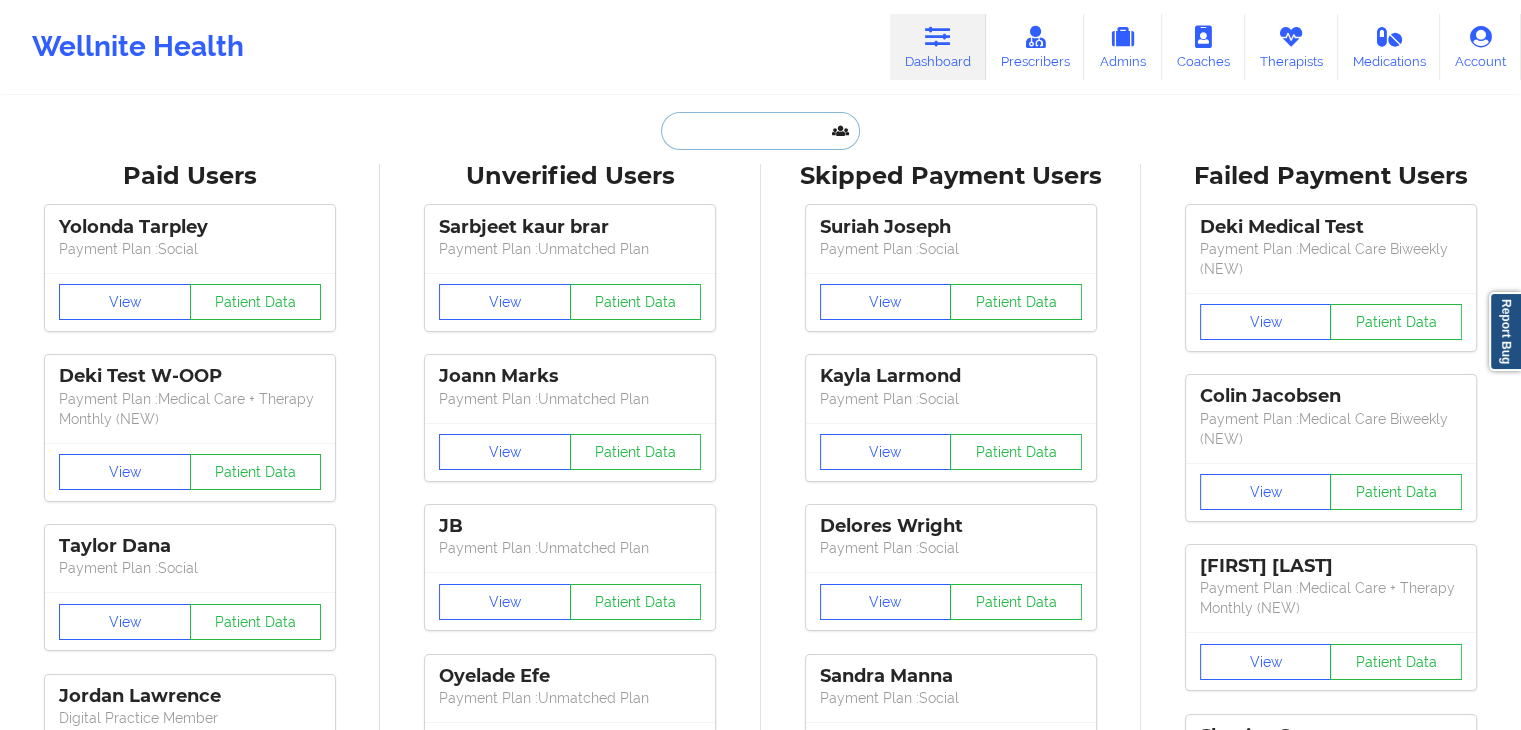 click at bounding box center [760, 131] 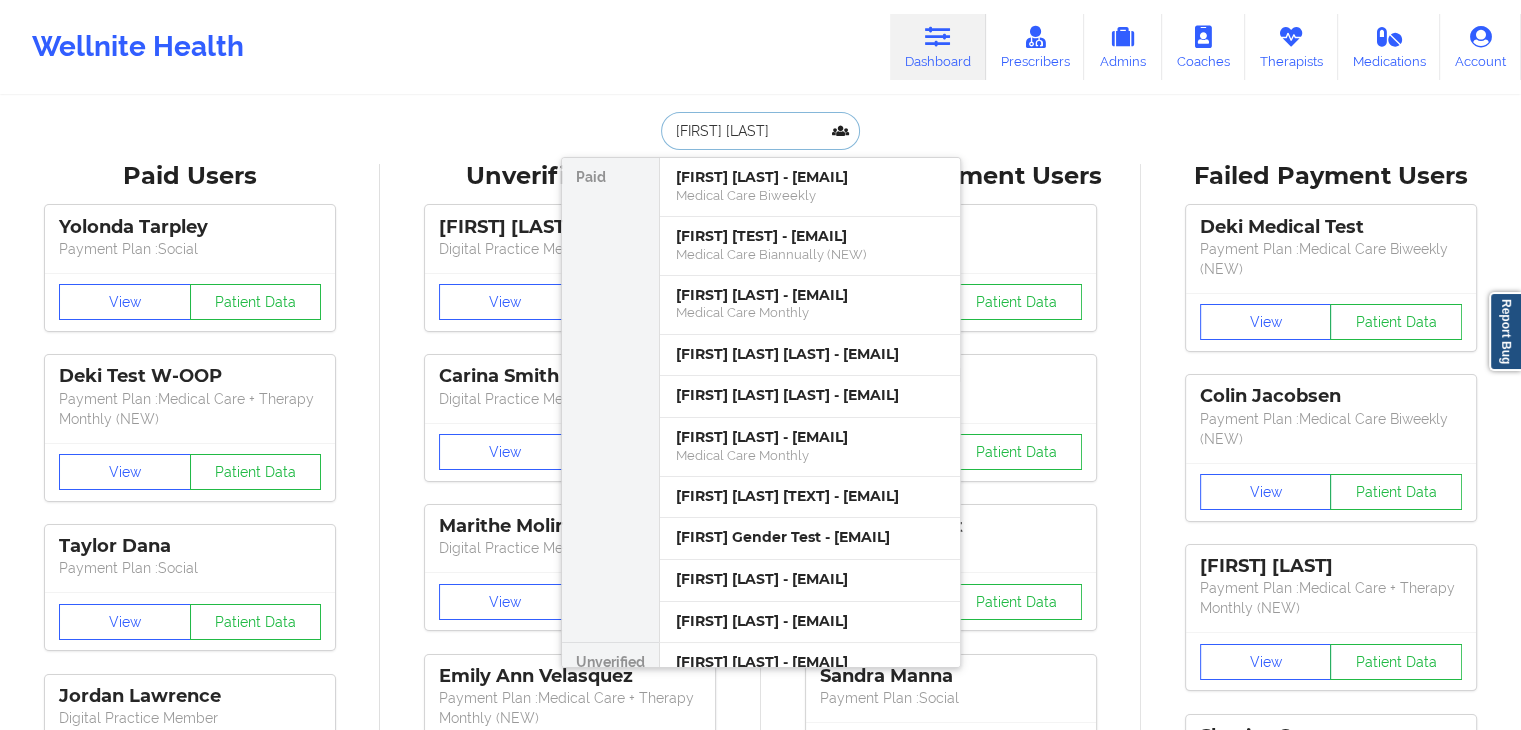 type on "[FIRST] [LAST]" 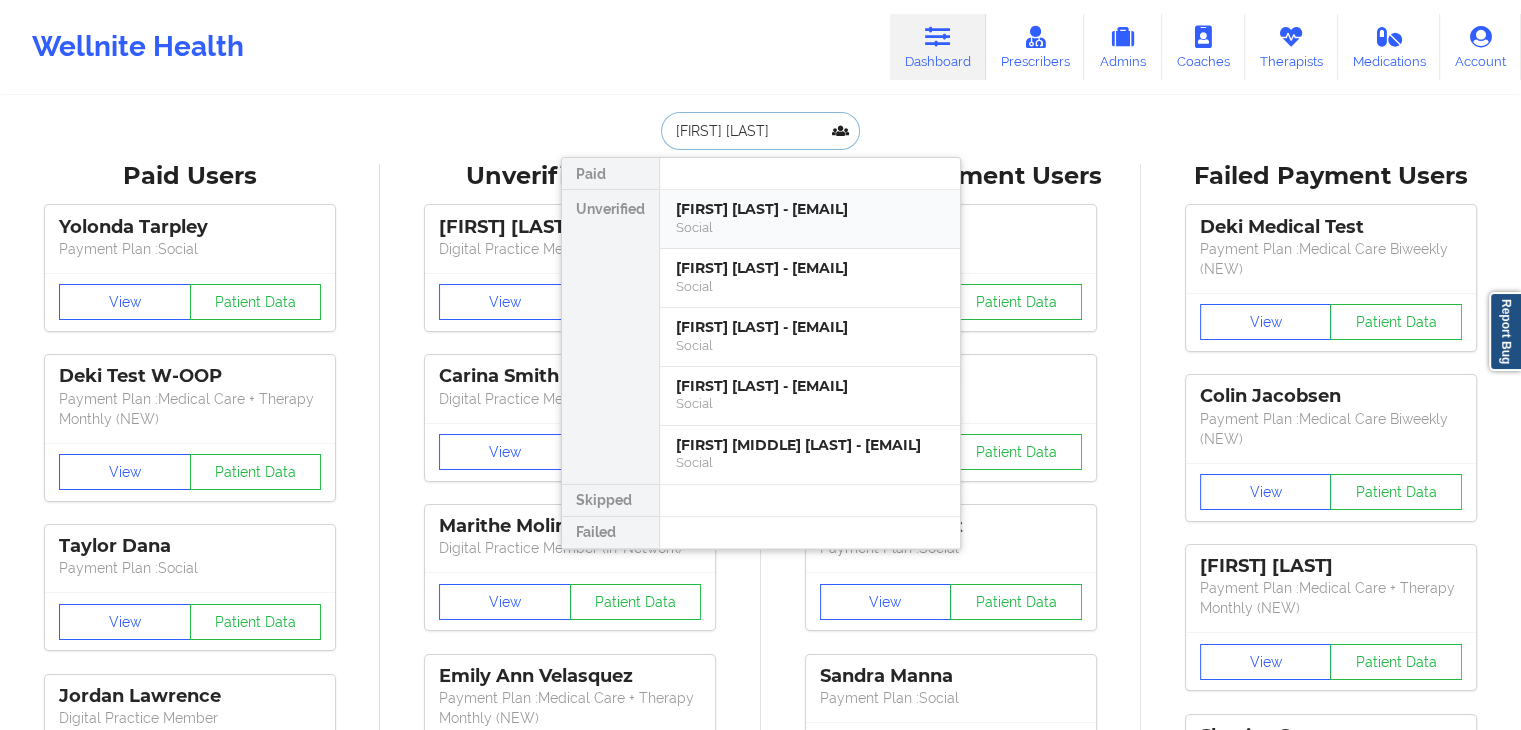 click on "[FIRST] [LAST] - [EMAIL]" at bounding box center [810, 209] 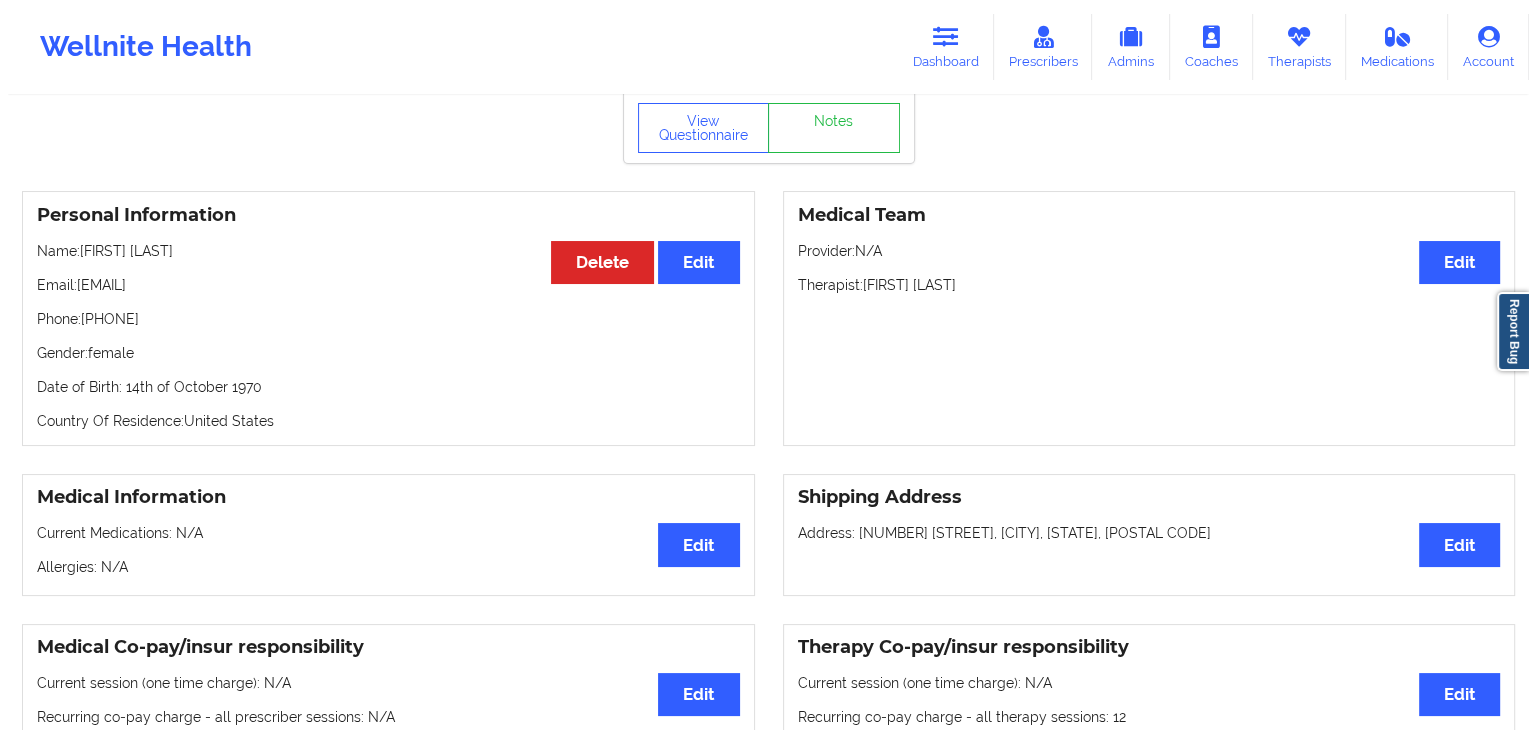 scroll, scrollTop: 0, scrollLeft: 0, axis: both 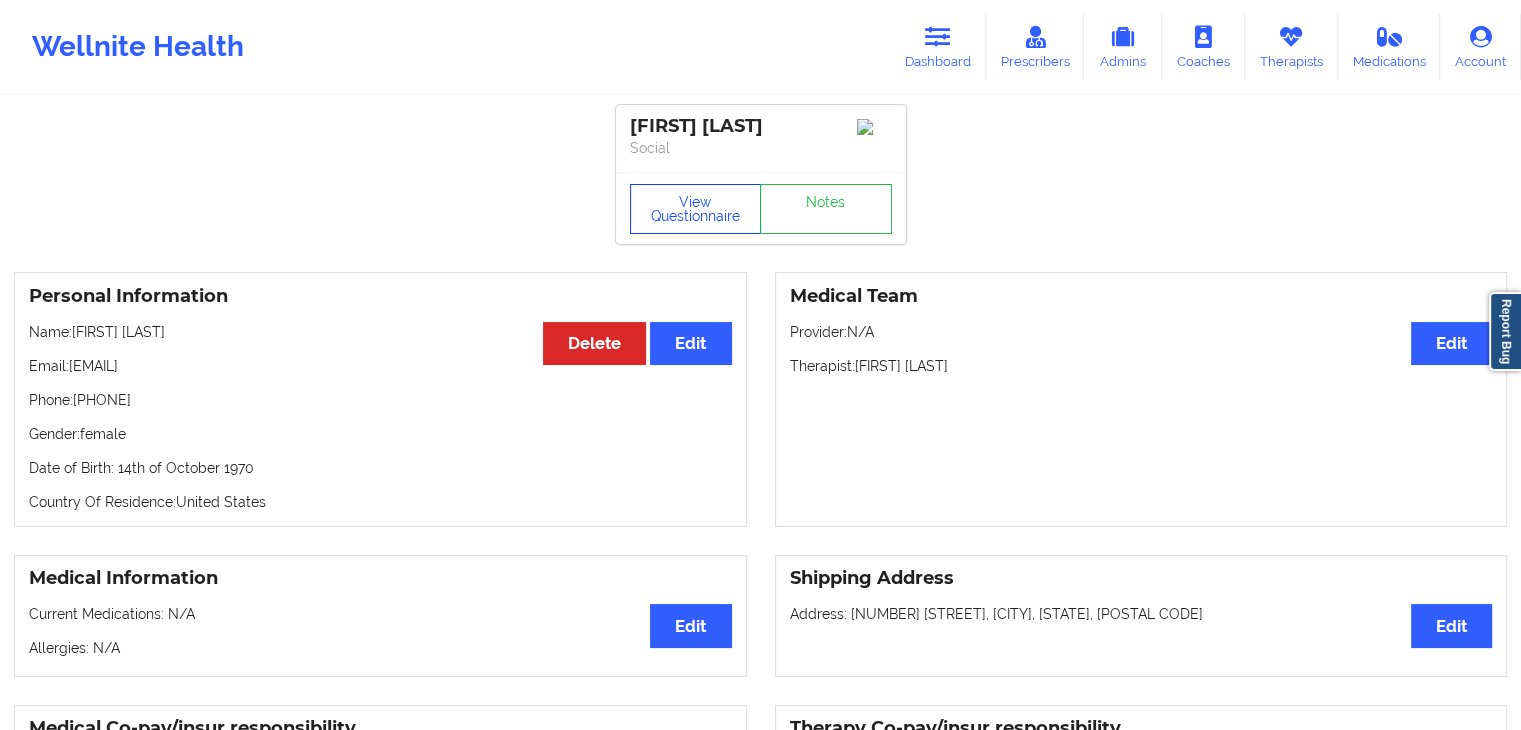 click on "View Questionnaire" at bounding box center (696, 209) 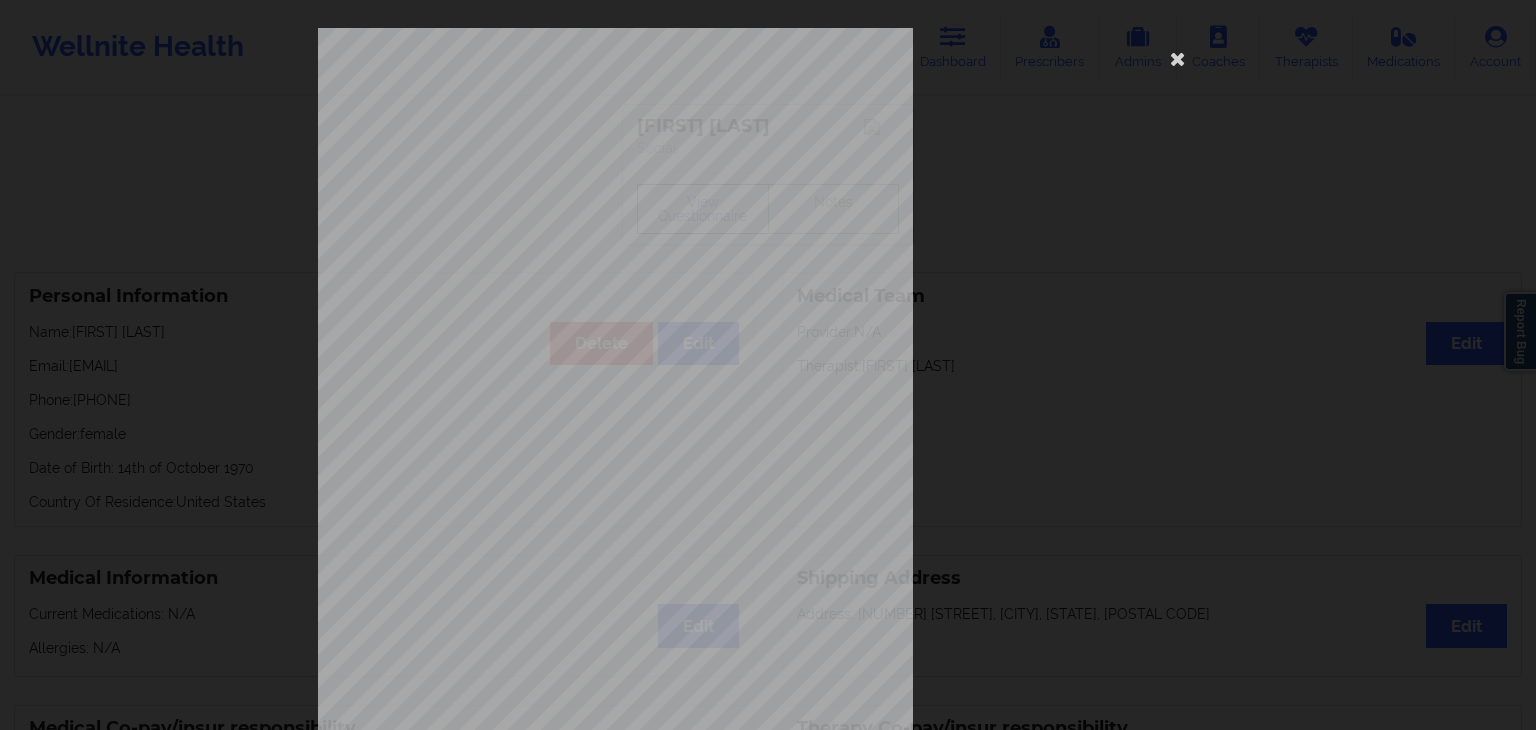 scroll, scrollTop: 224, scrollLeft: 0, axis: vertical 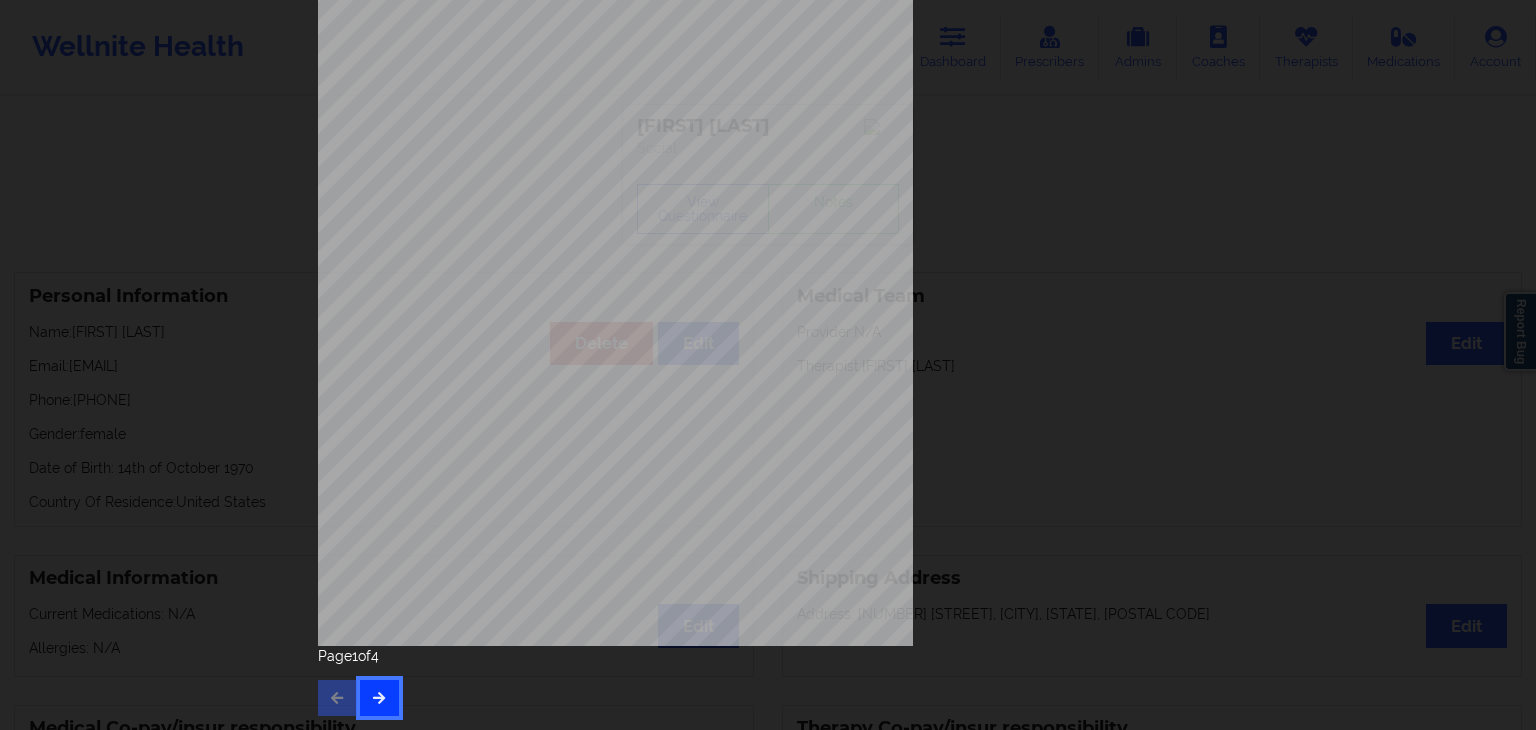 click at bounding box center [379, 697] 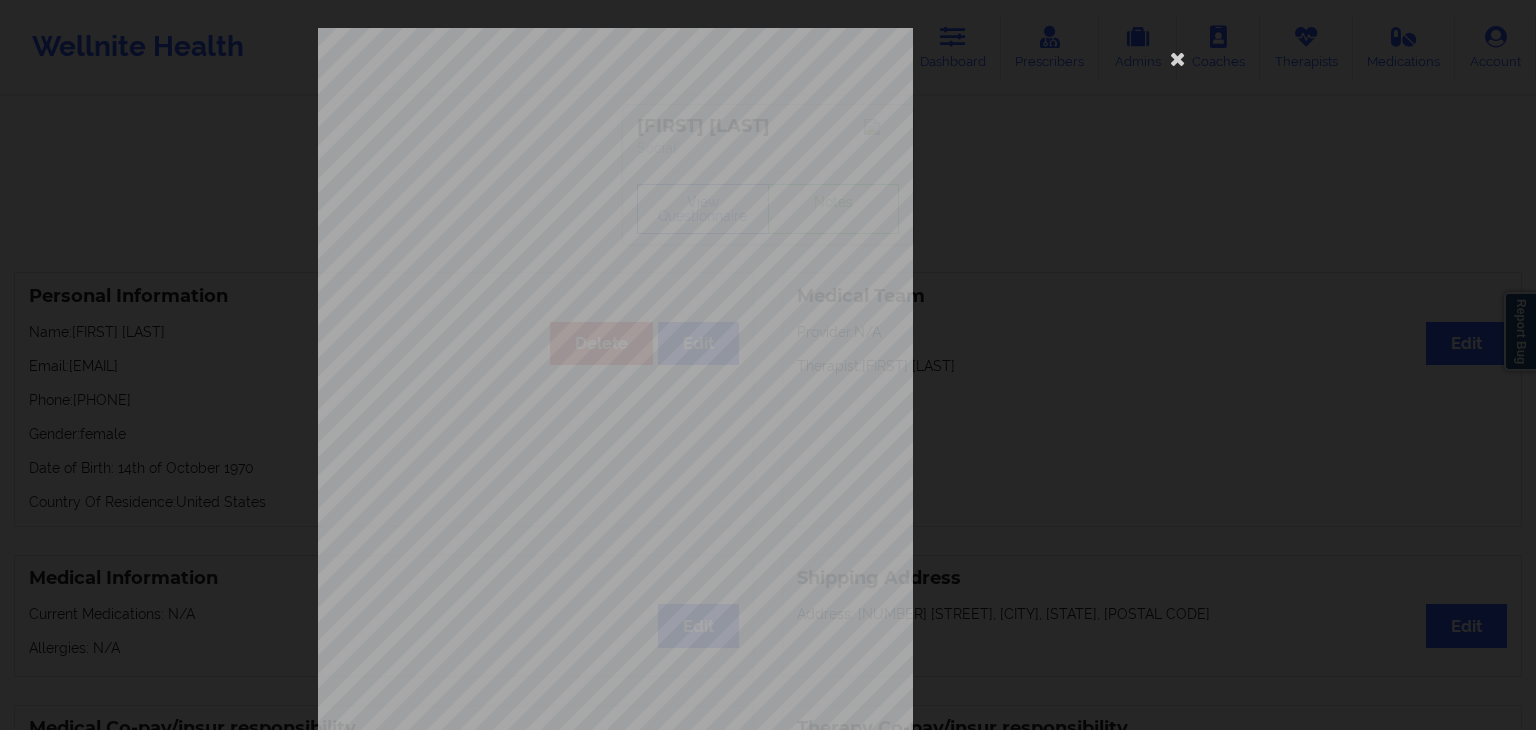 scroll, scrollTop: 224, scrollLeft: 0, axis: vertical 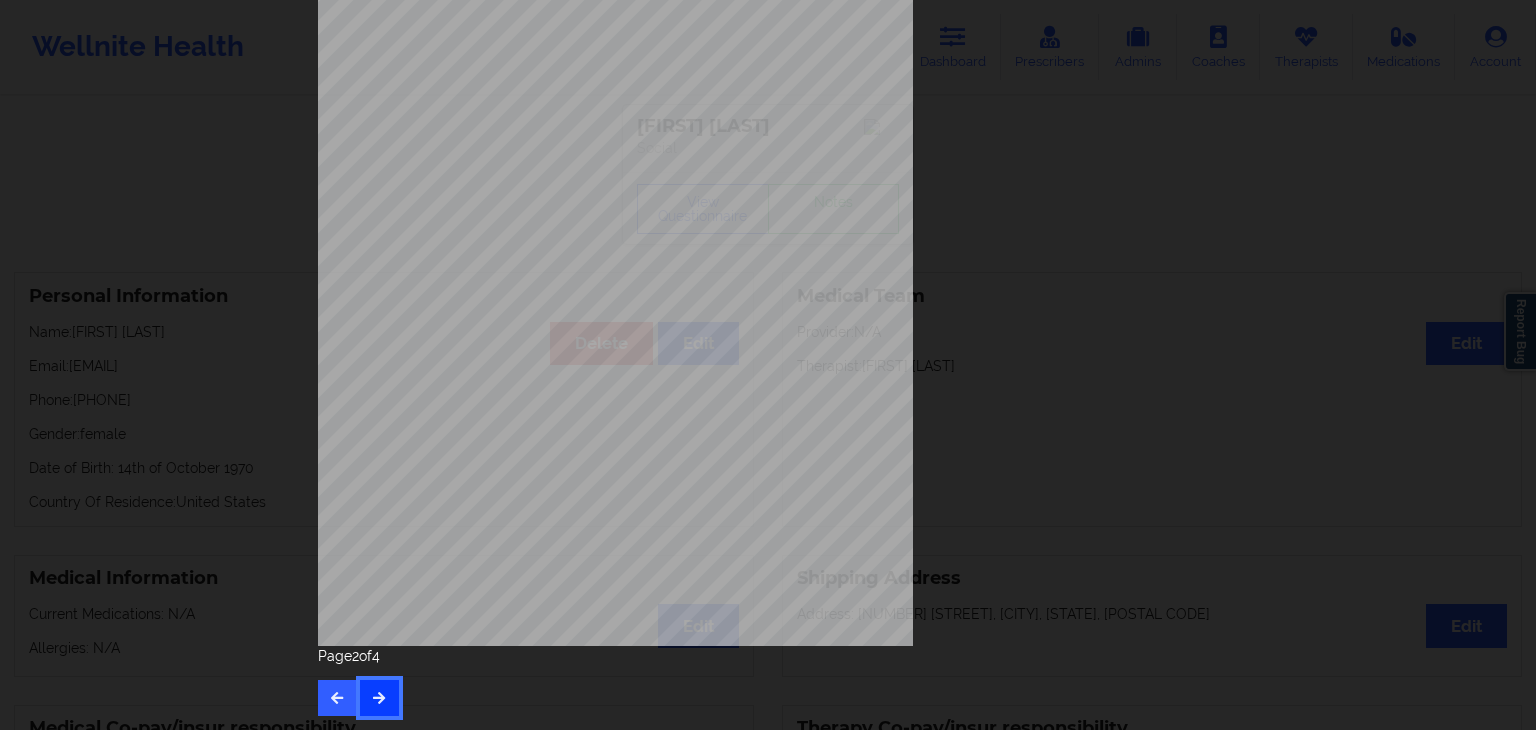 click at bounding box center (379, 698) 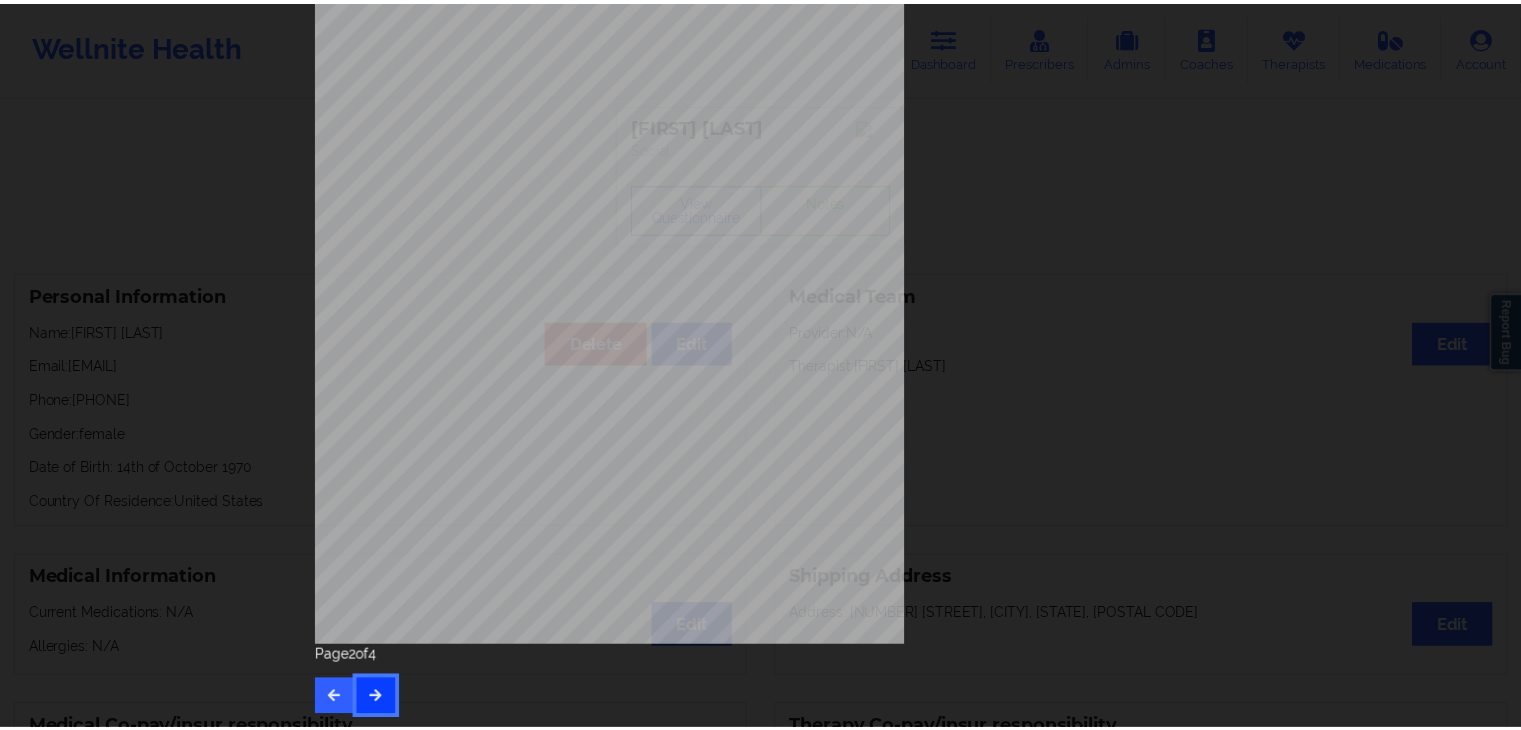 scroll, scrollTop: 0, scrollLeft: 0, axis: both 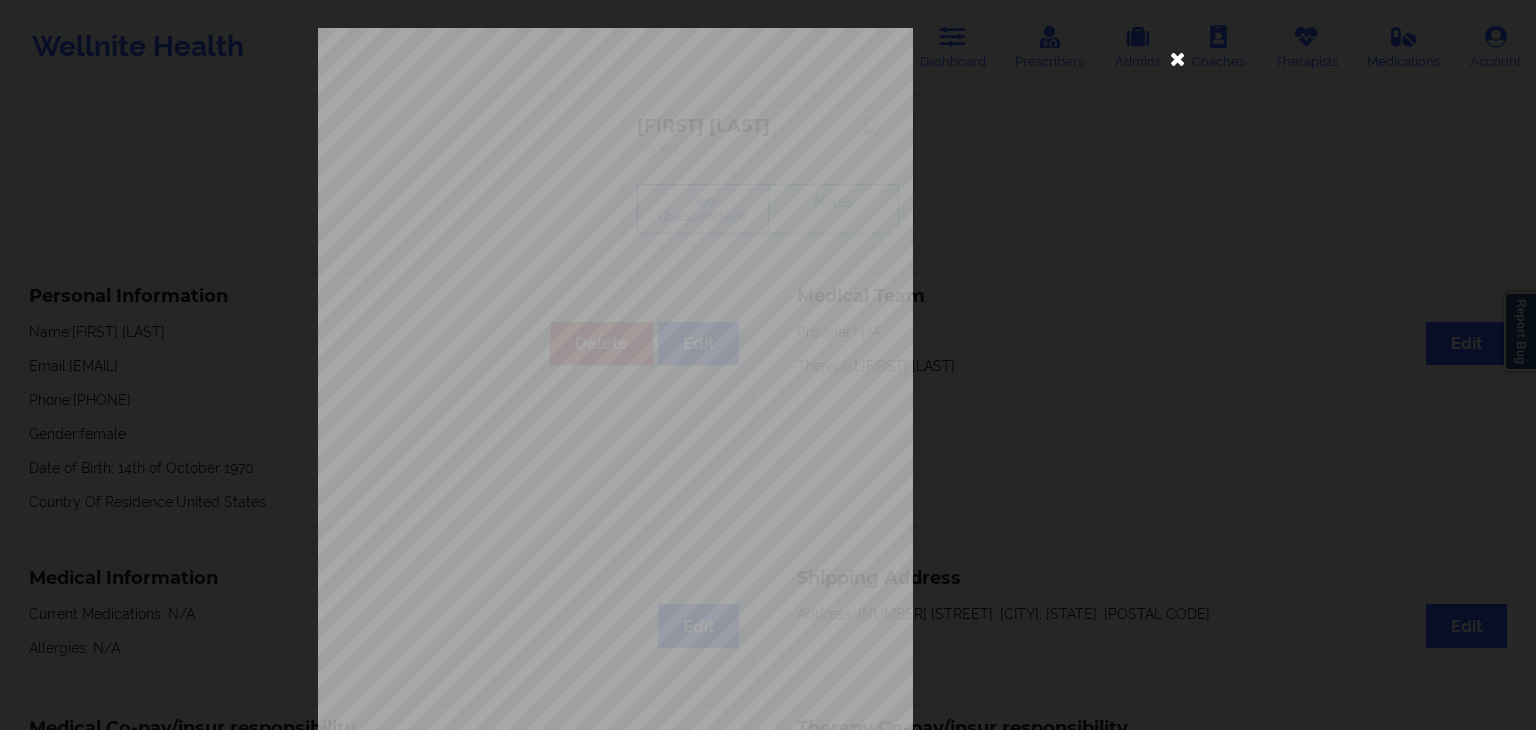 click at bounding box center (1178, 58) 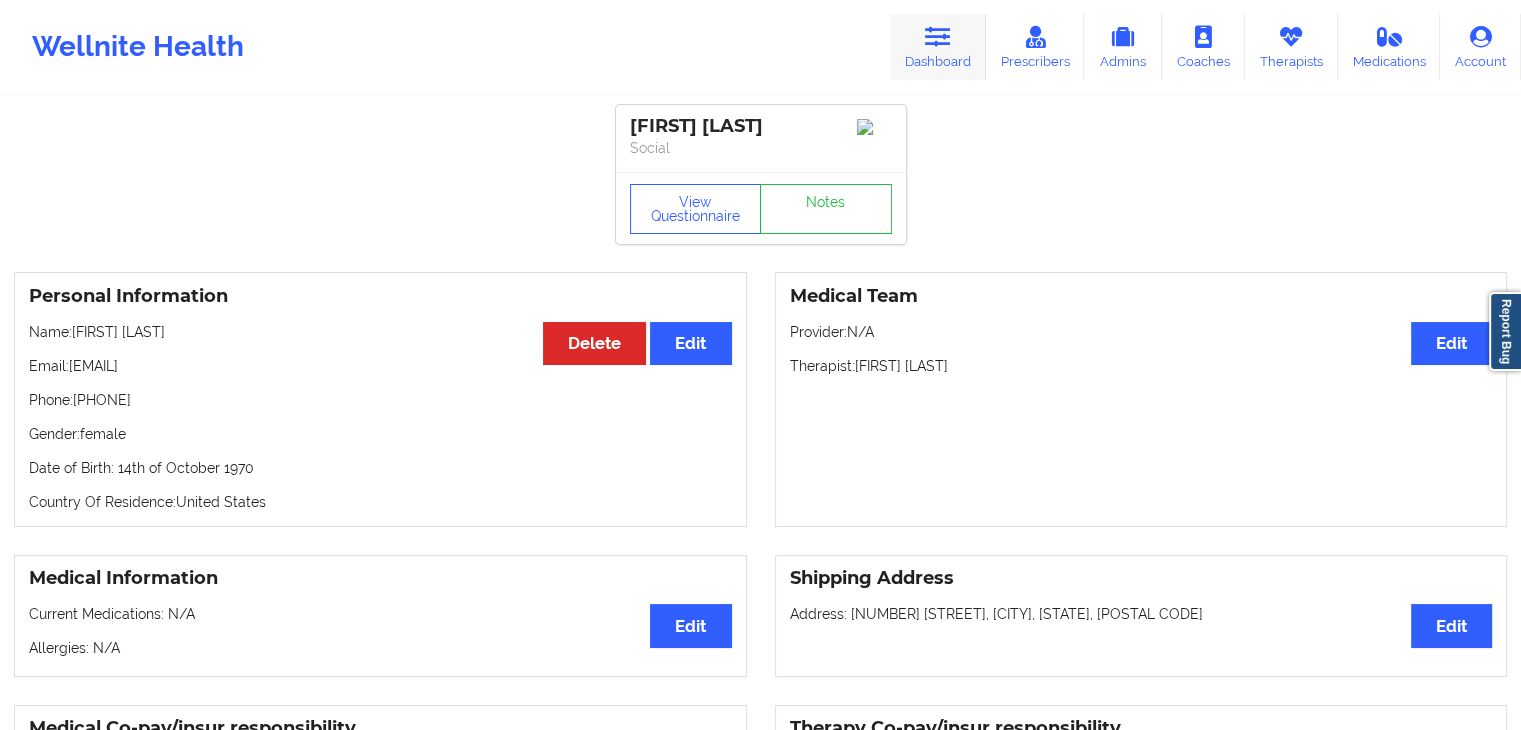 click on "Dashboard" at bounding box center (938, 47) 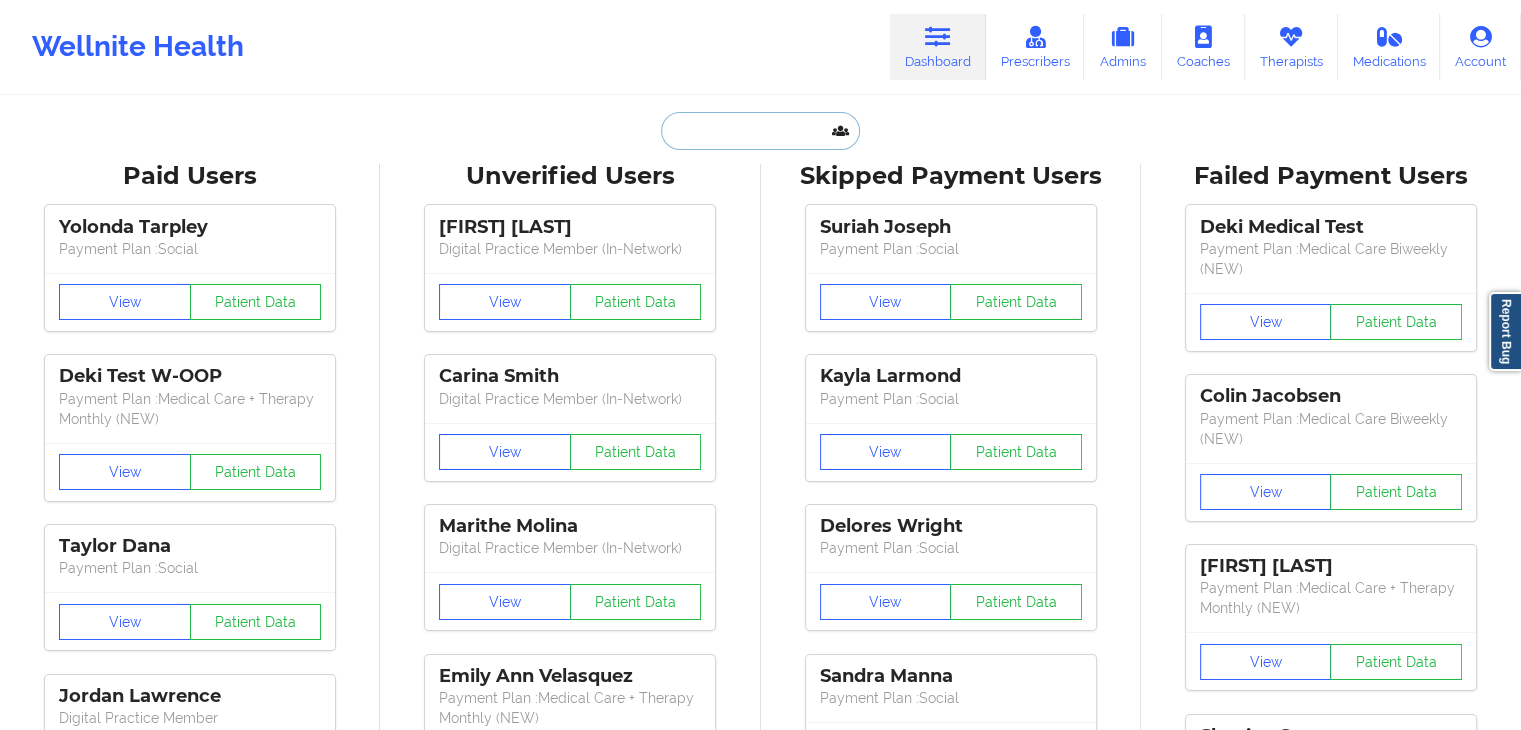 click at bounding box center (760, 131) 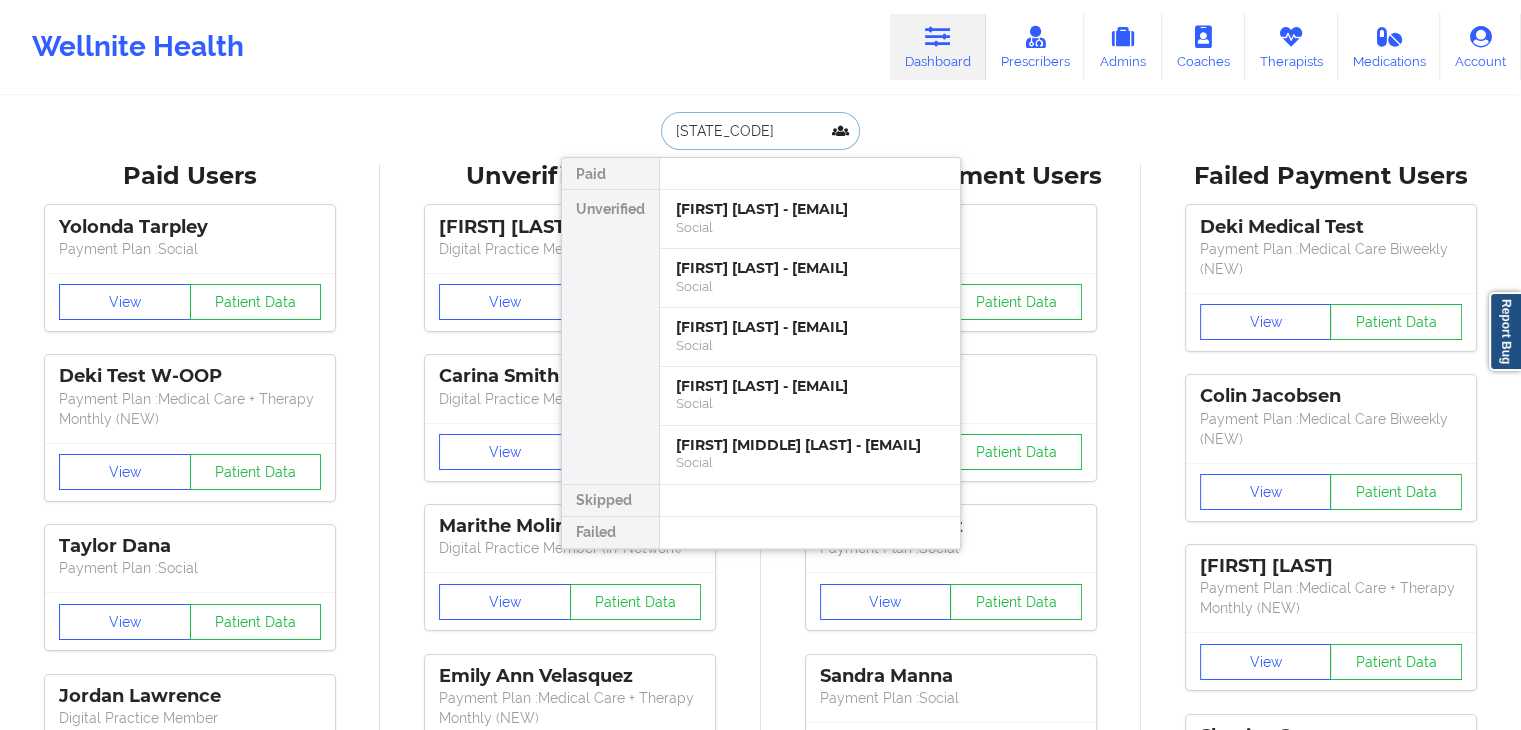 type on "m" 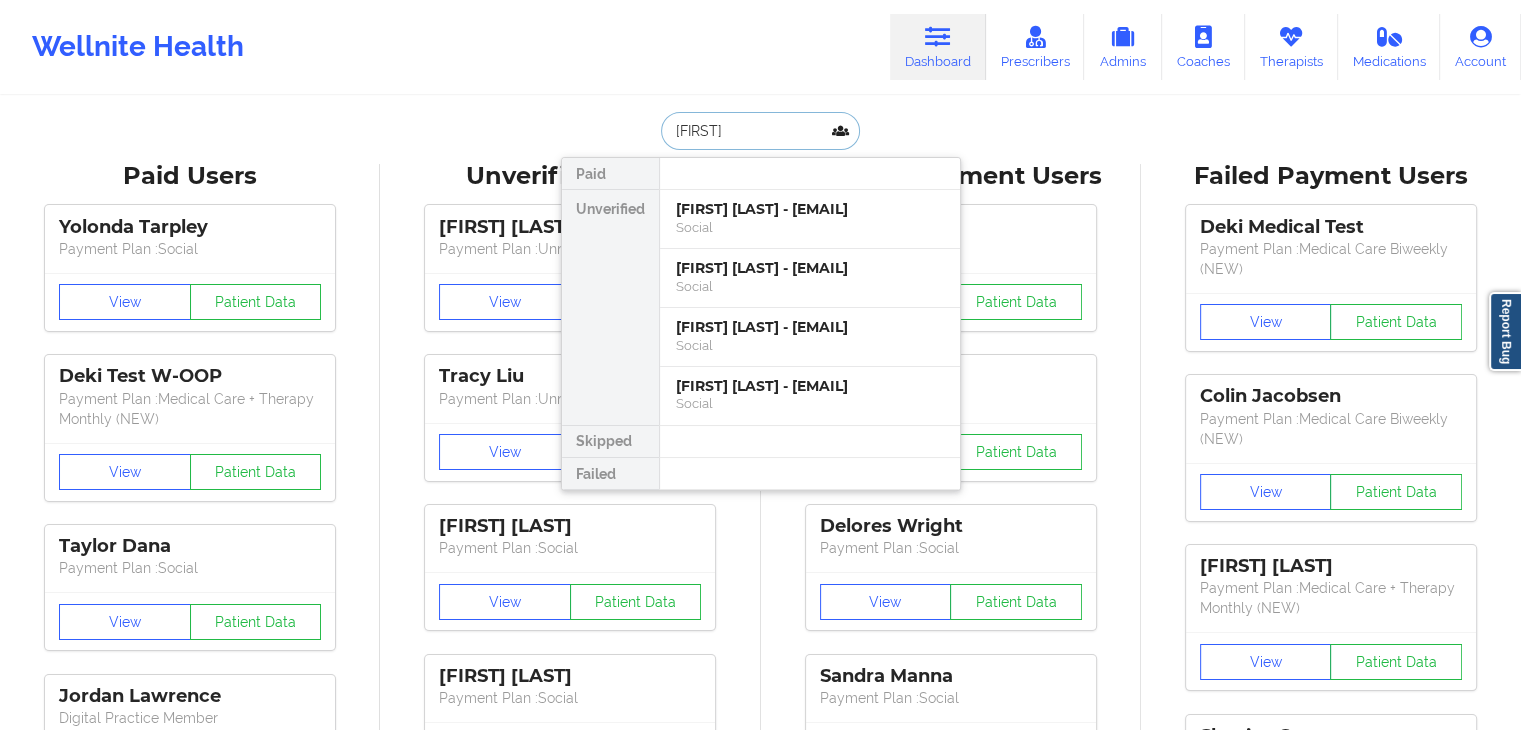 type on "[FIRST]" 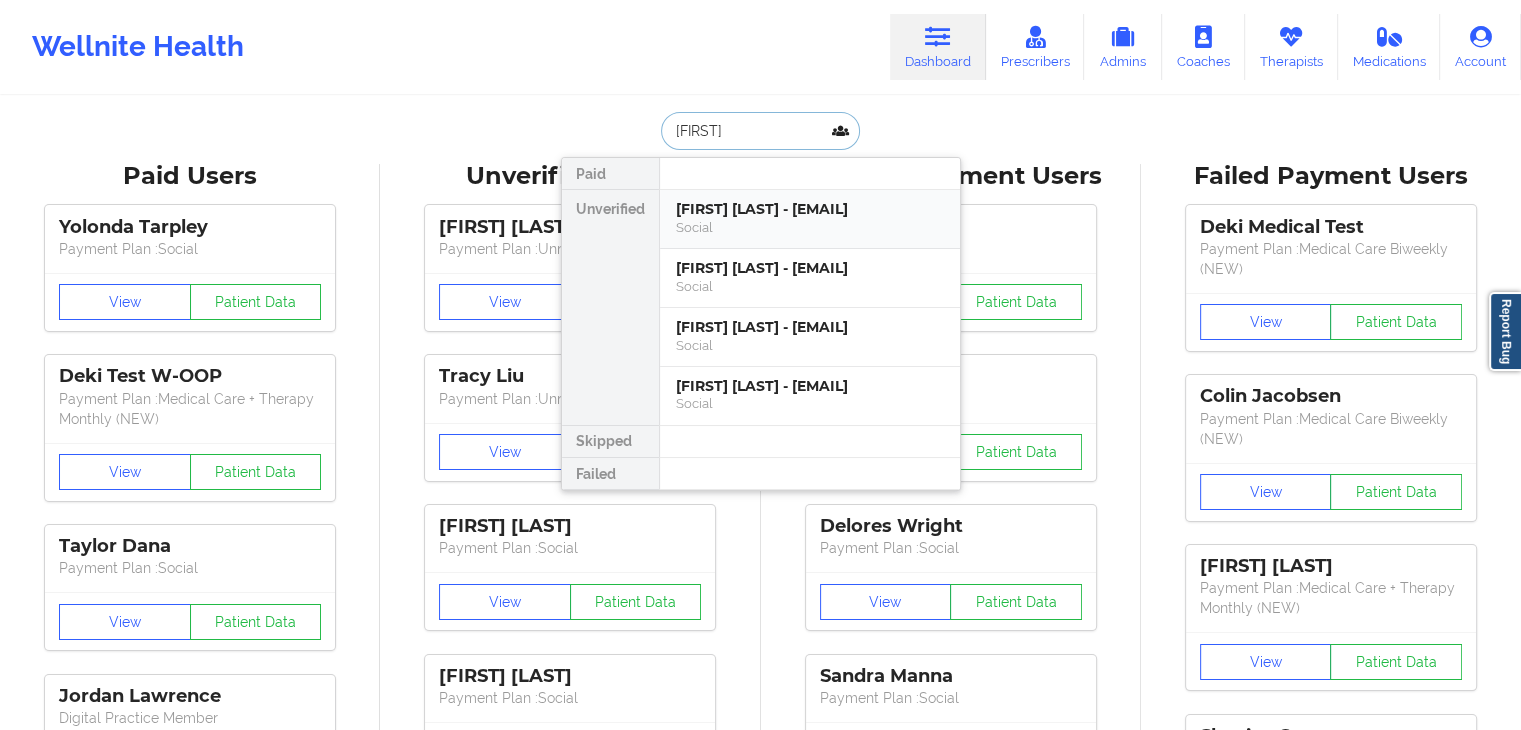 click on "[FIRST] [LAST] - [EMAIL]" at bounding box center (810, 209) 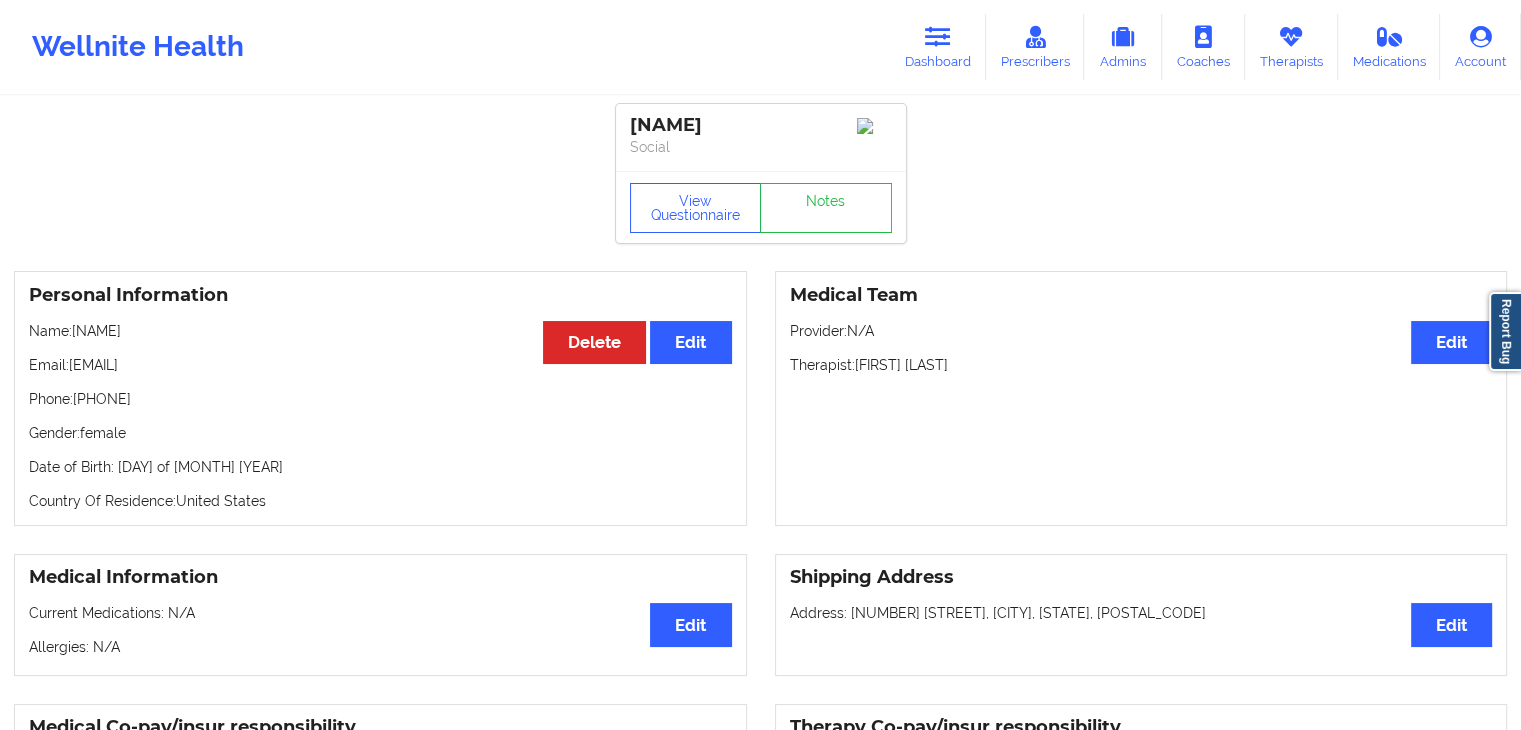 scroll, scrollTop: 24, scrollLeft: 0, axis: vertical 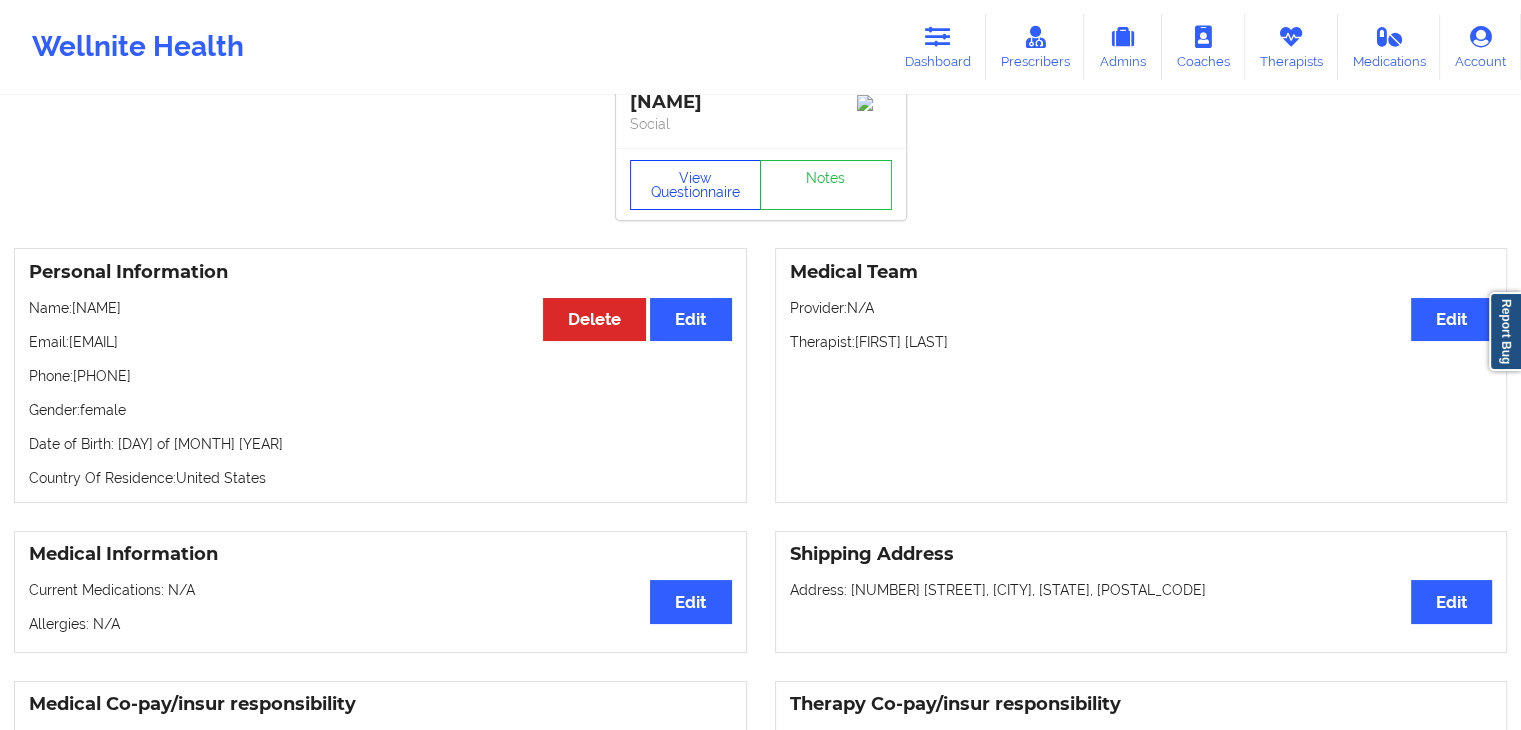 click on "View Questionnaire" at bounding box center (696, 185) 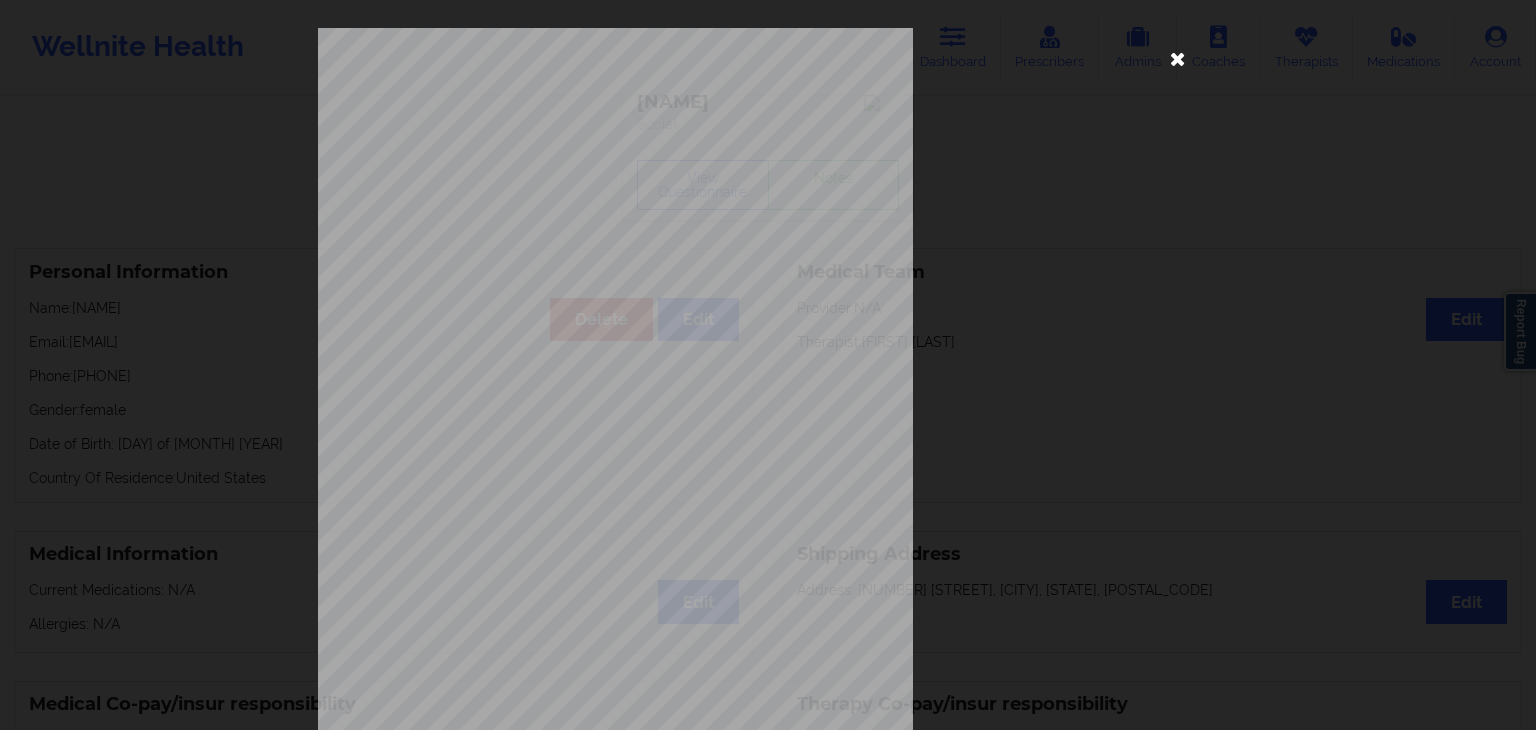 click at bounding box center (1178, 58) 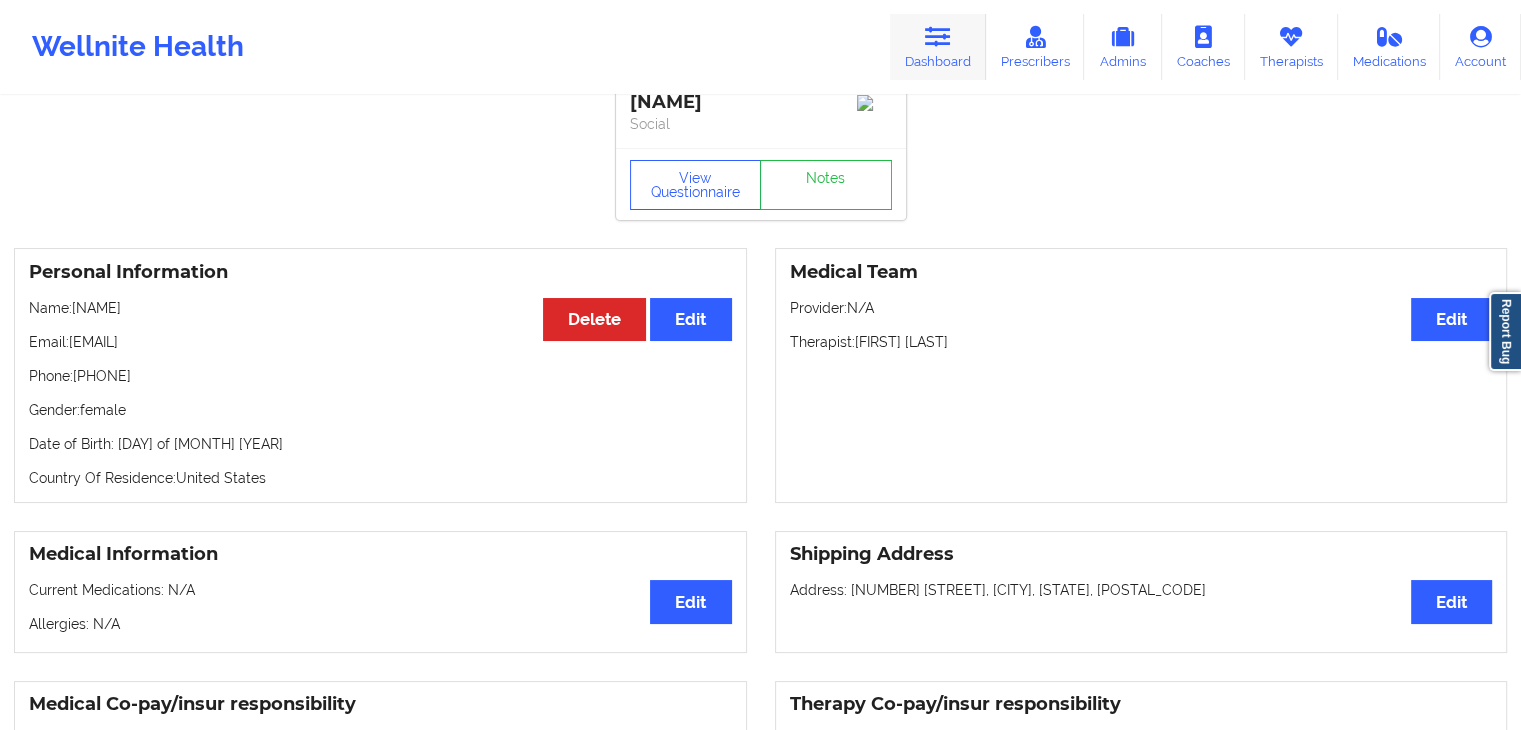 click on "Dashboard" at bounding box center [938, 47] 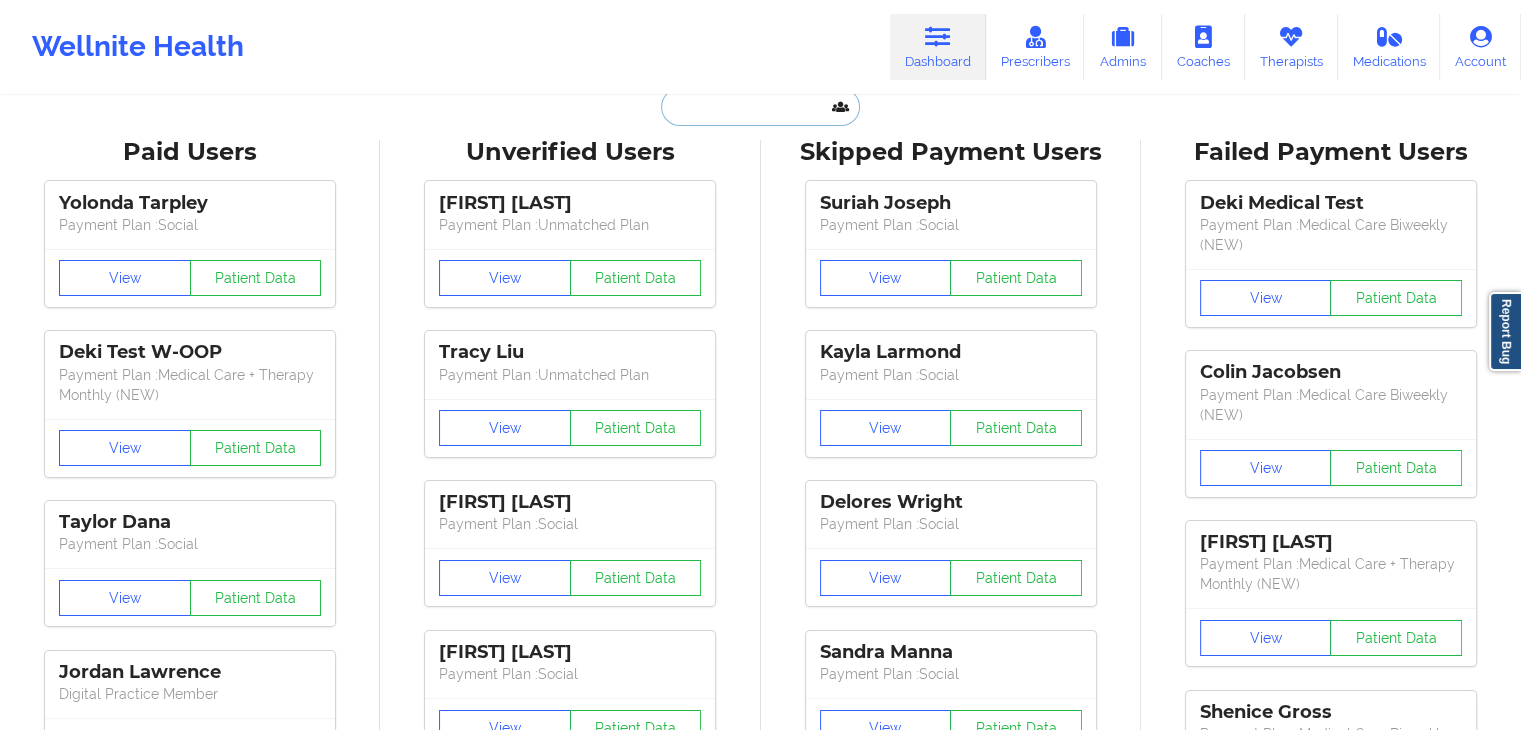 click at bounding box center (760, 107) 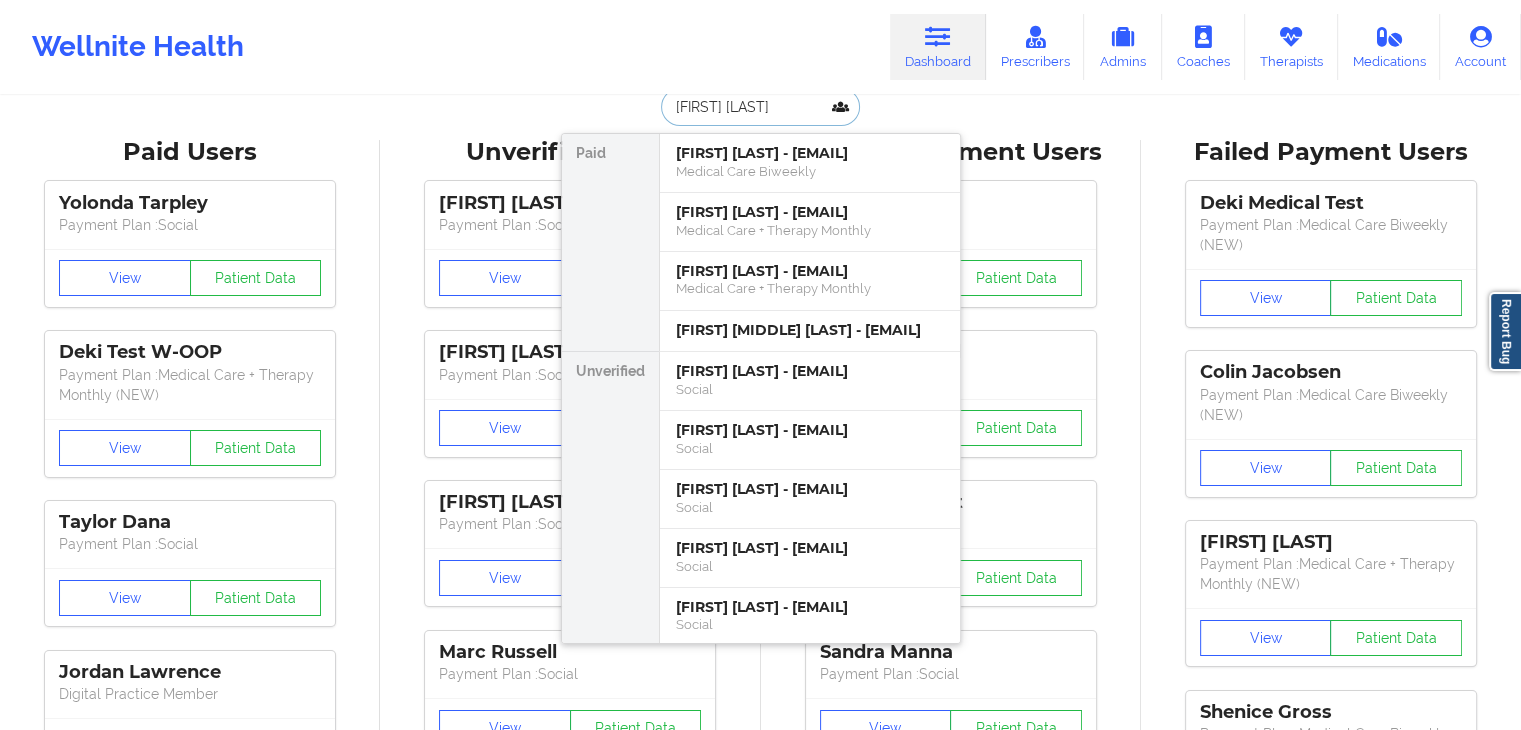 type on "[FIRST] [LAST]" 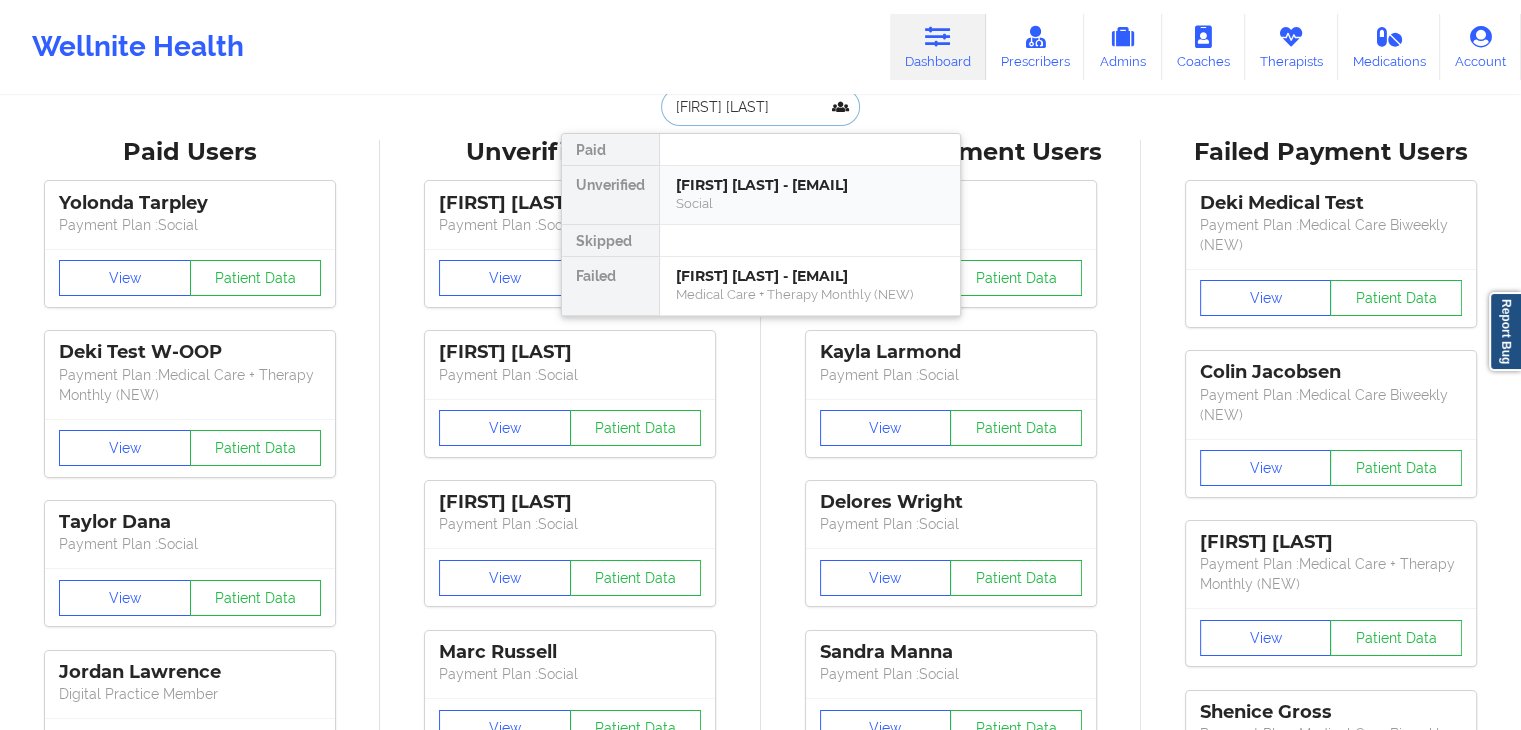 click on "[FIRST] [LAST] - [EMAIL]" at bounding box center [810, 185] 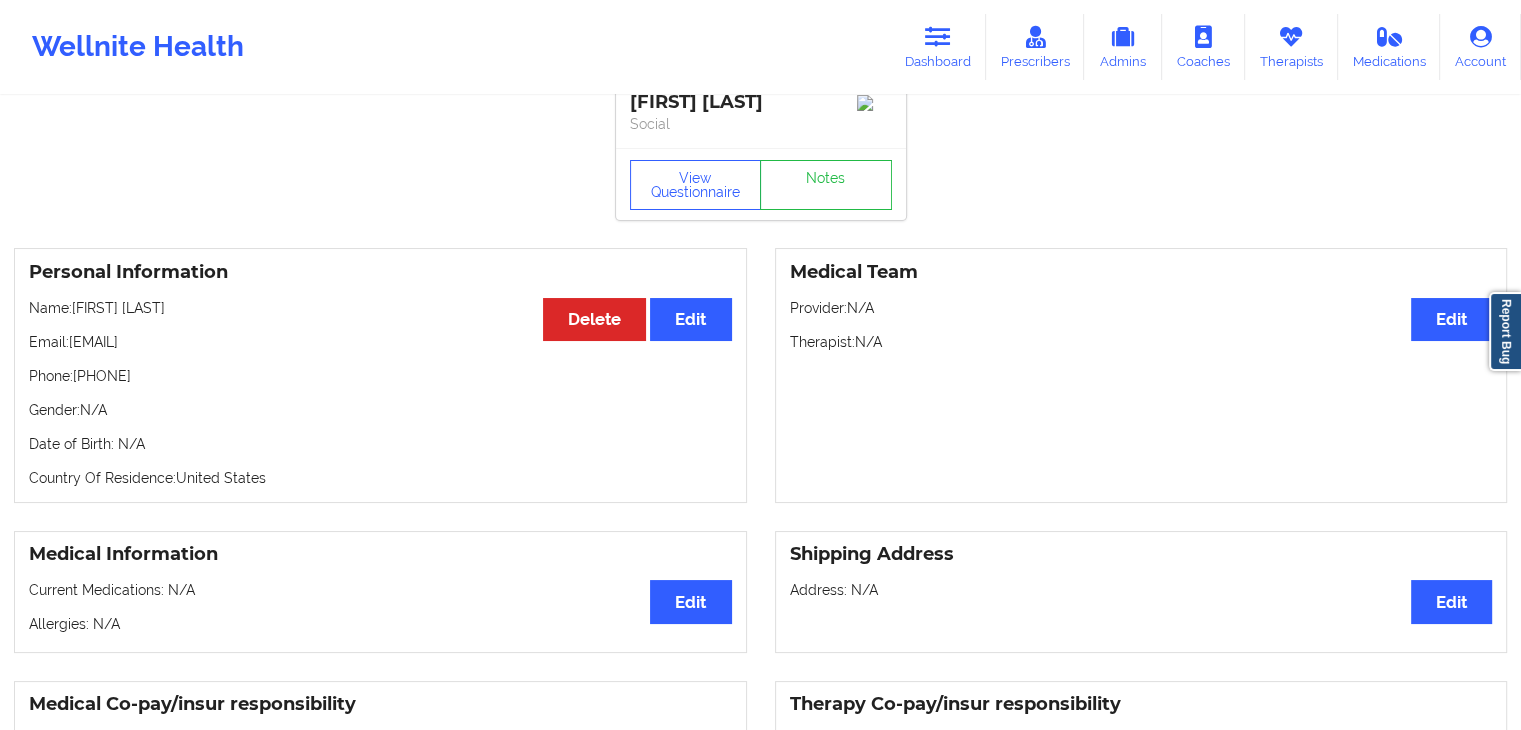 drag, startPoint x: 212, startPoint y: 314, endPoint x: 139, endPoint y: 314, distance: 73 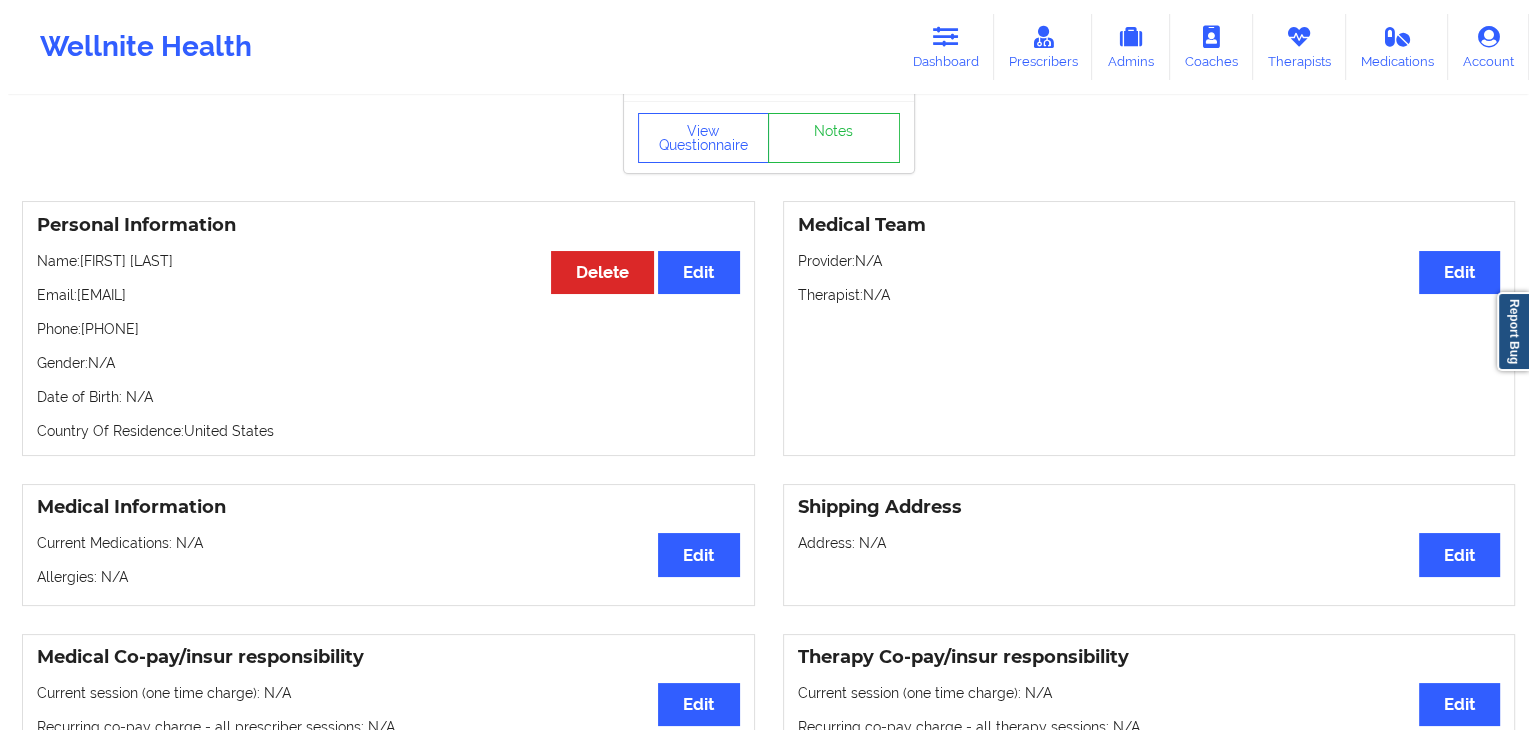 scroll, scrollTop: 0, scrollLeft: 0, axis: both 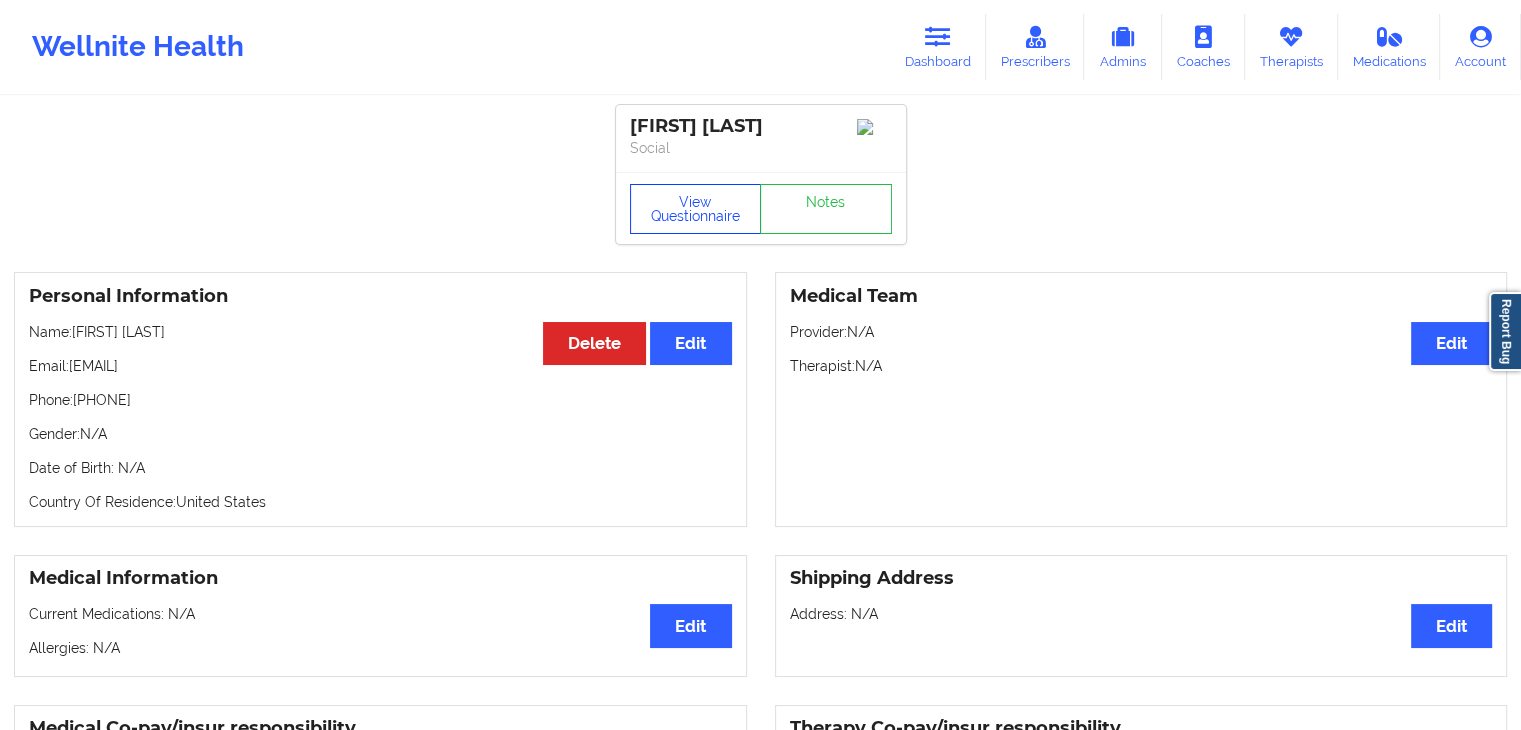 click on "View Questionnaire" at bounding box center [696, 209] 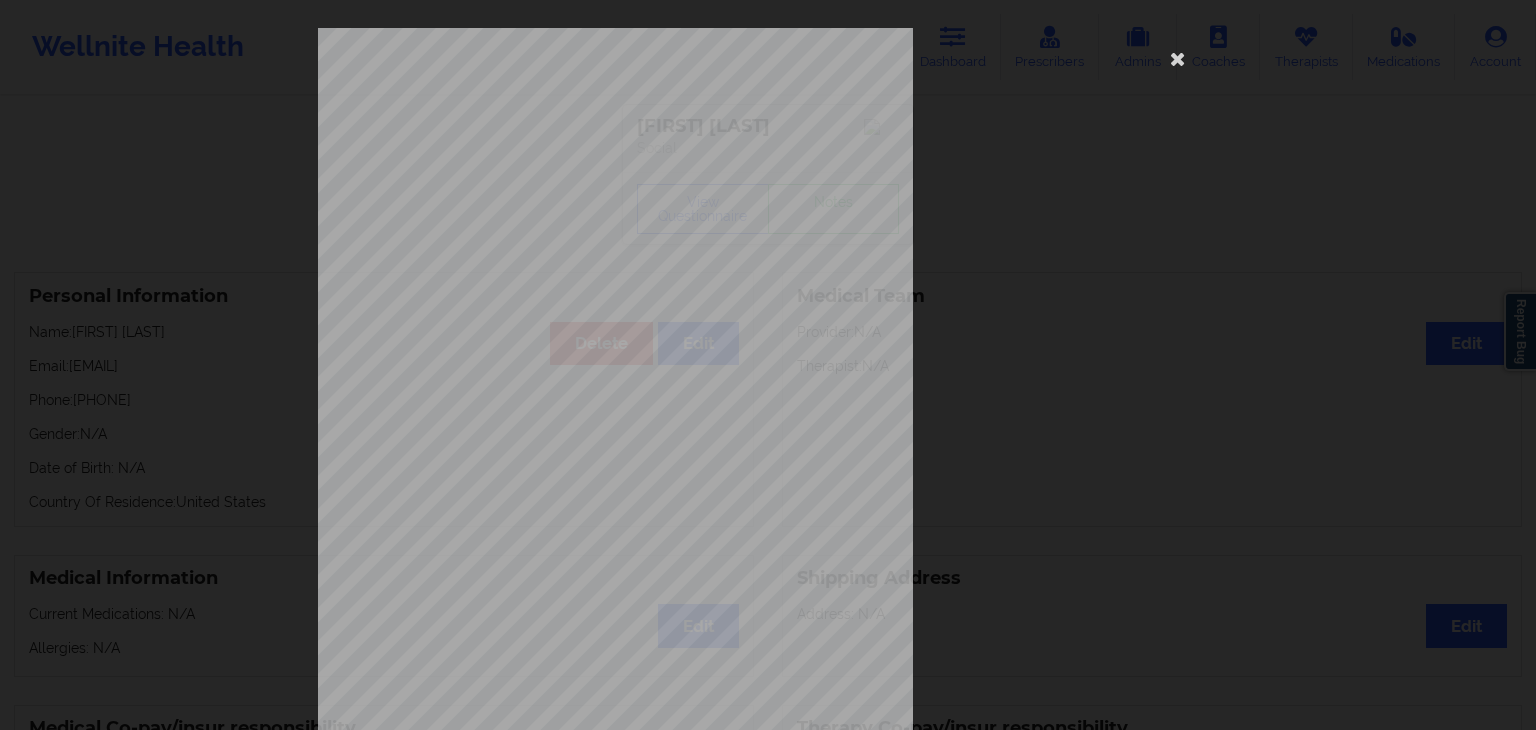 scroll, scrollTop: 224, scrollLeft: 0, axis: vertical 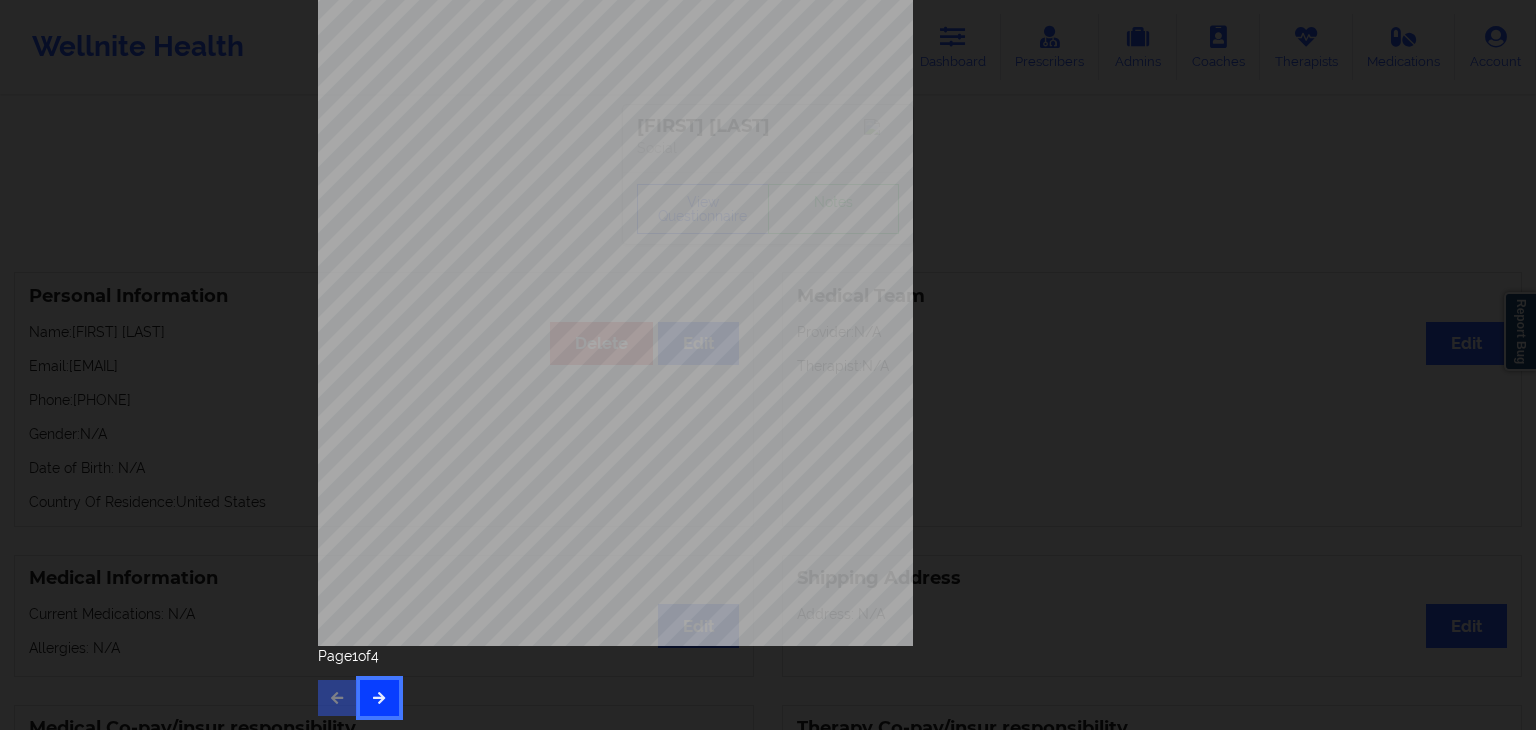 click at bounding box center [379, 698] 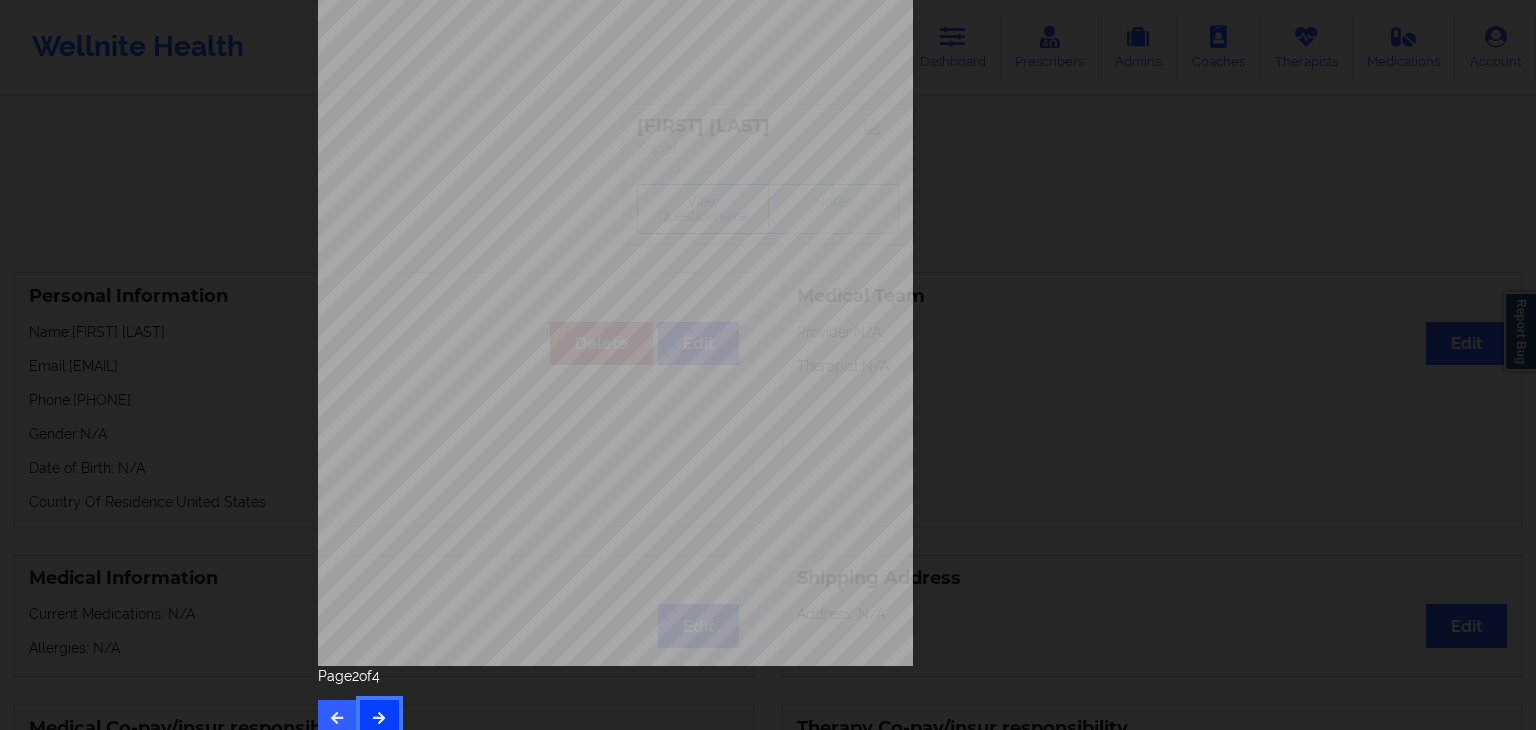 scroll, scrollTop: 224, scrollLeft: 0, axis: vertical 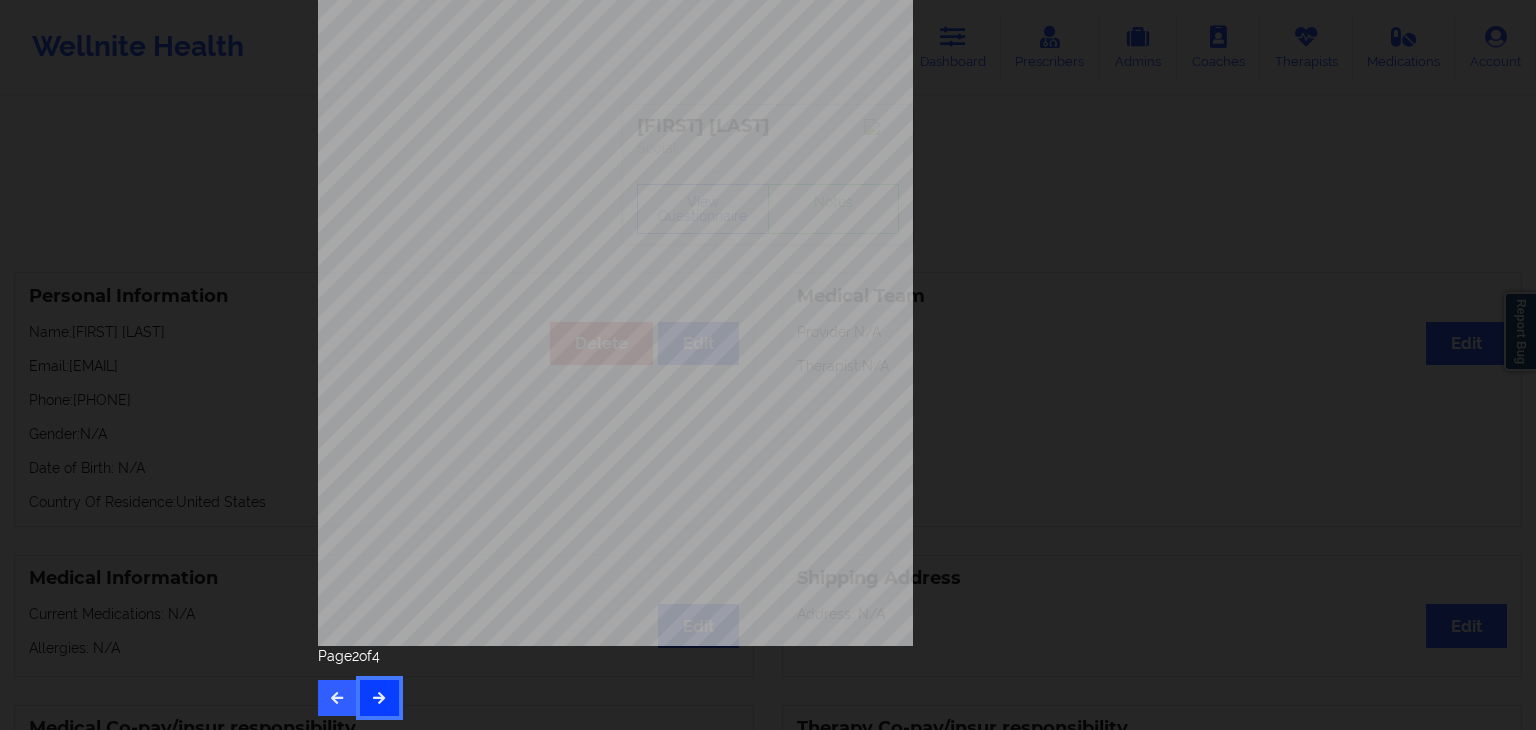click at bounding box center (379, 698) 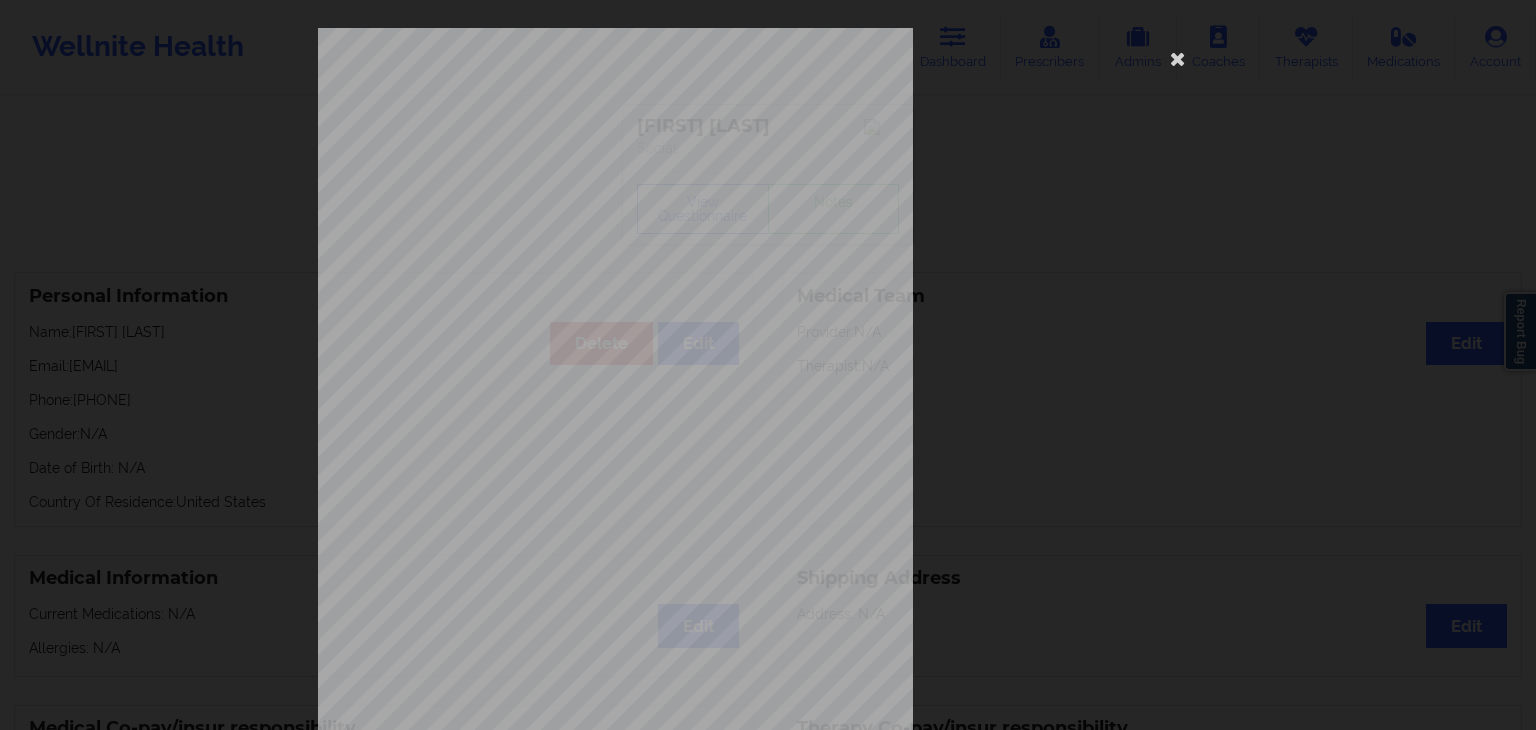 scroll, scrollTop: 224, scrollLeft: 0, axis: vertical 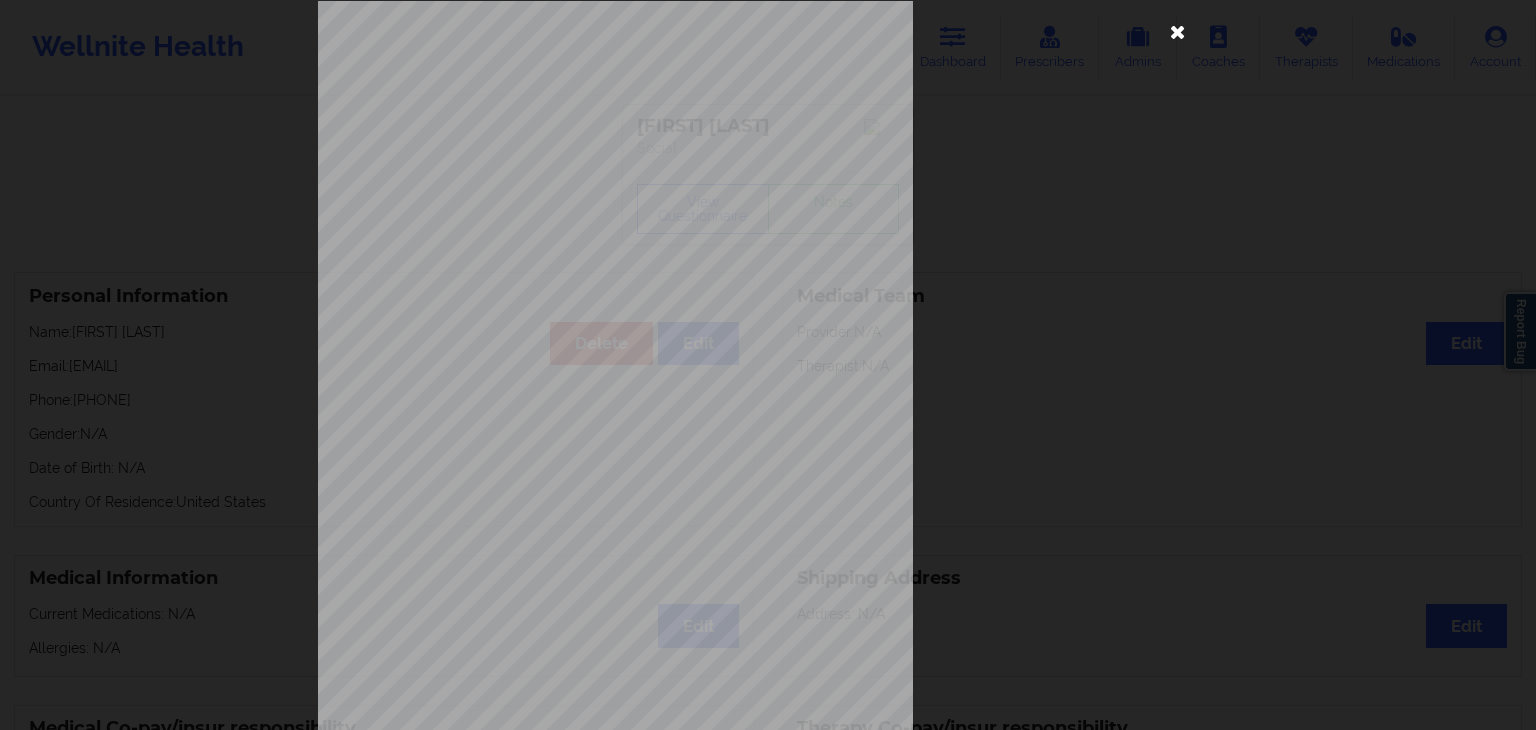 click at bounding box center (1178, 31) 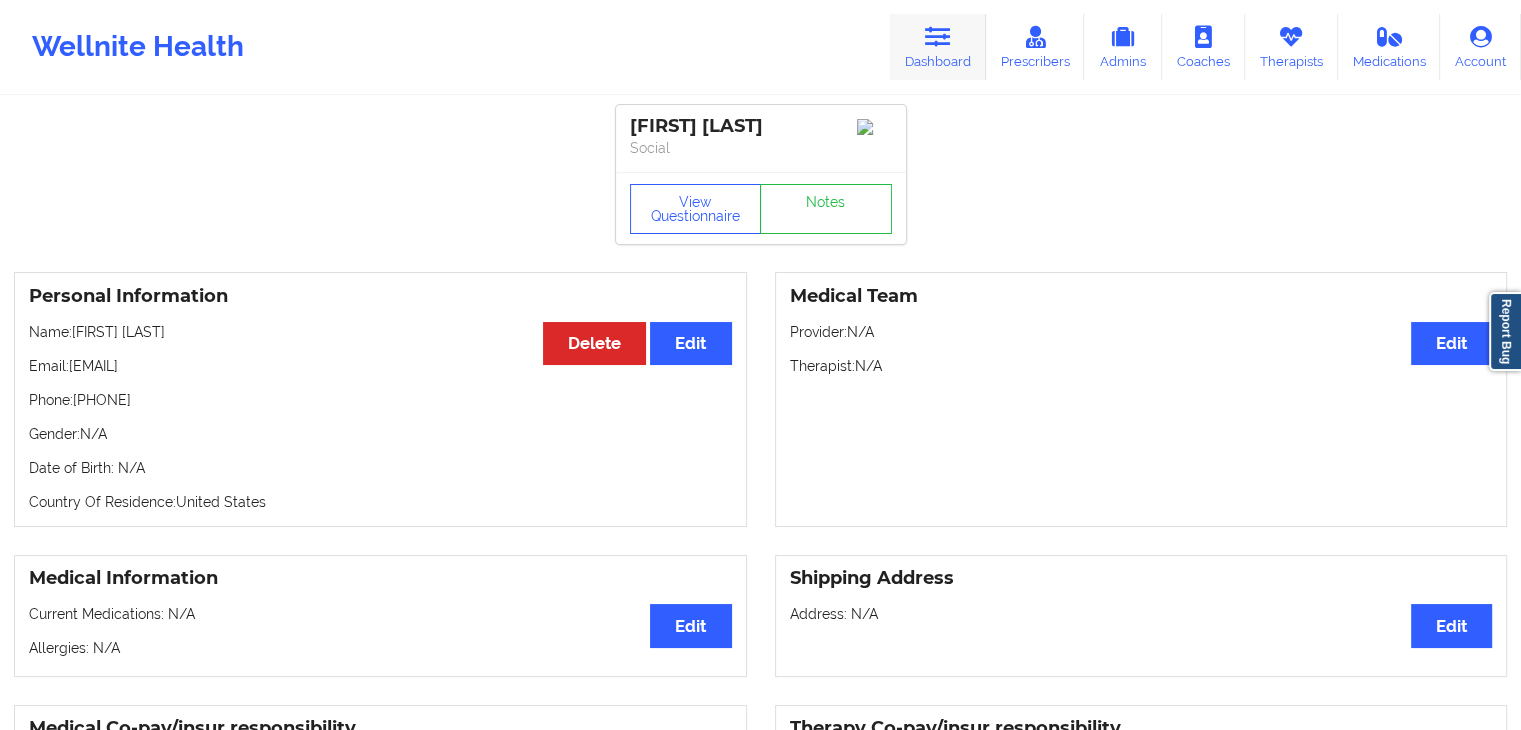 click at bounding box center (938, 37) 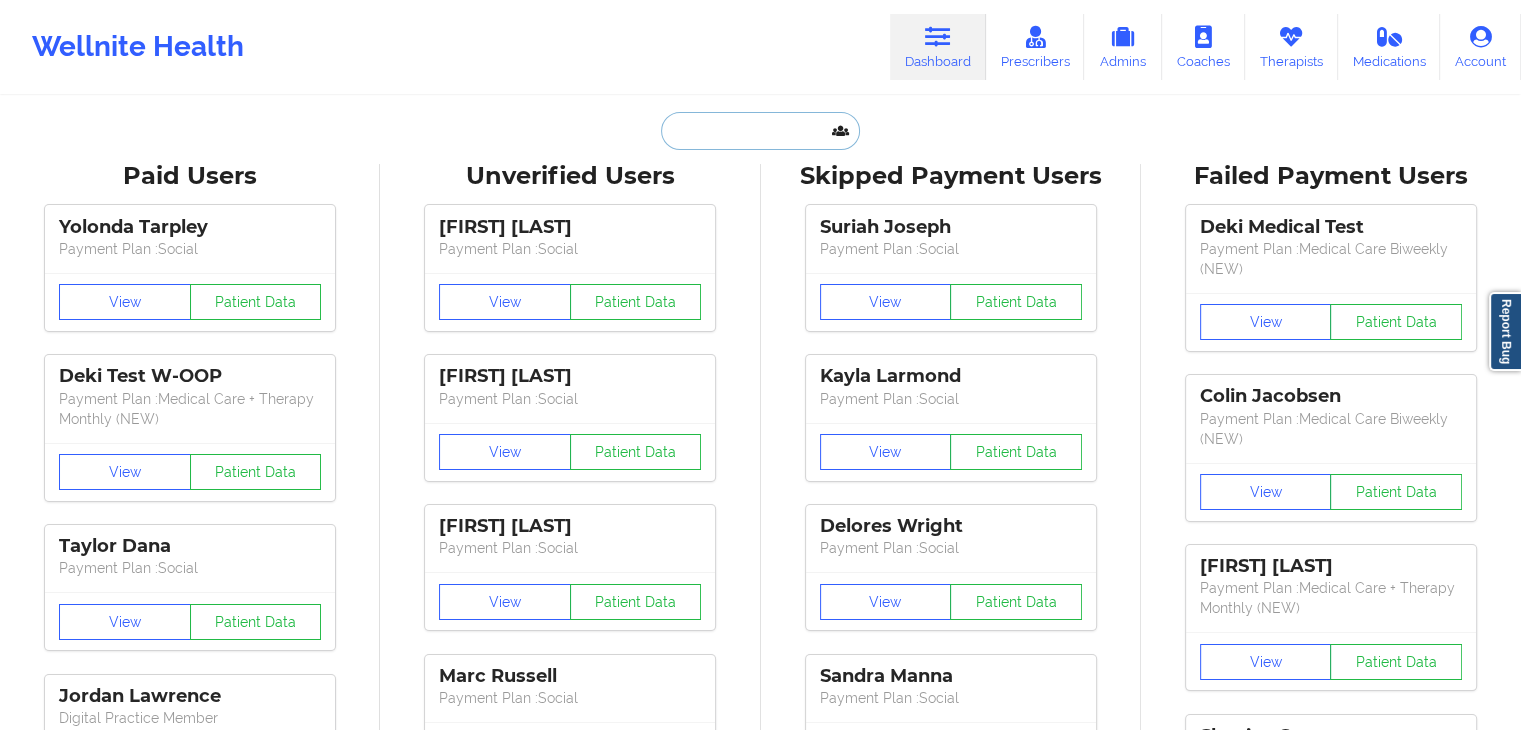 click at bounding box center [760, 131] 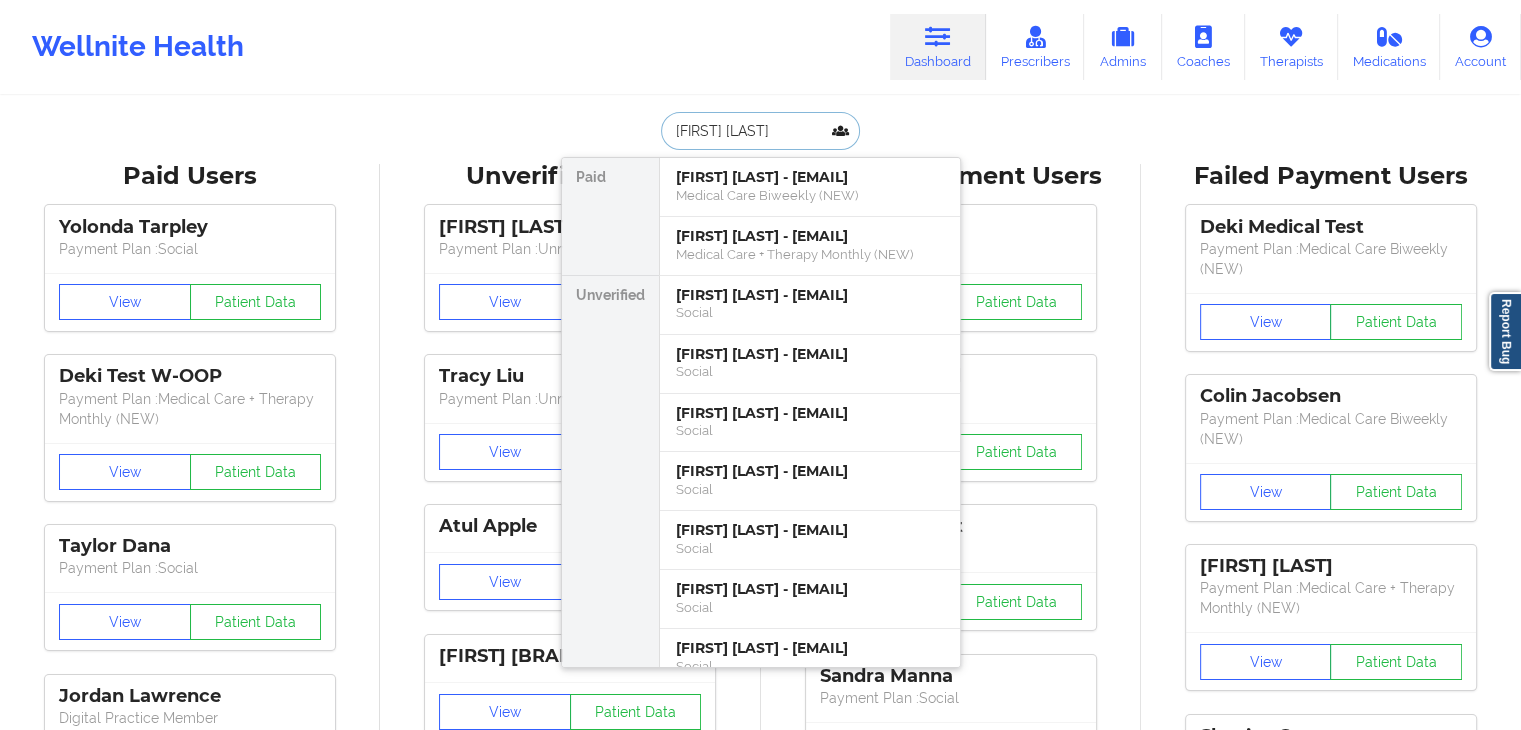 type on "[FIRST] [LAST]" 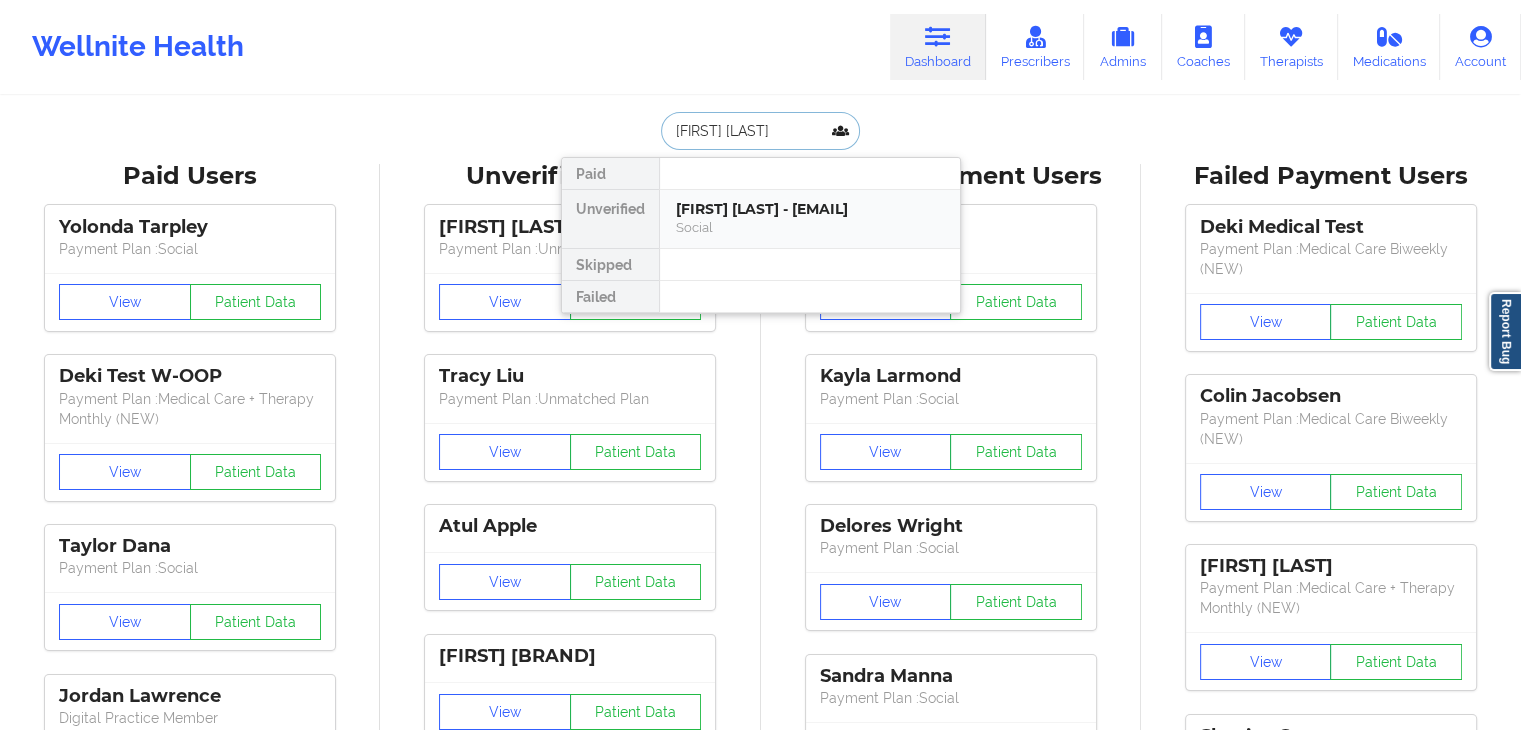 click on "Social" at bounding box center [810, 227] 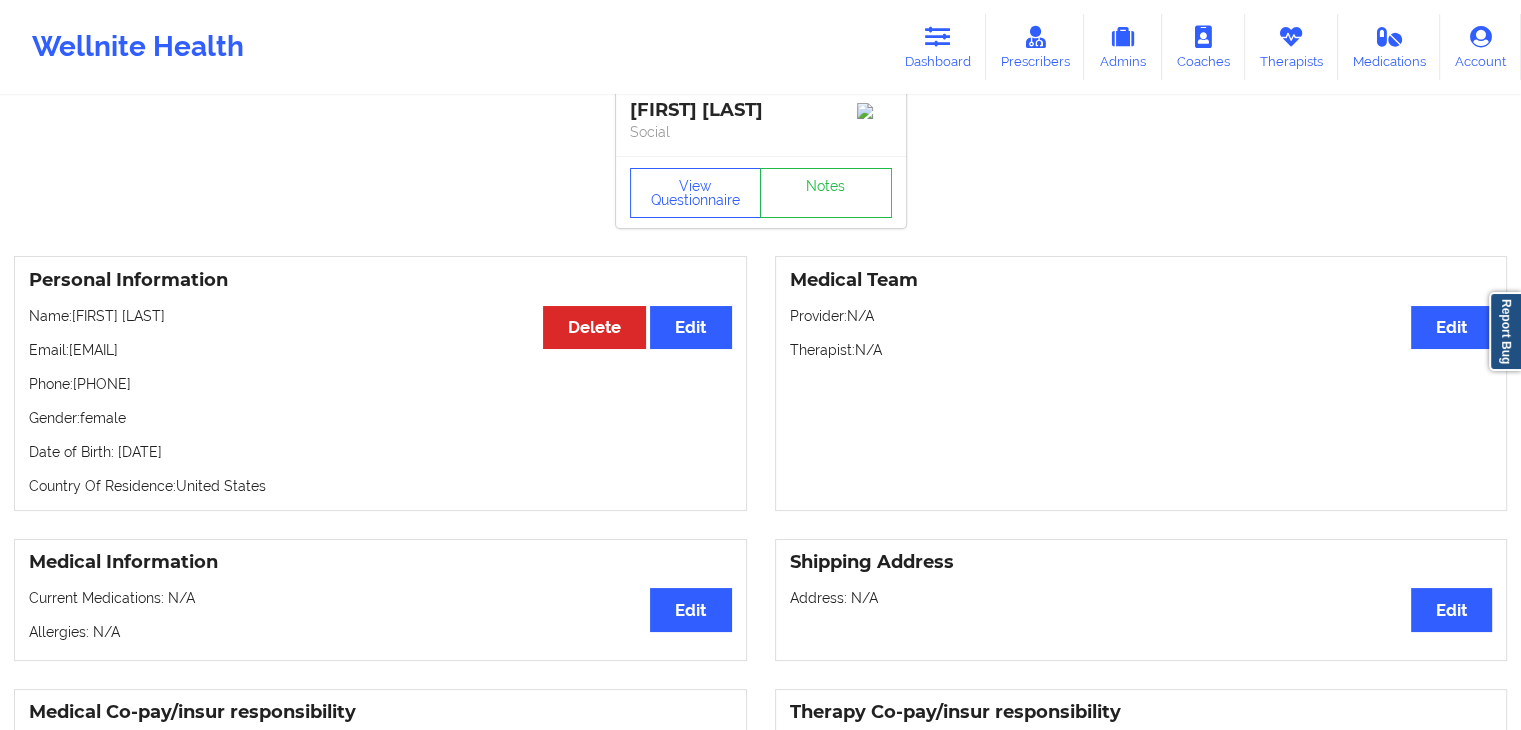 scroll, scrollTop: 0, scrollLeft: 0, axis: both 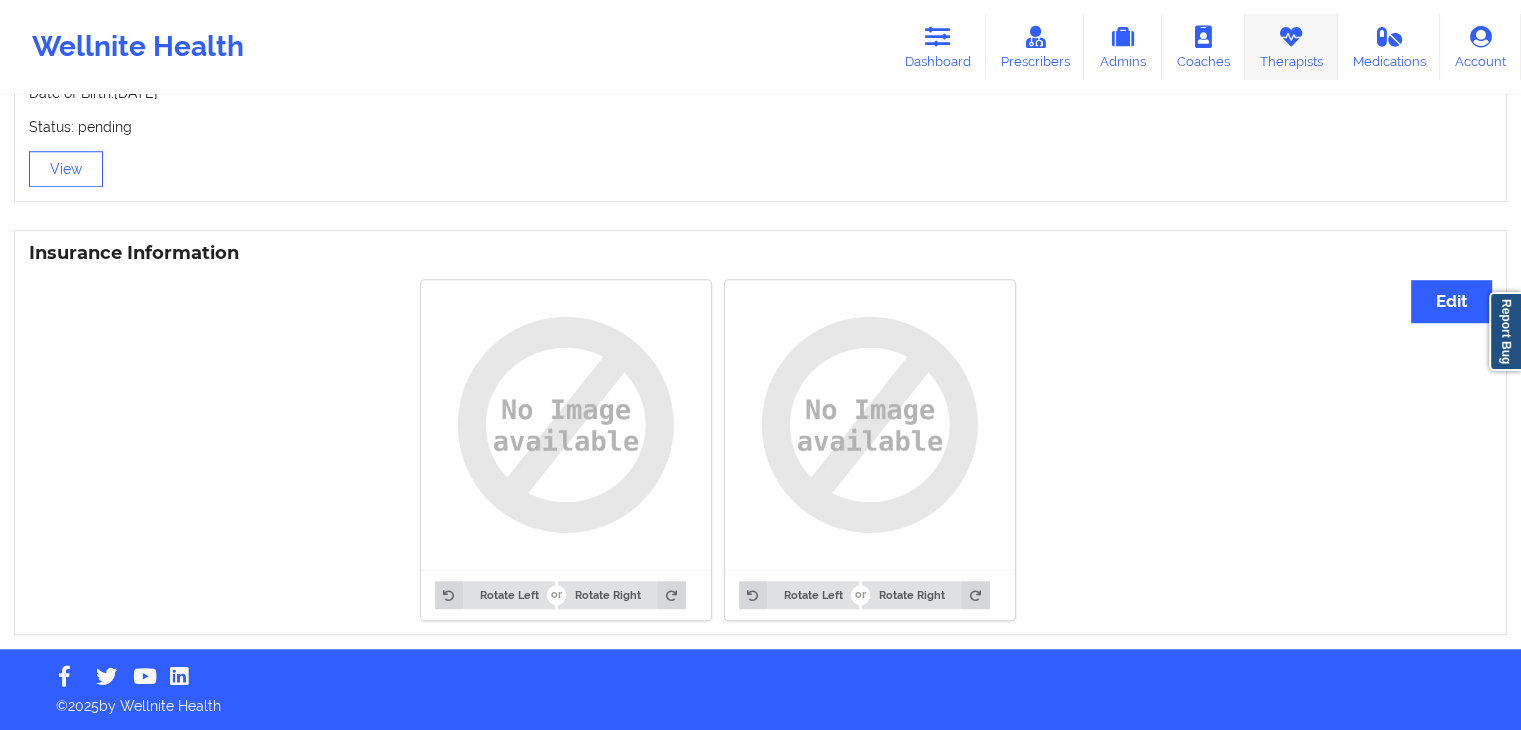 click on "Therapists" at bounding box center (1291, 47) 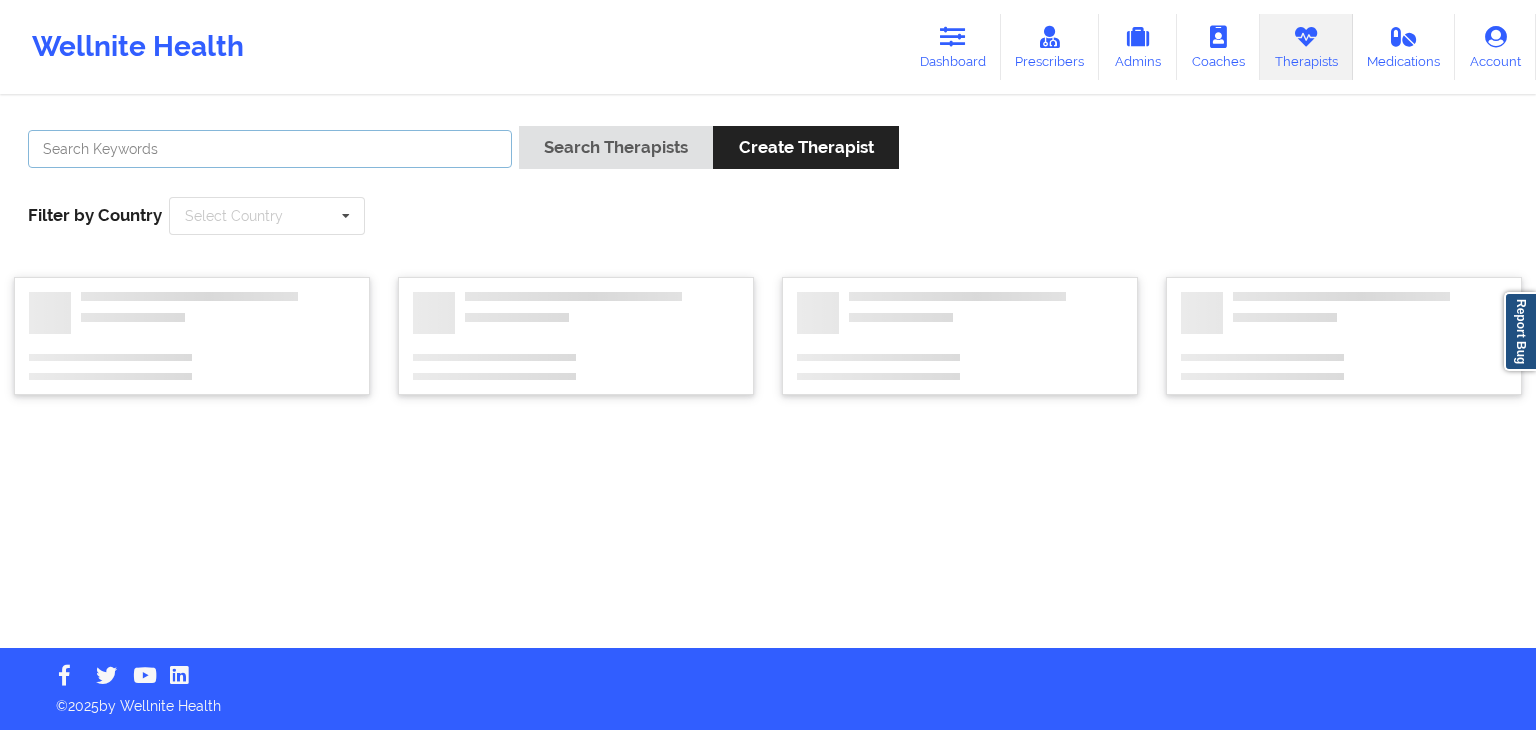 click at bounding box center (270, 149) 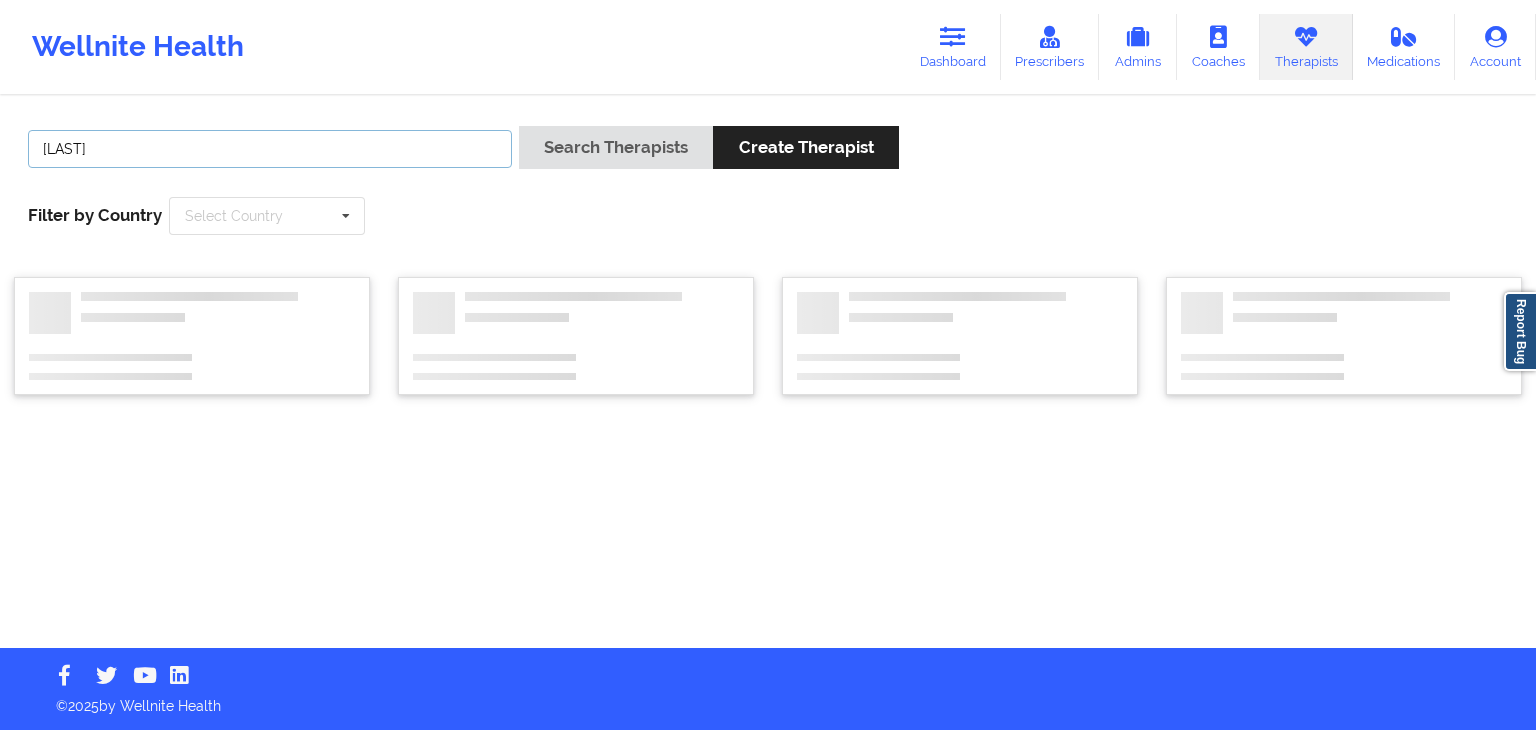 type on "[LAST]" 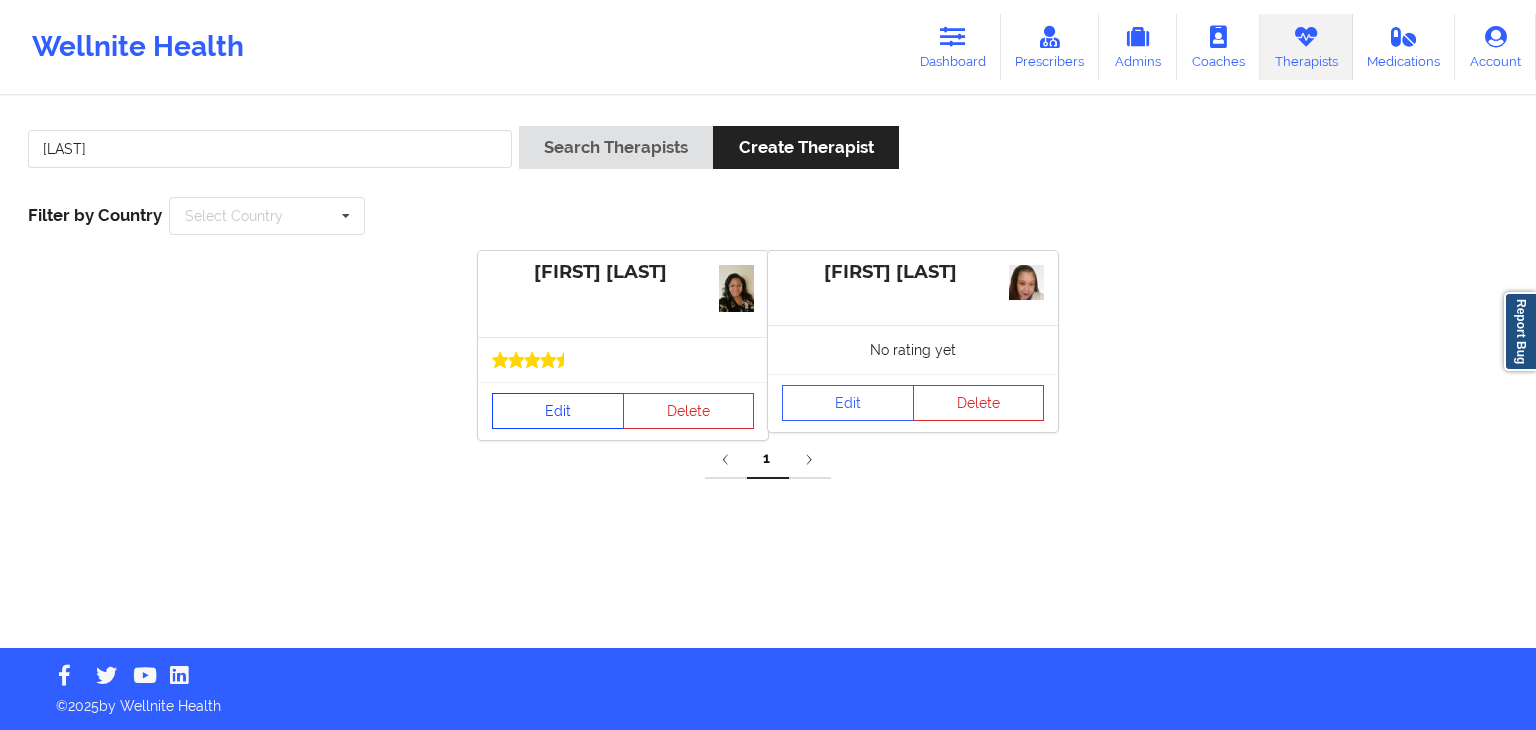 click on "Edit" at bounding box center (558, 411) 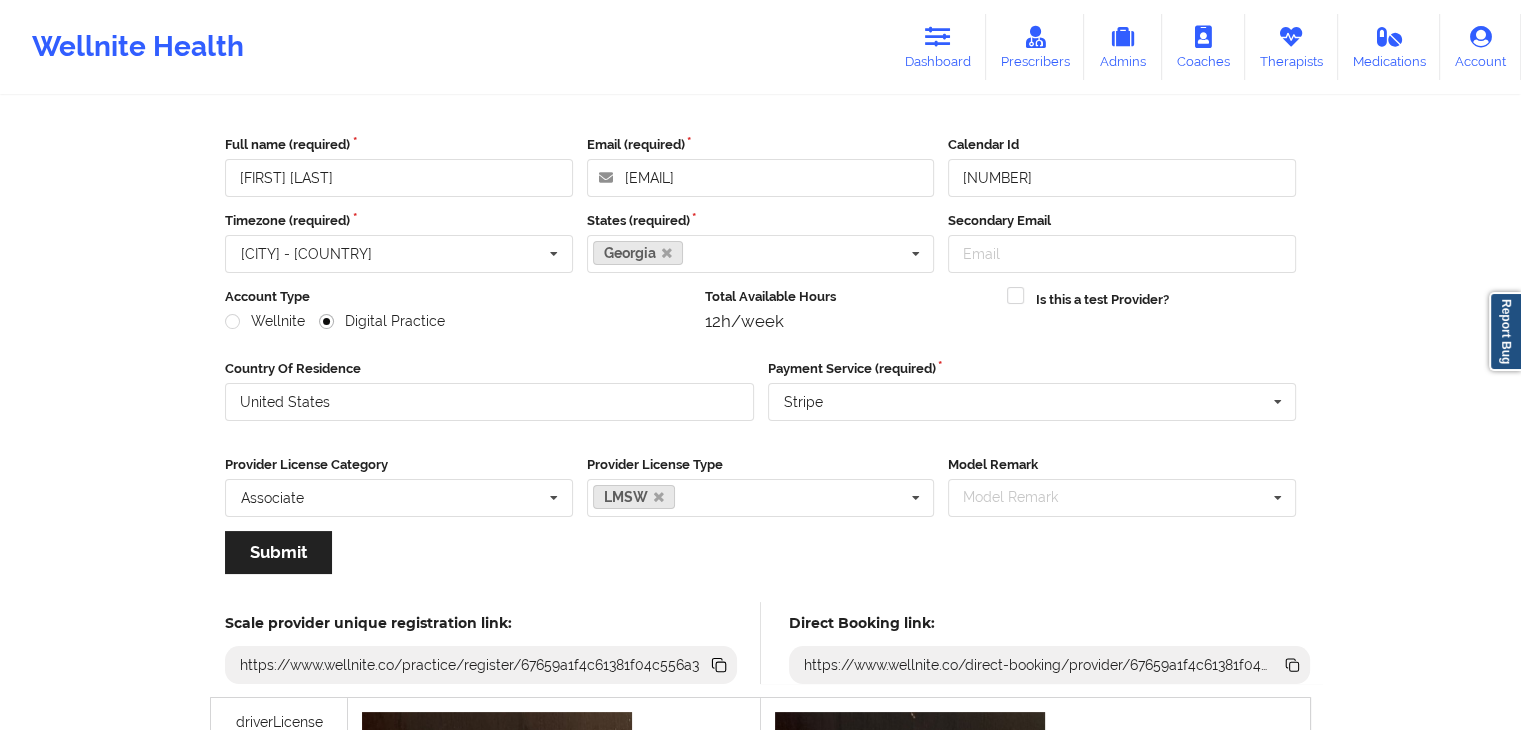 scroll, scrollTop: 0, scrollLeft: 0, axis: both 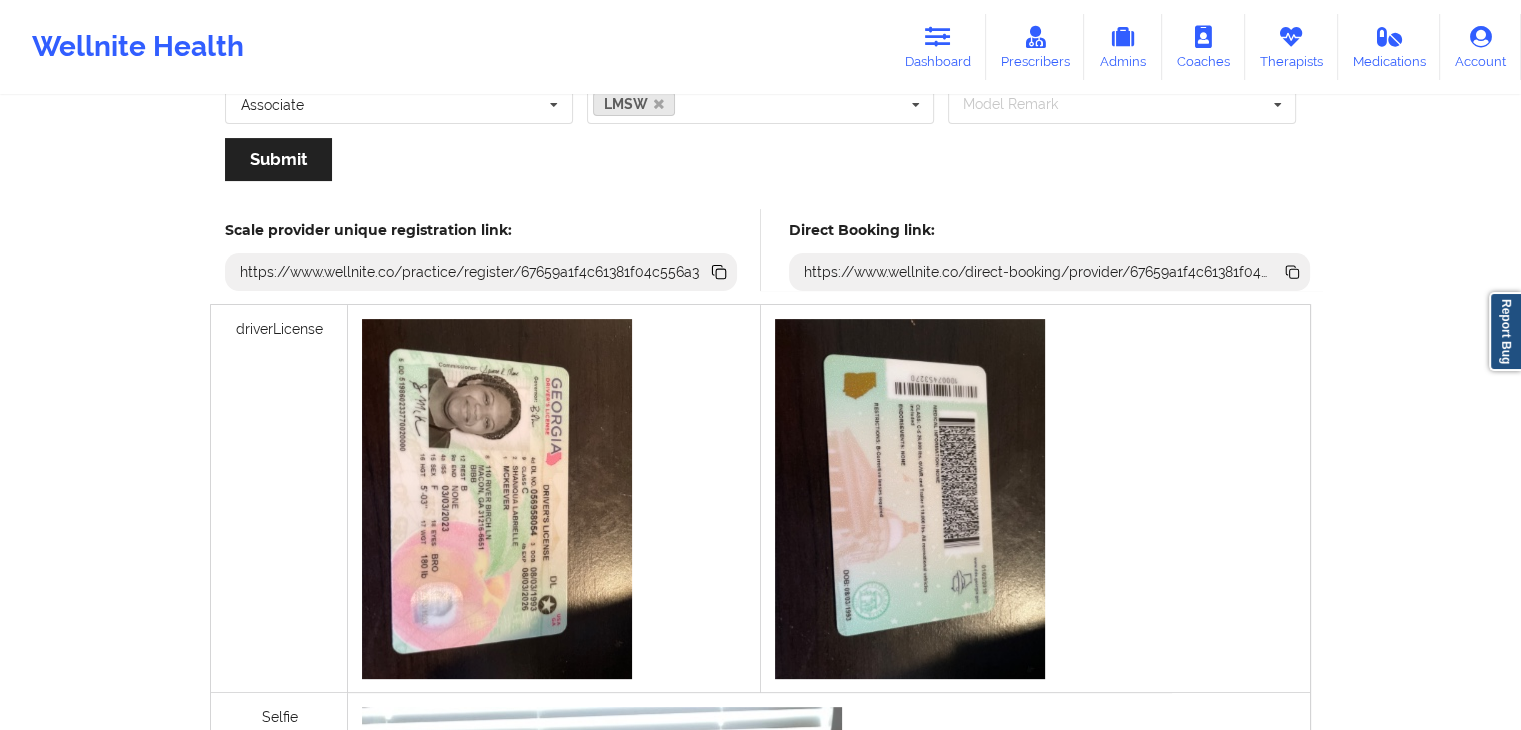 click 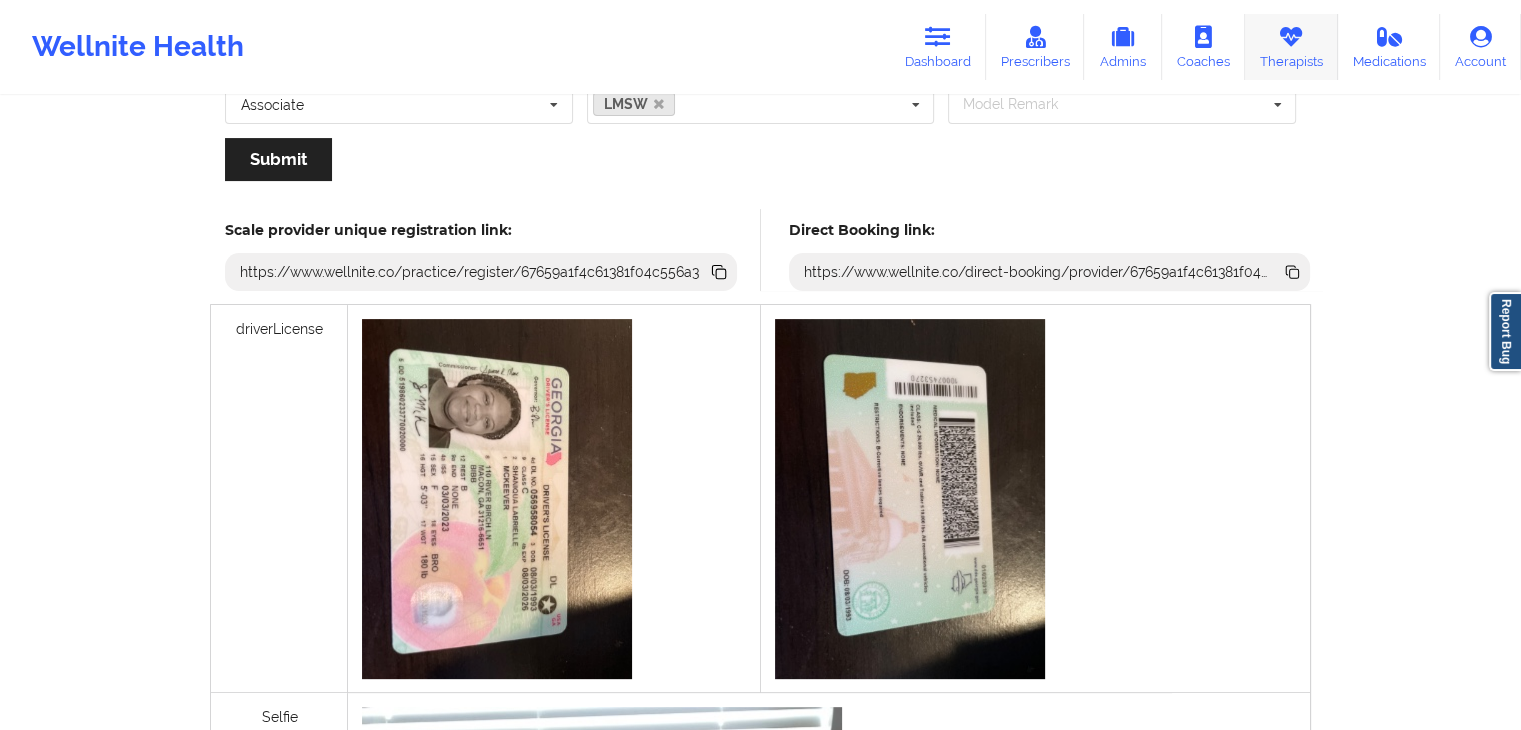 click on "Therapists" at bounding box center (1291, 47) 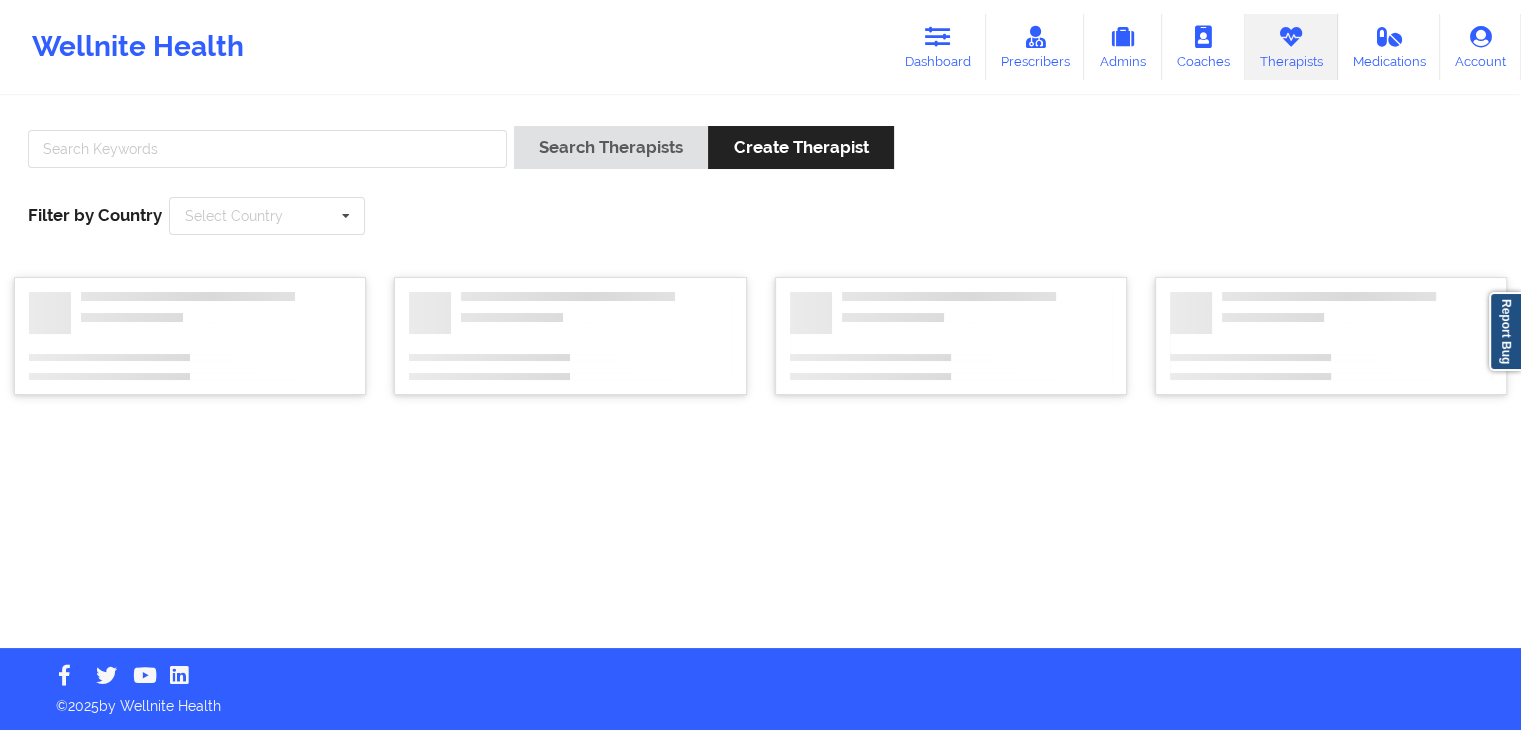 scroll, scrollTop: 0, scrollLeft: 0, axis: both 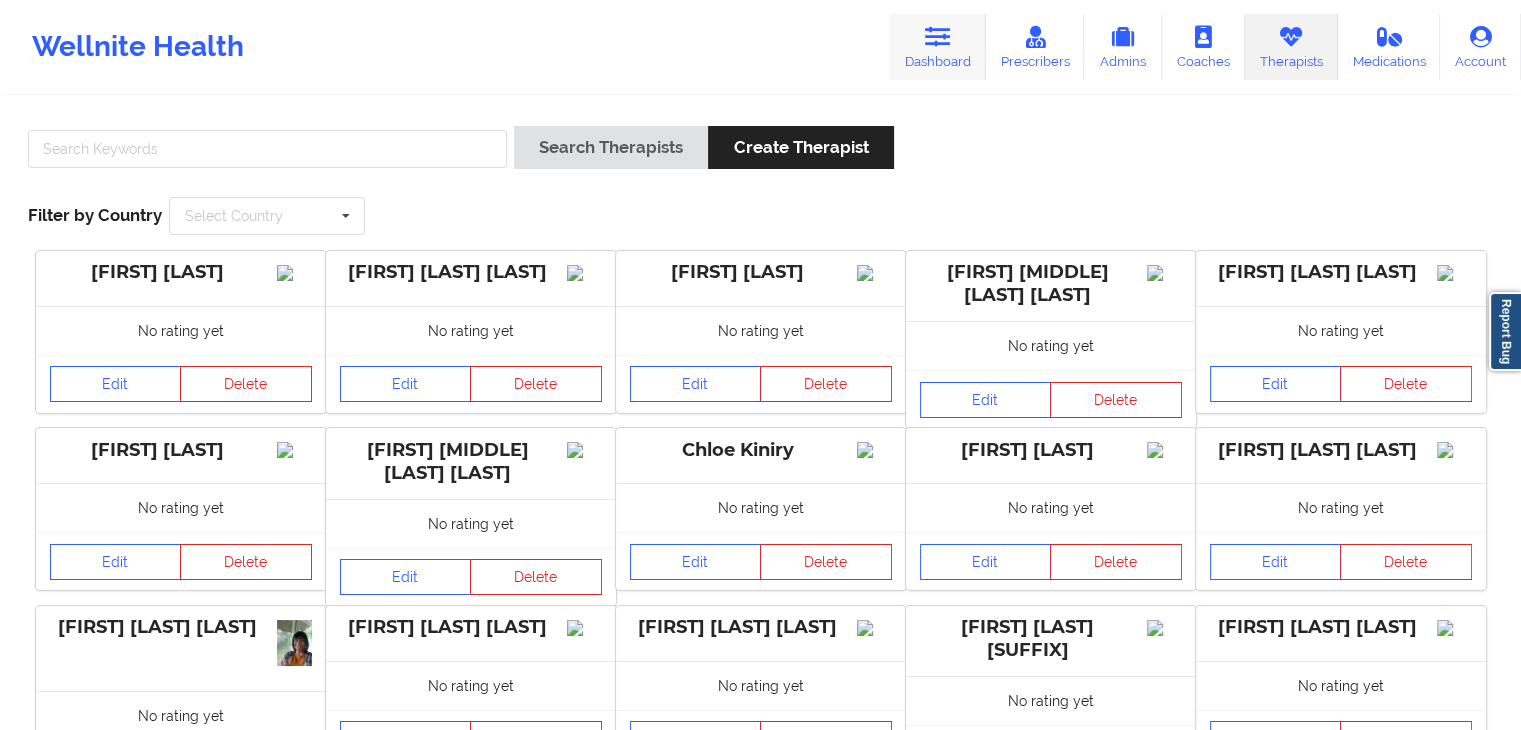 click at bounding box center [938, 37] 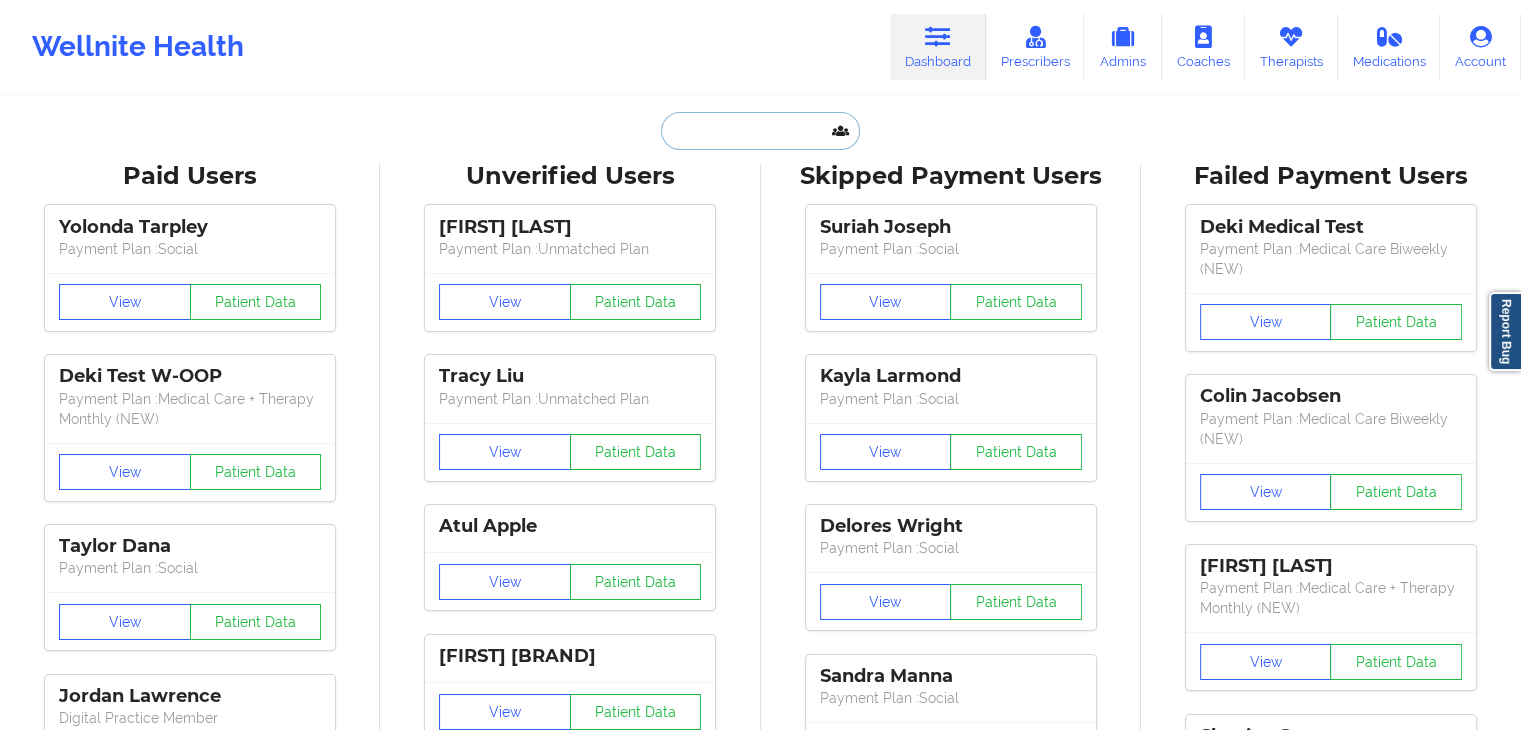 click at bounding box center (760, 131) 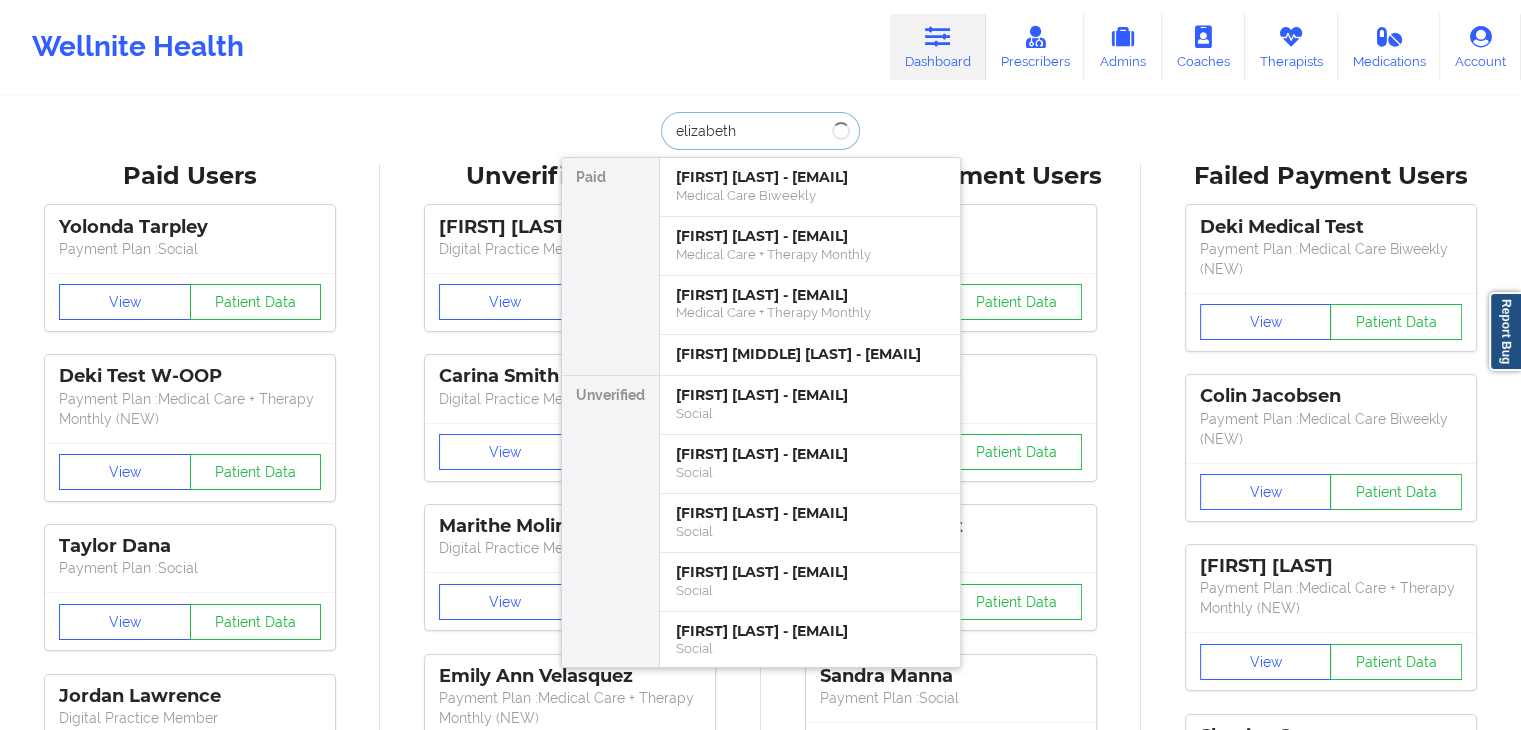 type on "[FIRST] [LAST]" 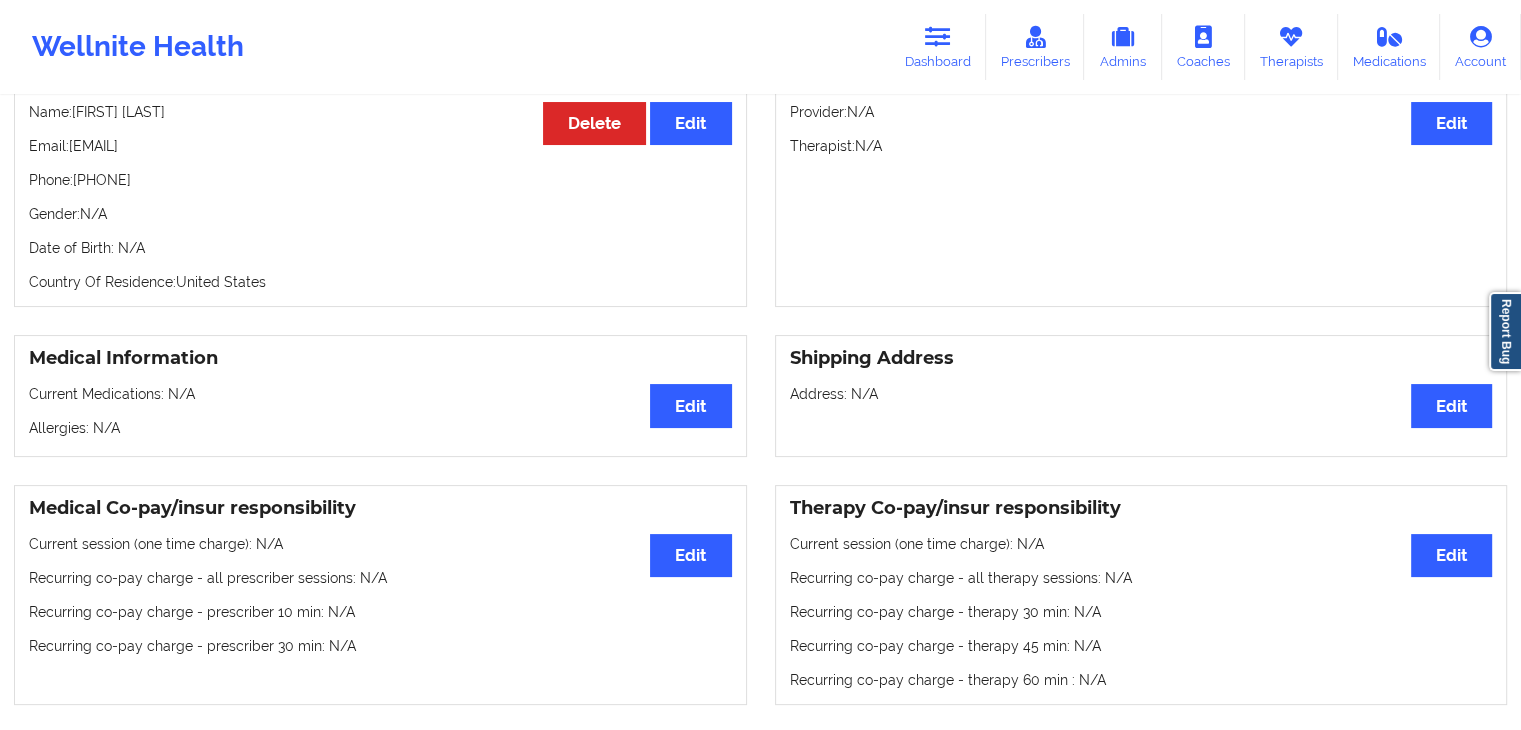scroll, scrollTop: 0, scrollLeft: 0, axis: both 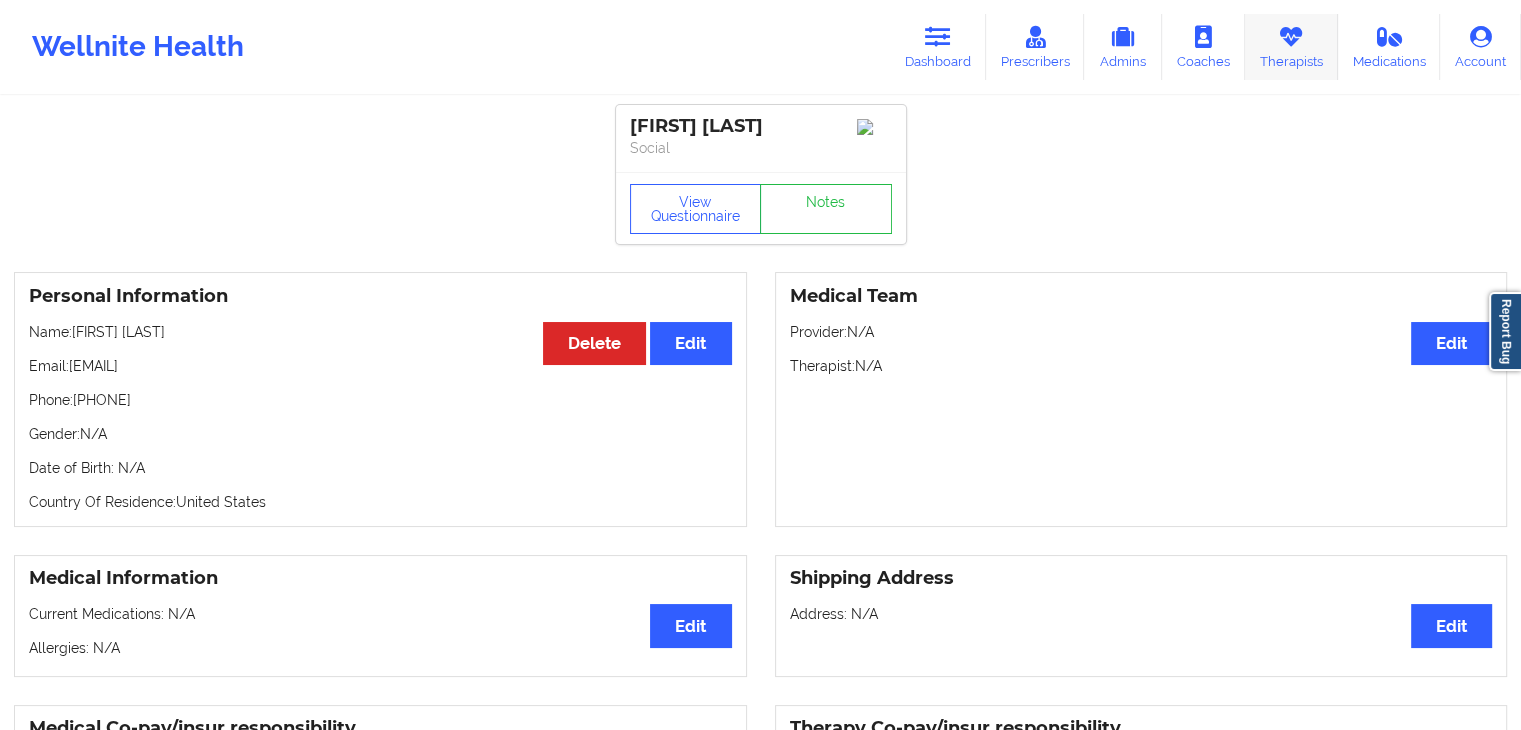 click on "Therapists" at bounding box center [1291, 47] 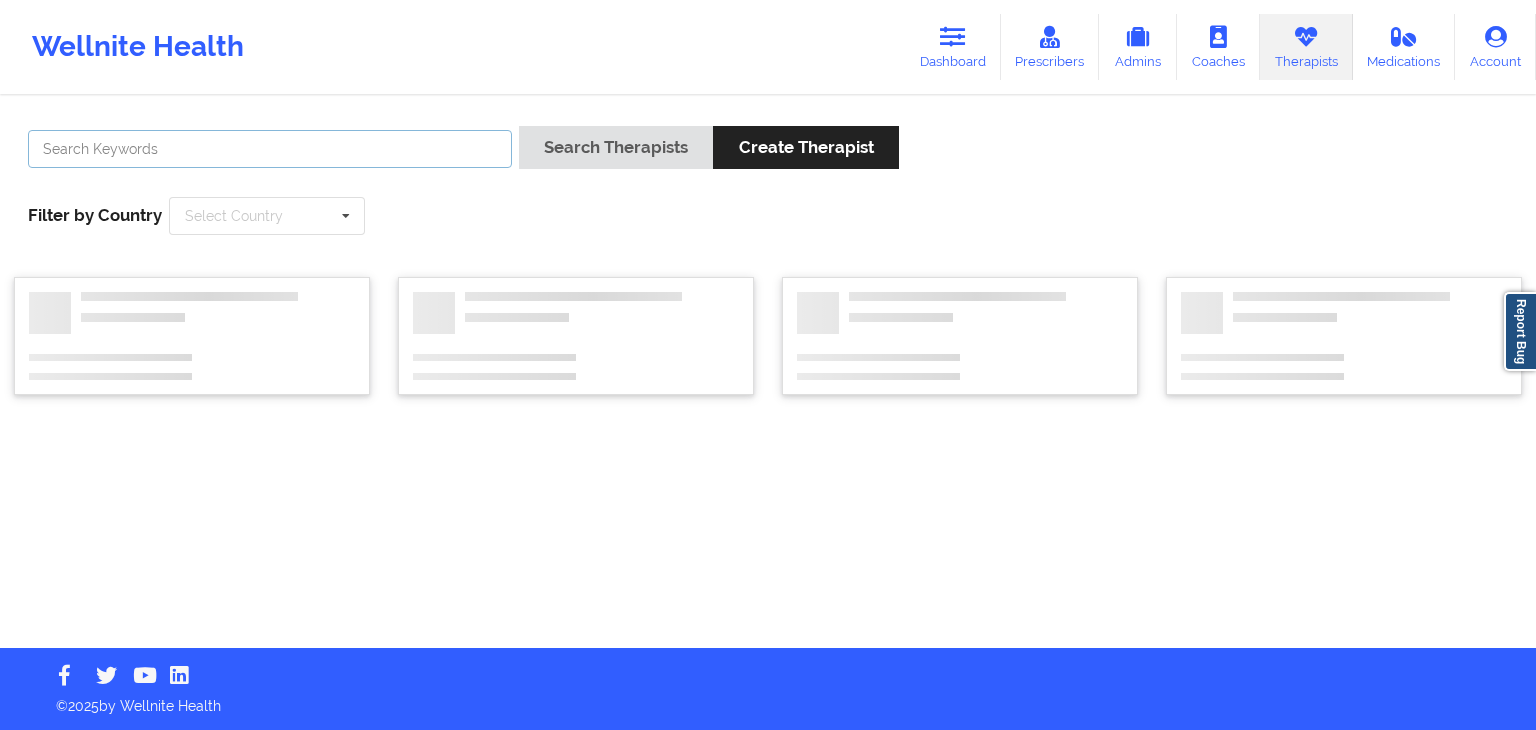 click at bounding box center (270, 149) 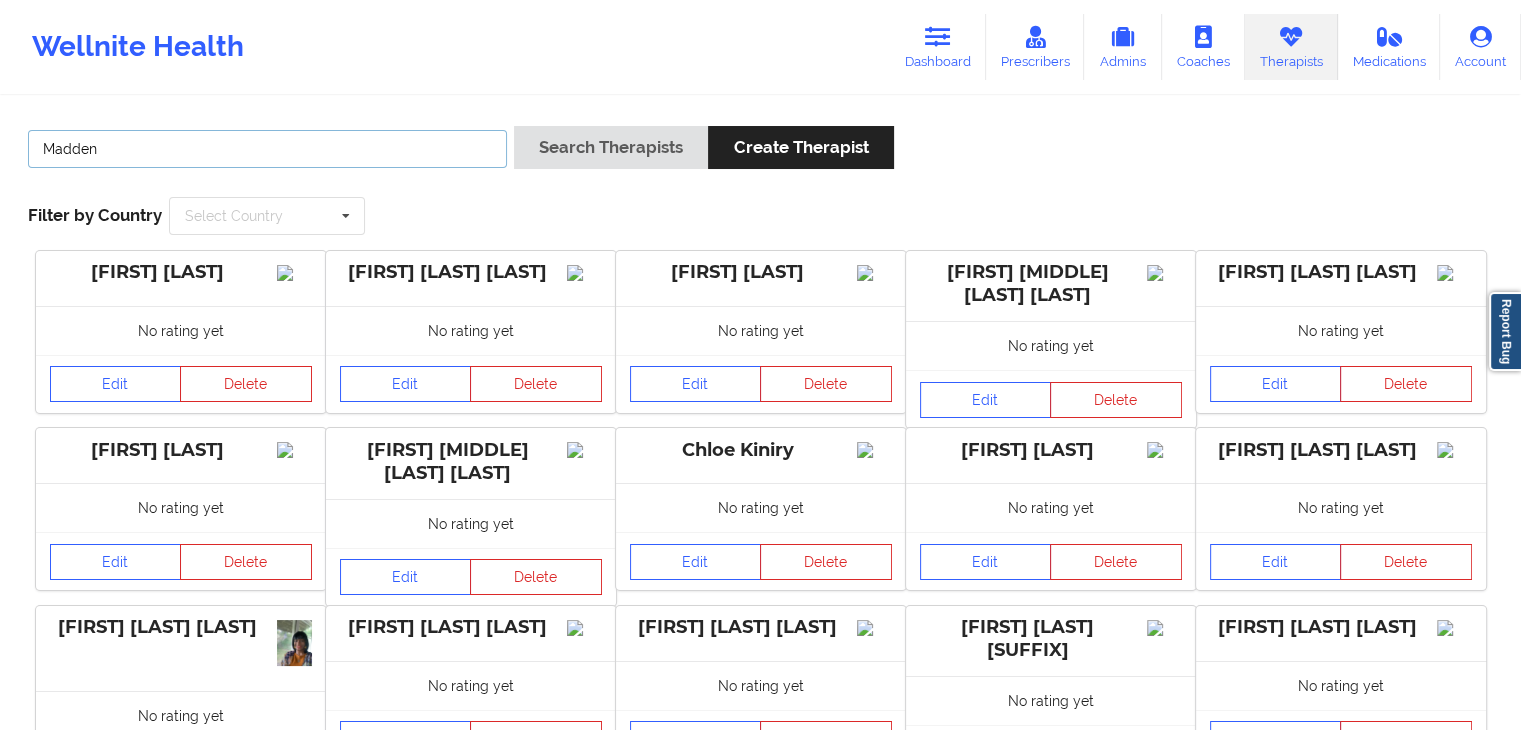 type on "Madden" 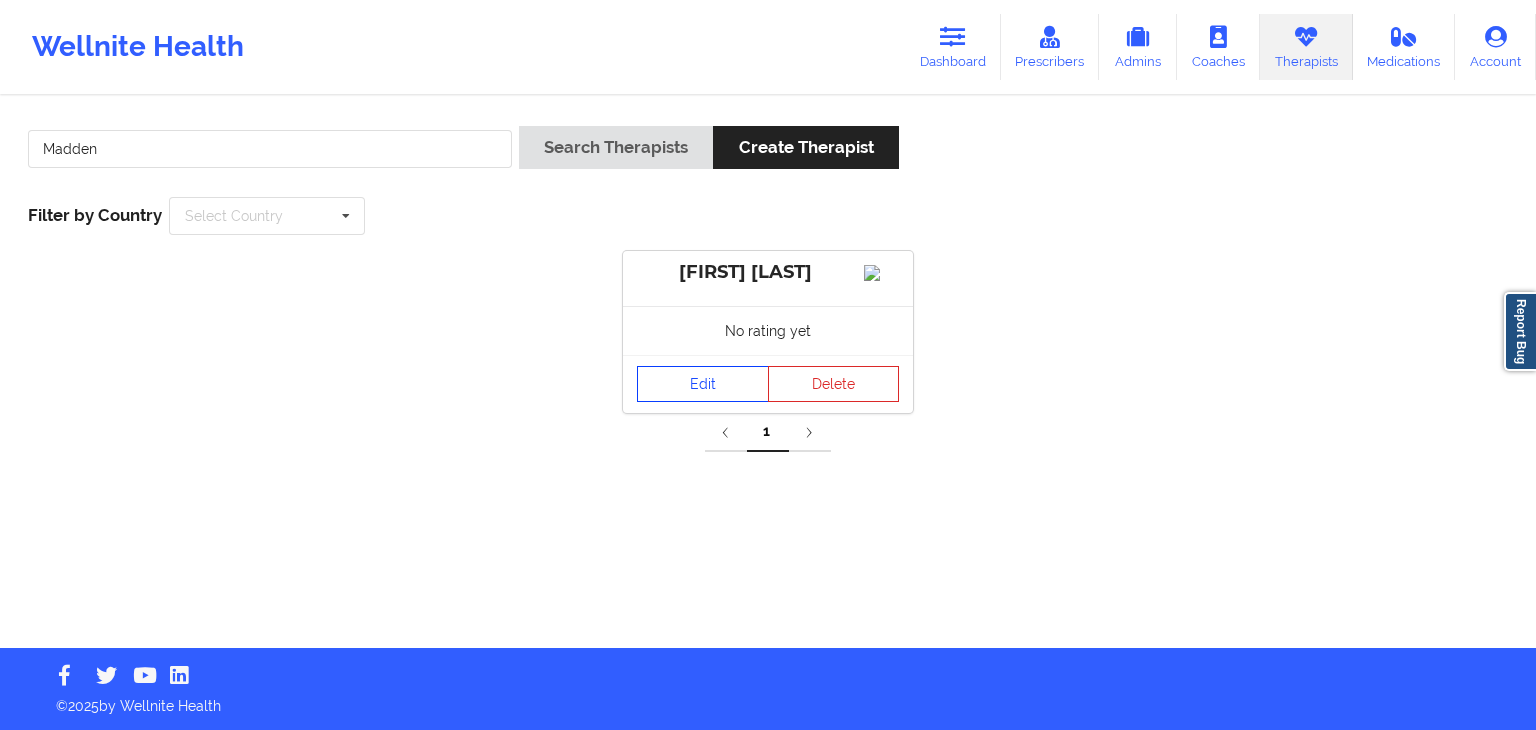 click on "Edit" at bounding box center (703, 384) 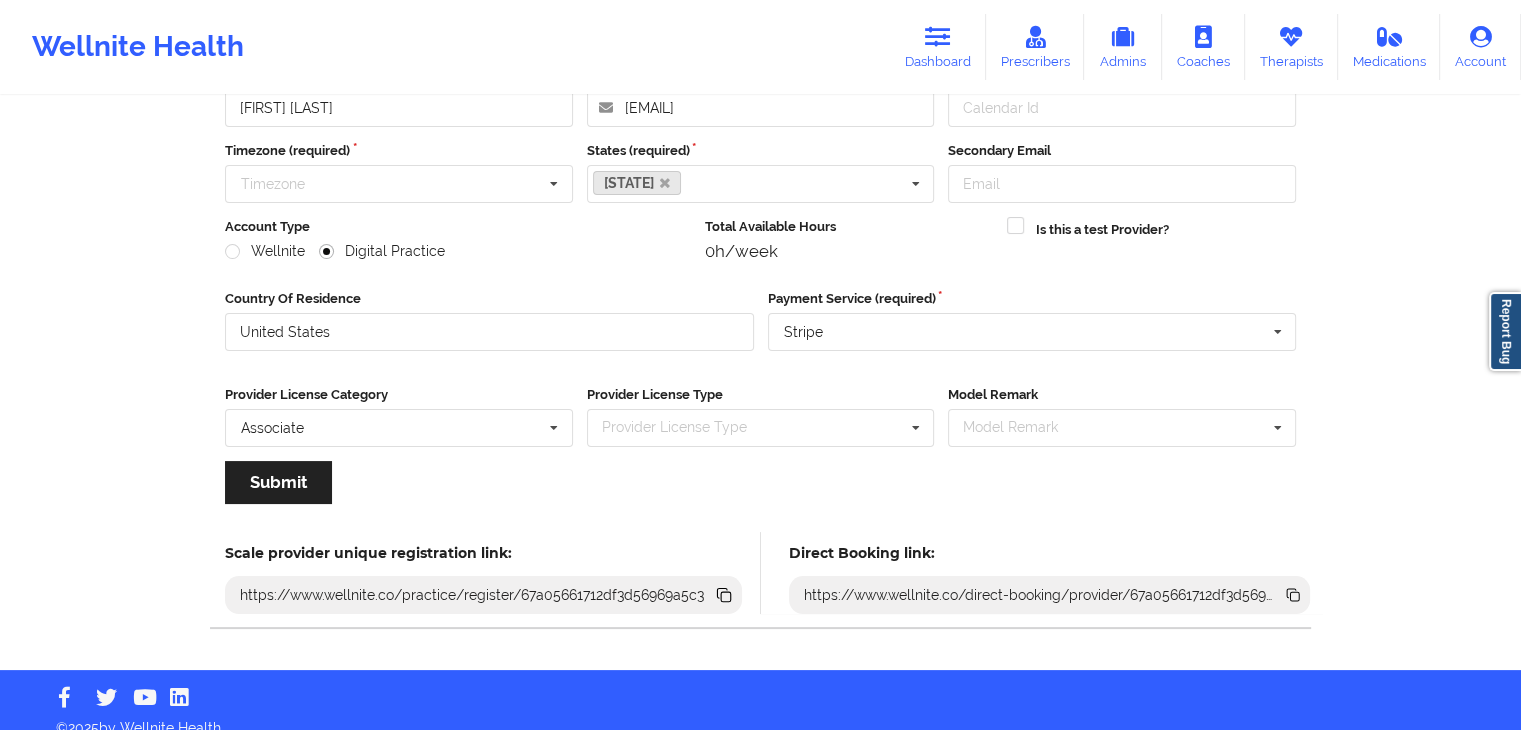 scroll, scrollTop: 166, scrollLeft: 0, axis: vertical 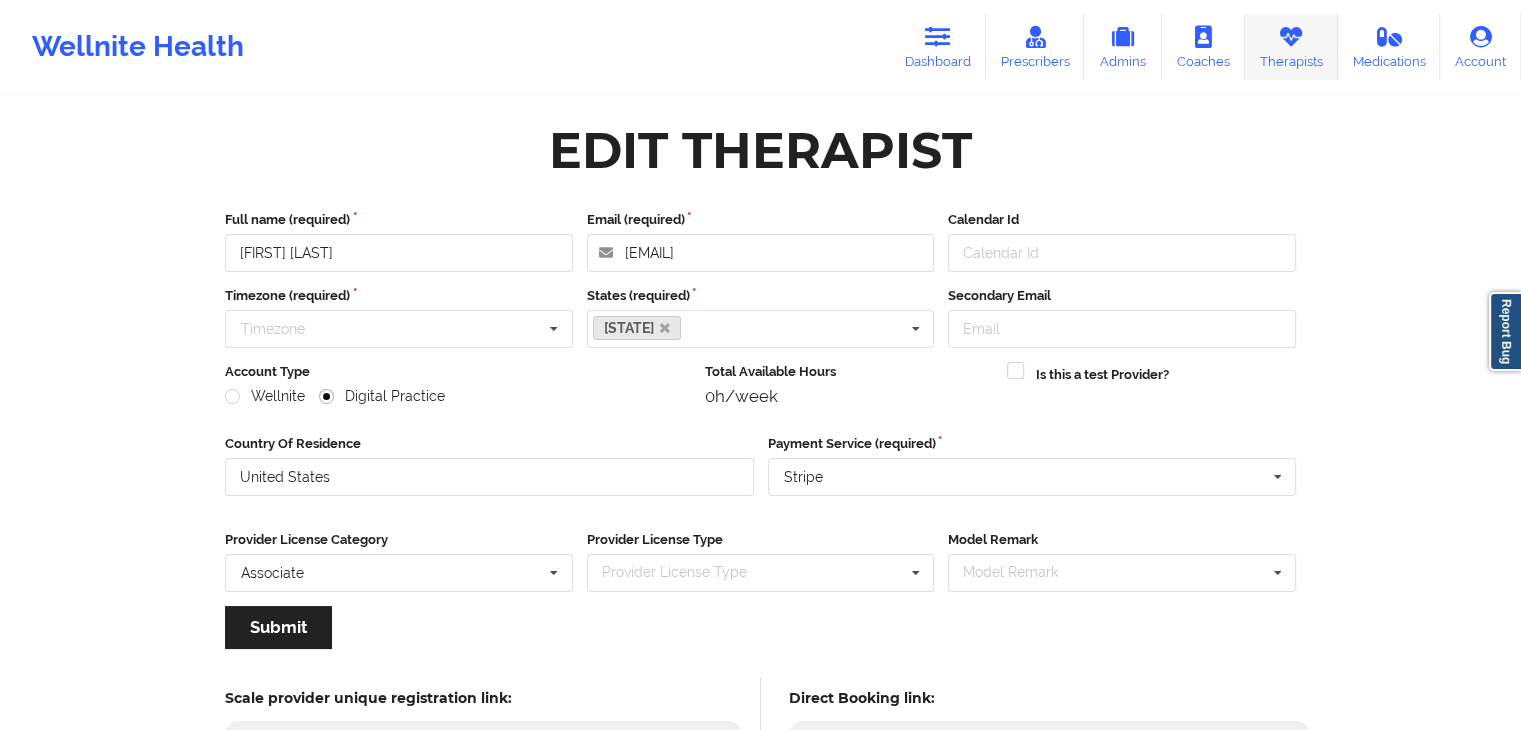 click on "Therapists" at bounding box center [1291, 47] 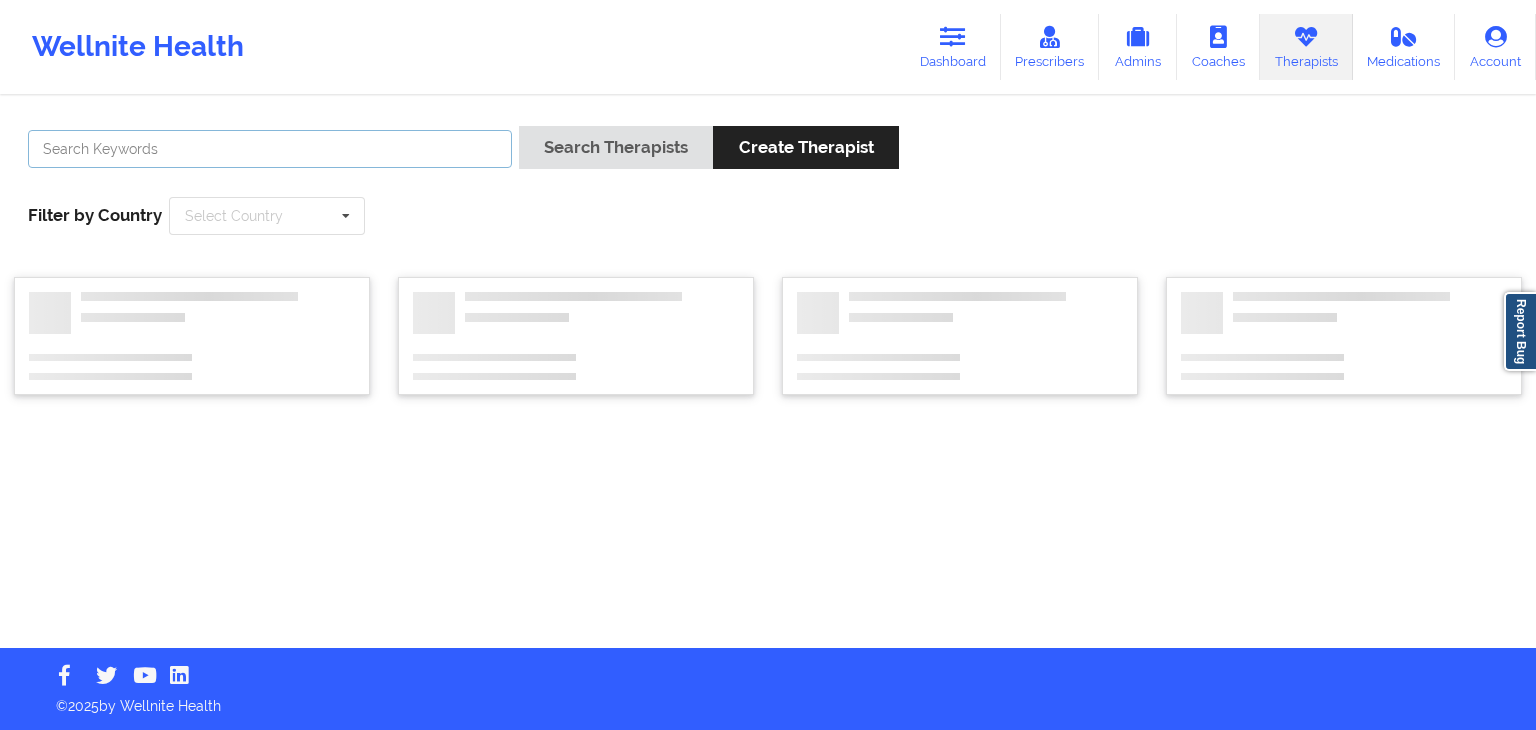 click at bounding box center (270, 149) 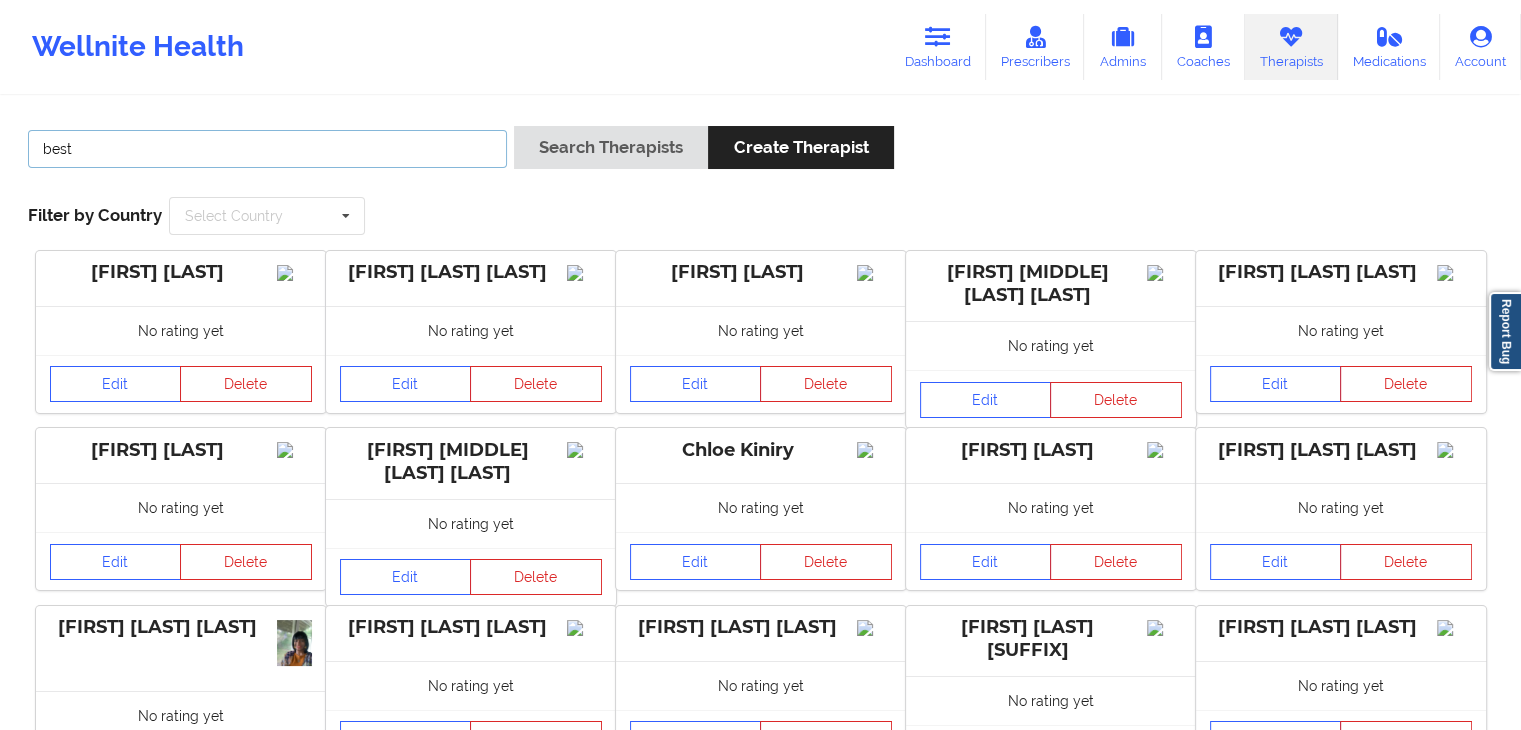 type on "best" 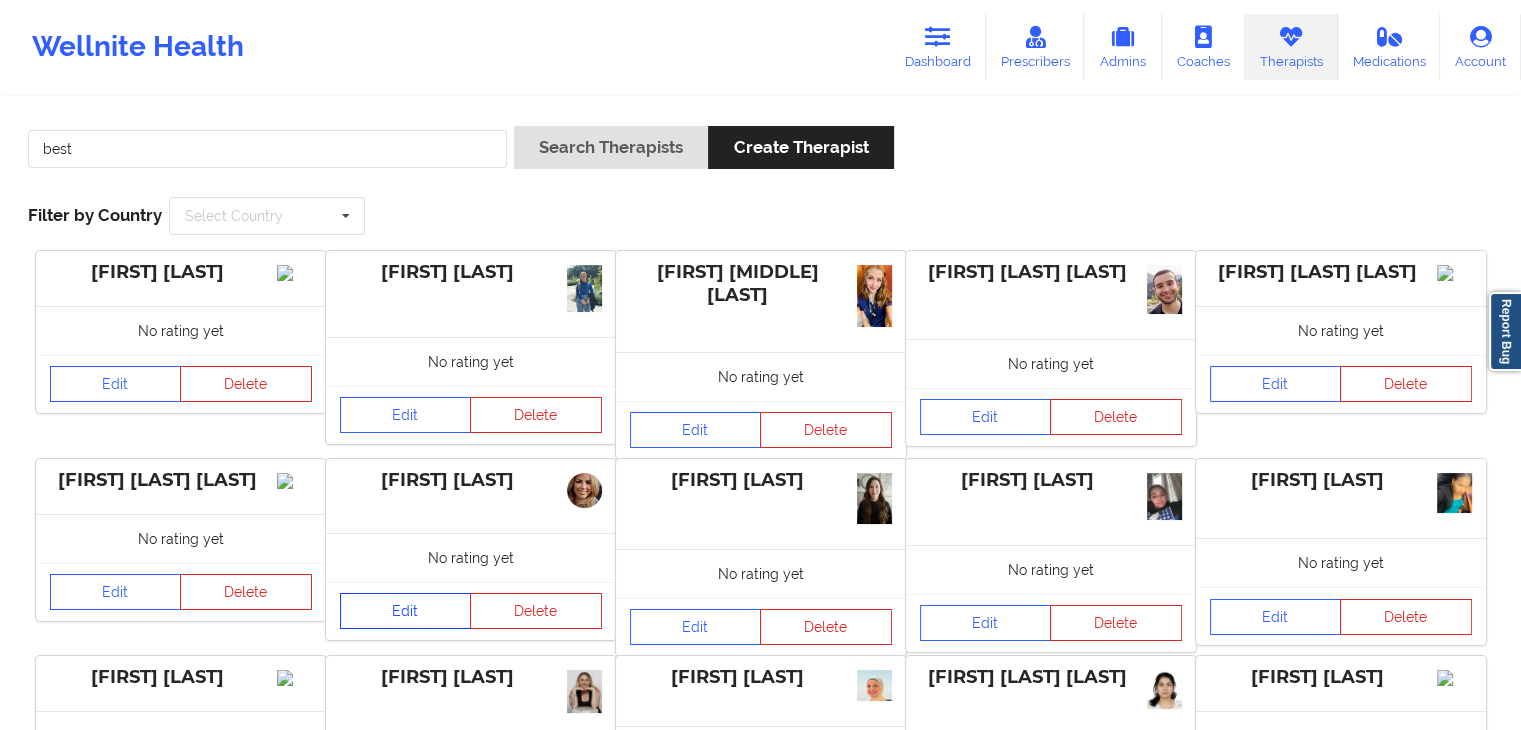 click on "Edit" at bounding box center (406, 611) 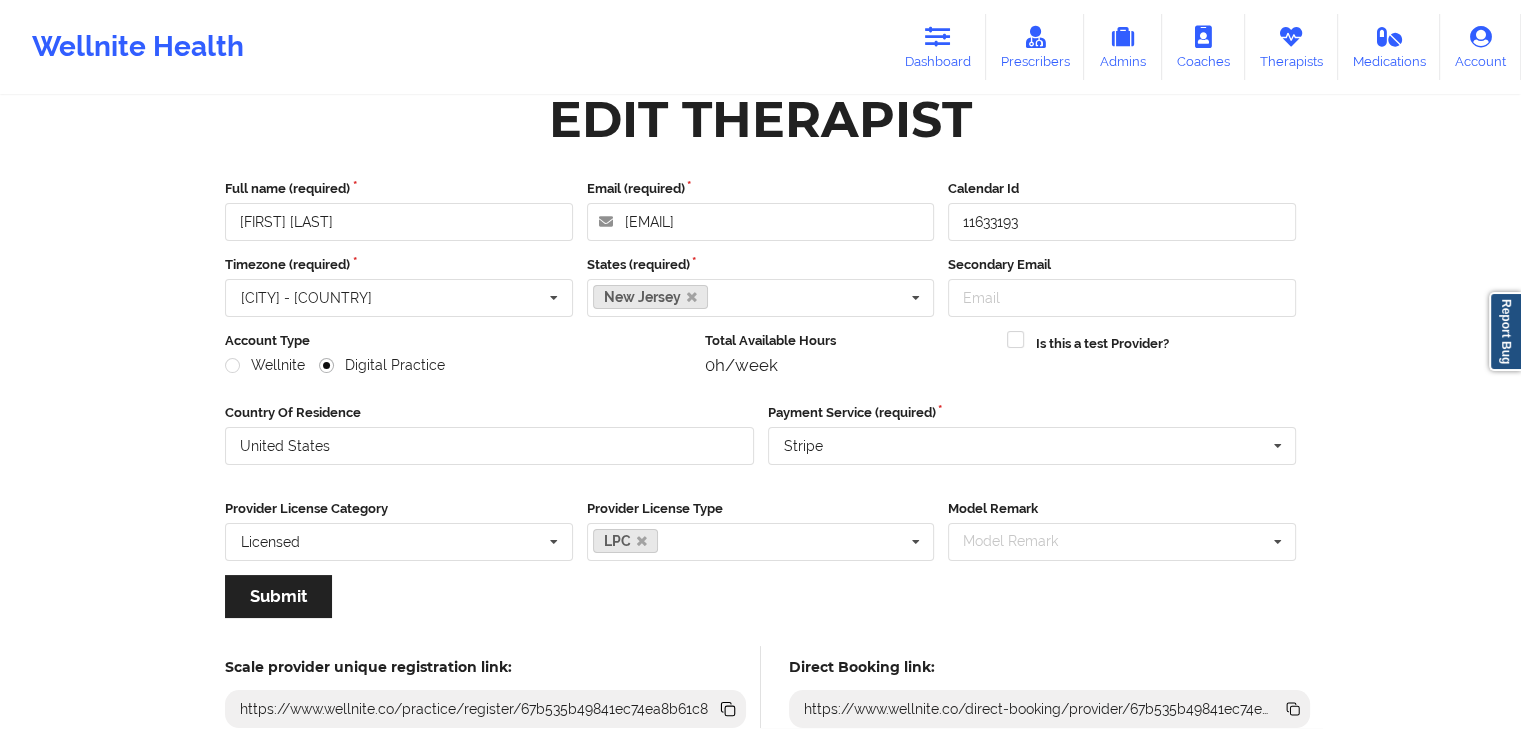 scroll, scrollTop: 0, scrollLeft: 0, axis: both 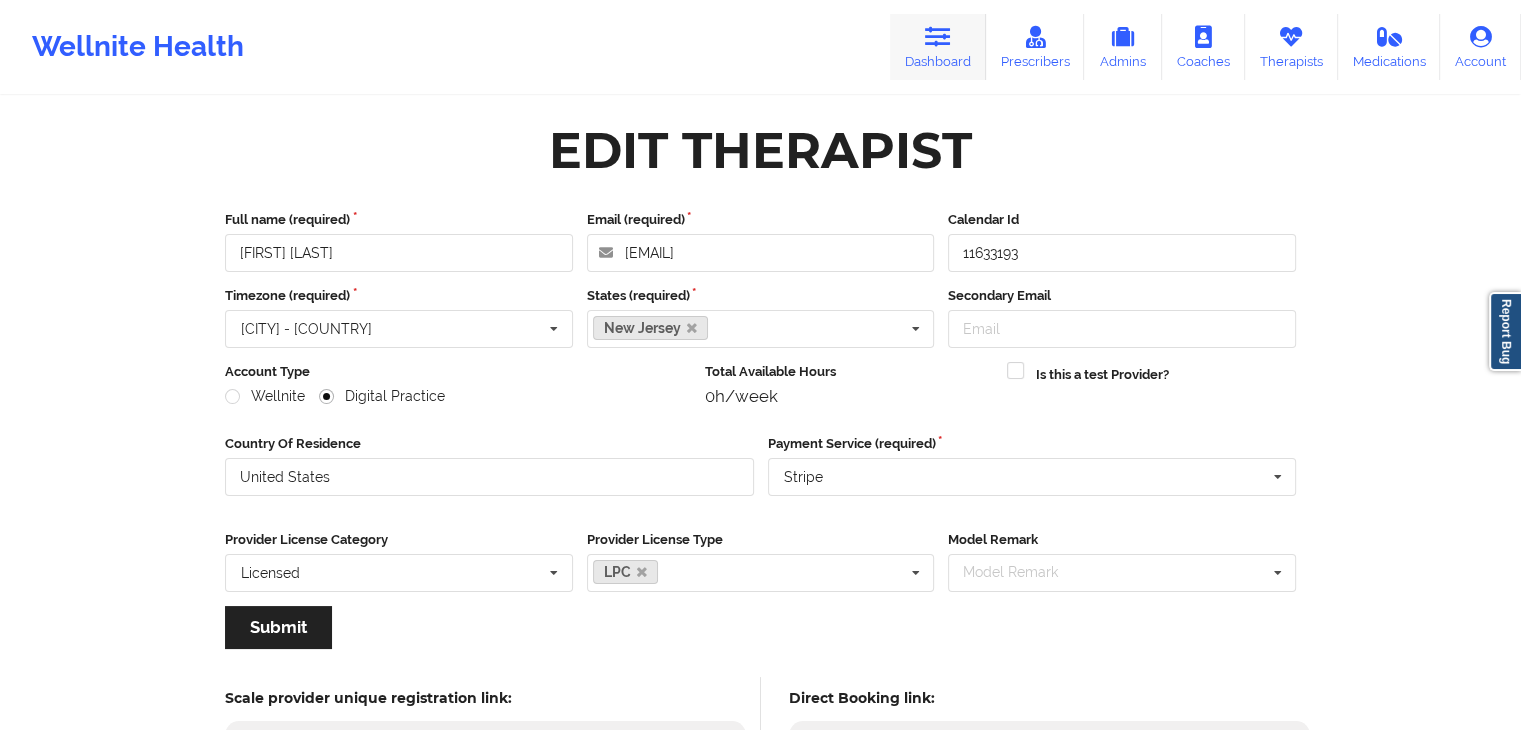 click on "Dashboard" at bounding box center (938, 47) 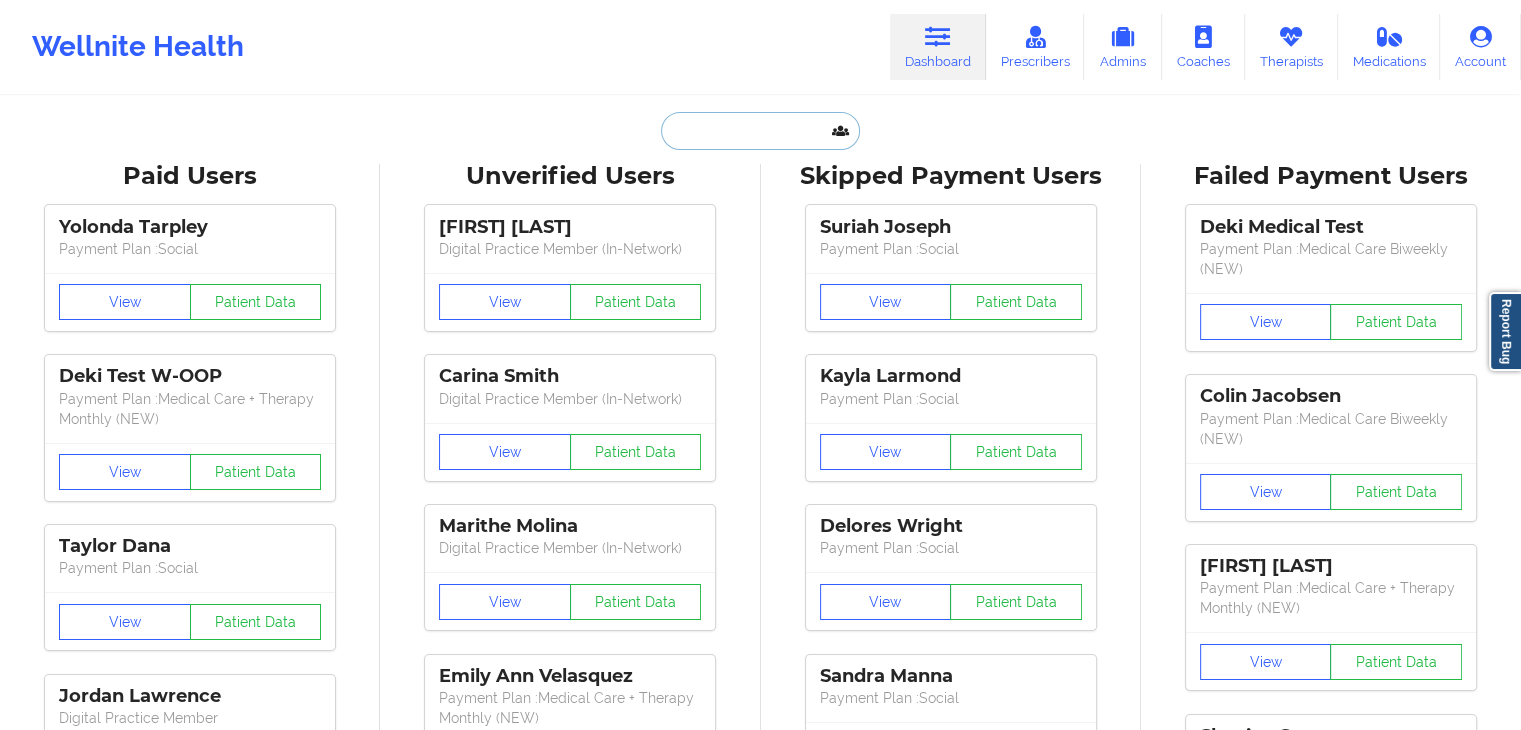click at bounding box center [760, 131] 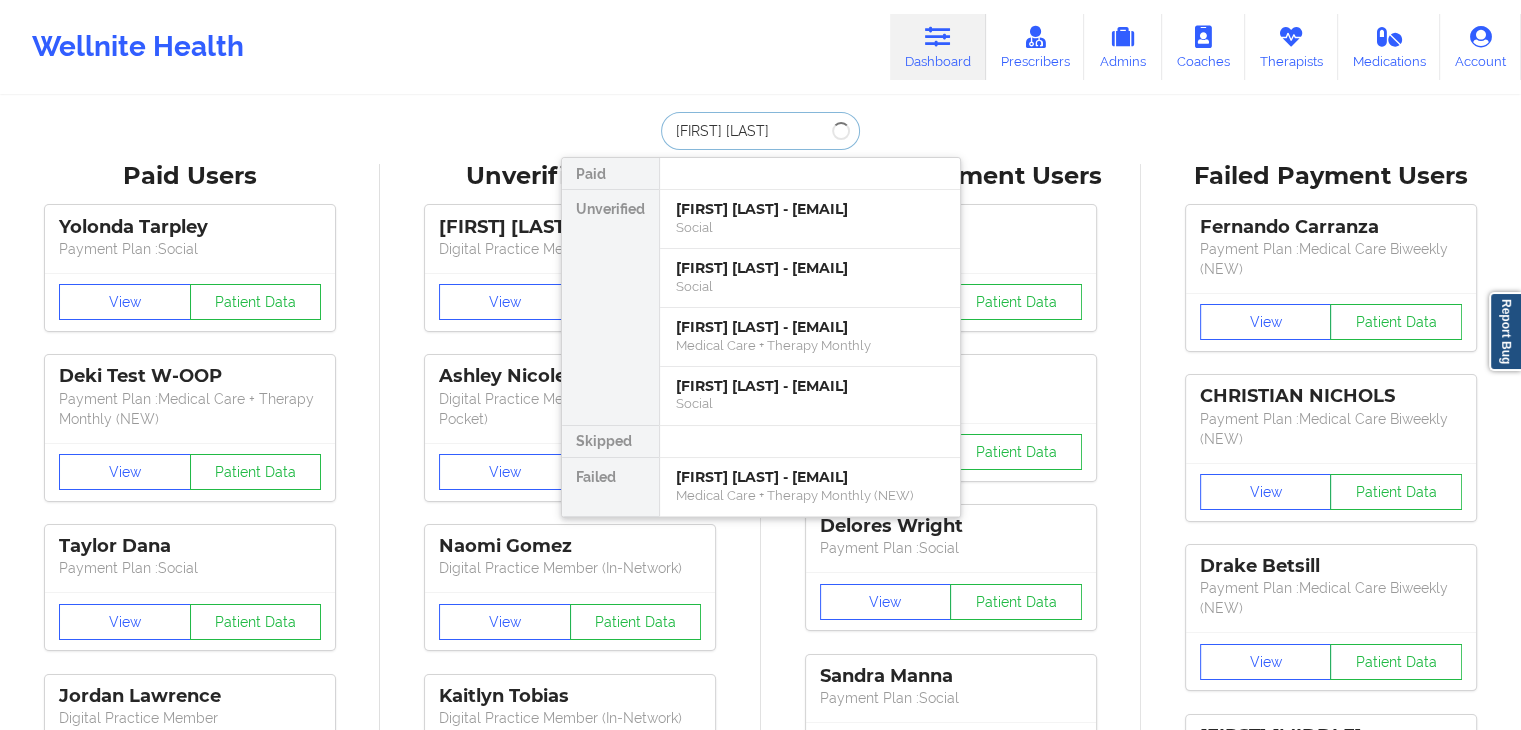 type on "[FIRST] [LAST]" 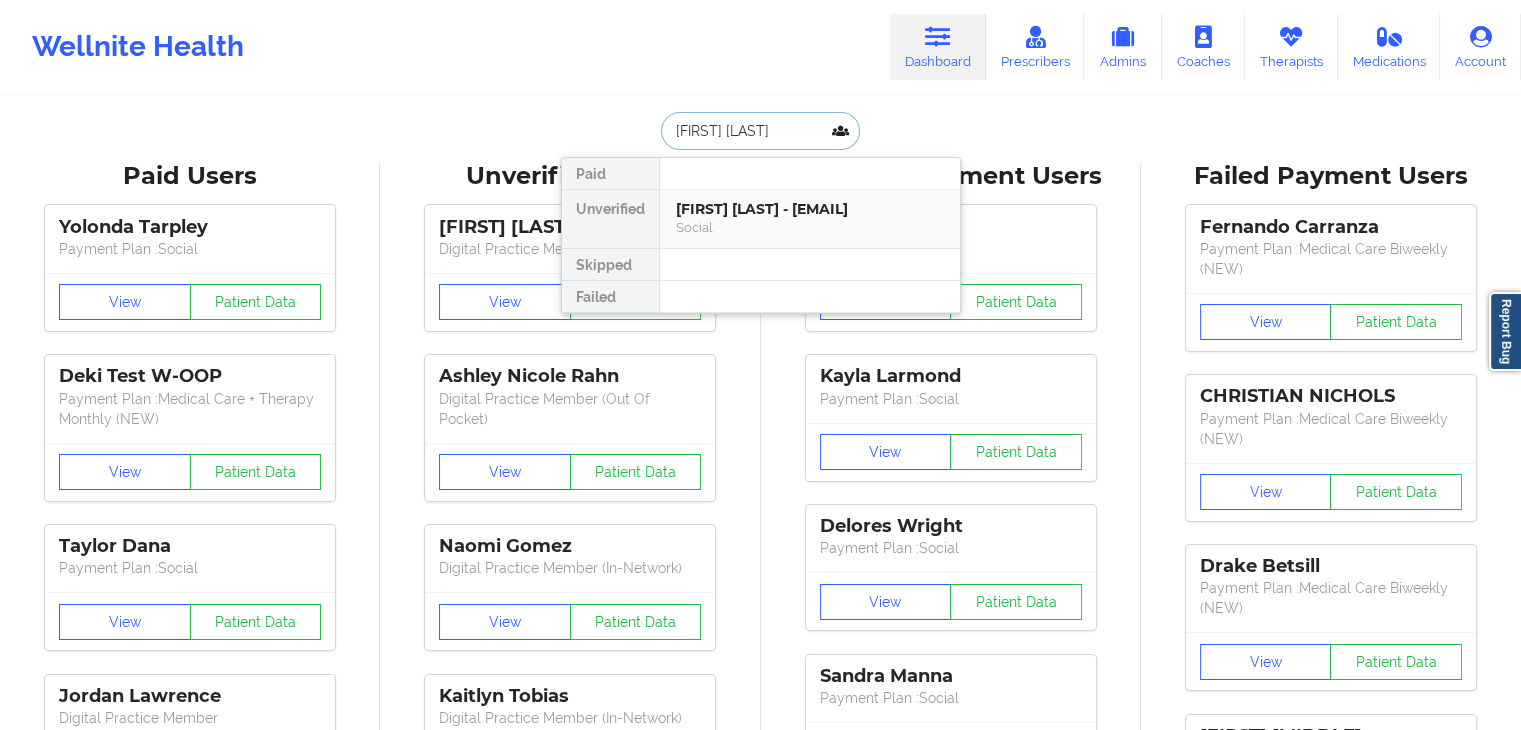 click on "[FIRST] [LAST] - [EMAIL]" at bounding box center (810, 209) 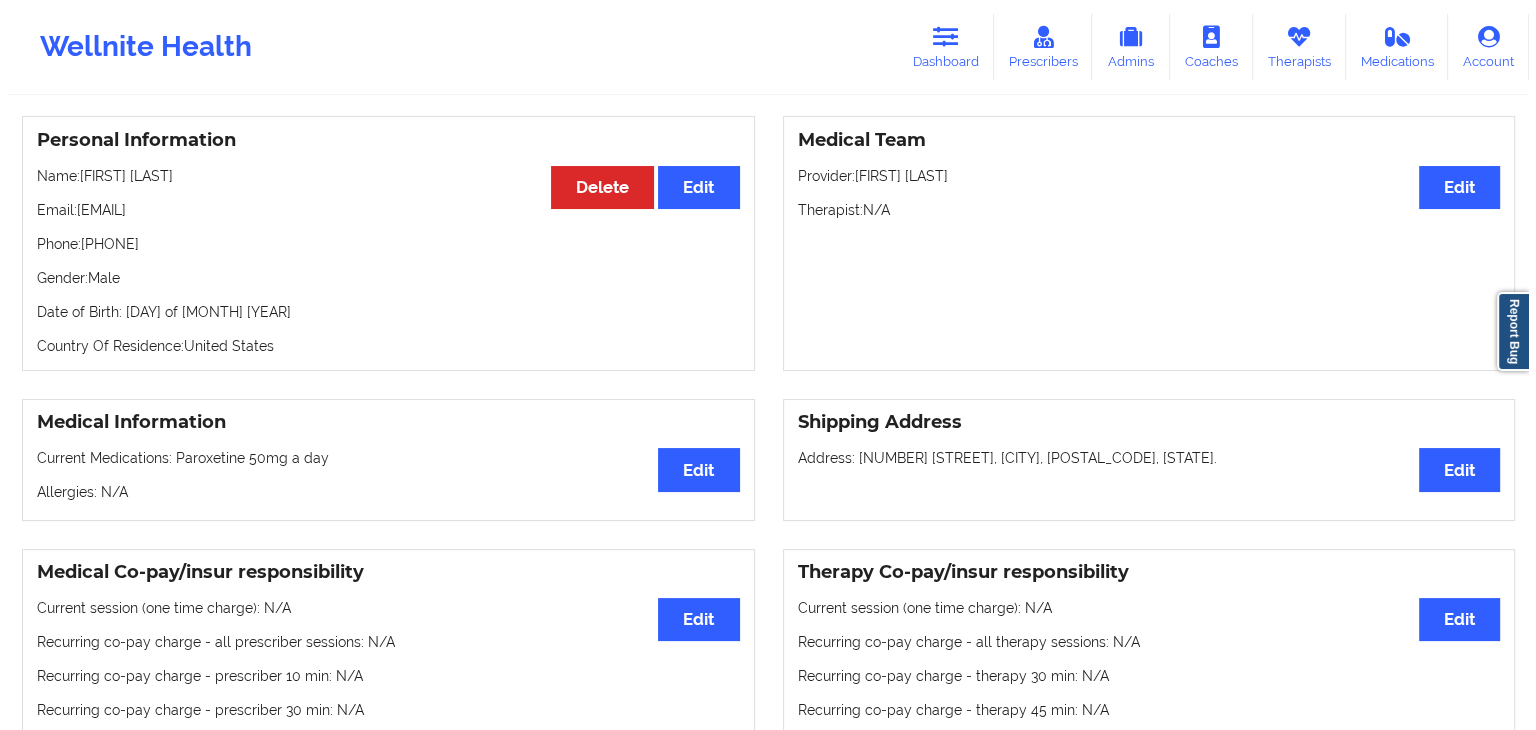 scroll, scrollTop: 0, scrollLeft: 0, axis: both 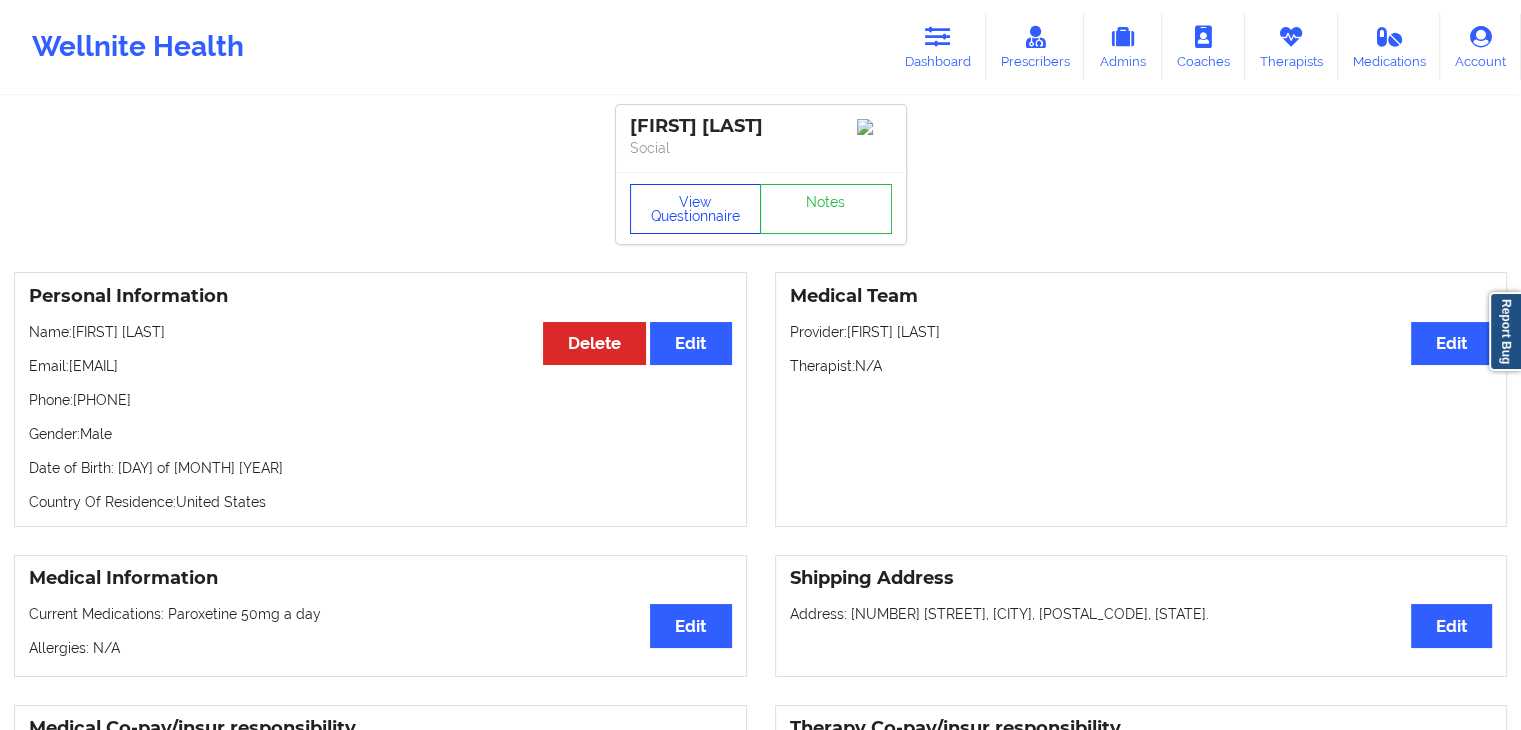 click on "View Questionnaire" at bounding box center [696, 209] 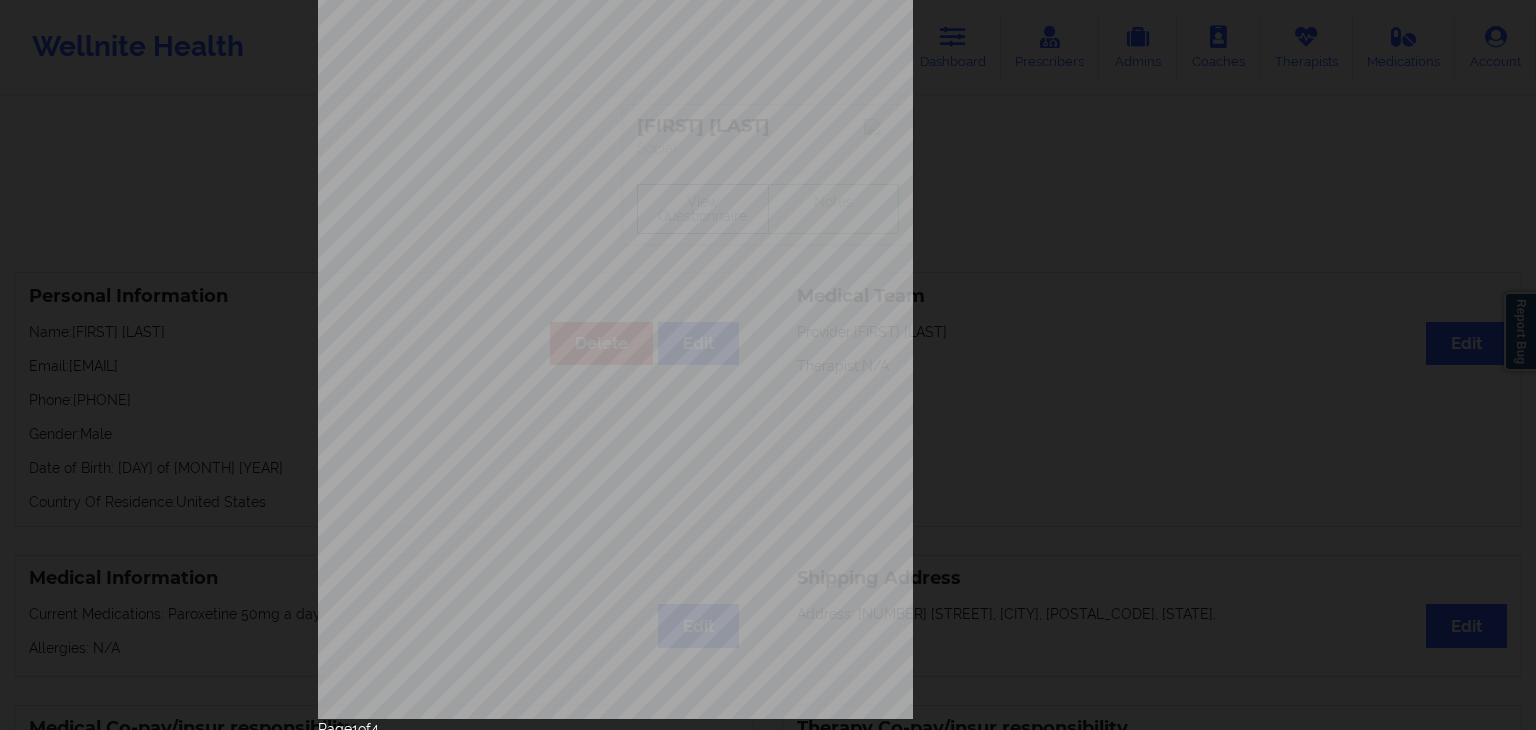 scroll, scrollTop: 224, scrollLeft: 0, axis: vertical 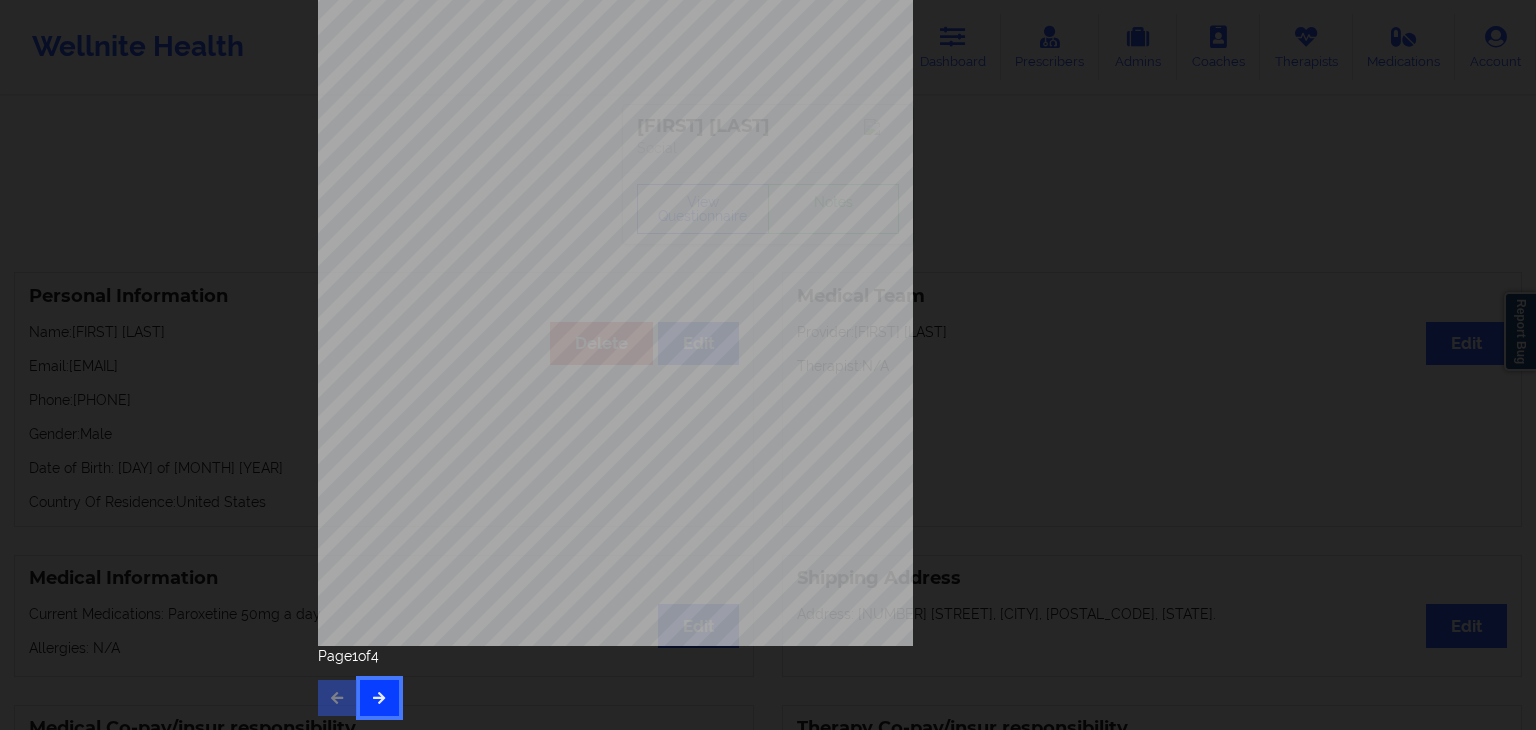 click at bounding box center (379, 698) 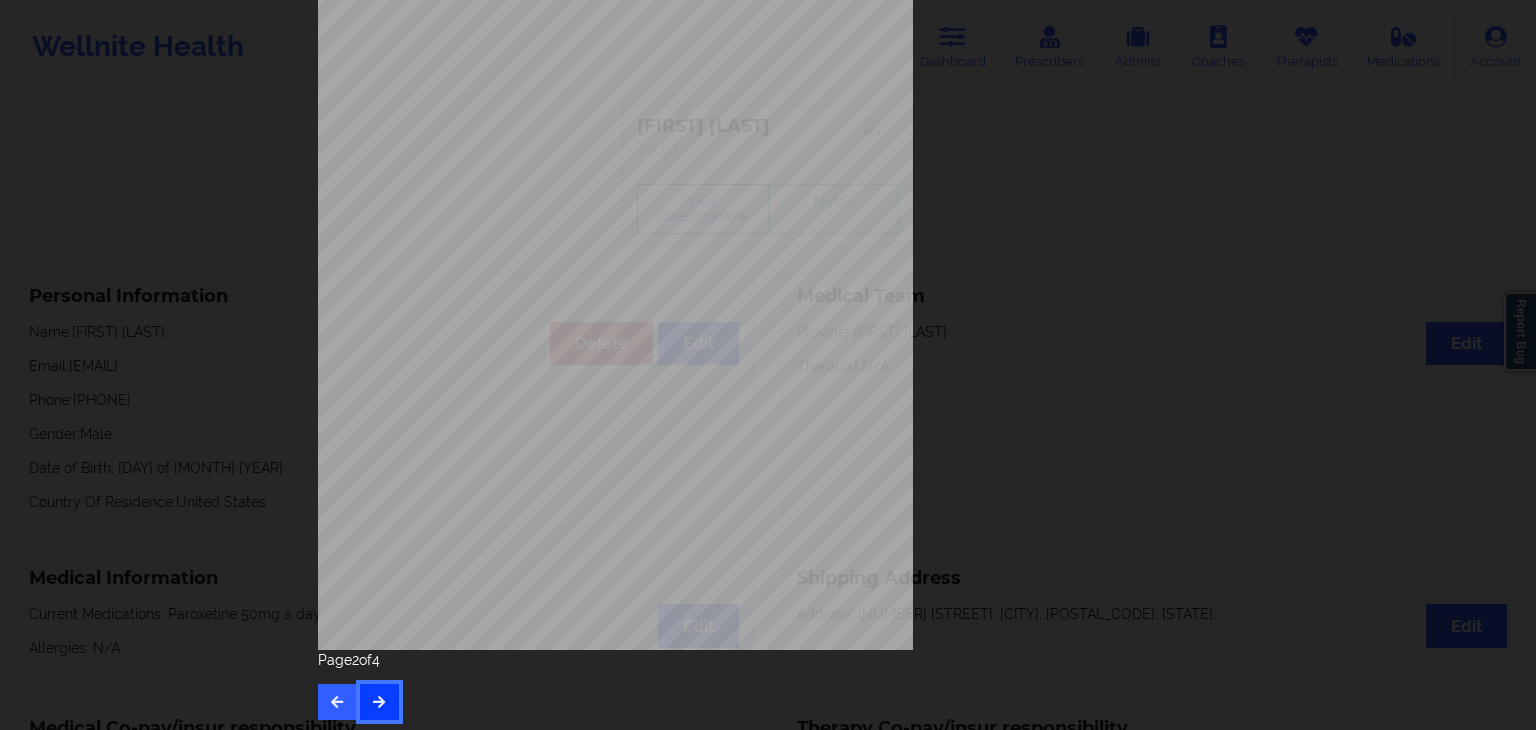 scroll, scrollTop: 224, scrollLeft: 0, axis: vertical 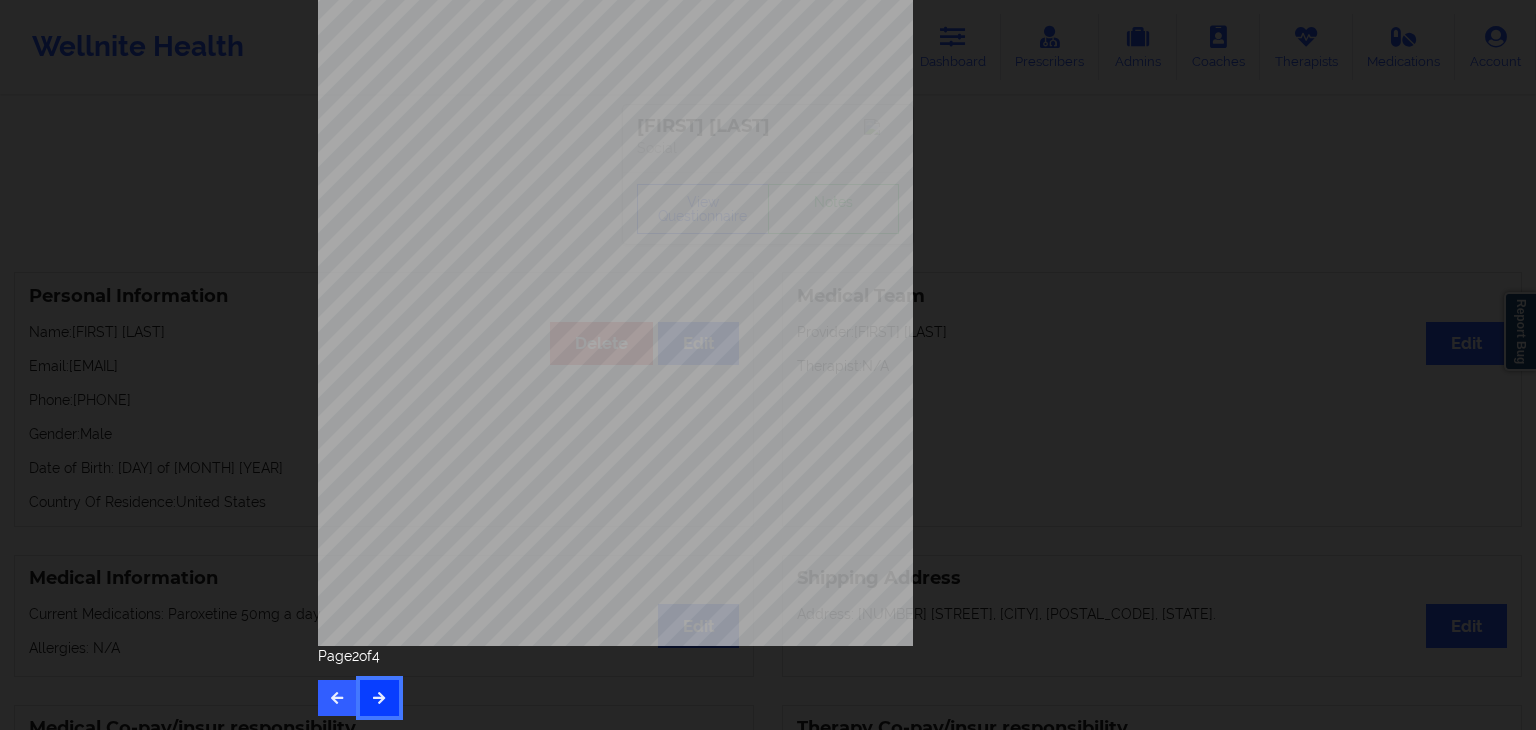 click at bounding box center (379, 697) 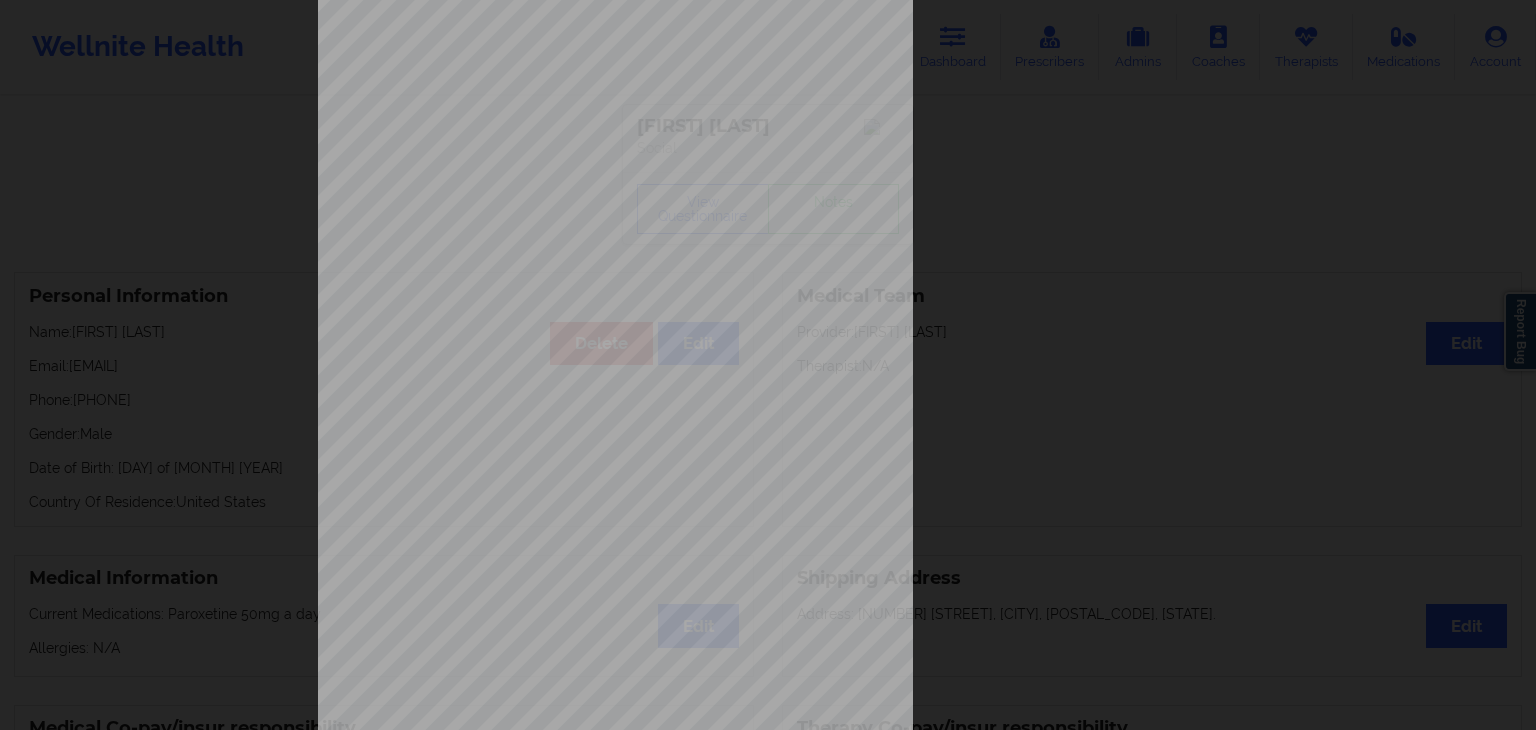 scroll, scrollTop: 86, scrollLeft: 0, axis: vertical 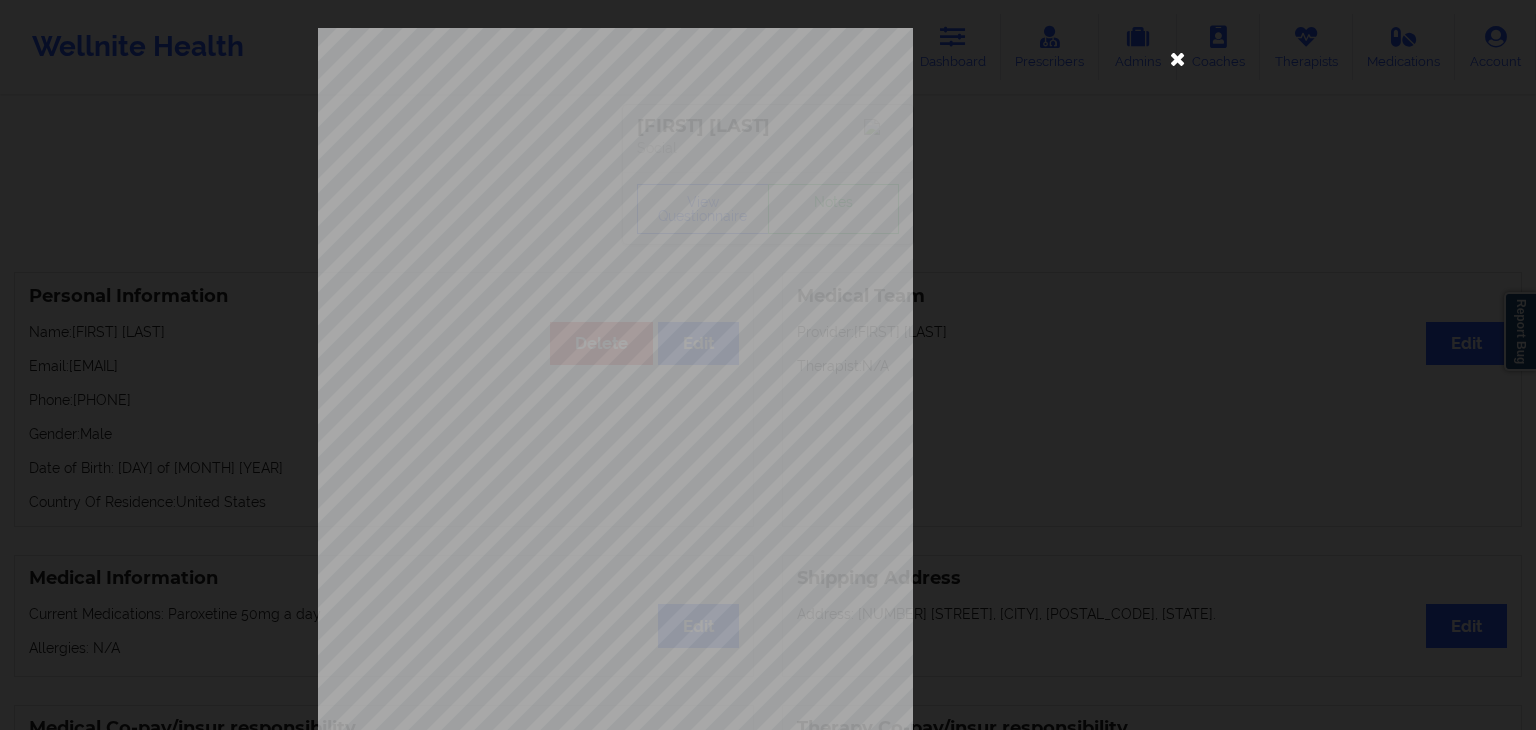 click at bounding box center [1178, 58] 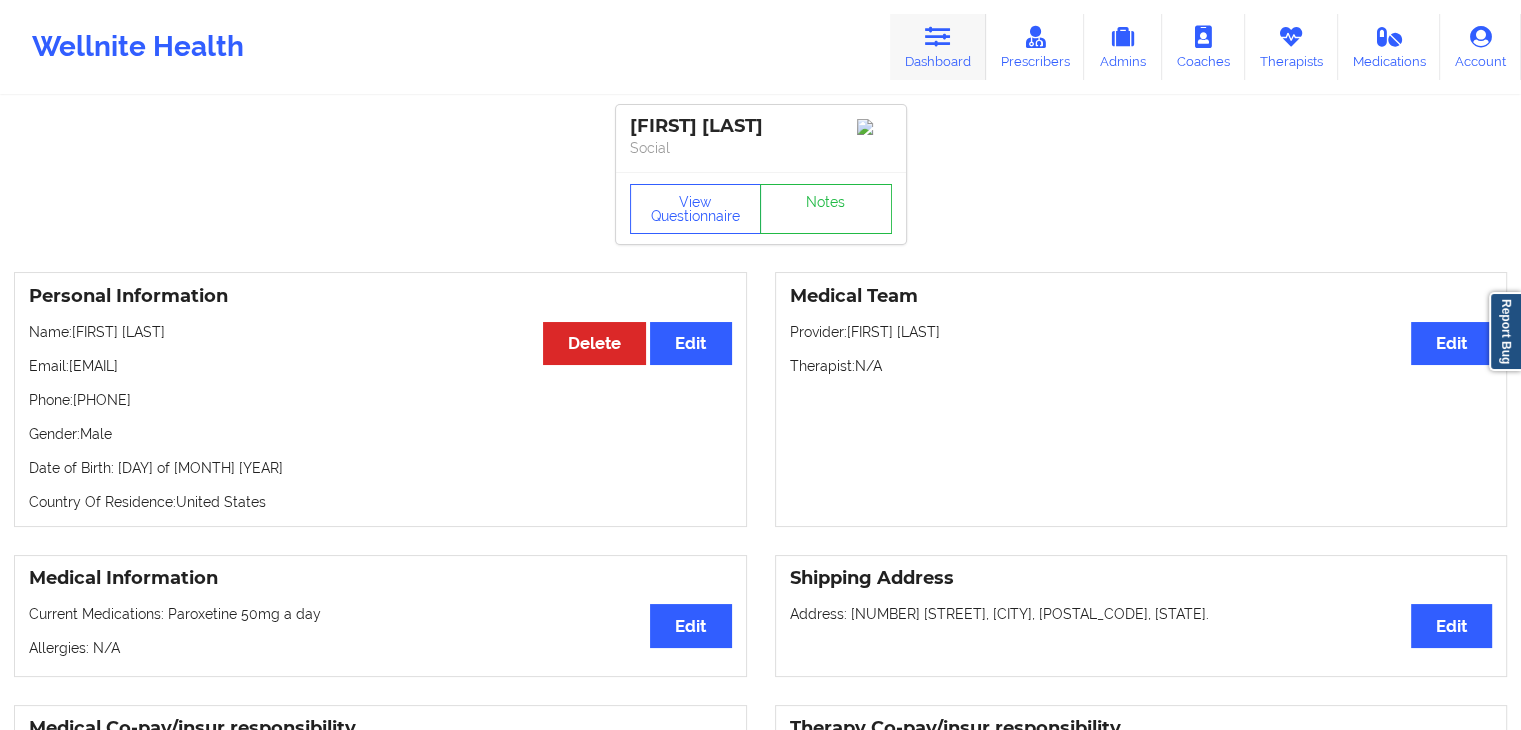 click at bounding box center (938, 37) 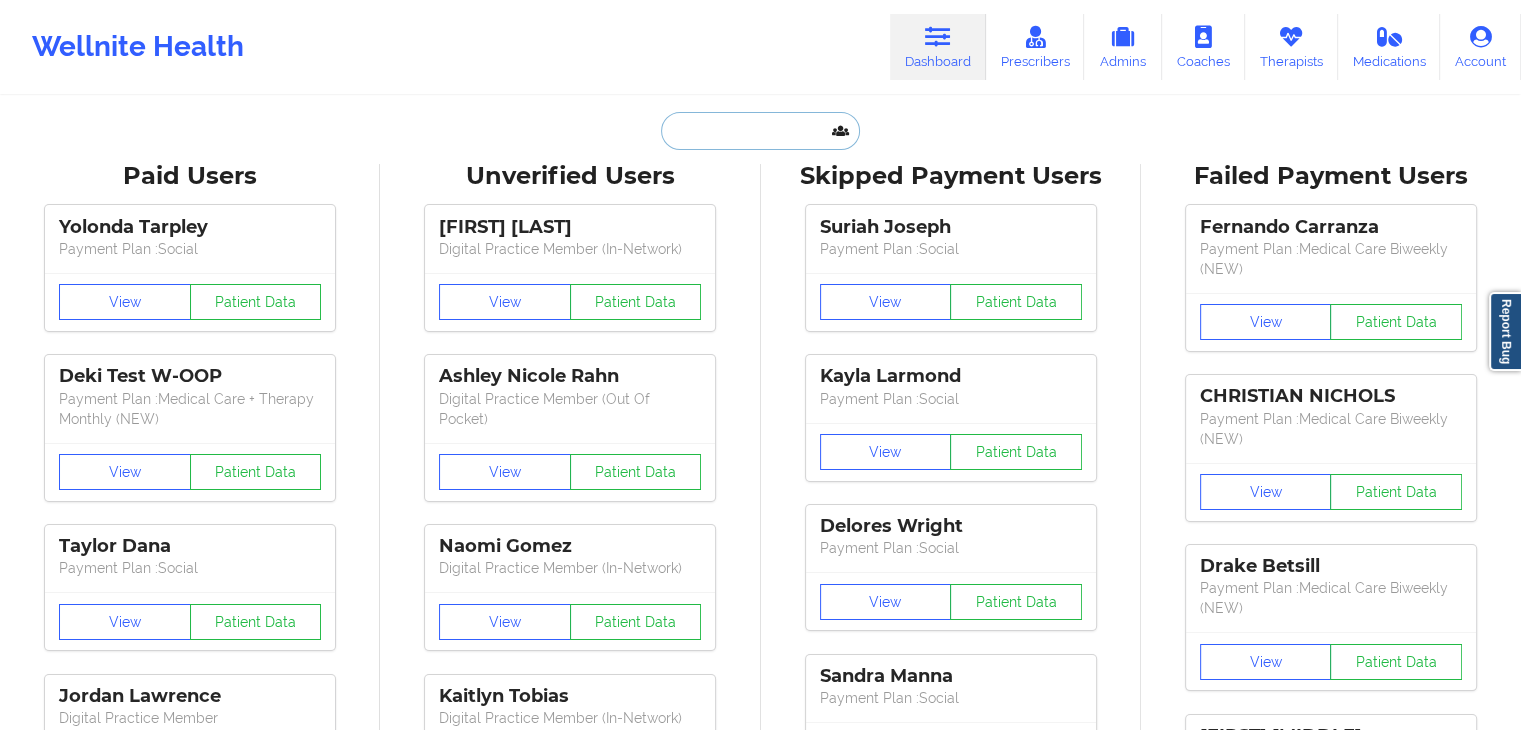 click at bounding box center (760, 131) 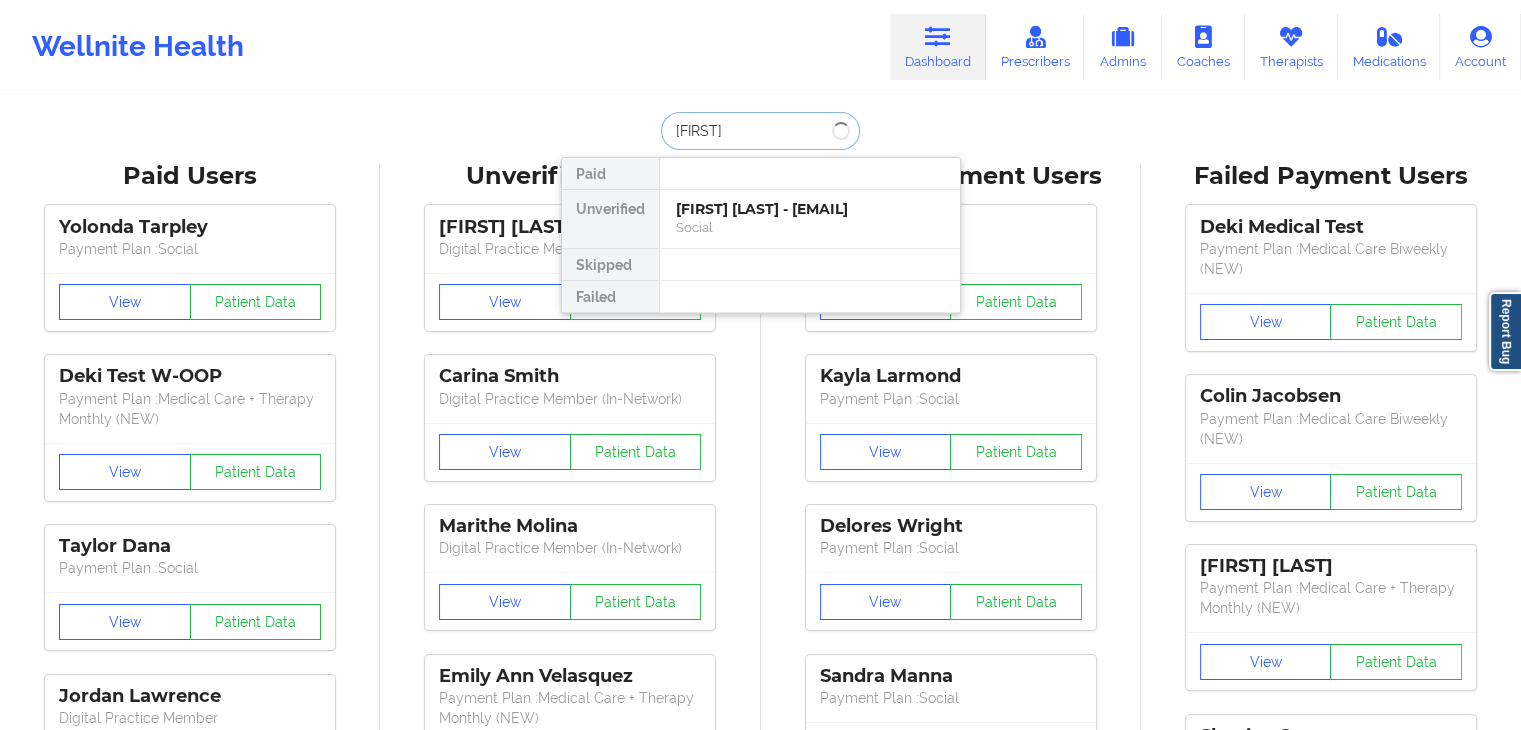 type on "[FIRST]" 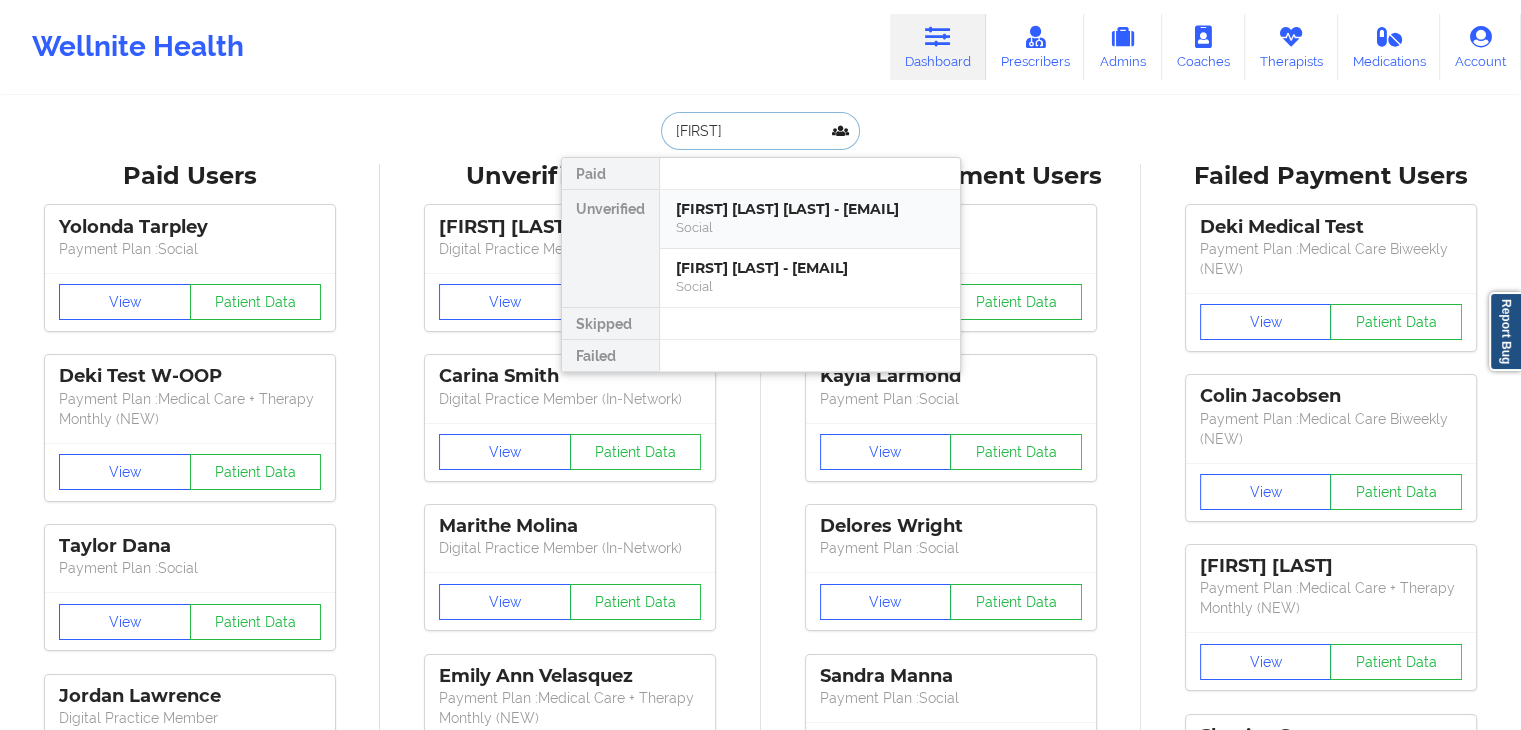 click on "[FIRST] [LAST] [LAST] - [EMAIL]" at bounding box center (810, 209) 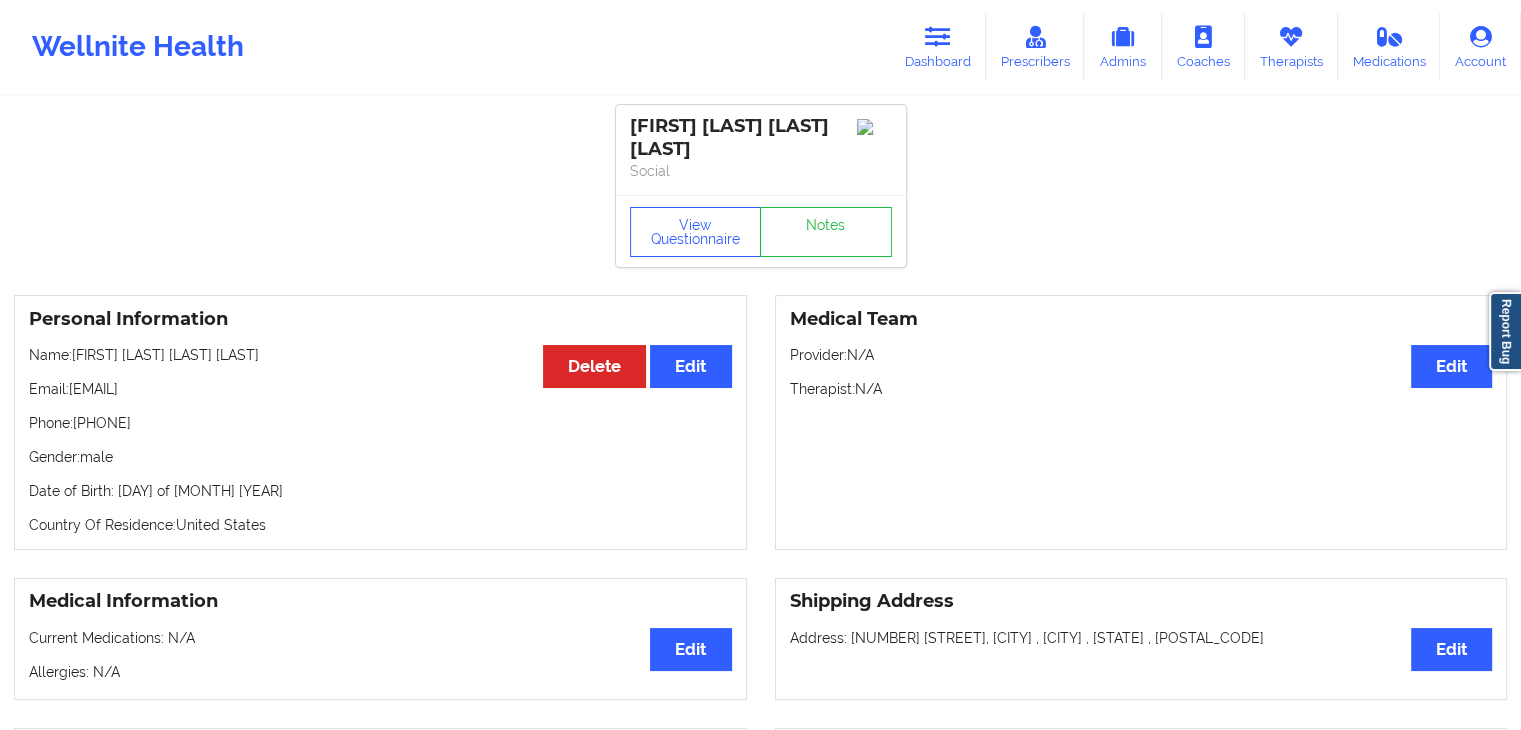 click on "Name:  [FIRST] [LAST] [LAST]  Email:  [EMAIL] Phone:  [PHONE] Gender:  male Date of Birth:   [DAY] [MONTH] [YEAR] Country Of Residence: United States Medical Team Edit Provider:  N/A Therapist:  N/A Medical Information Edit Current Medications:   N/A Allergies:   N/A Shipping Address Edit Address:   [NUMBER] [STREET], [CITY] , [CITY] , [STATE] , [POSTAL_CODE] Medical Co-pay/insur responsibility Edit Current session (one time charge): N/A Recurring co-pay charge - all prescriber sessions :   N/A Recurring co-pay charge - prescriber 10 min :   N/A Recurring co-pay charge - prescriber 30 min :   N/A Therapy Co-pay/insur responsibility Edit Current session (one time charge): N/A Recurring co-pay charge - all therapy sessions :   N/A Recurring co-pay charge - therapy 30 min :   N/A Recurring co-pay charge - therapy 45 min :   N/A Recurring co-pay charge - therapy 60 min :   N/A State of Residence Edit" at bounding box center [760, 971] 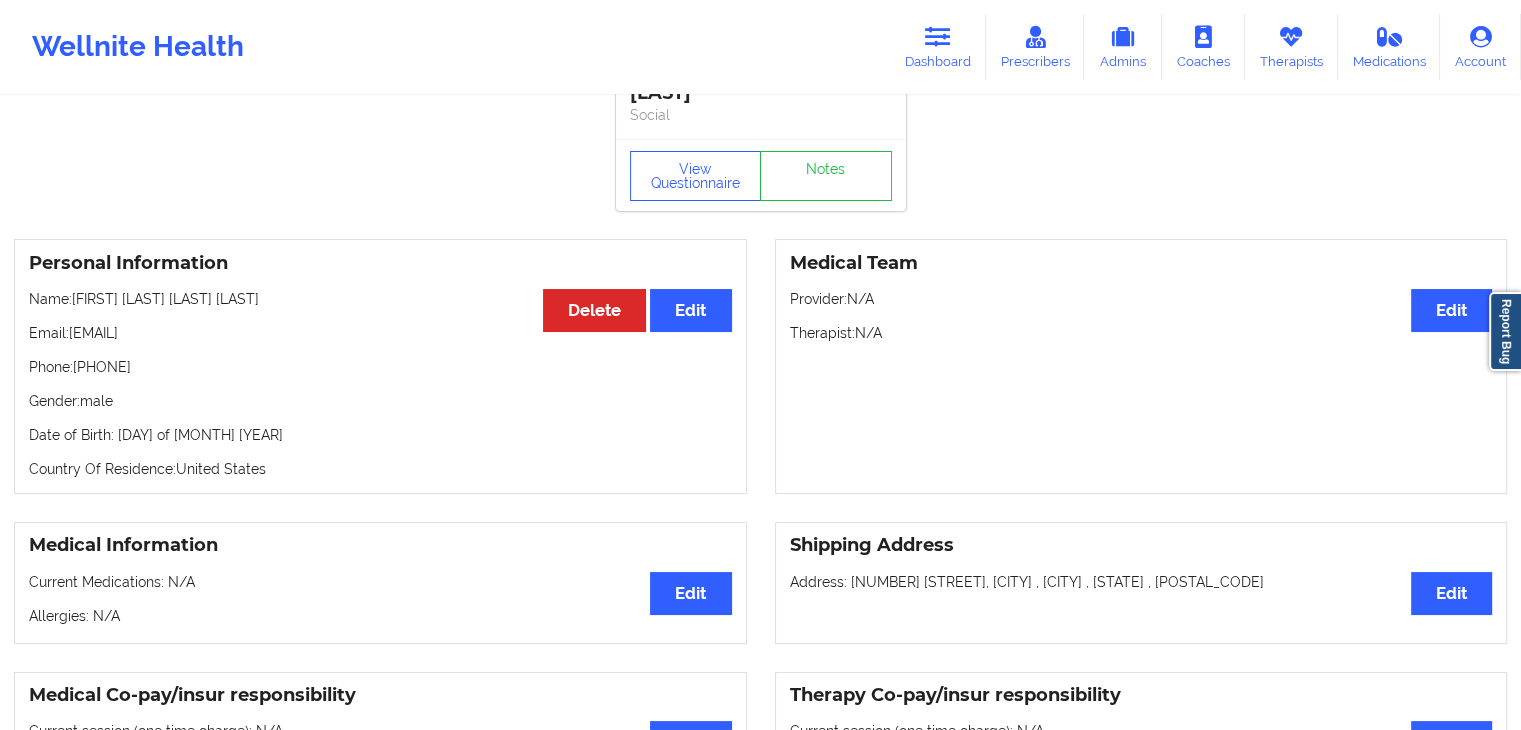 scroll, scrollTop: 0, scrollLeft: 0, axis: both 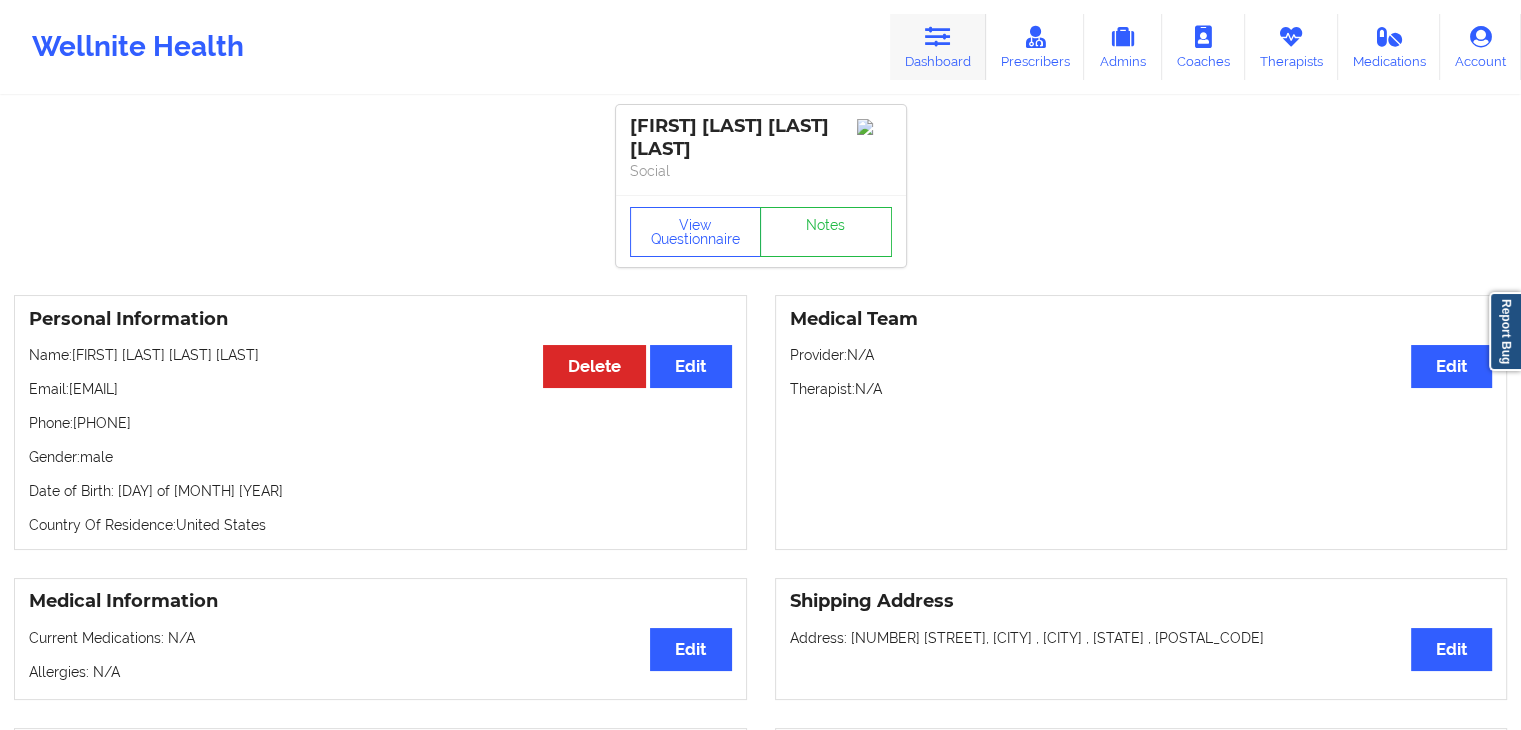 click on "Dashboard" at bounding box center (938, 47) 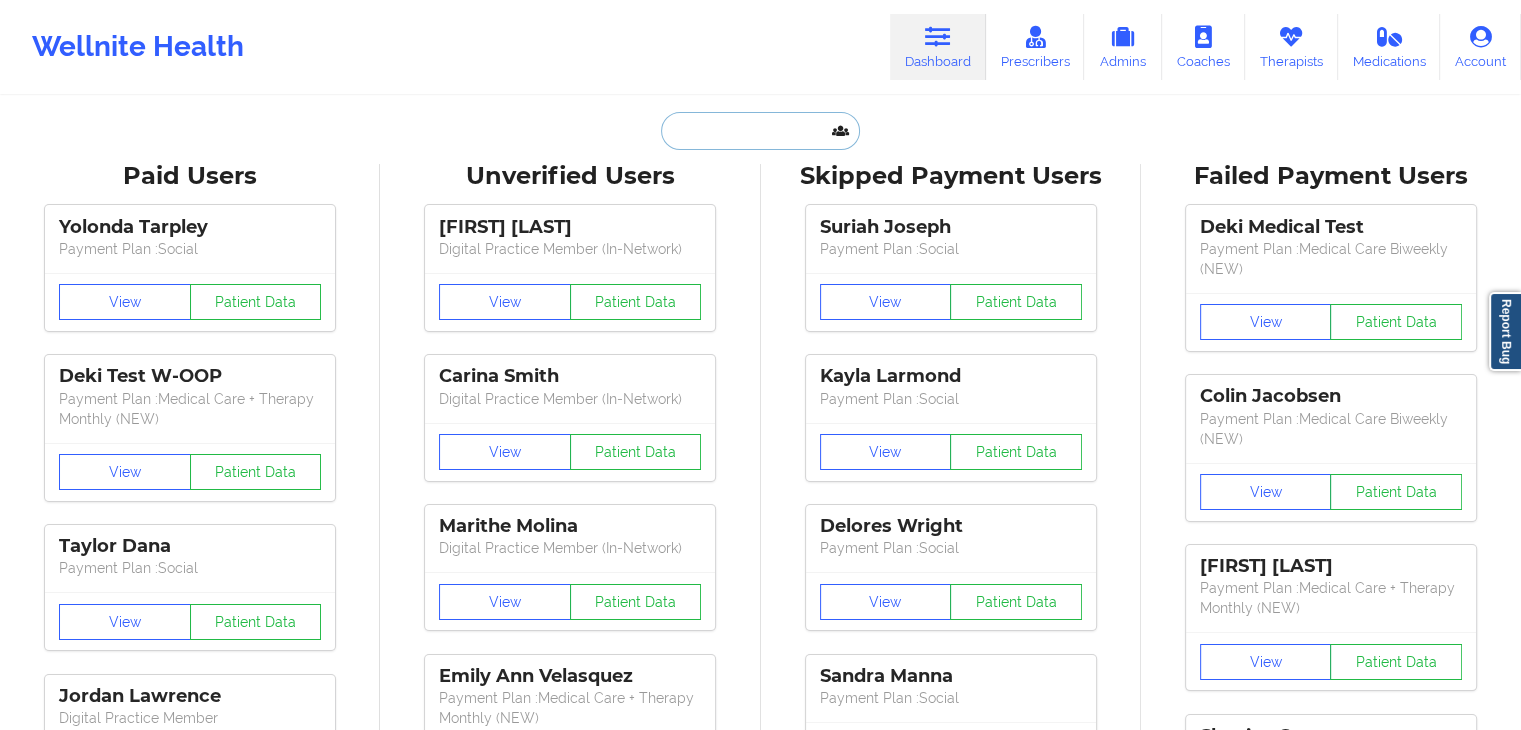 click at bounding box center (760, 131) 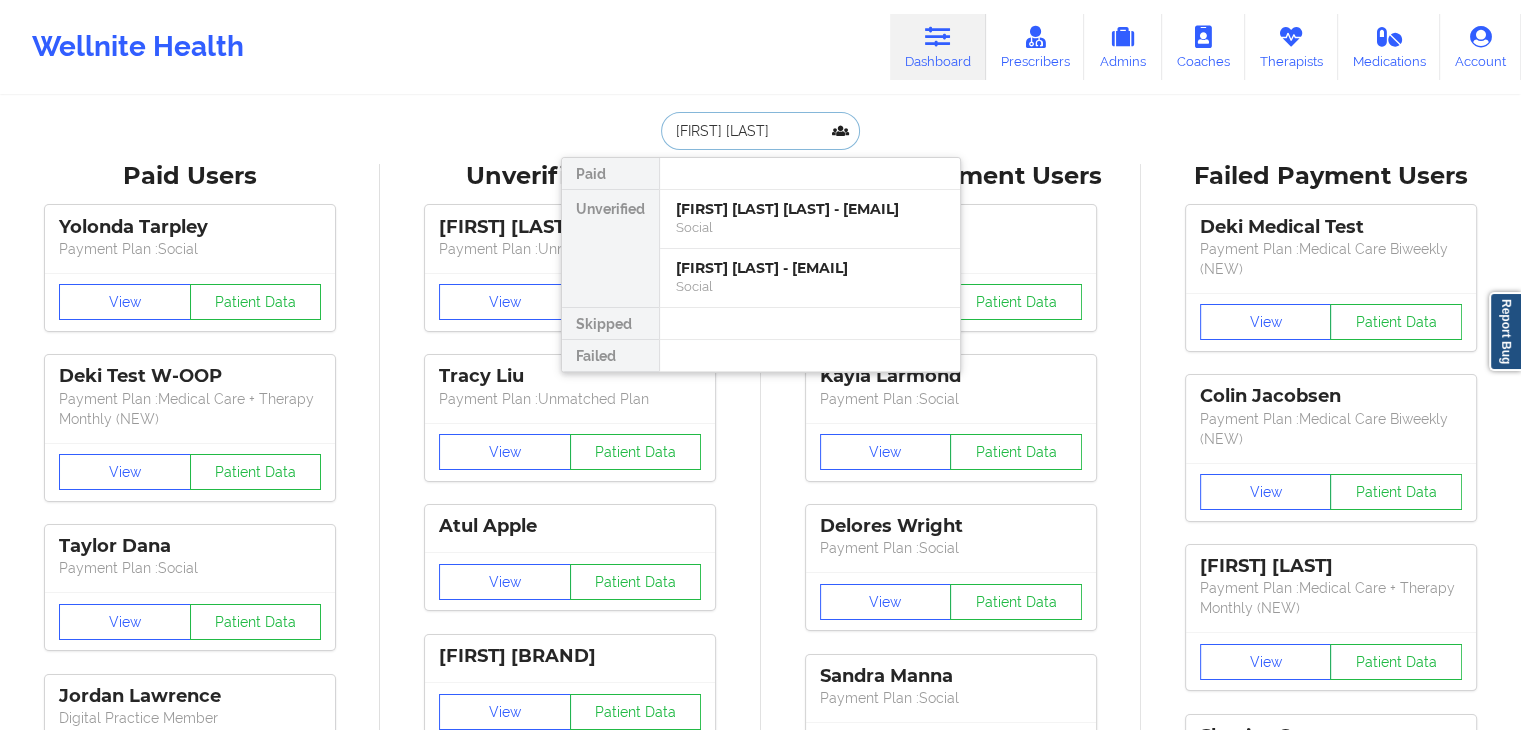 type on "[NAME]" 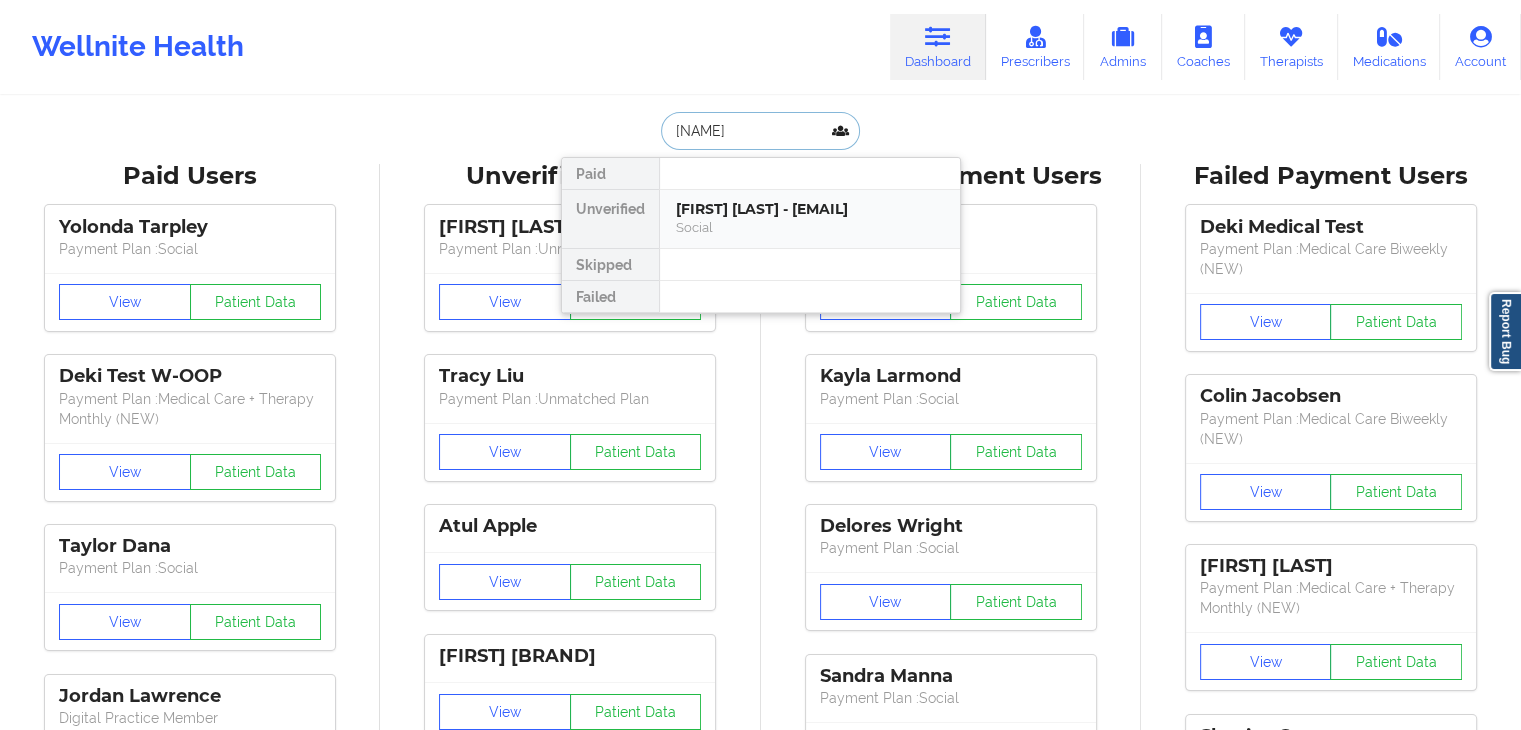 click on "Social" at bounding box center (810, 227) 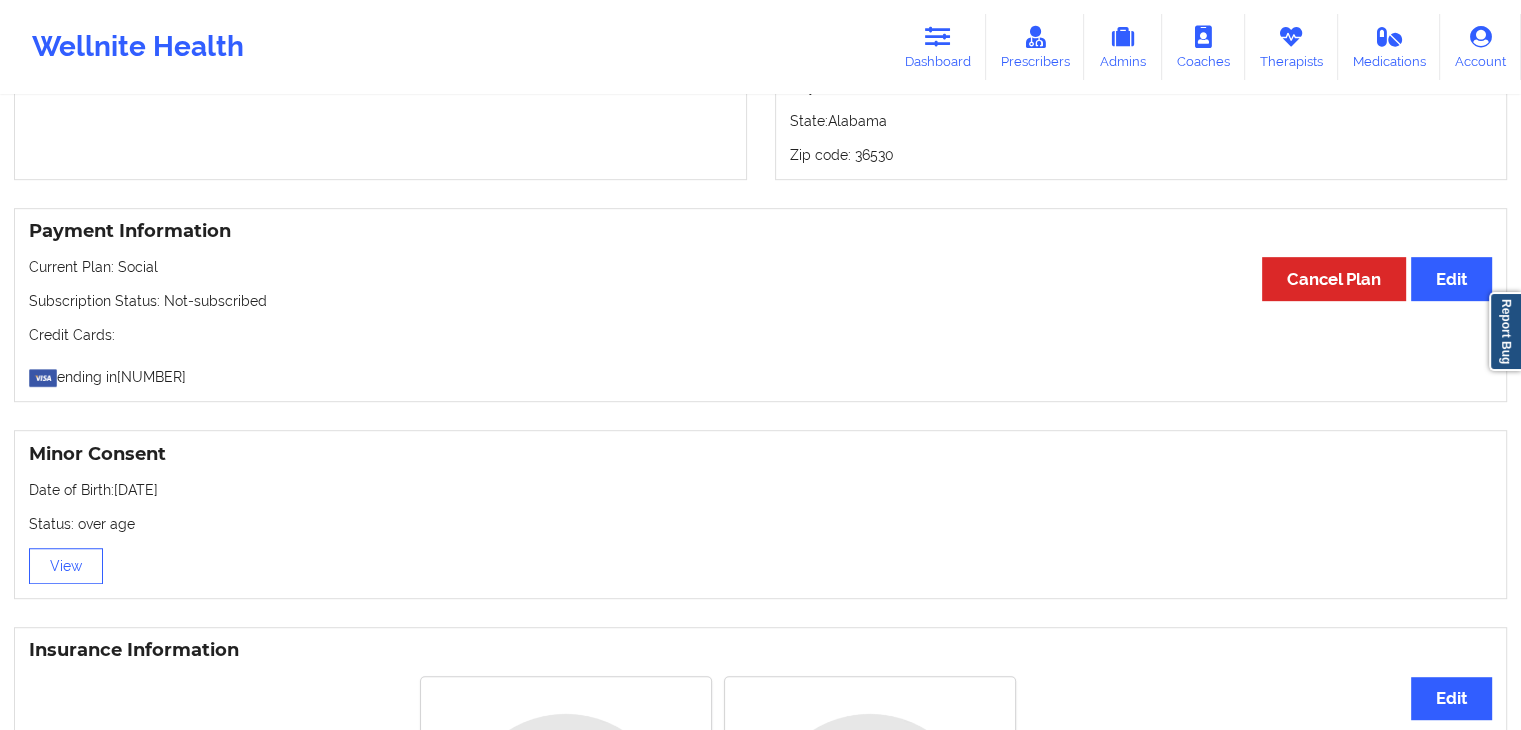 scroll, scrollTop: 1011, scrollLeft: 0, axis: vertical 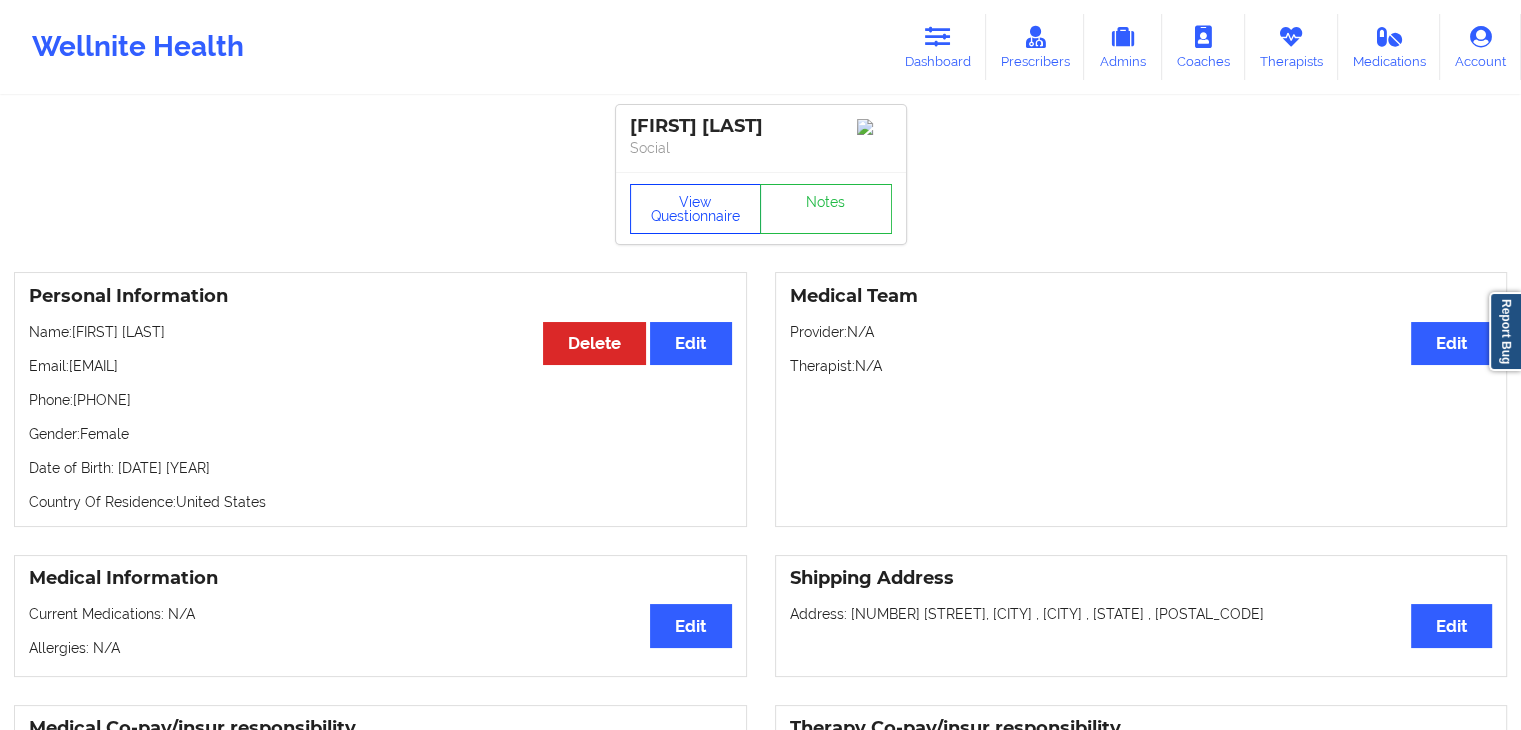 click on "View Questionnaire" at bounding box center (696, 209) 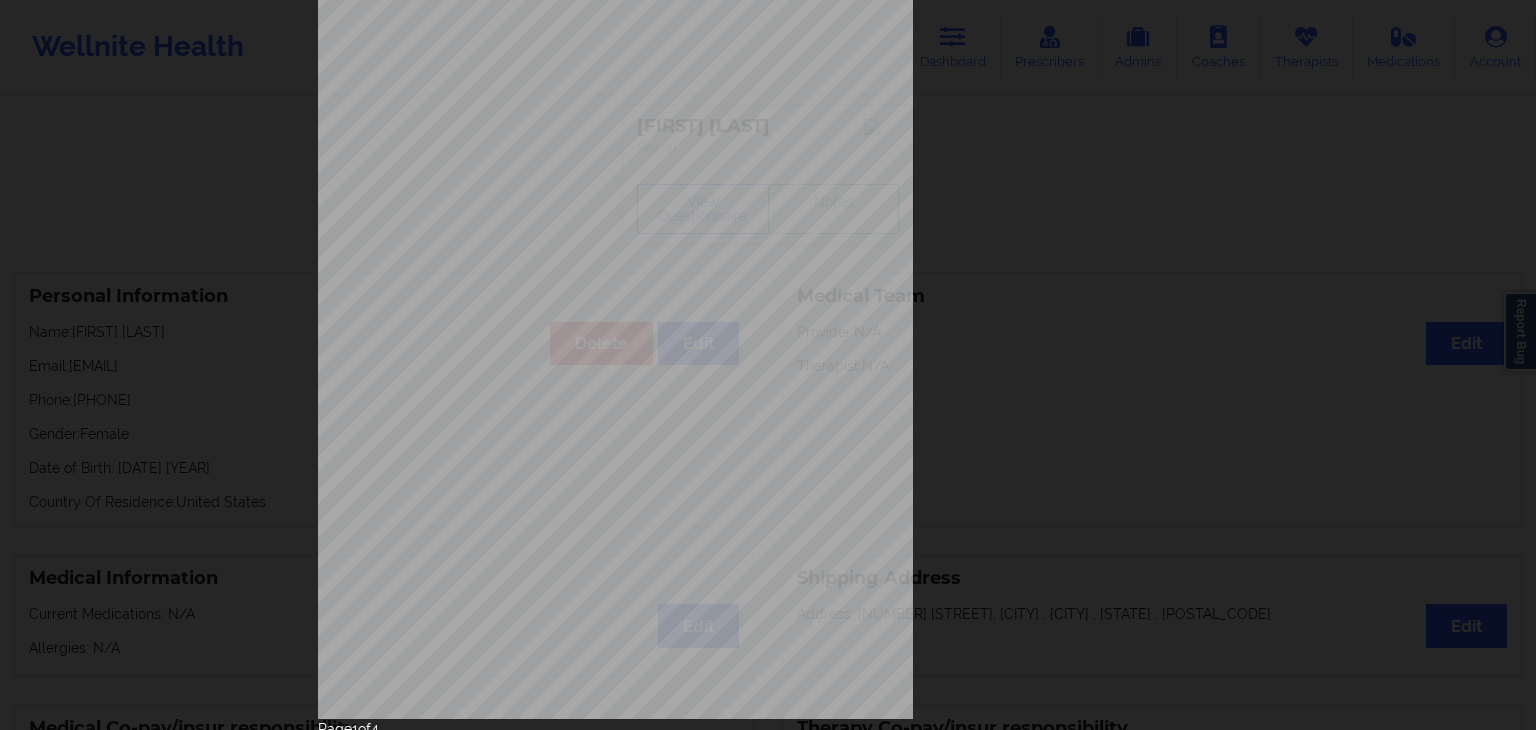 scroll, scrollTop: 224, scrollLeft: 0, axis: vertical 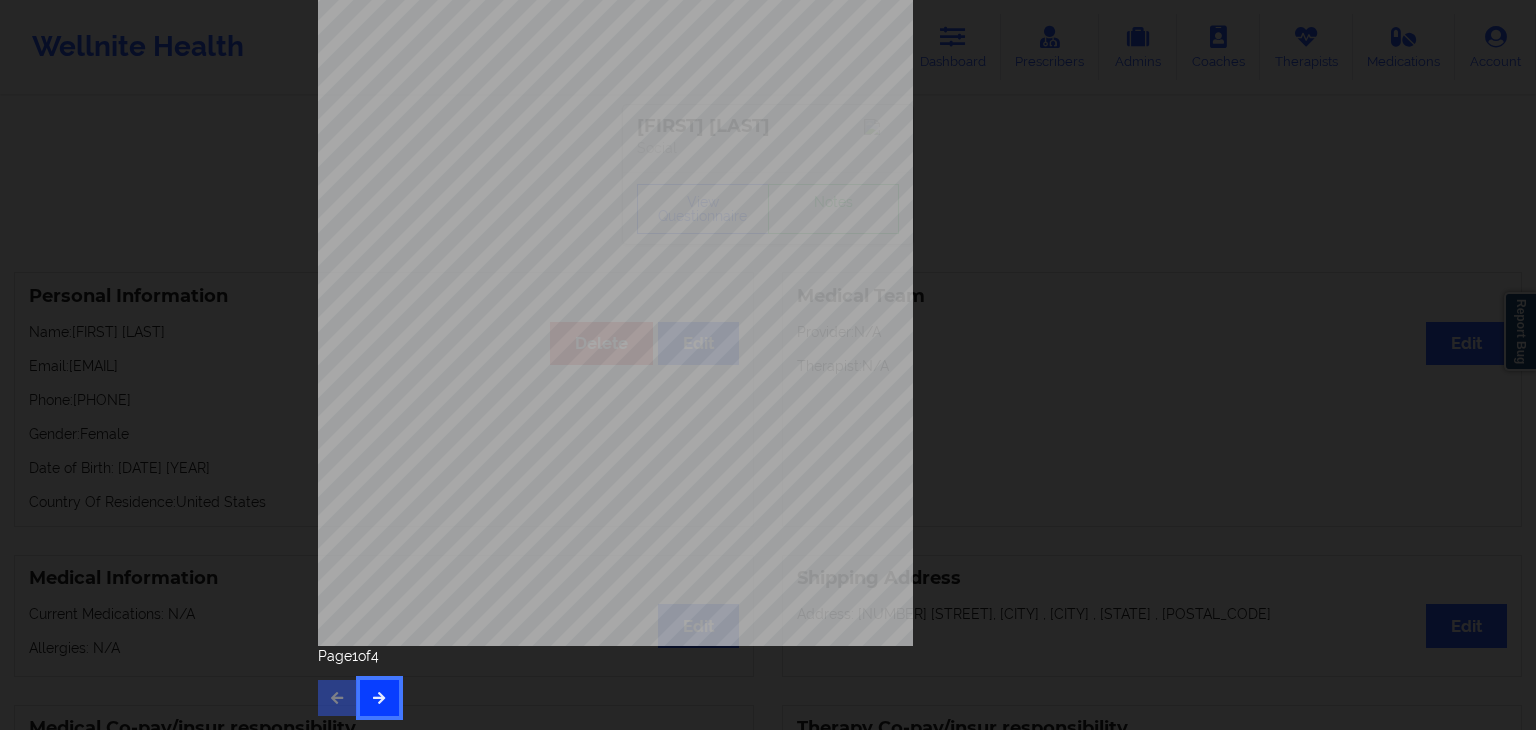 click at bounding box center (379, 698) 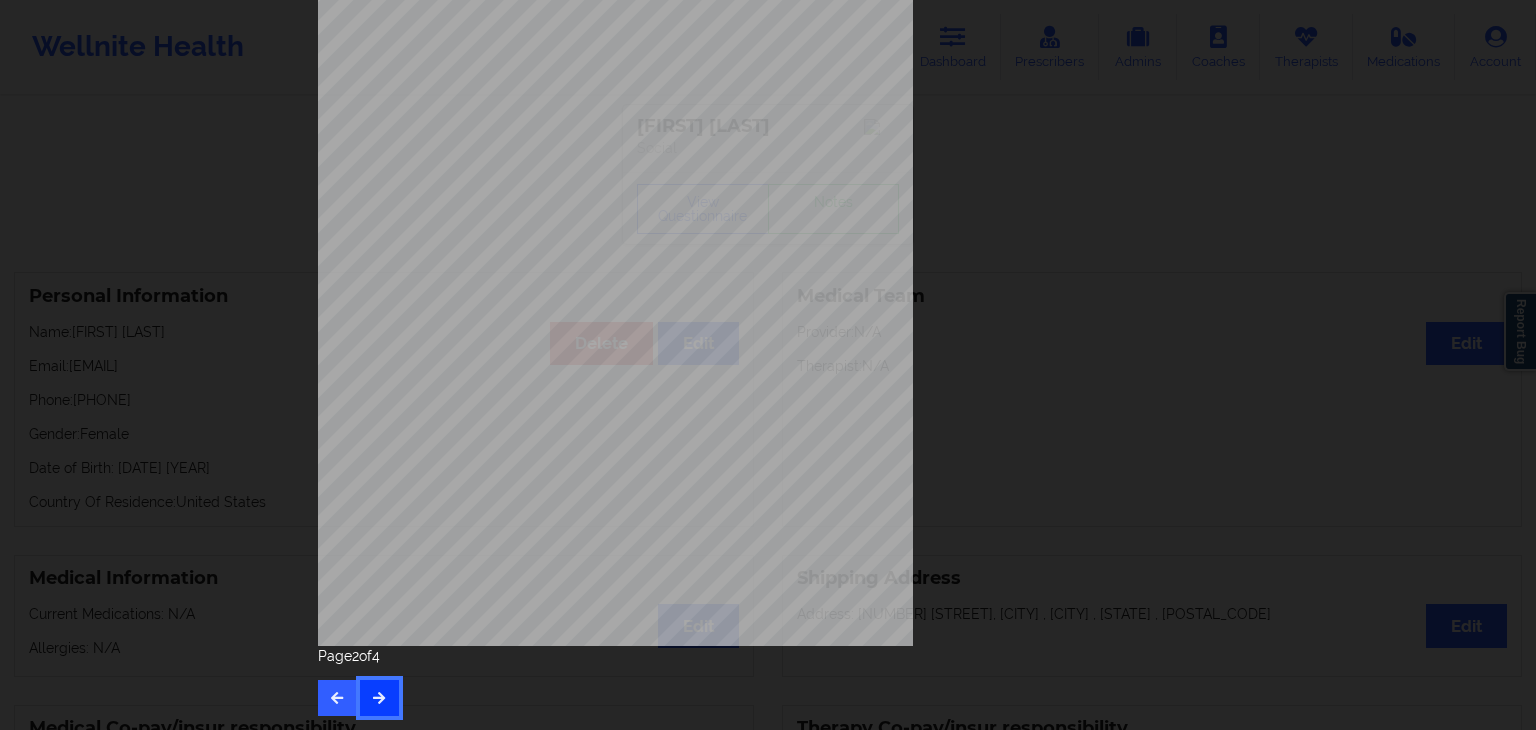 scroll, scrollTop: 0, scrollLeft: 0, axis: both 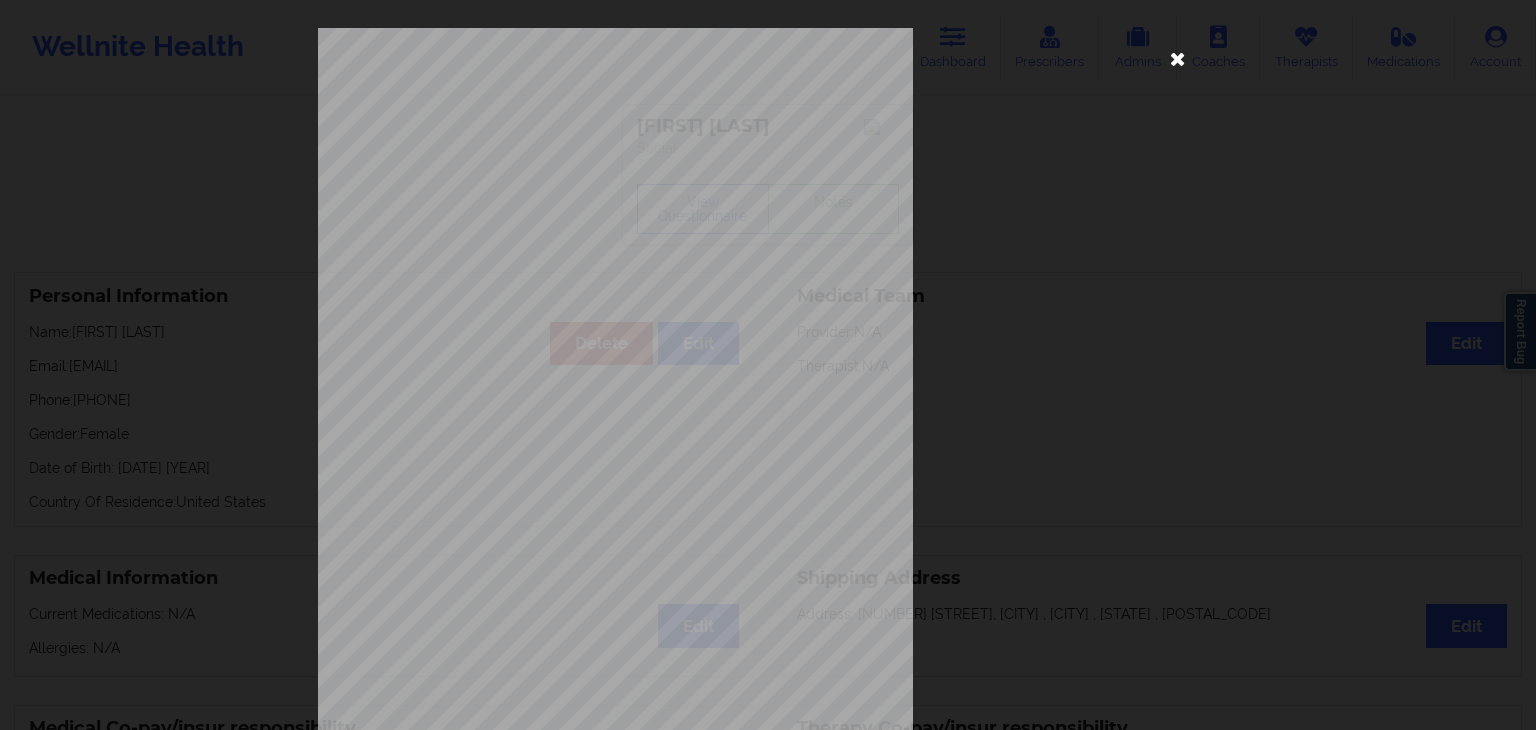 click at bounding box center (1178, 58) 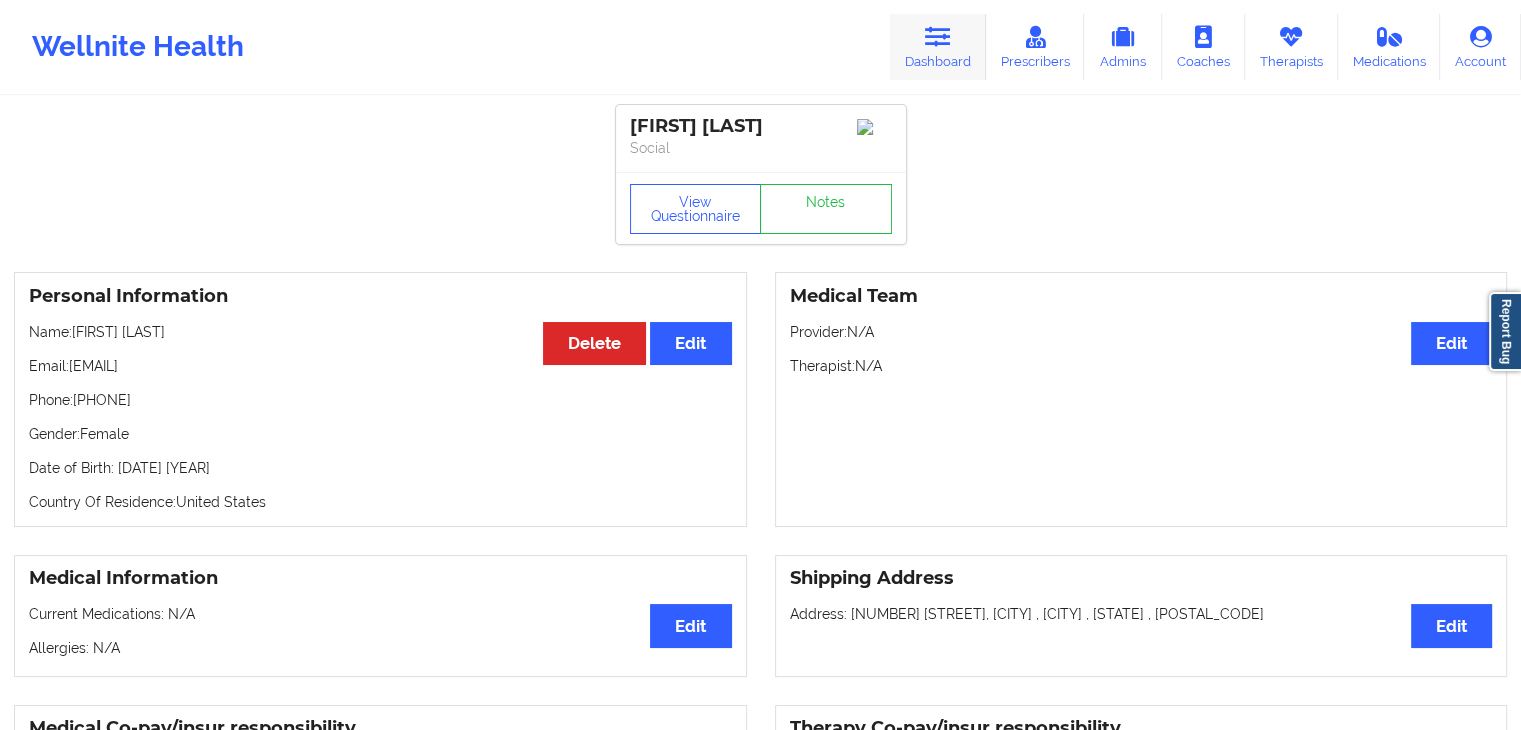click on "Dashboard" at bounding box center [938, 47] 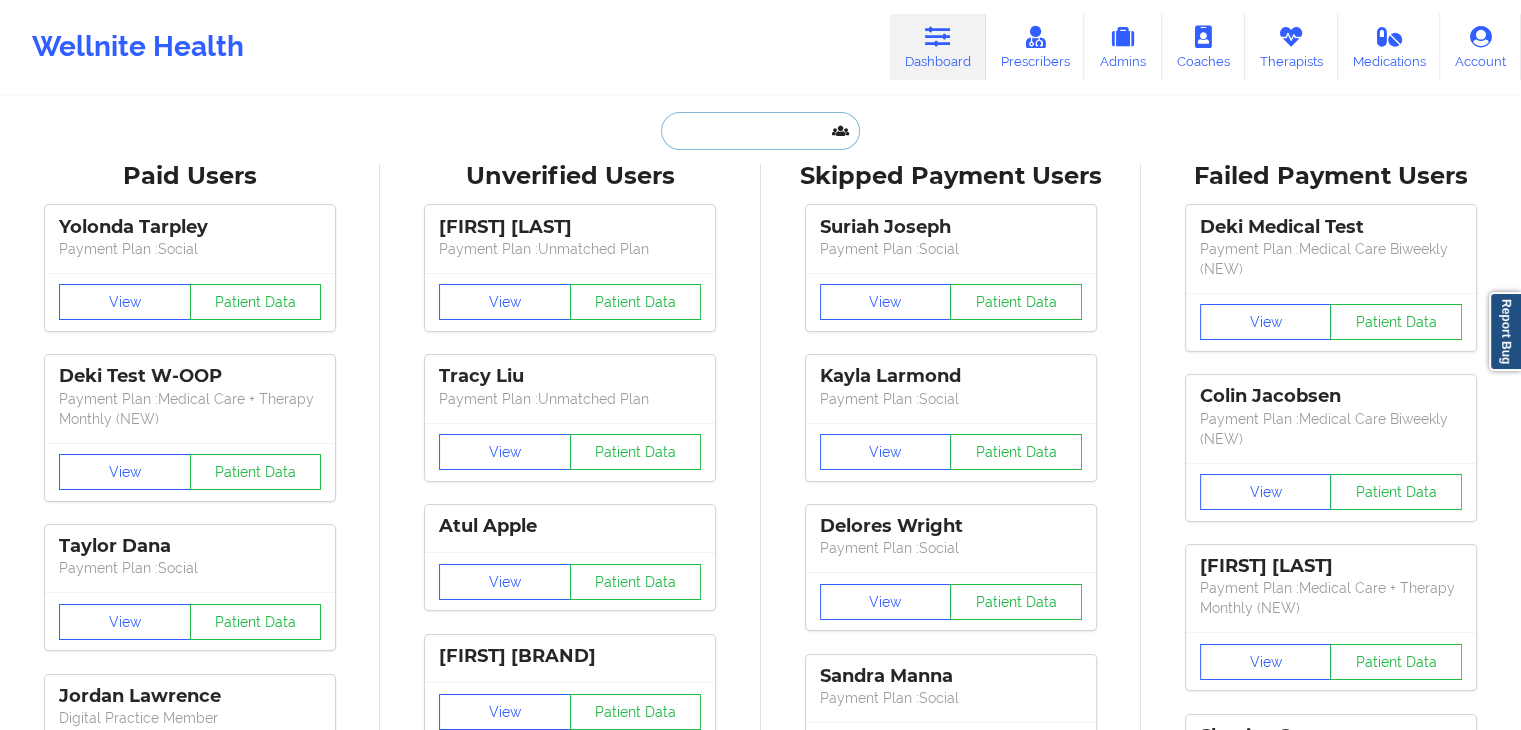 click at bounding box center [760, 131] 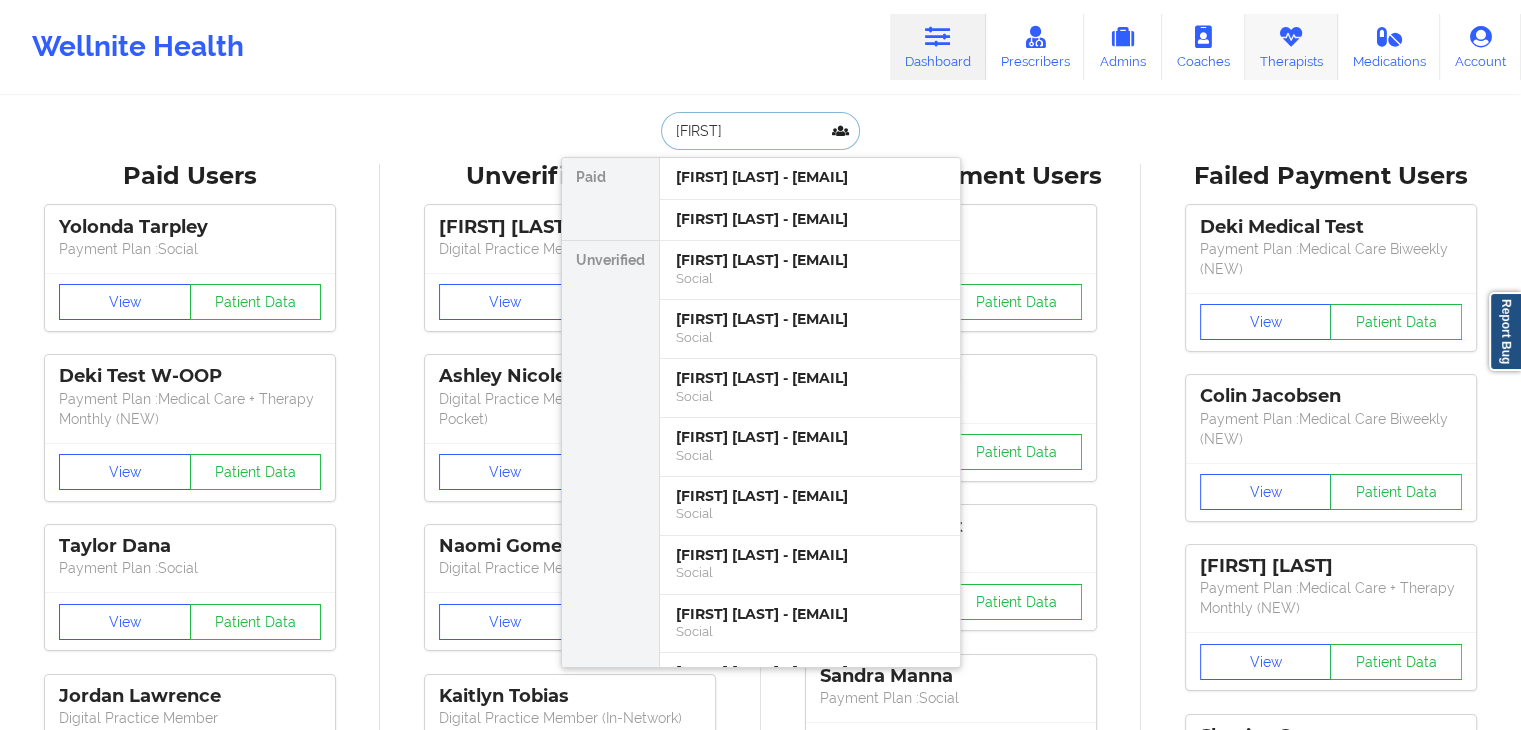 type on "[FIRST]" 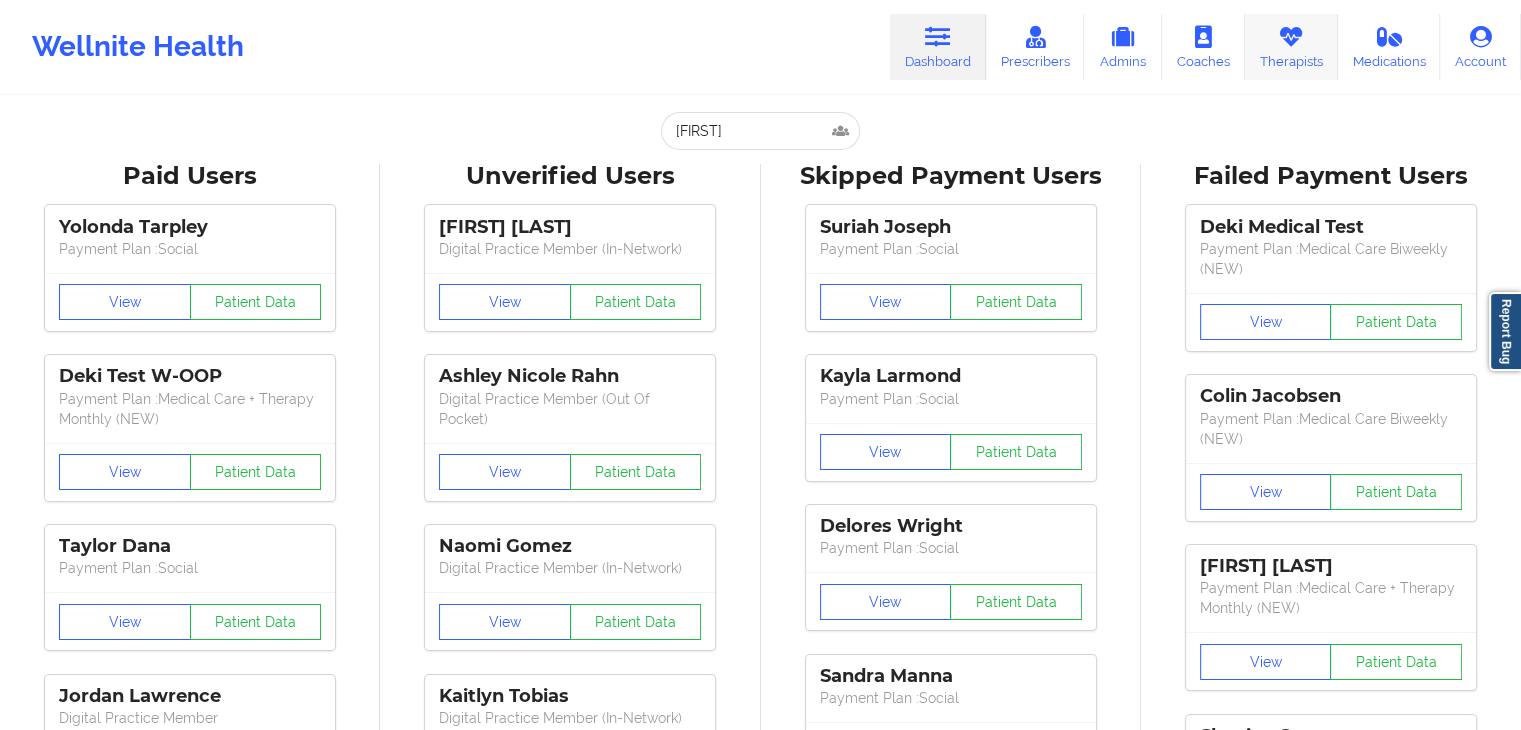 click at bounding box center (1291, 37) 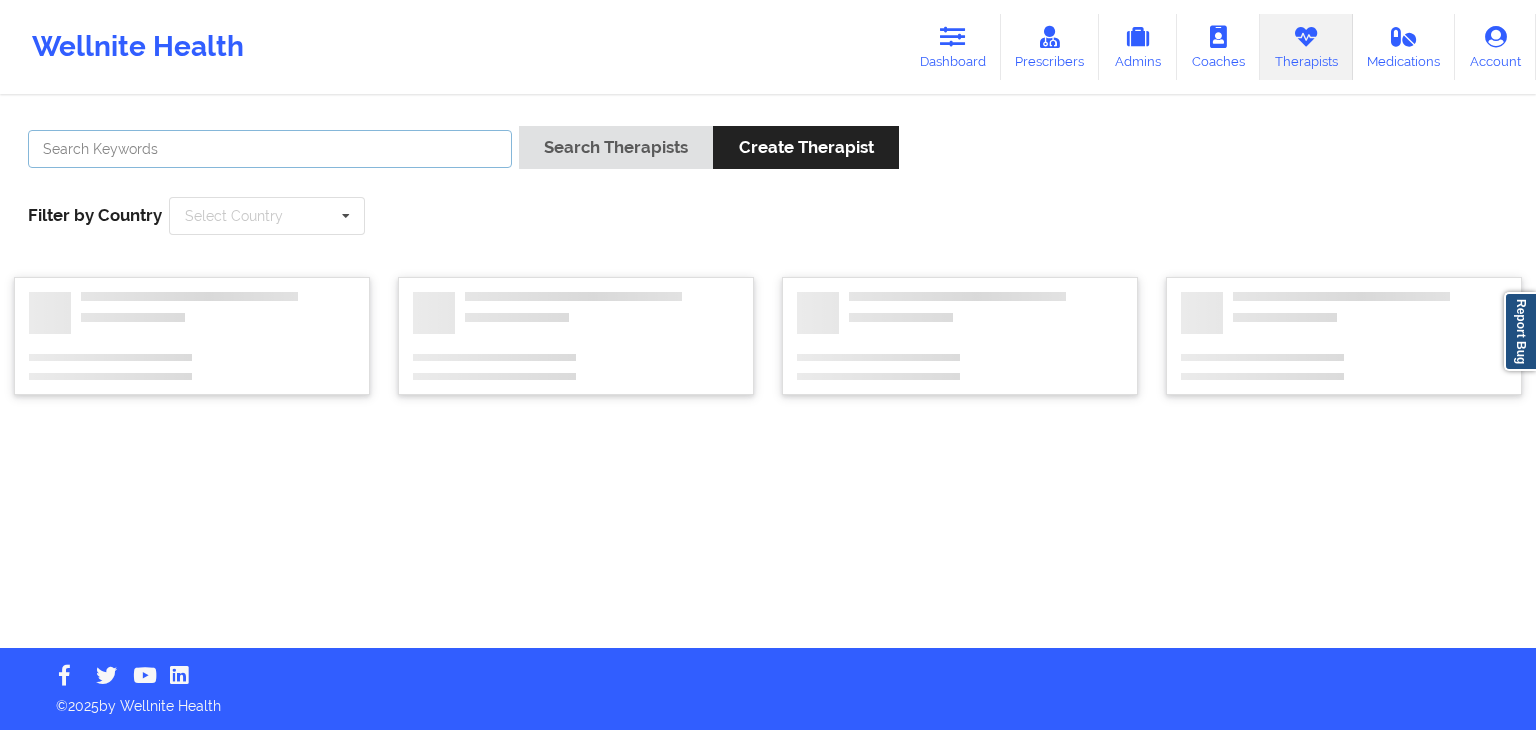 click at bounding box center [270, 149] 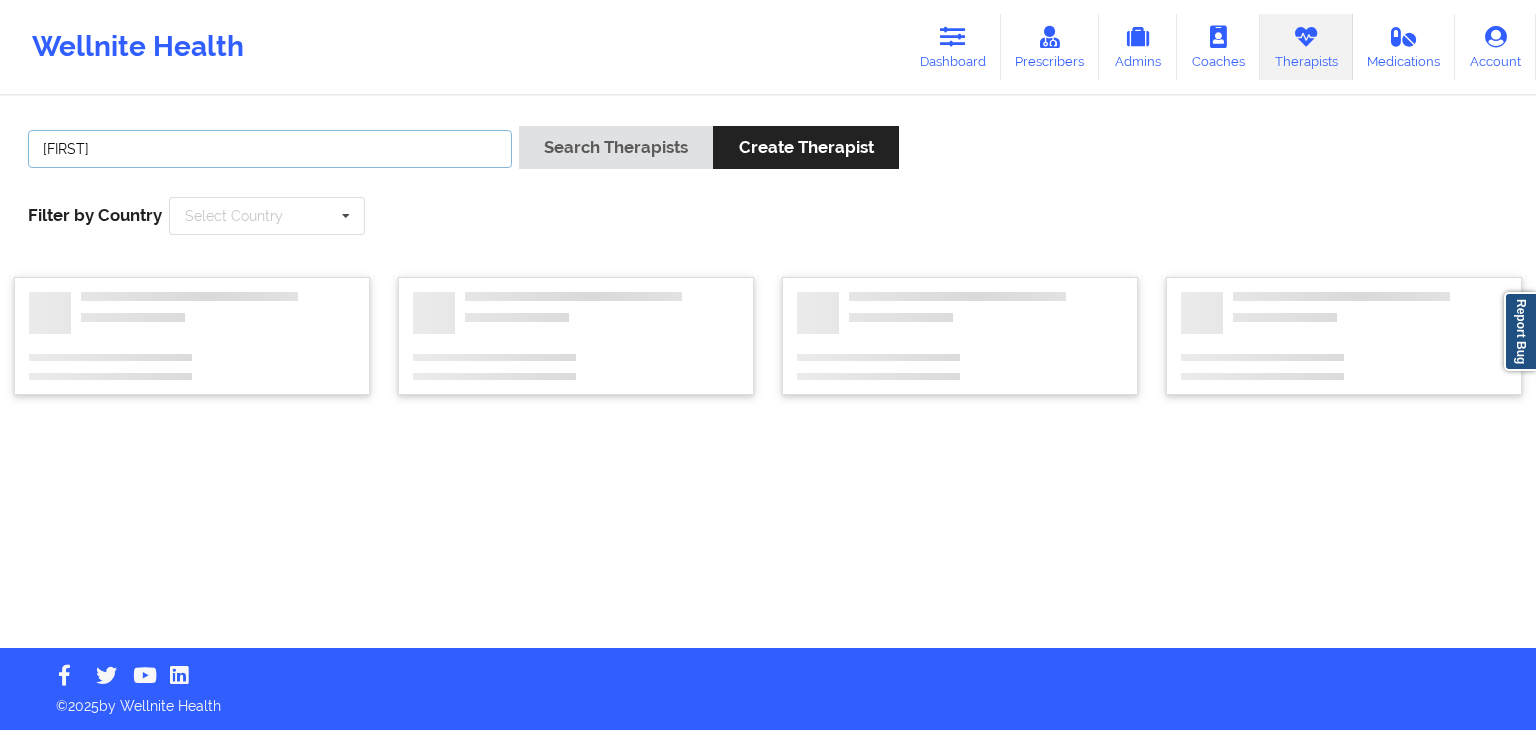 click on "Search Therapists" at bounding box center [616, 147] 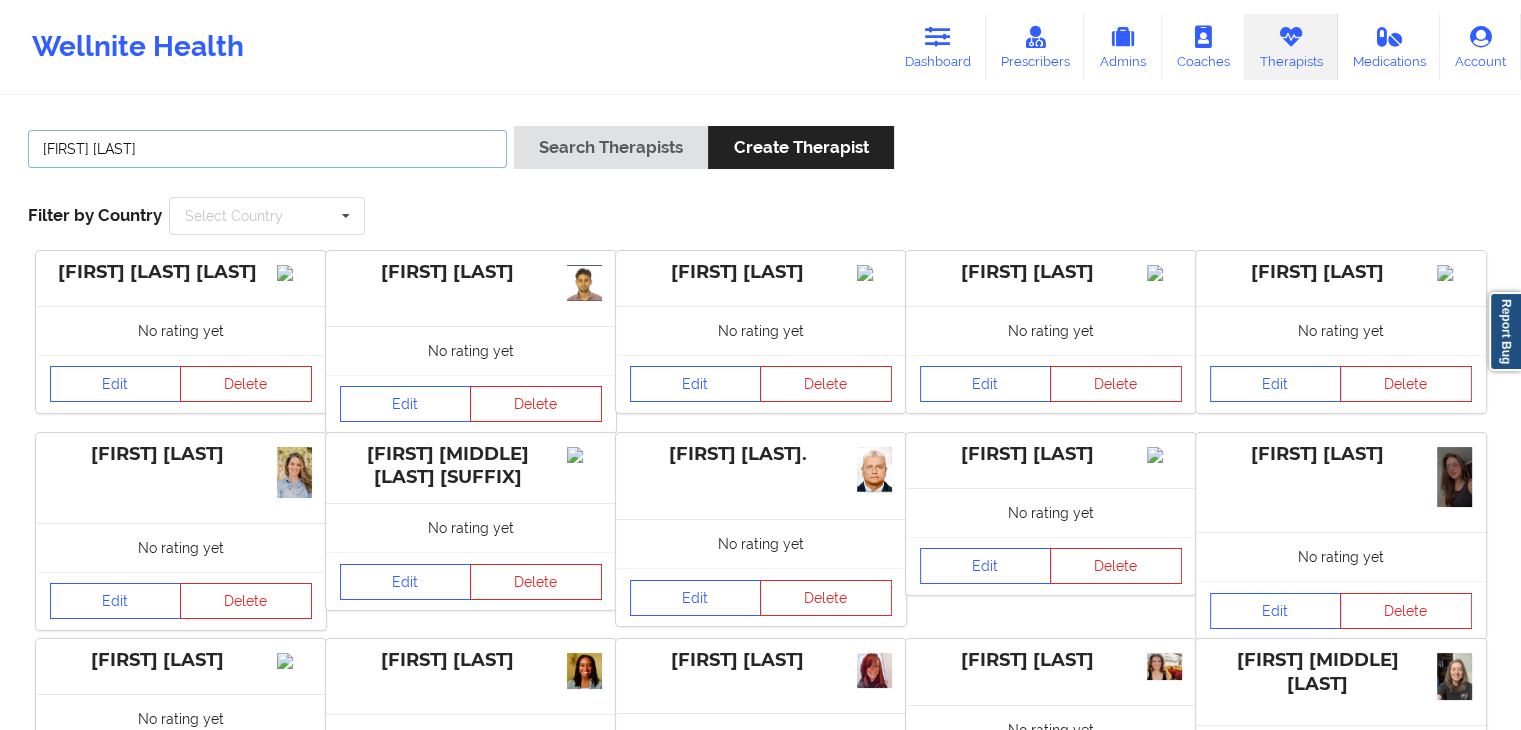 click on "Search Therapists" at bounding box center [611, 147] 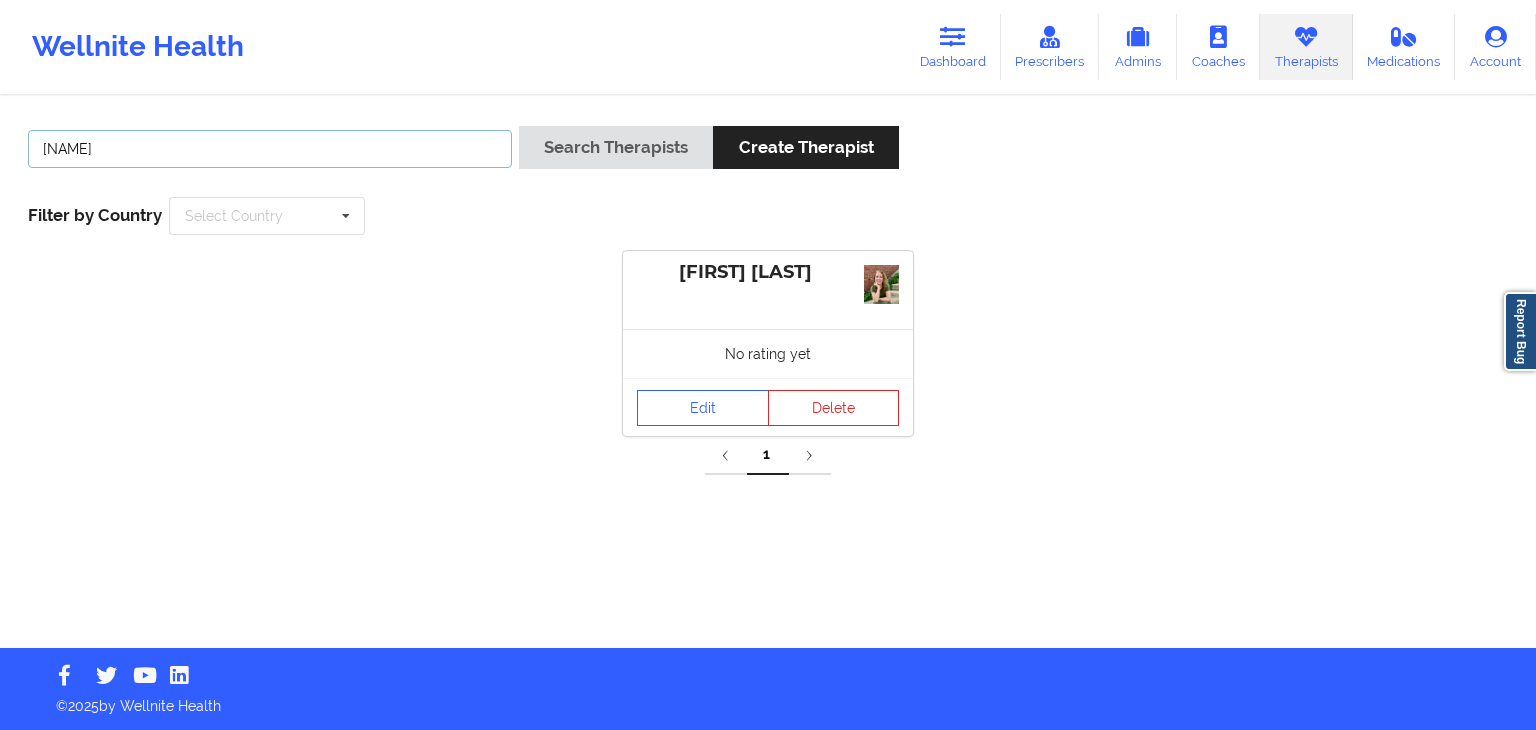 type on "t" 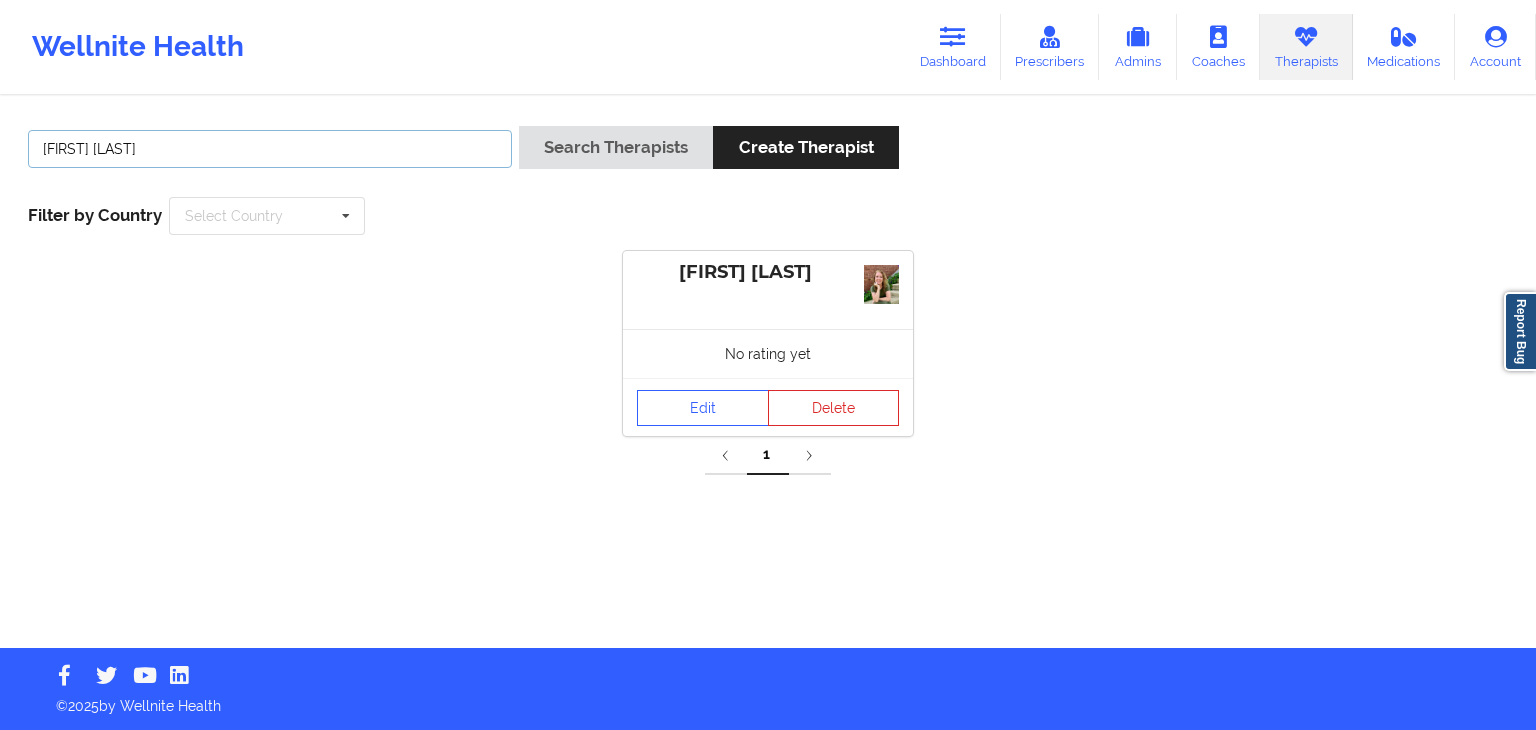 click on "Search Therapists" at bounding box center (616, 147) 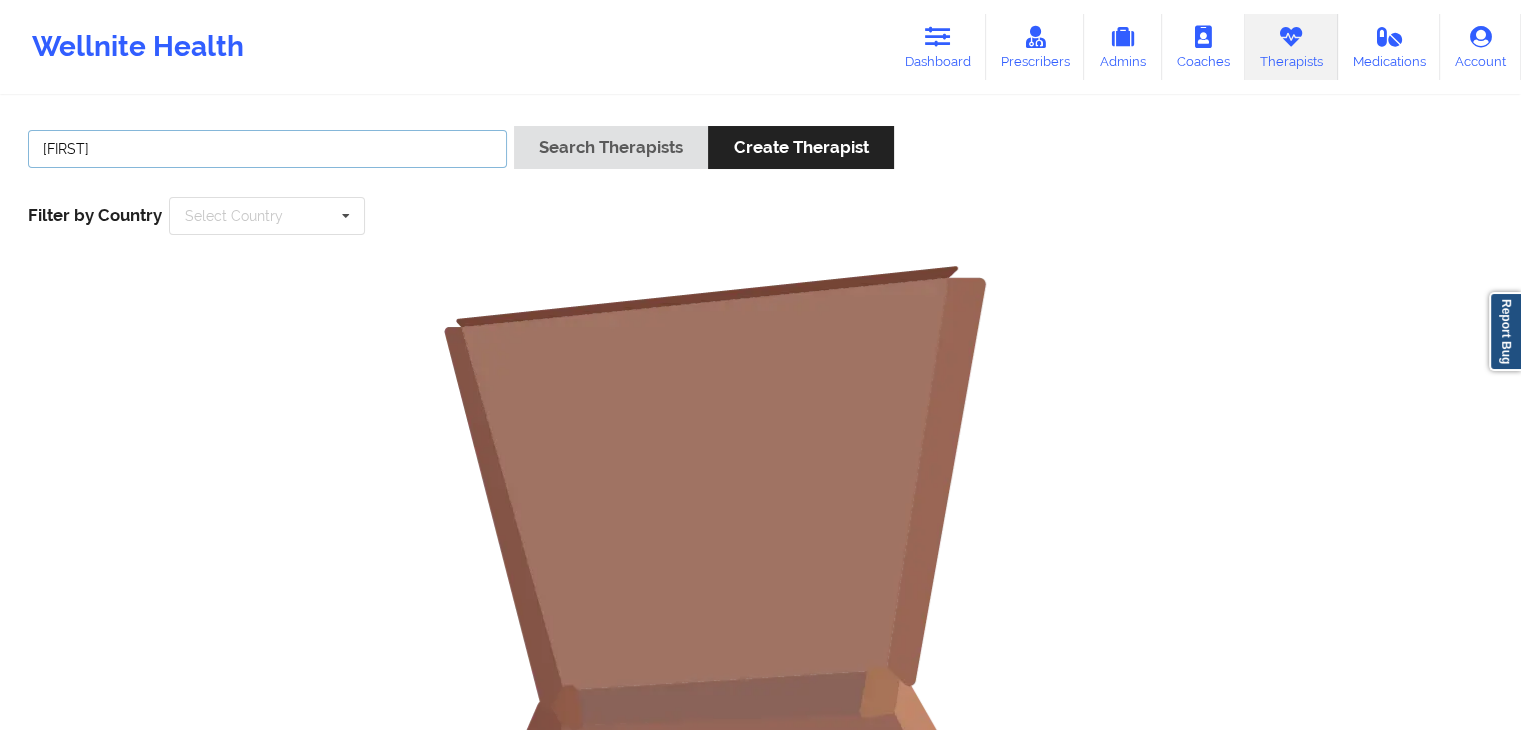 click on "Search Therapists" at bounding box center [611, 147] 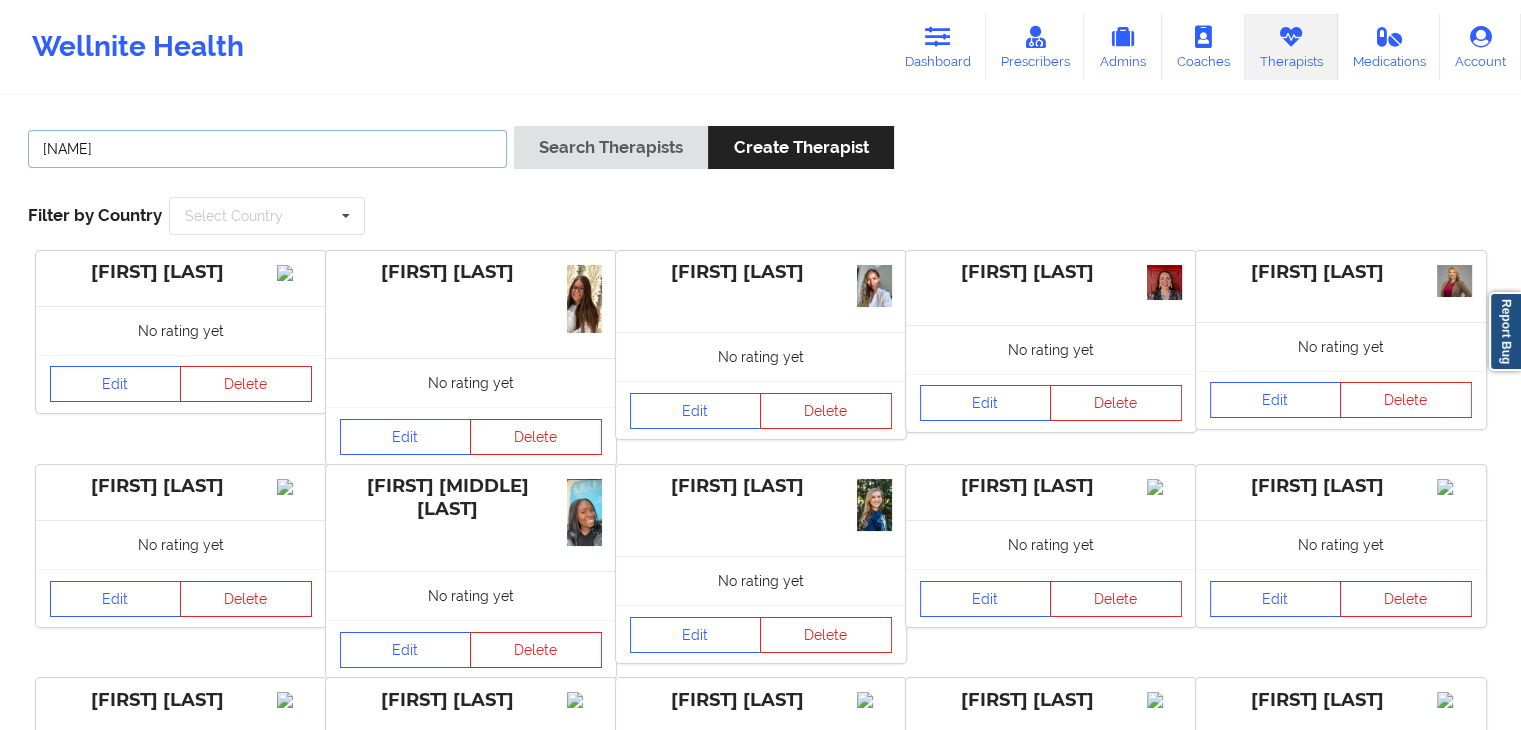 type on "k" 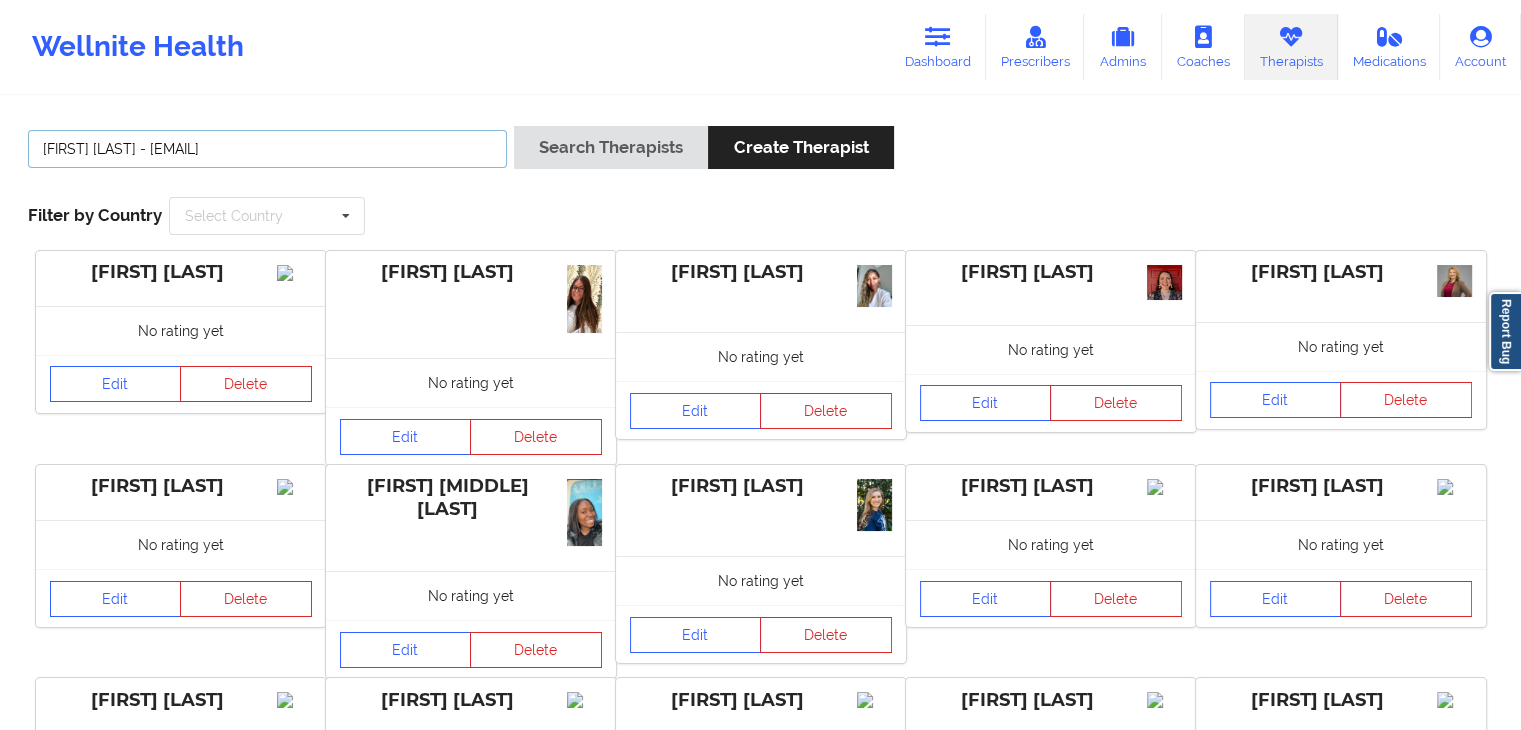 type on "[FIRST] [LAST] - [EMAIL]" 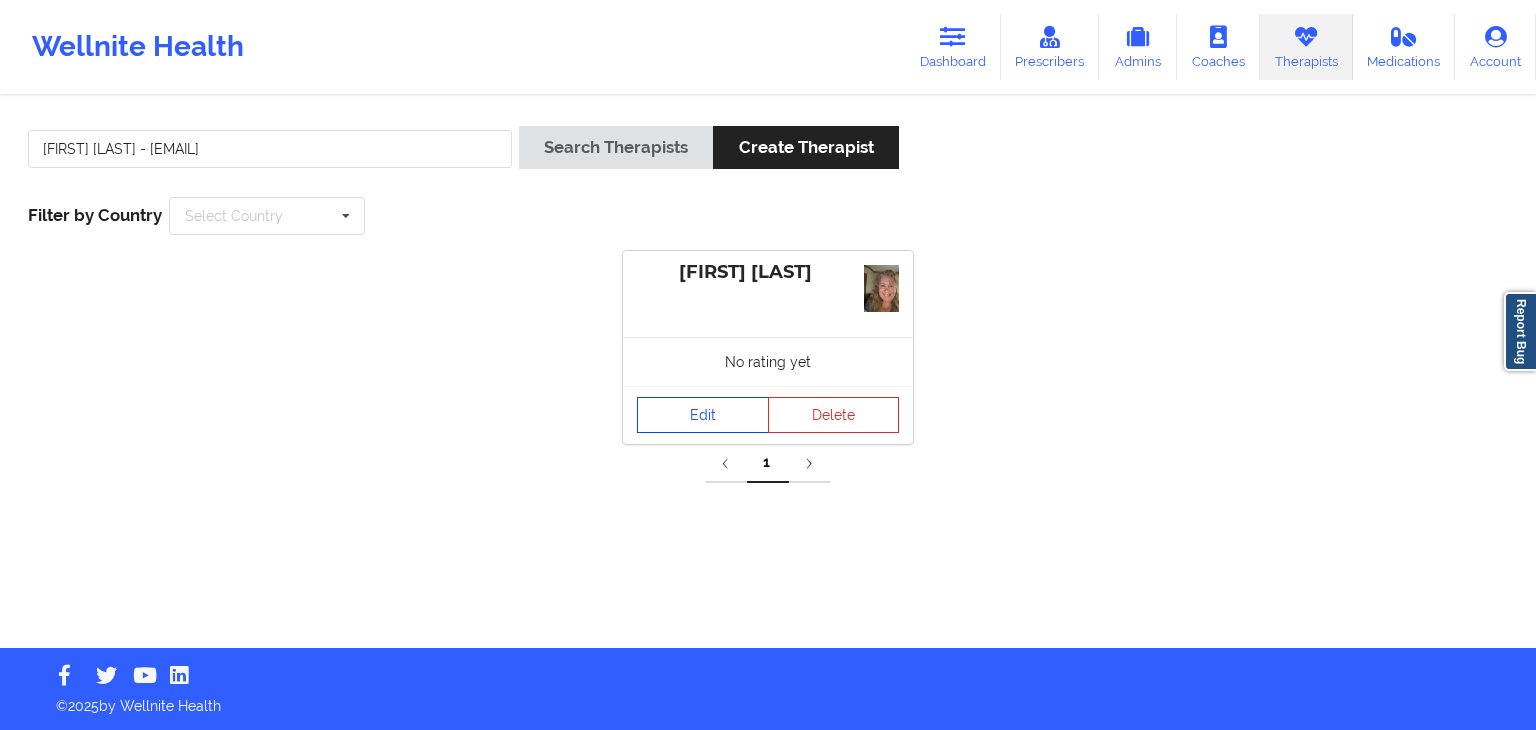 click on "Edit" at bounding box center [703, 415] 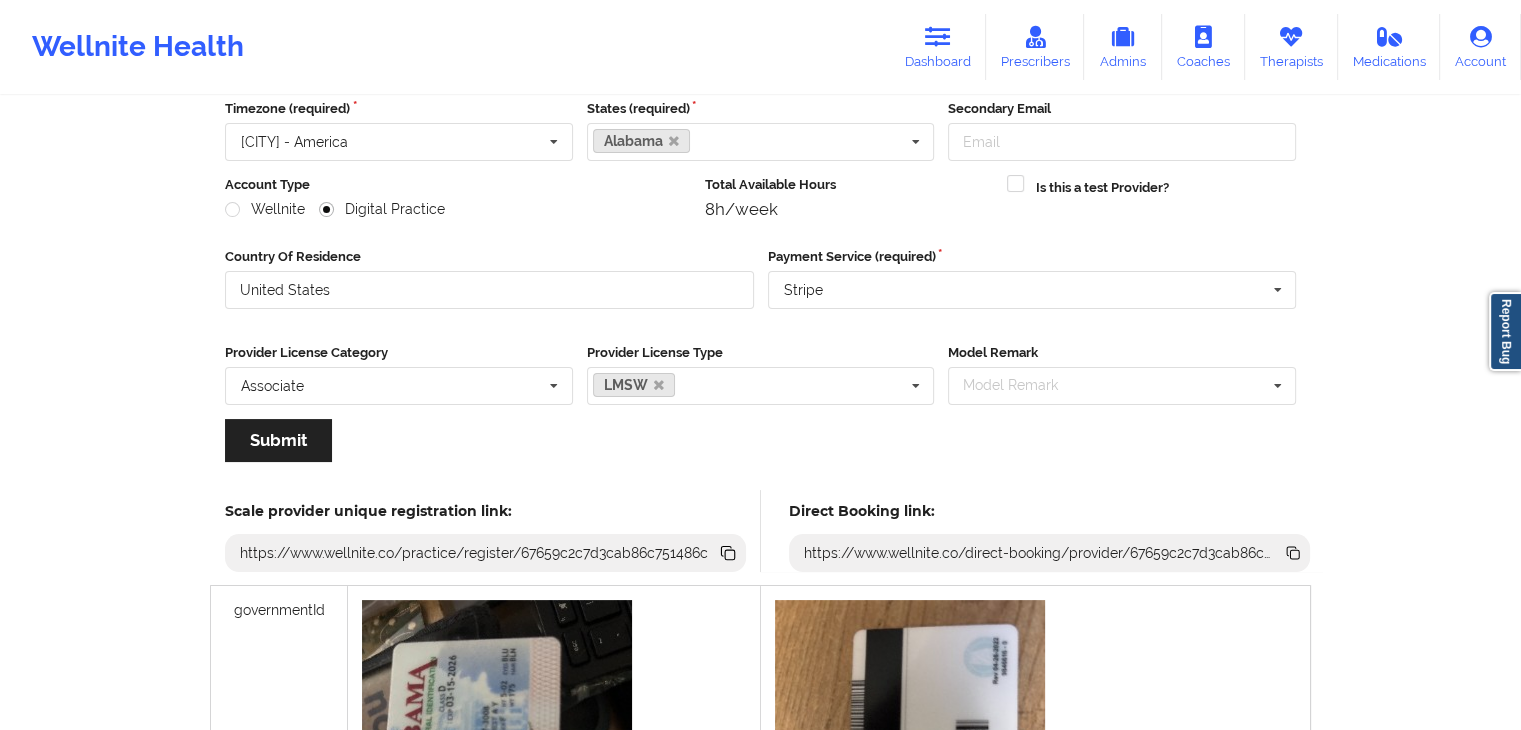 scroll, scrollTop: 0, scrollLeft: 0, axis: both 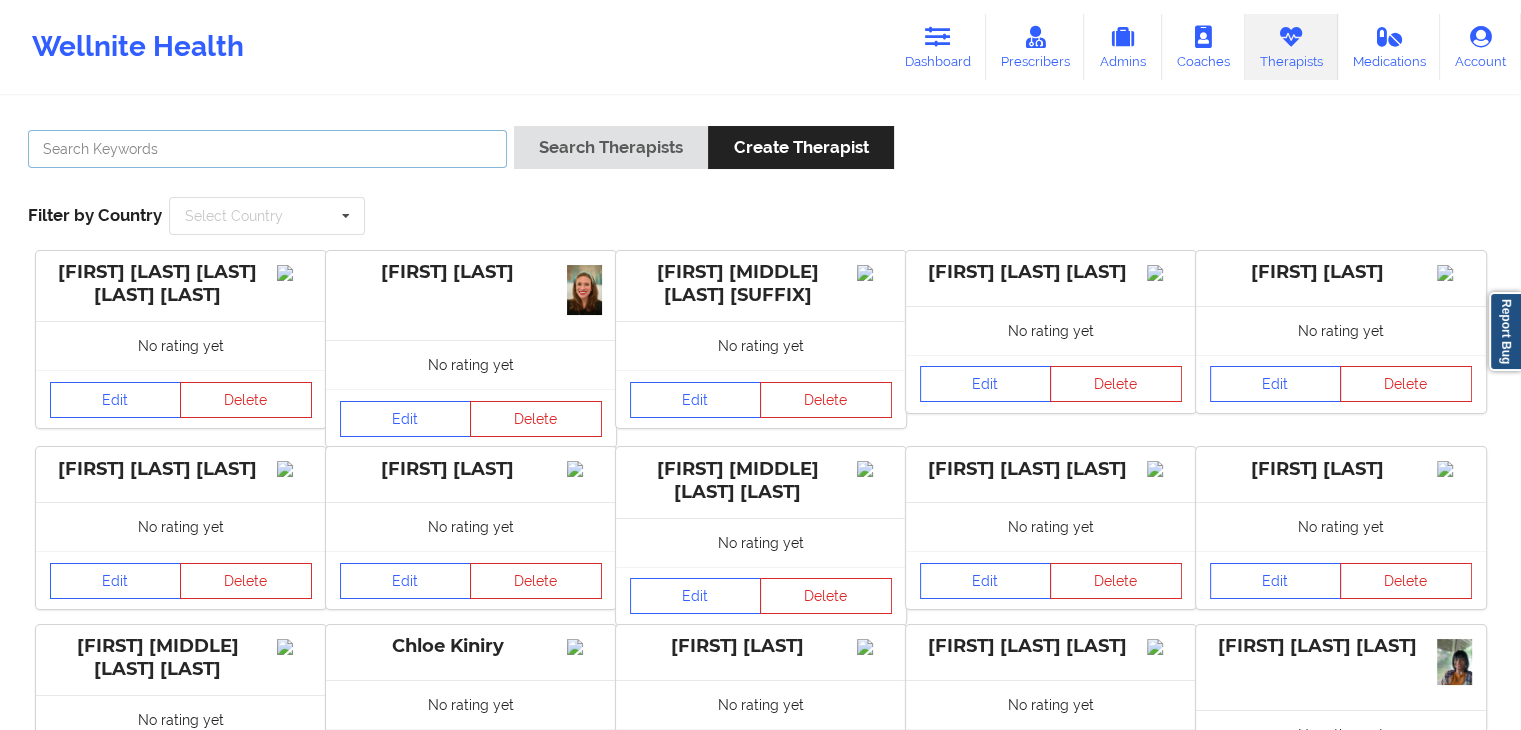 click at bounding box center [267, 149] 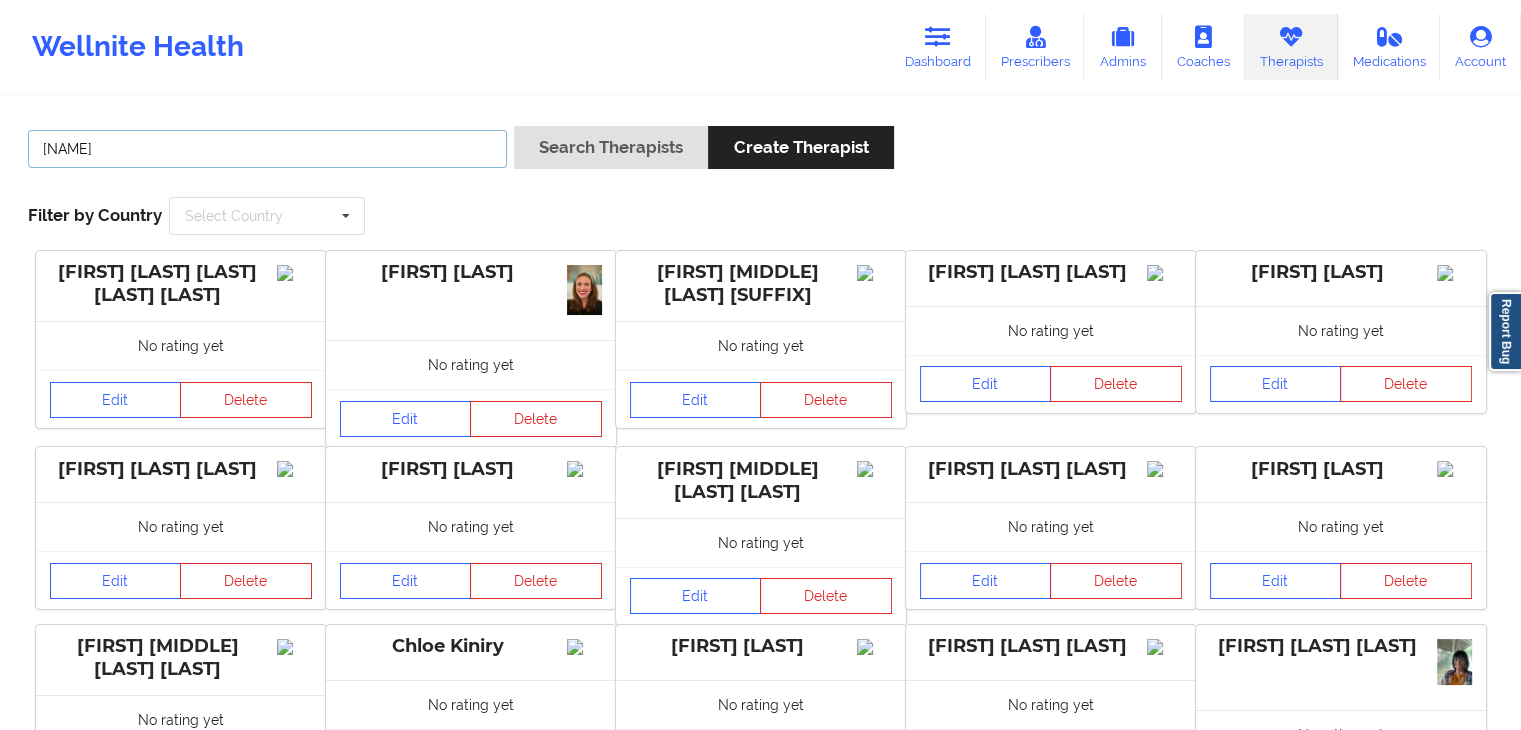 type on "n" 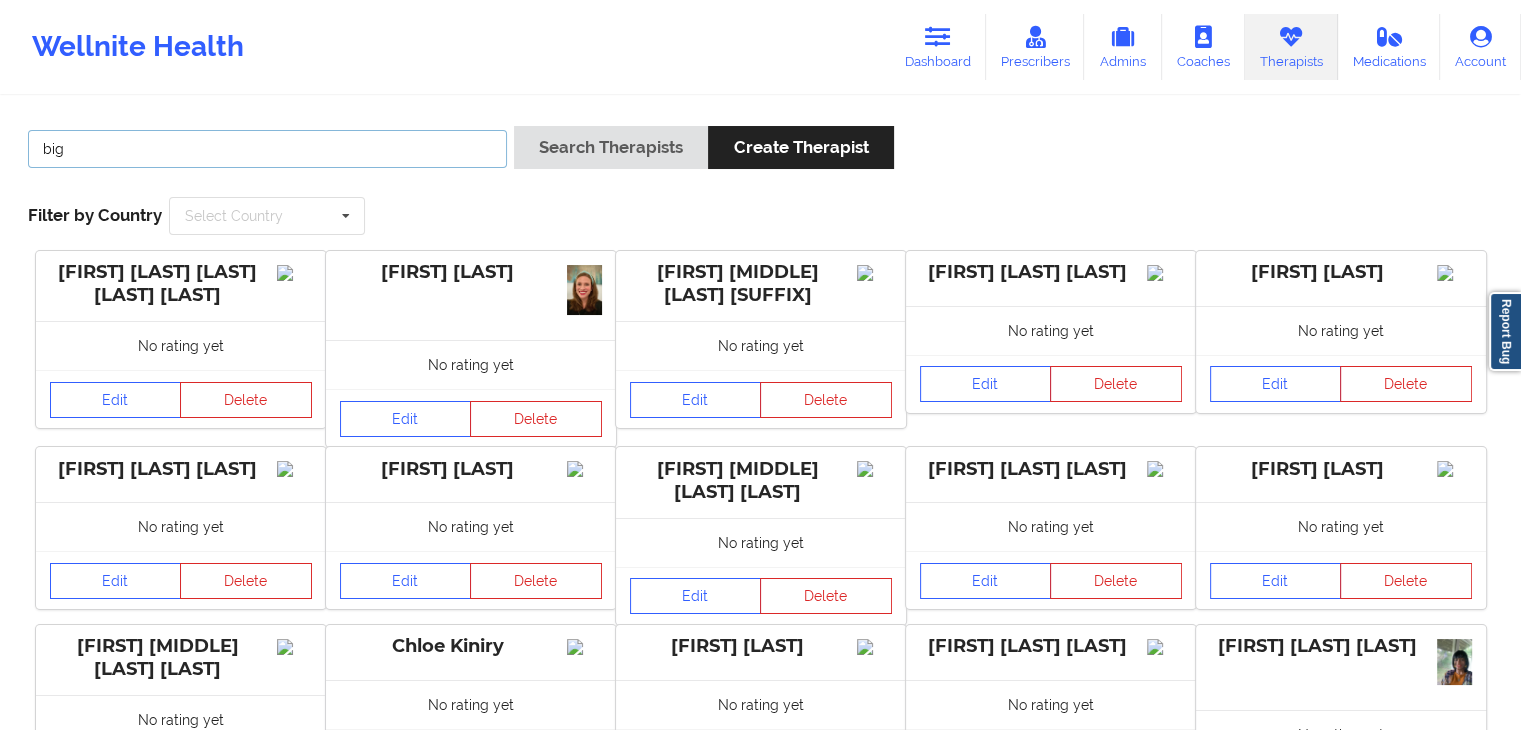 click on "Search Therapists" at bounding box center [611, 147] 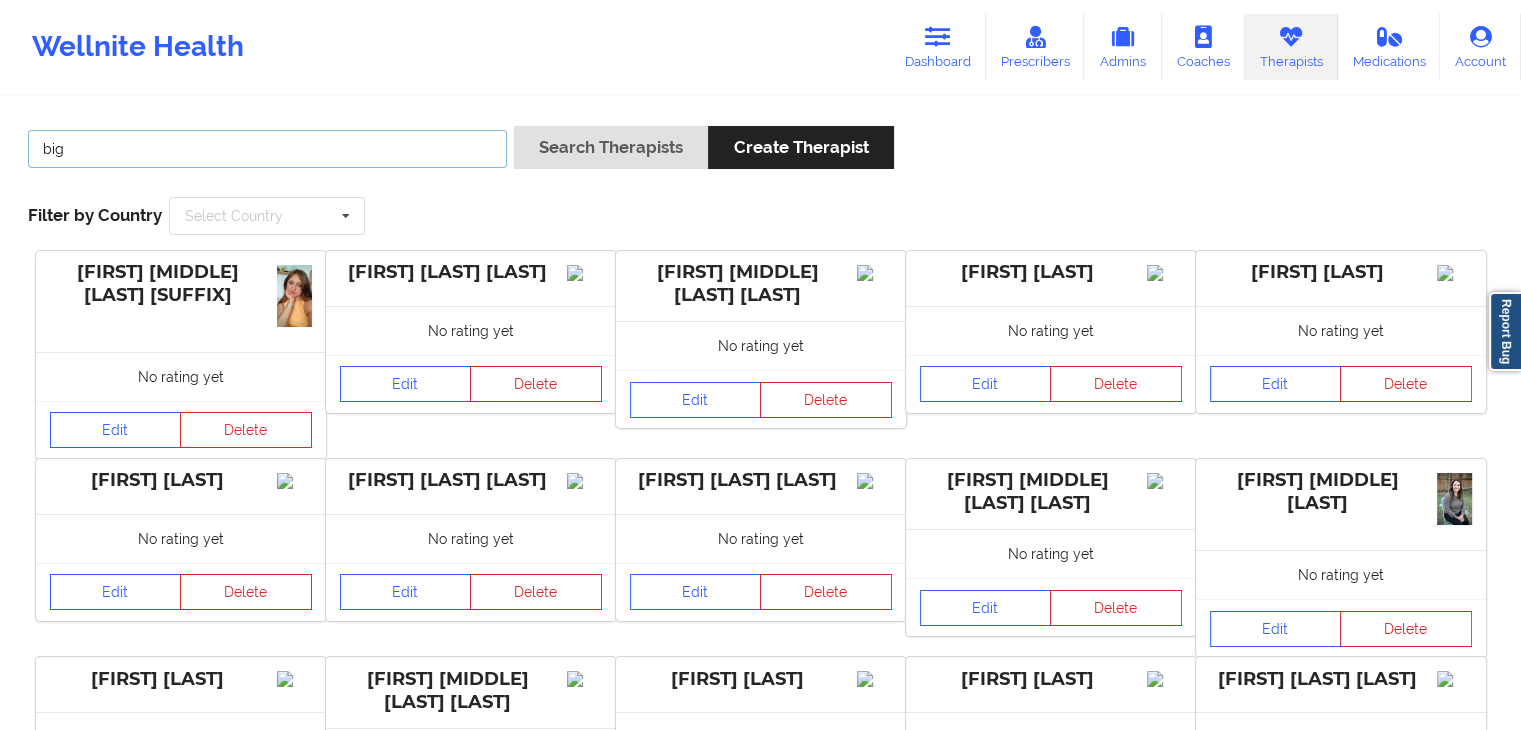 click on "big" at bounding box center (267, 149) 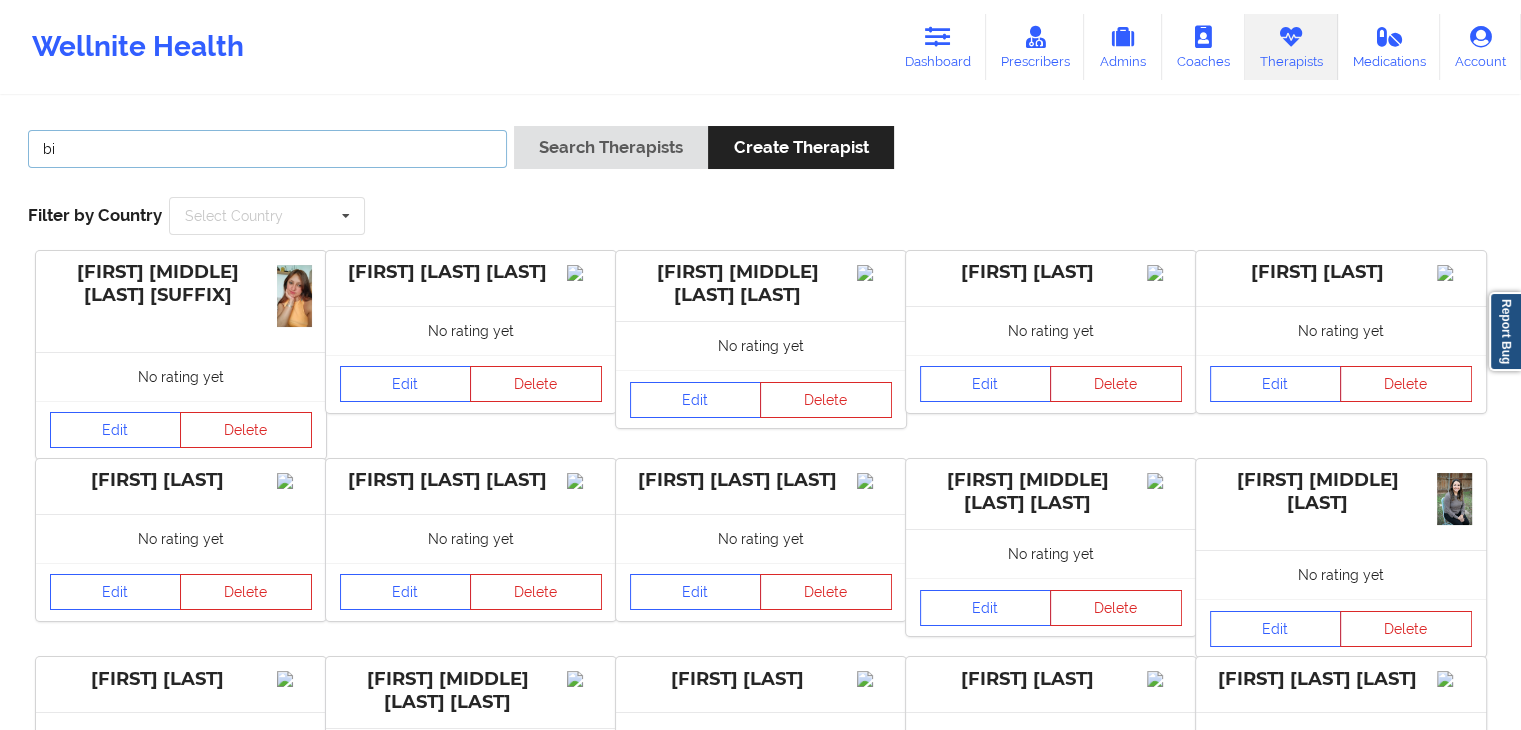 type on "b" 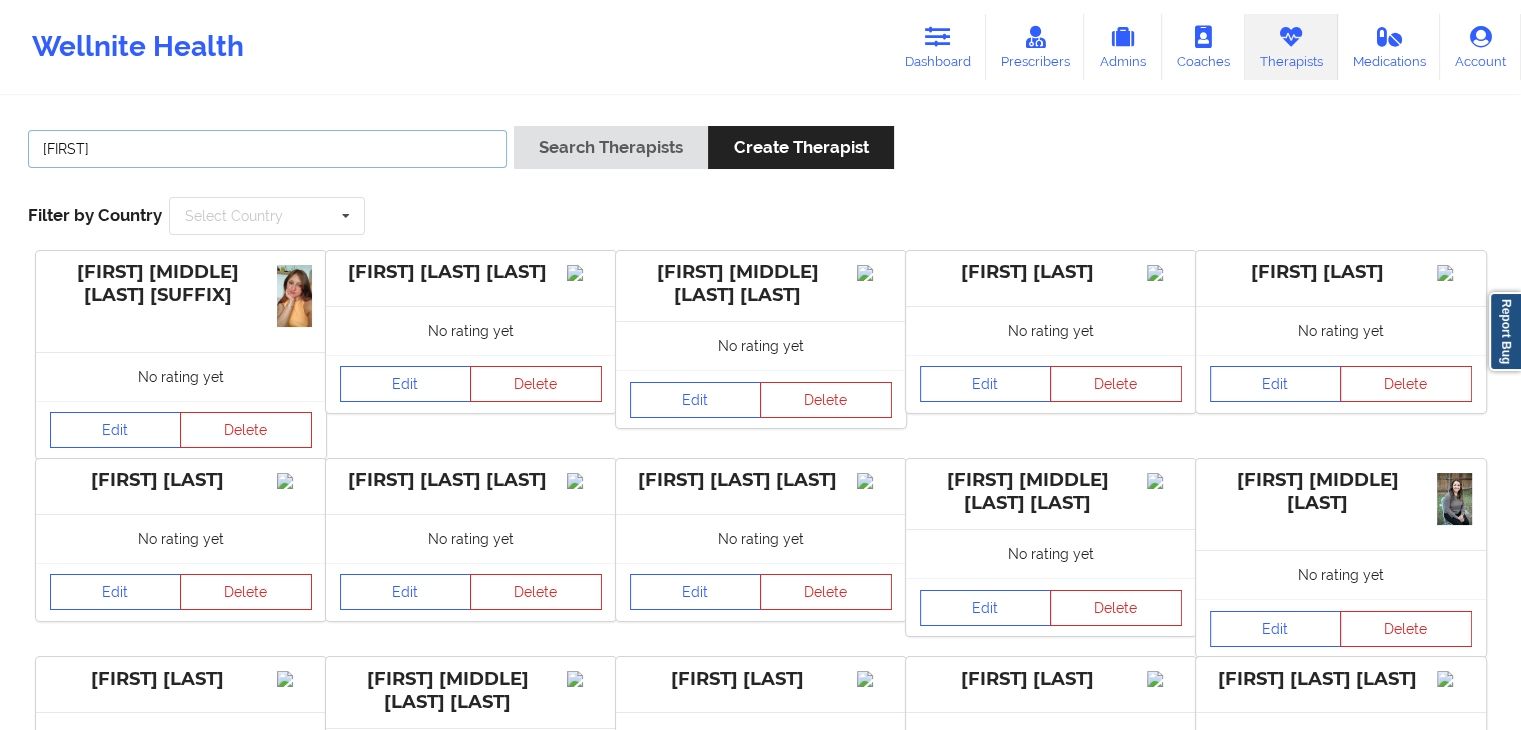 type on "[FIRST]" 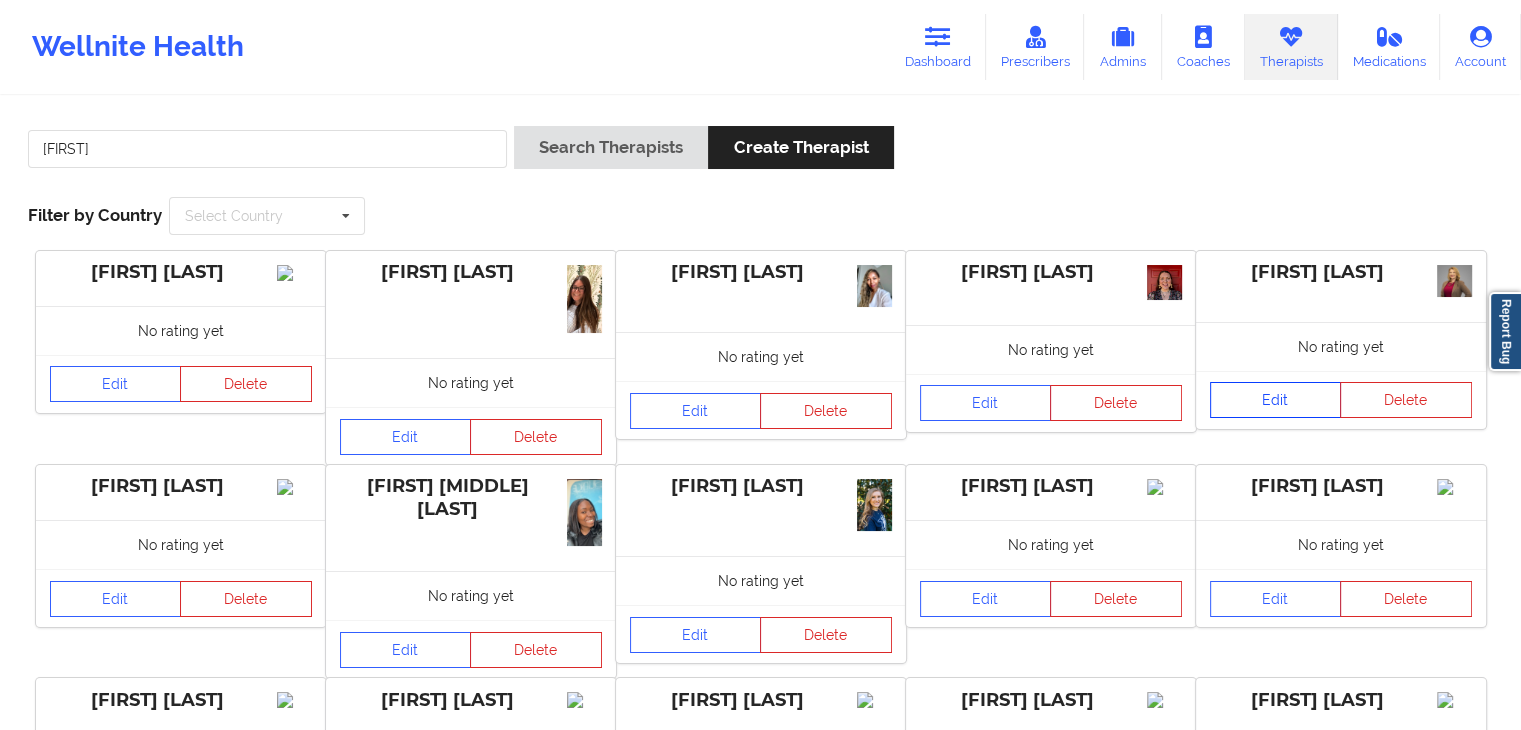 click on "Edit" at bounding box center (1276, 400) 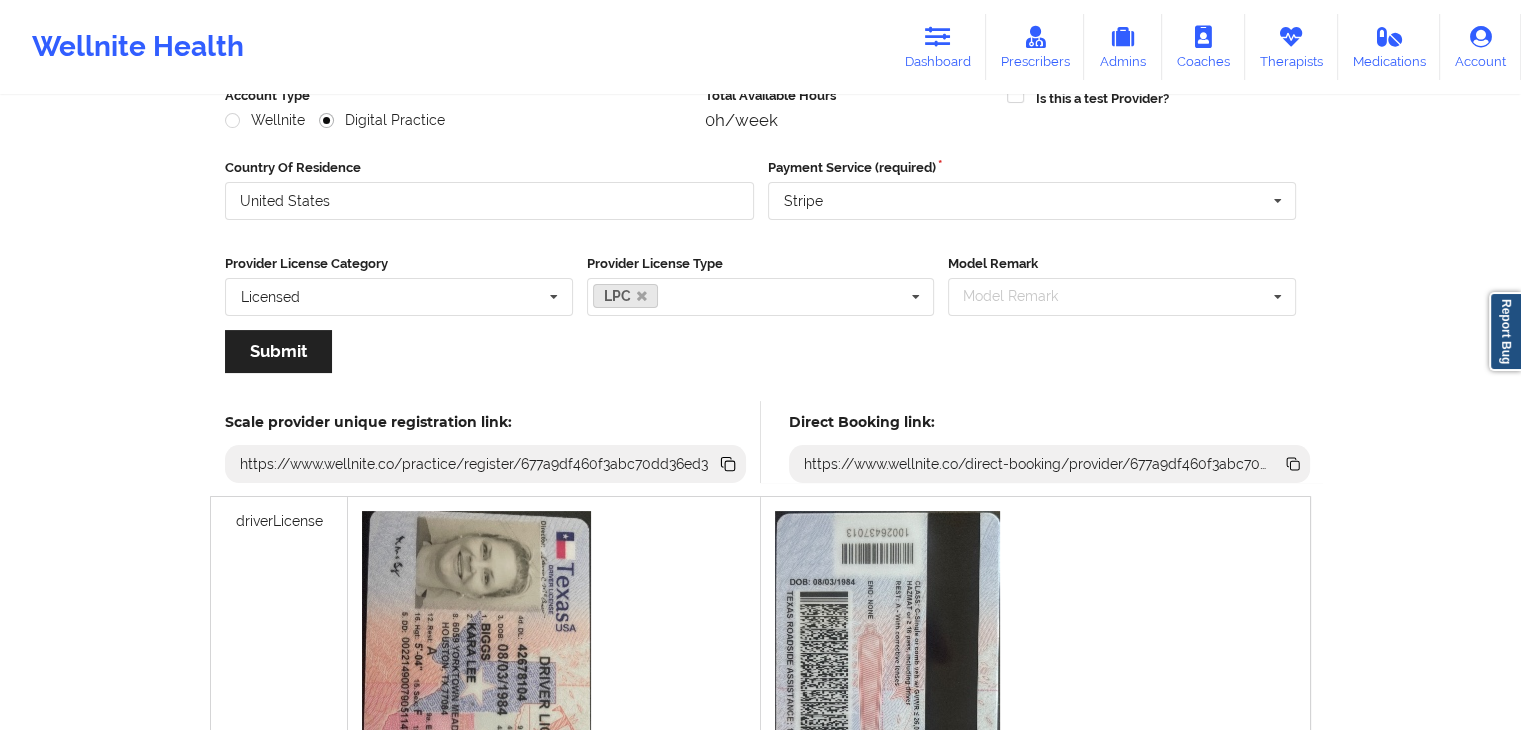 scroll, scrollTop: 302, scrollLeft: 0, axis: vertical 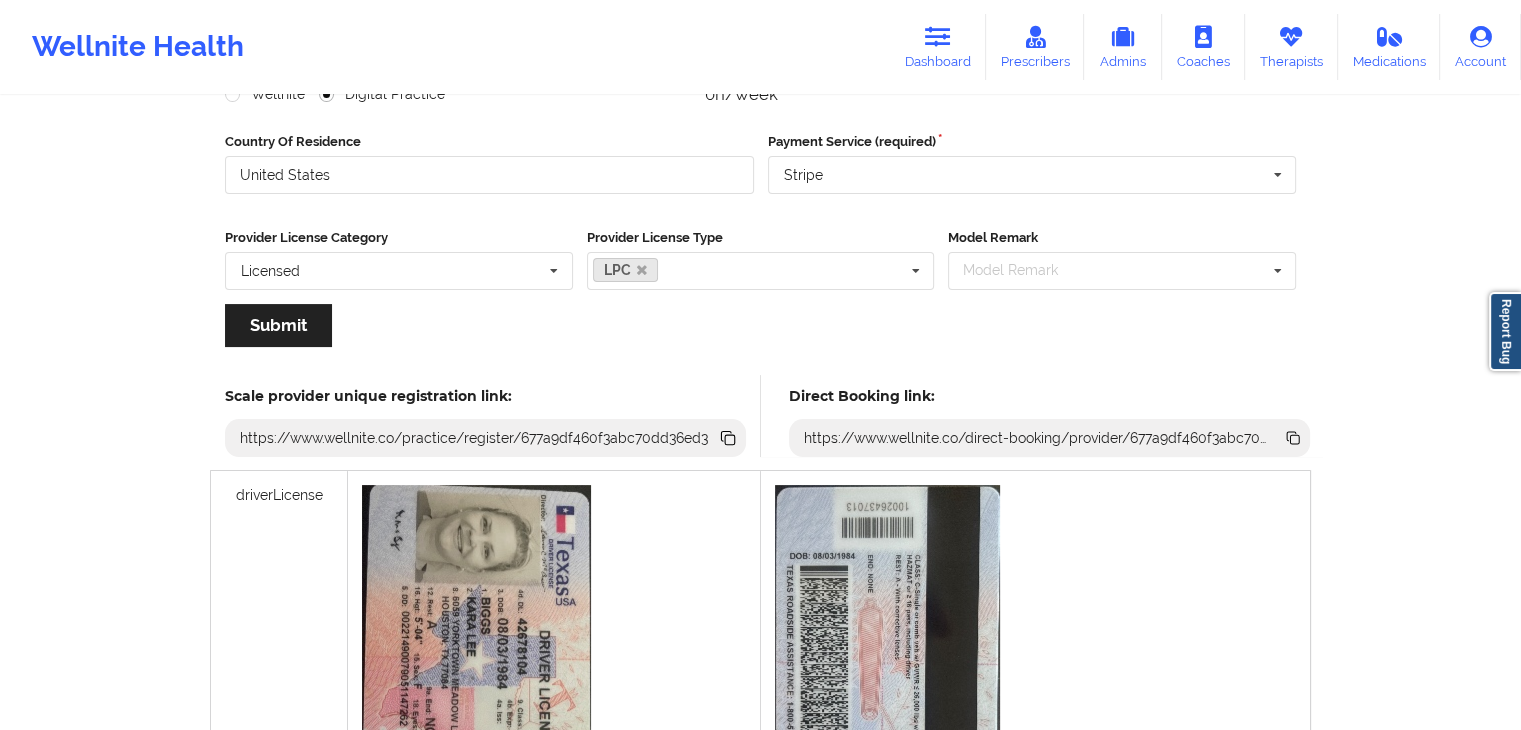 click 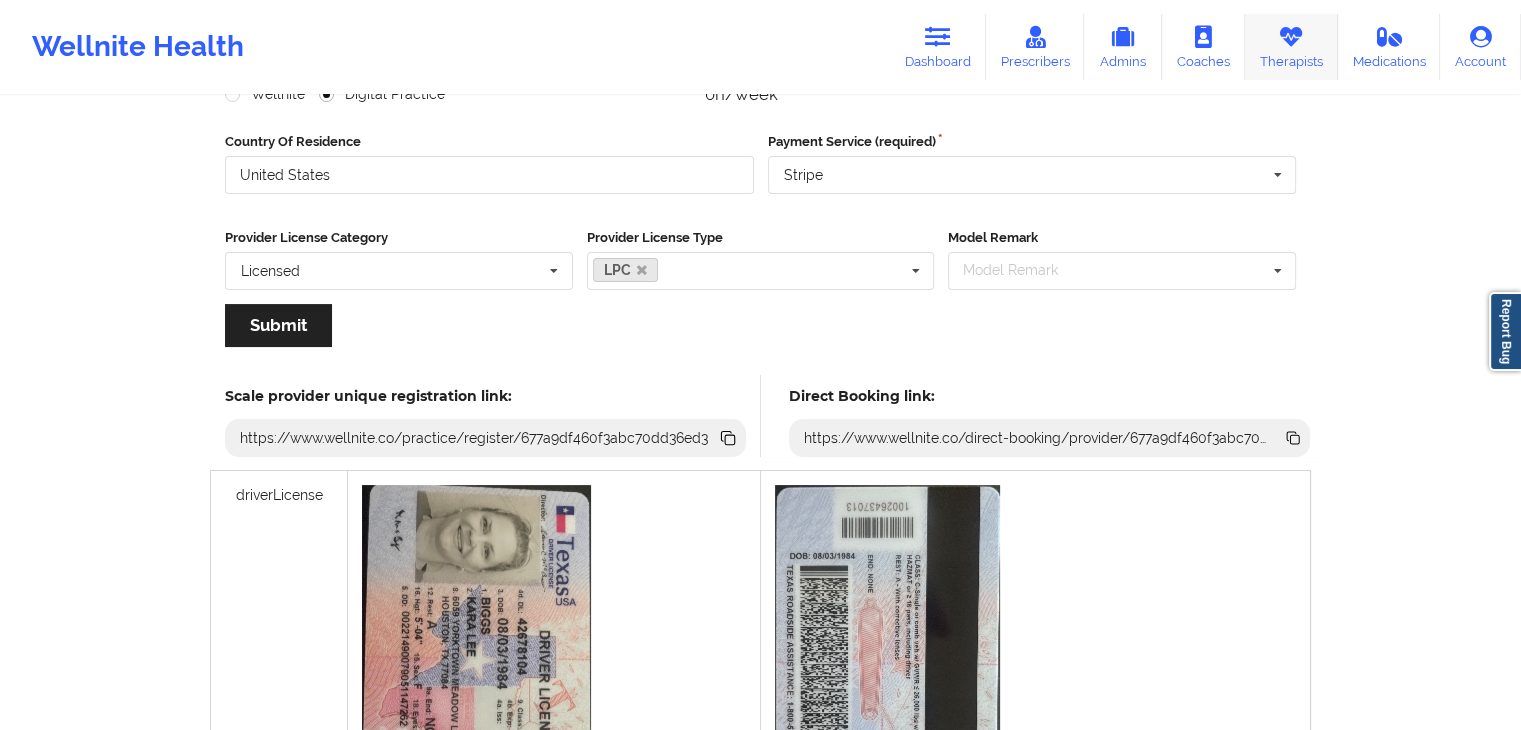 click on "Therapists" at bounding box center (1291, 47) 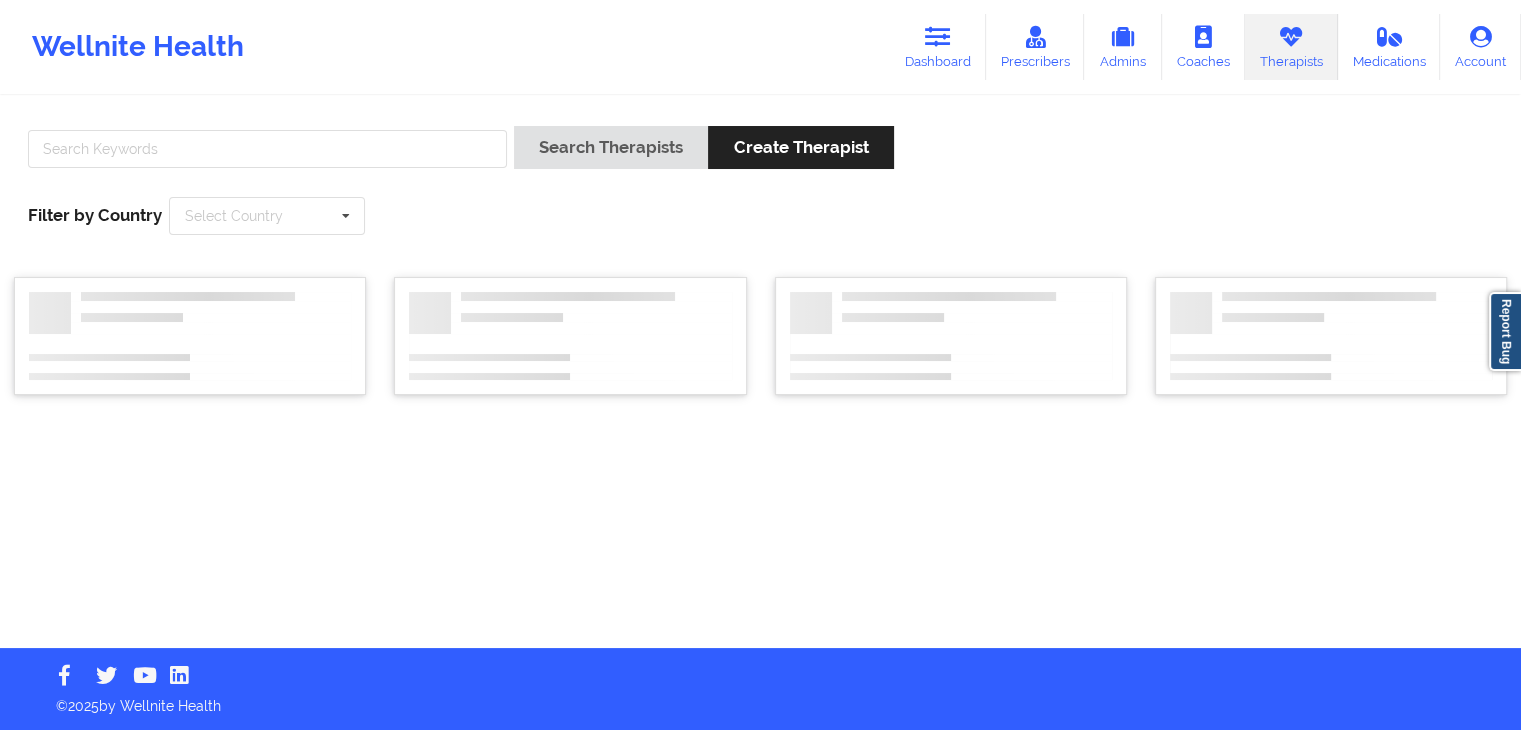 scroll, scrollTop: 0, scrollLeft: 0, axis: both 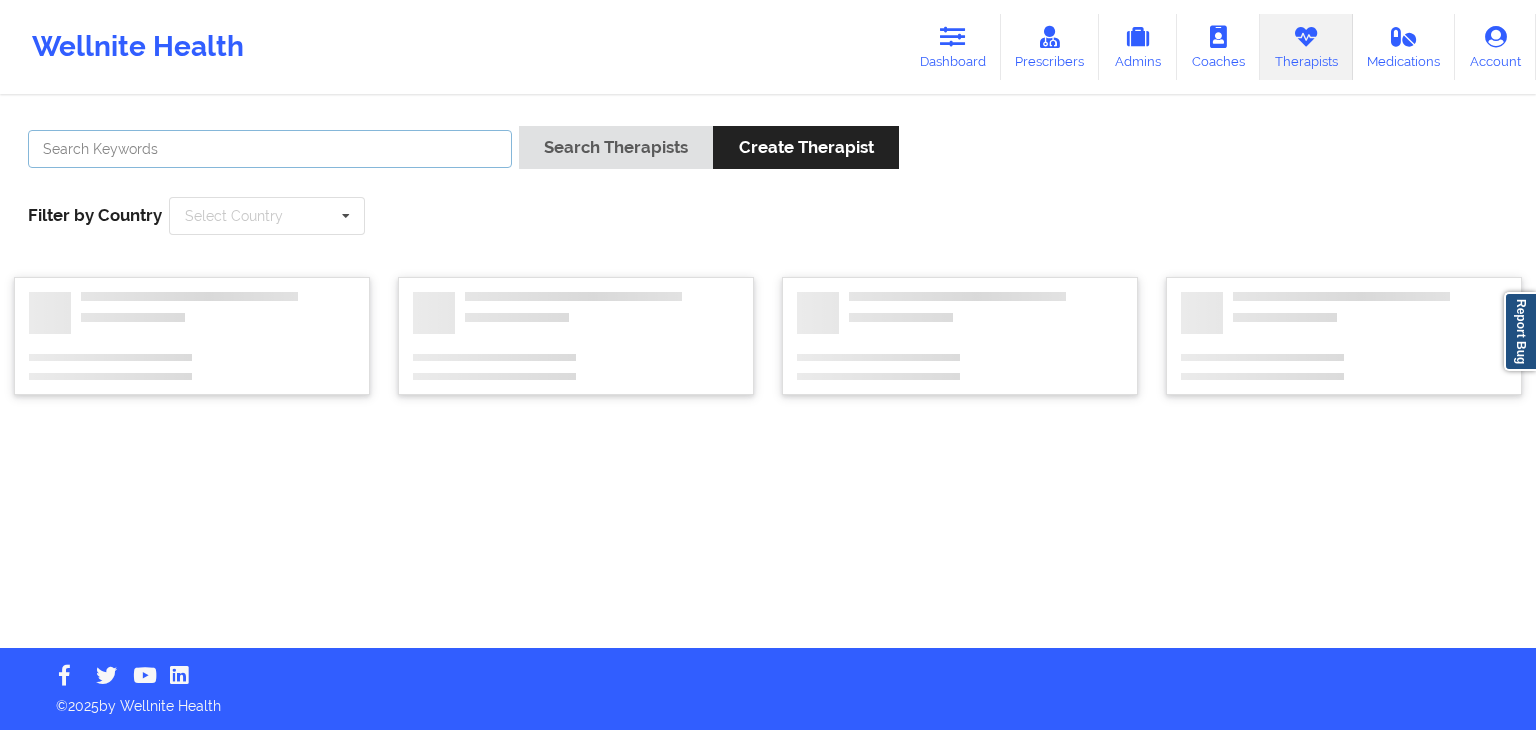 click at bounding box center [270, 149] 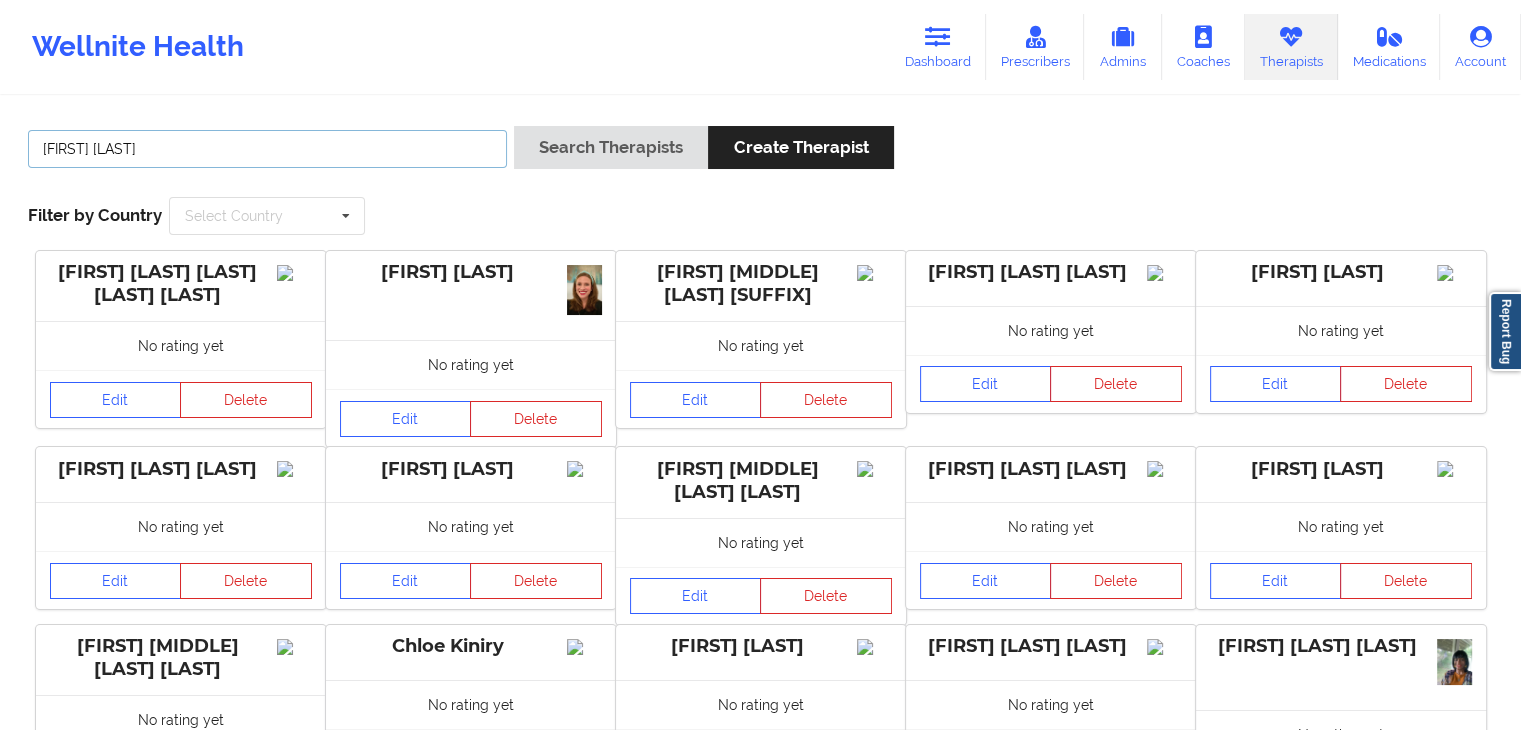 type on "[FIRST] [LAST]" 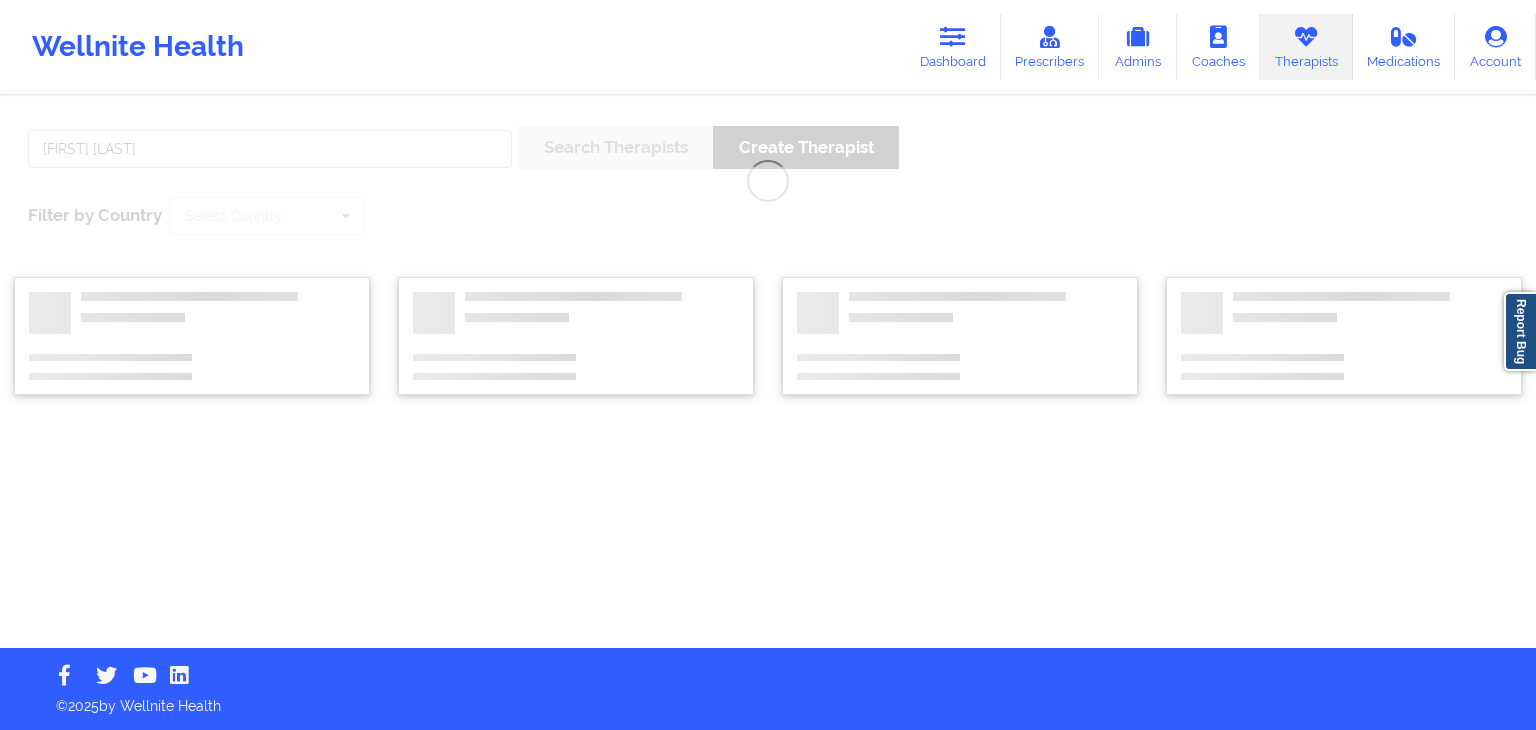 click on "Search Therapists" at bounding box center (616, 147) 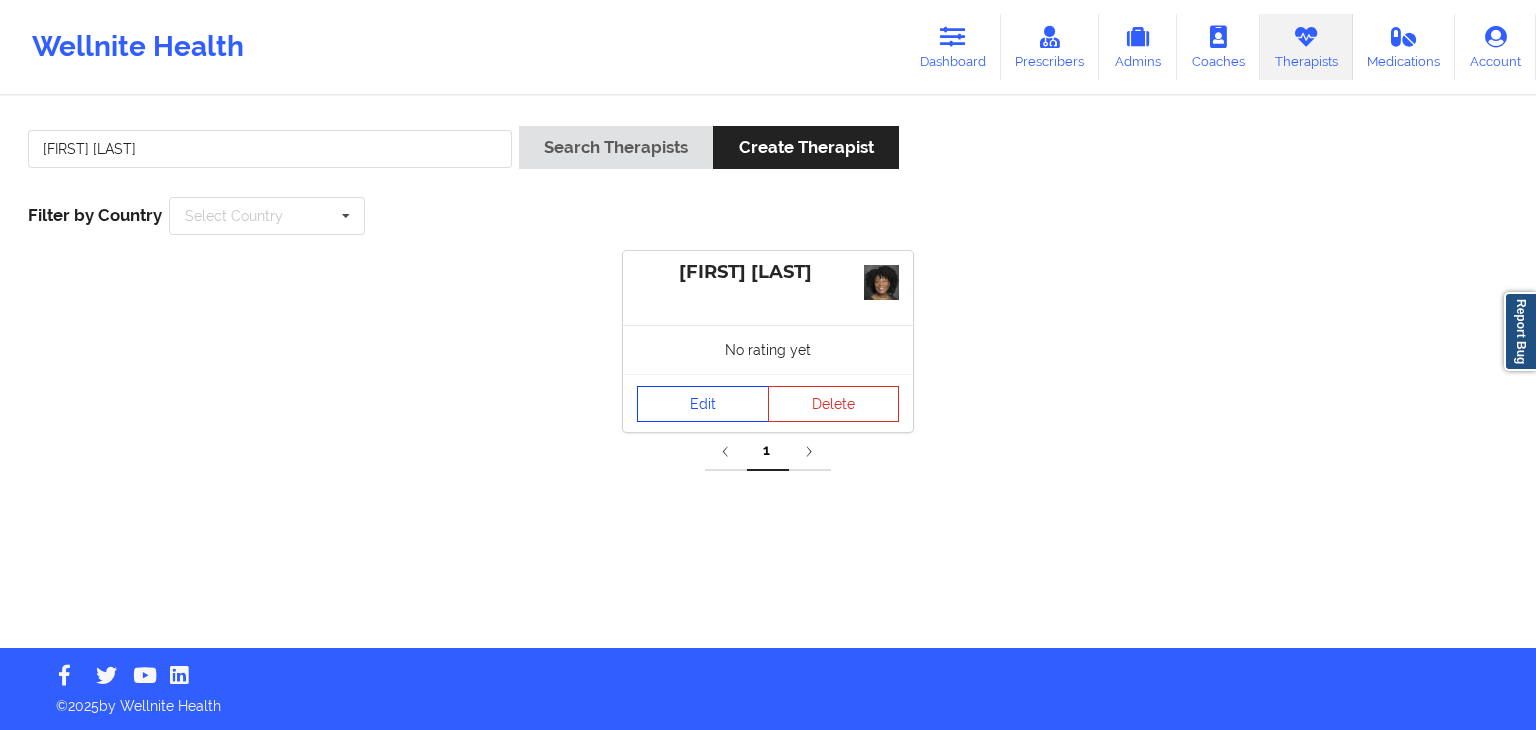 click on "Edit" at bounding box center (703, 404) 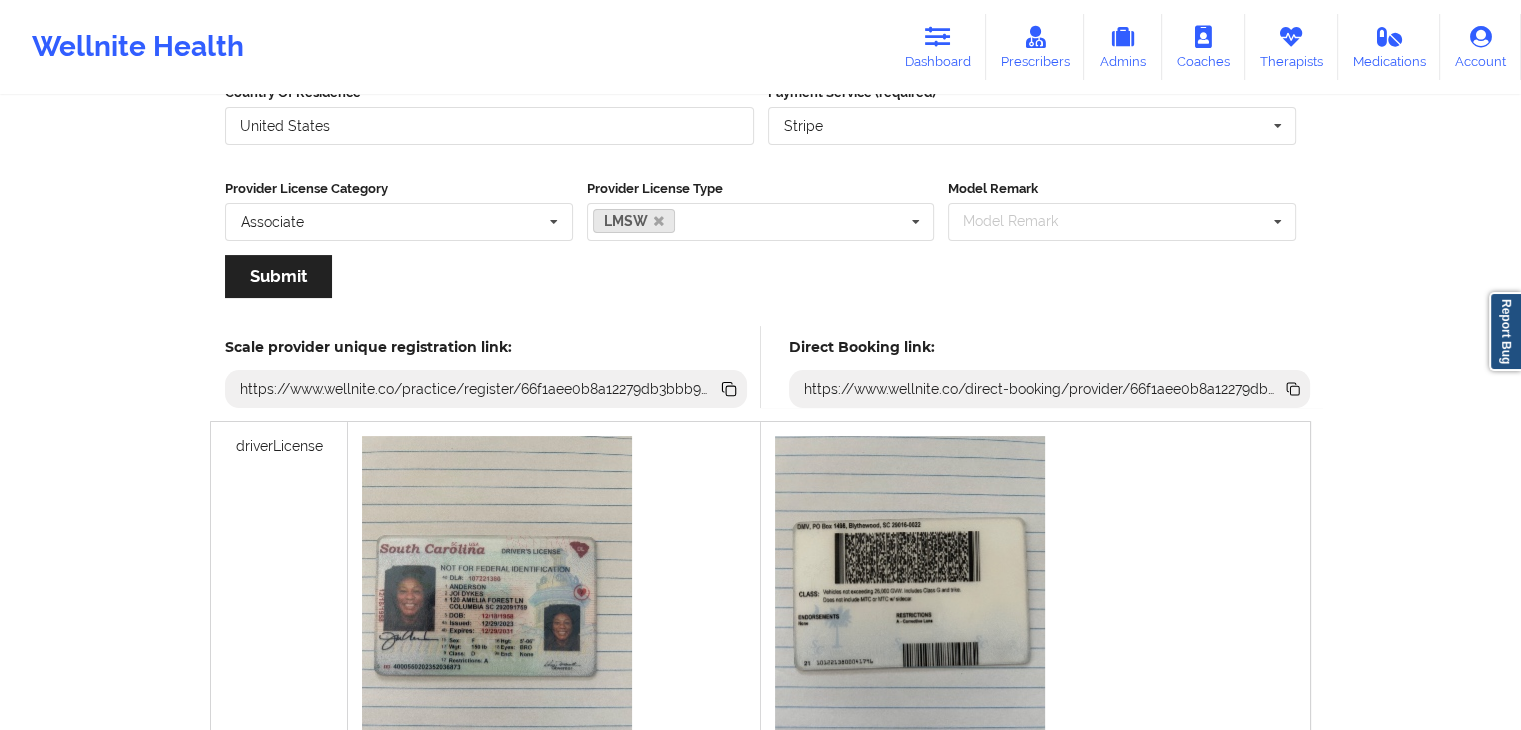 scroll, scrollTop: 318, scrollLeft: 0, axis: vertical 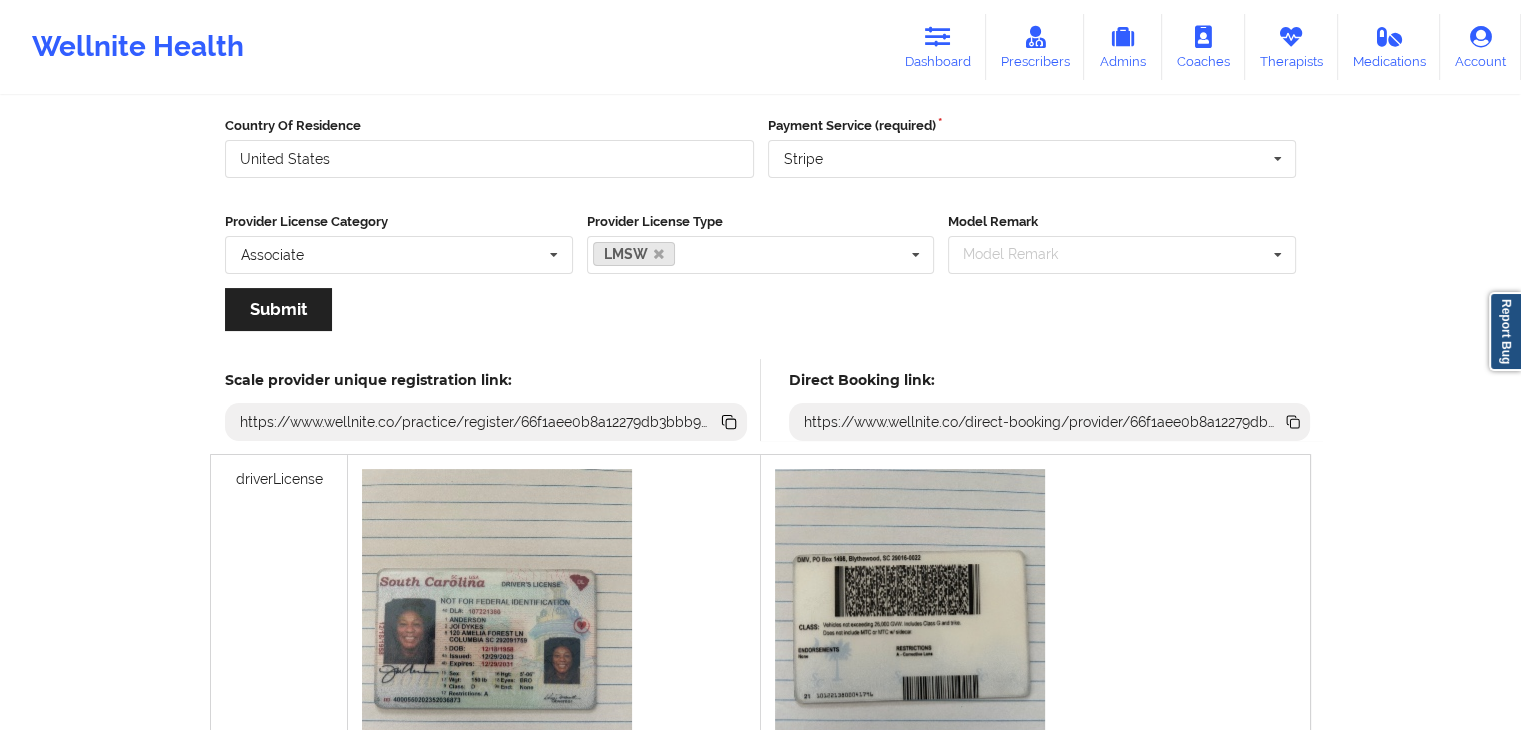 click 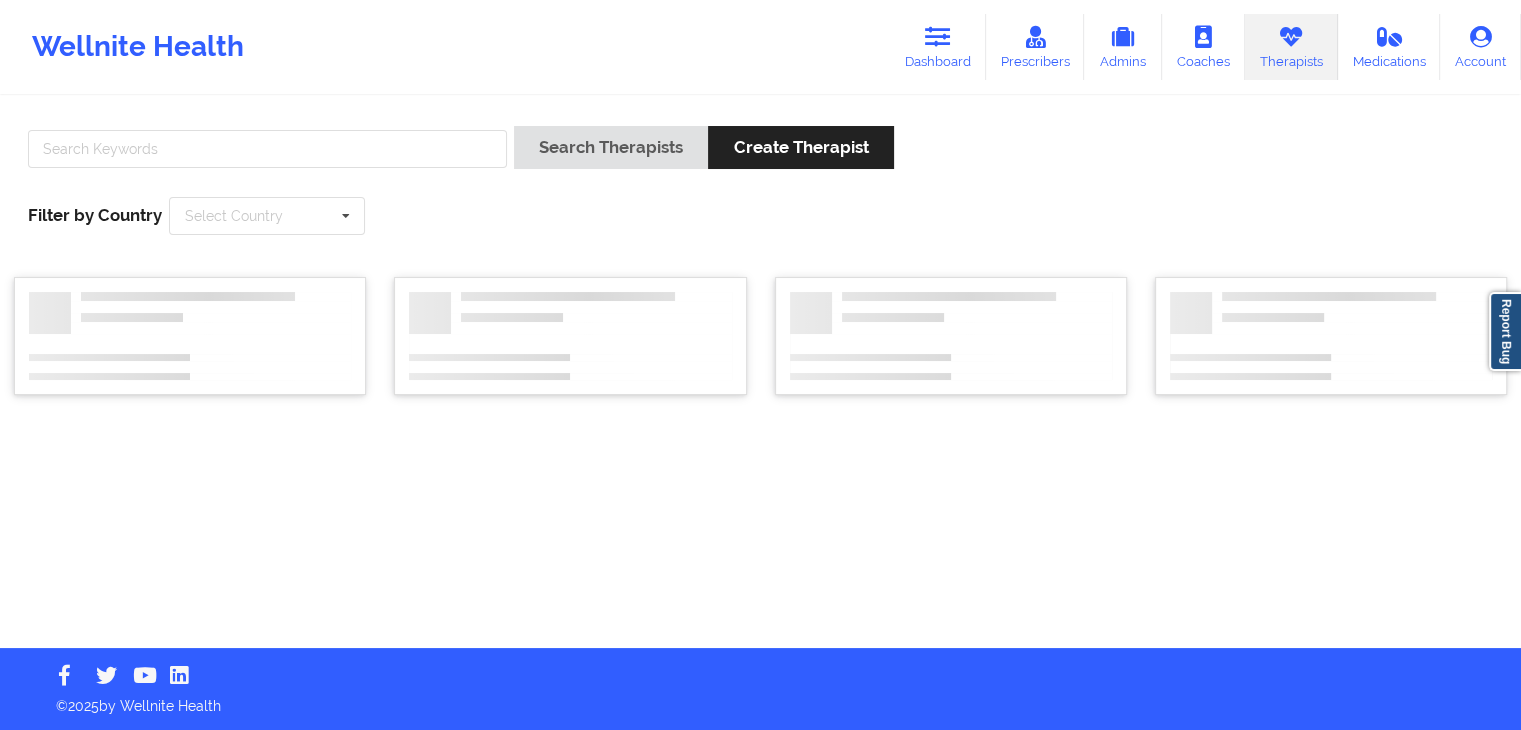 scroll, scrollTop: 0, scrollLeft: 0, axis: both 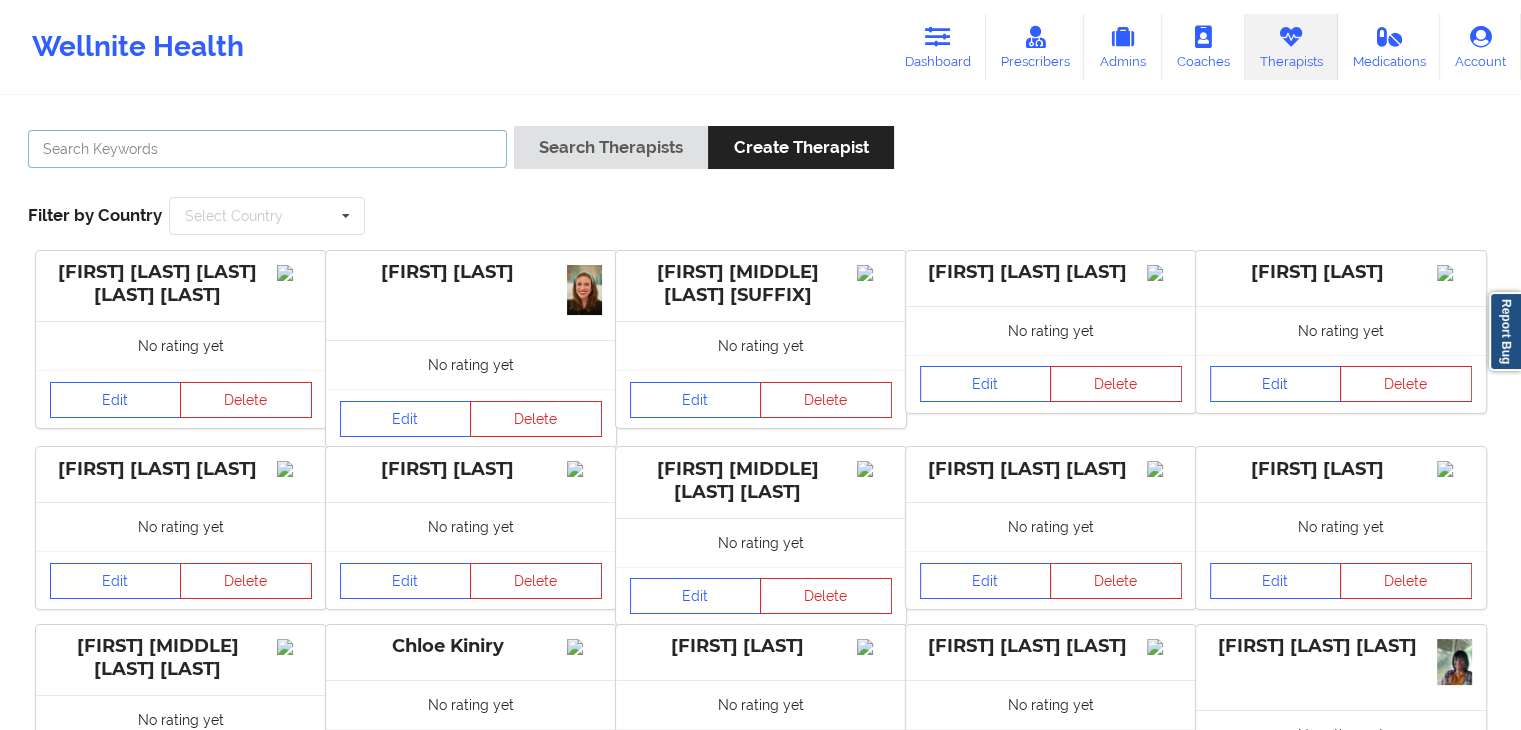 click at bounding box center [267, 149] 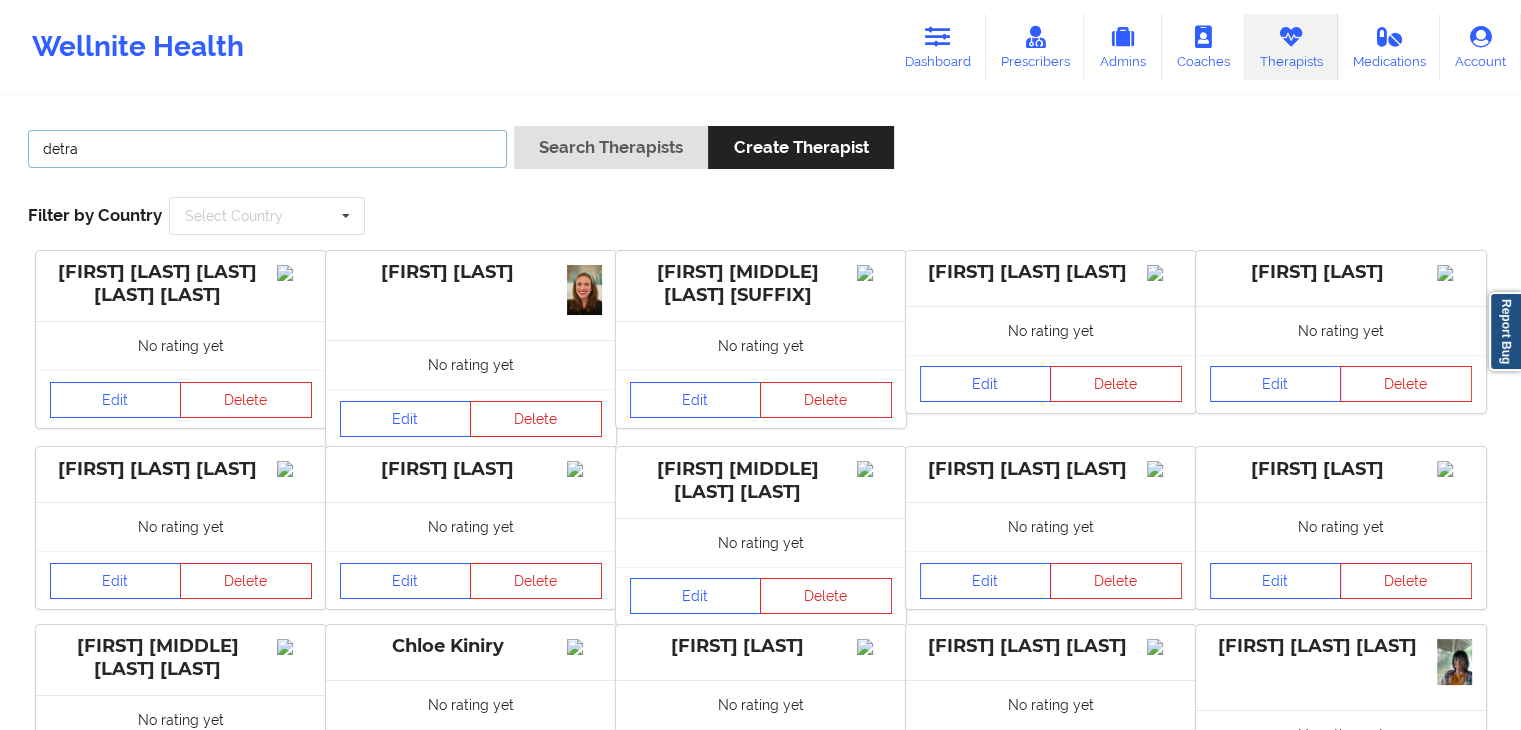 type on "detra" 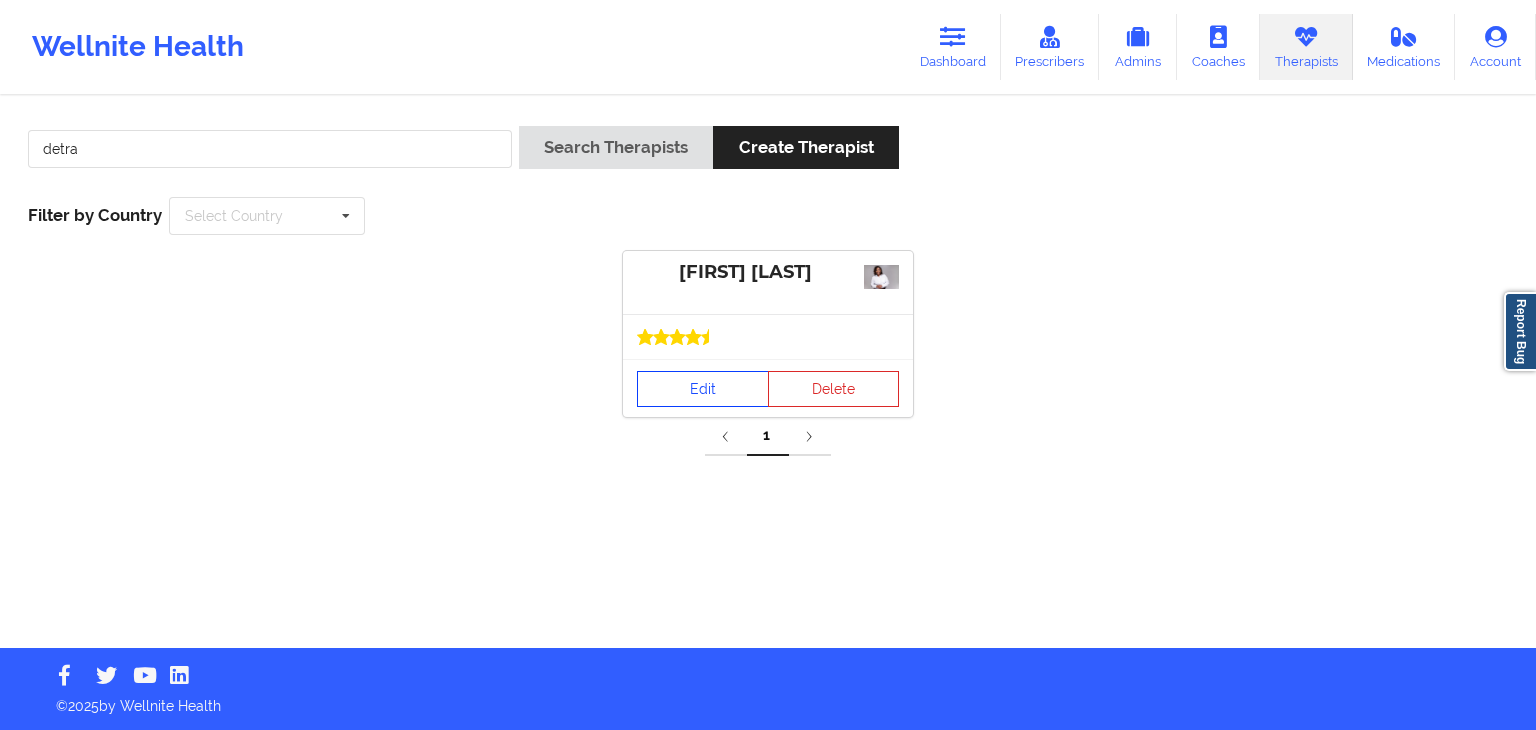 click on "Edit" at bounding box center [703, 389] 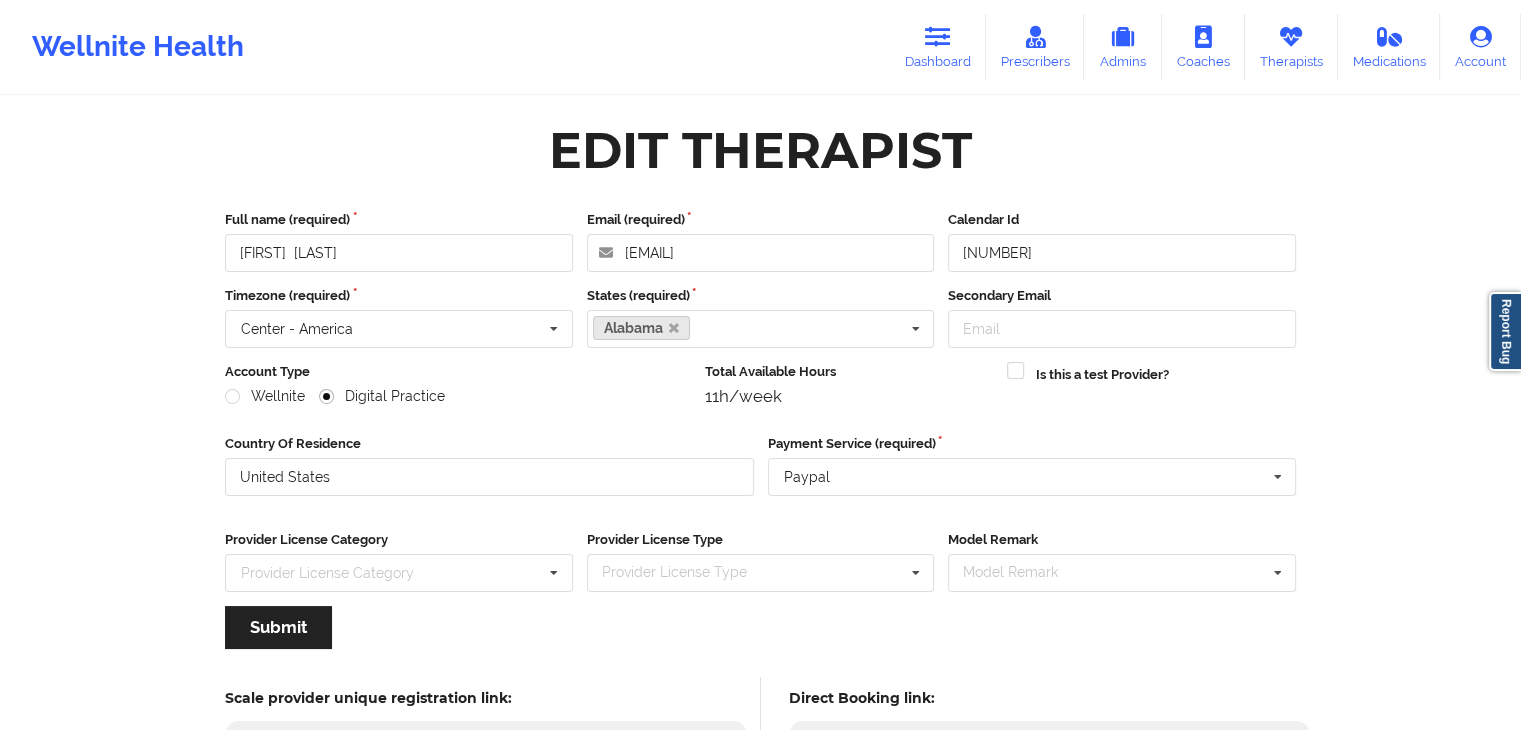 scroll, scrollTop: 166, scrollLeft: 0, axis: vertical 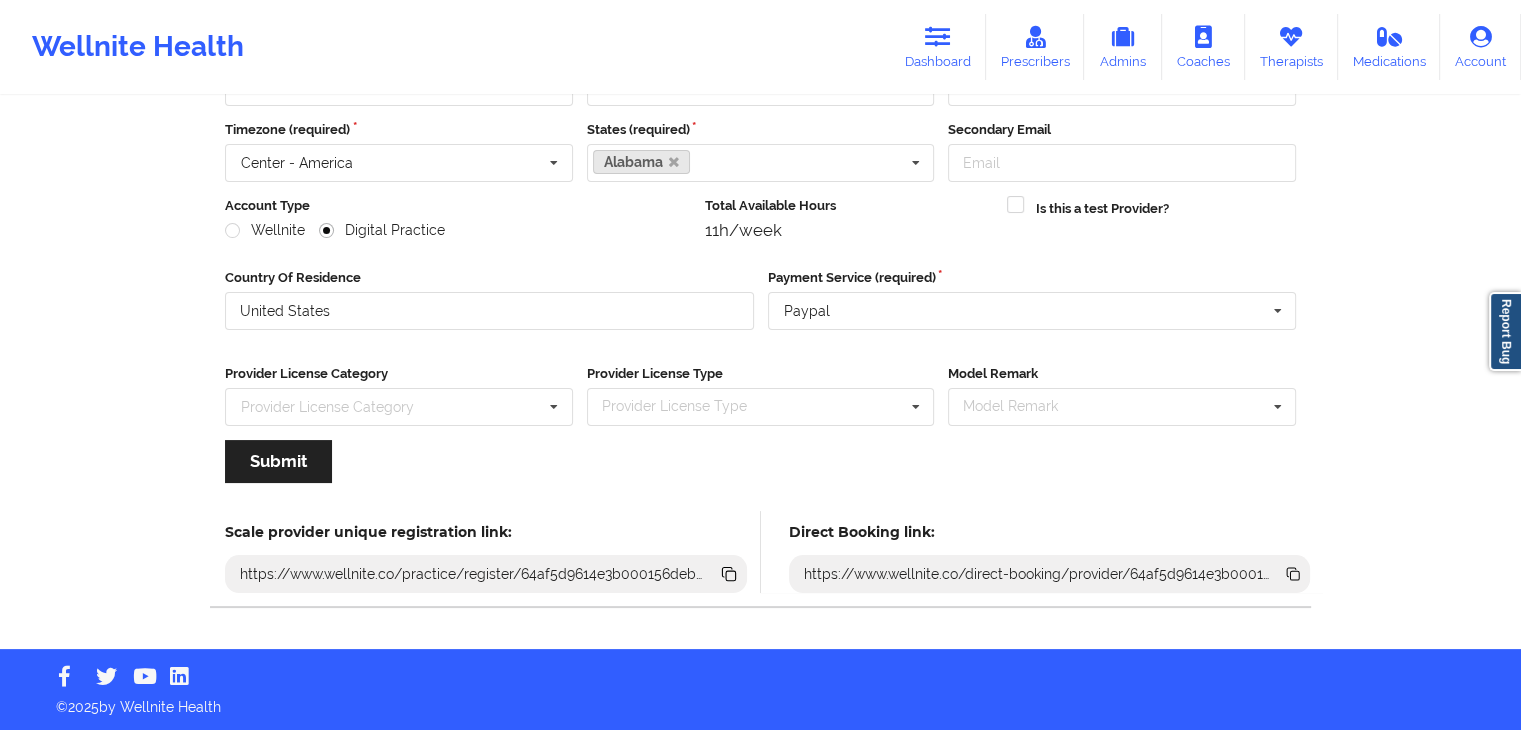 click 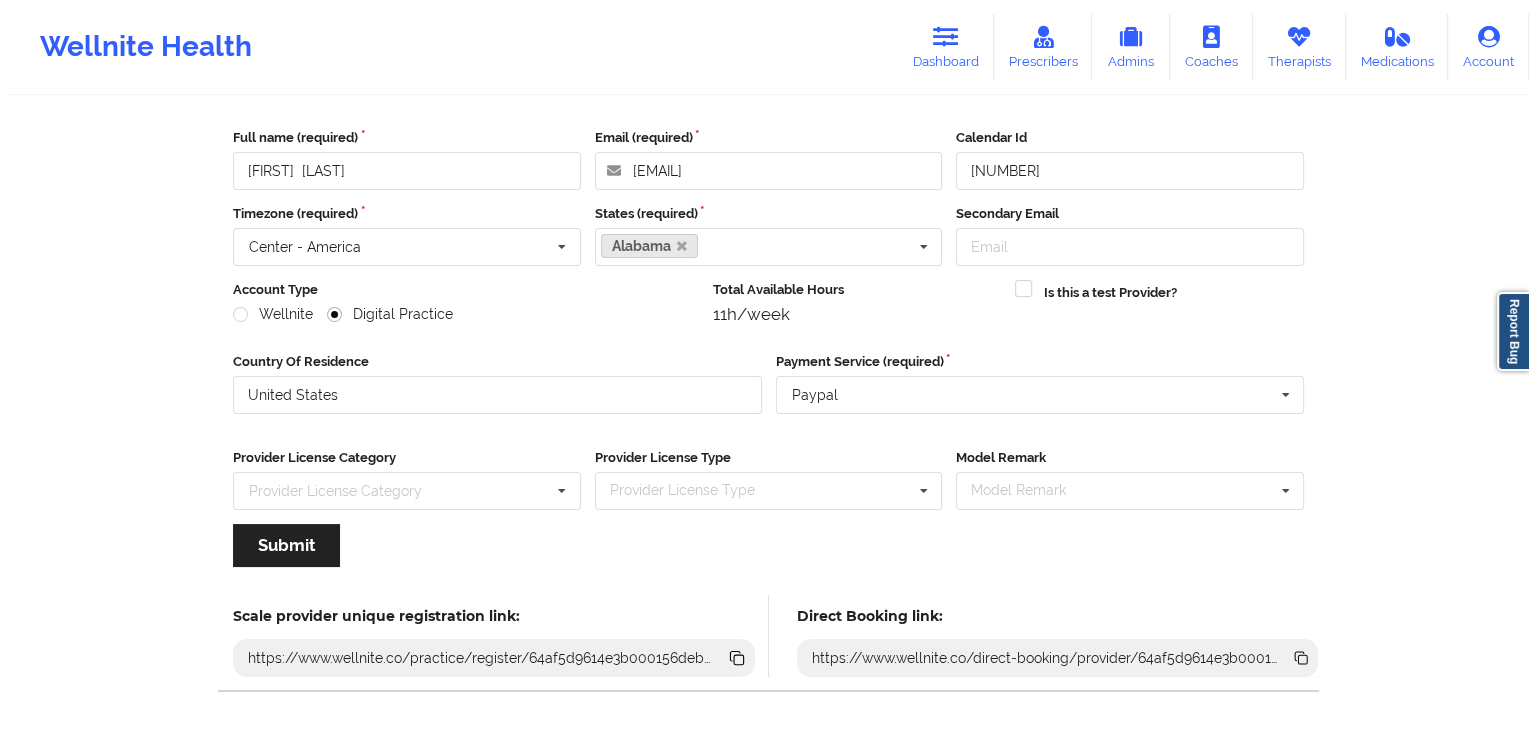 scroll, scrollTop: 0, scrollLeft: 0, axis: both 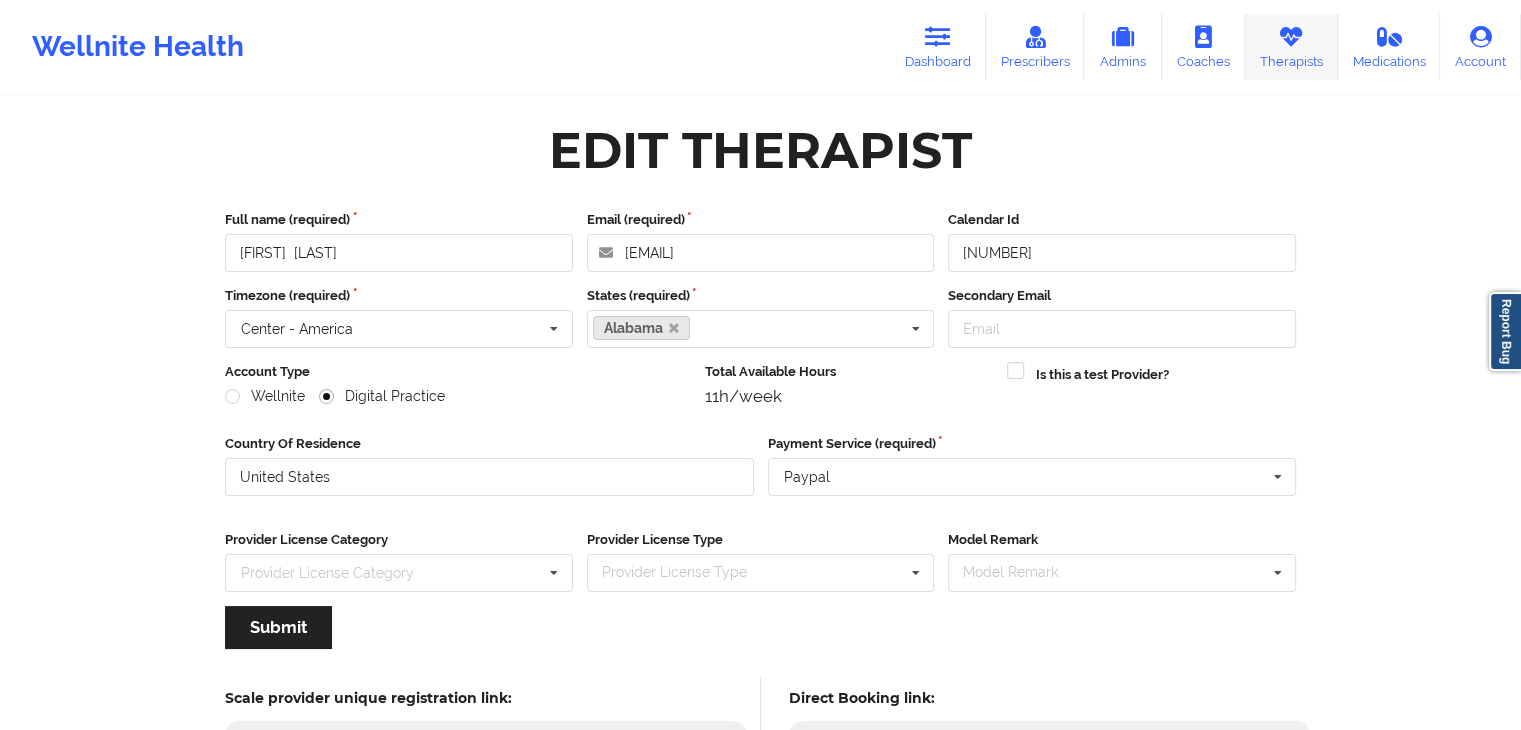 click on "Therapists" at bounding box center (1291, 47) 